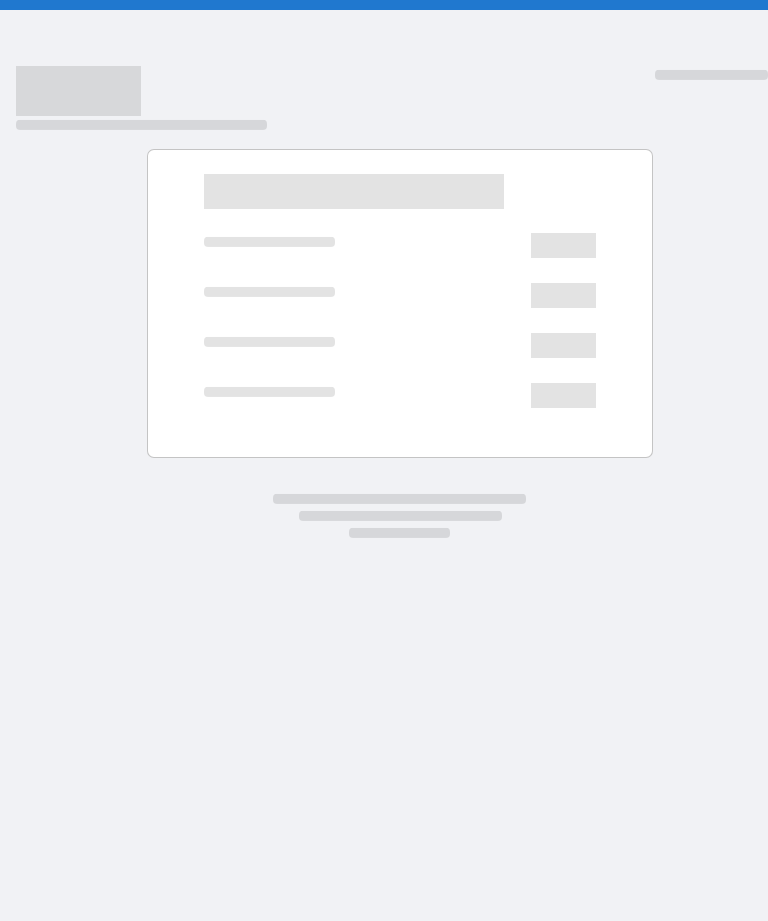 scroll, scrollTop: 0, scrollLeft: 0, axis: both 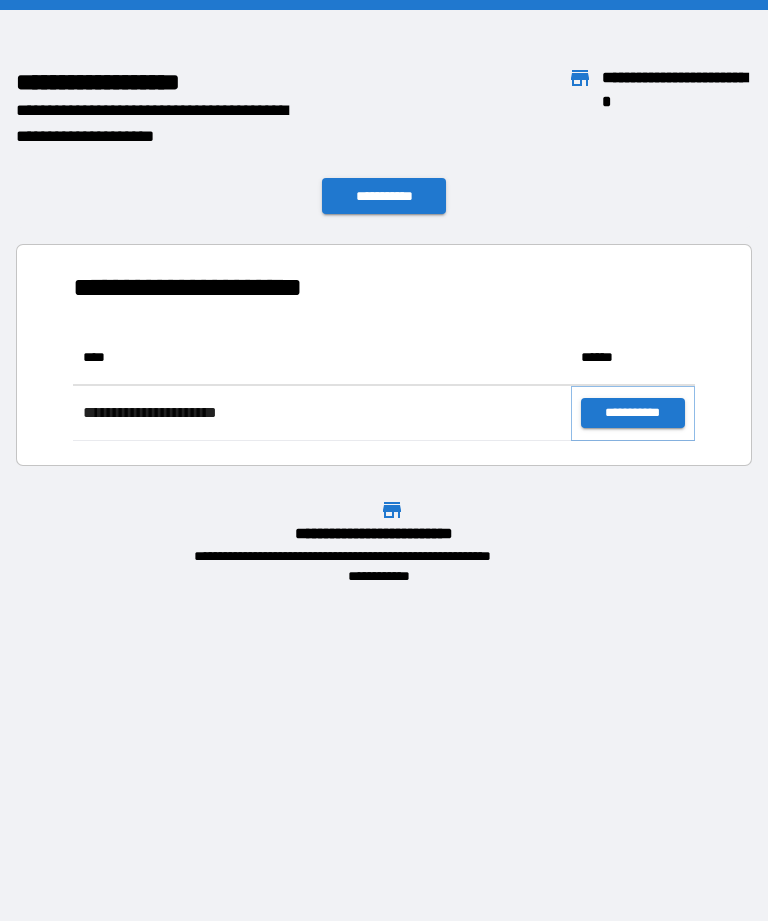 click on "**********" at bounding box center [633, 413] 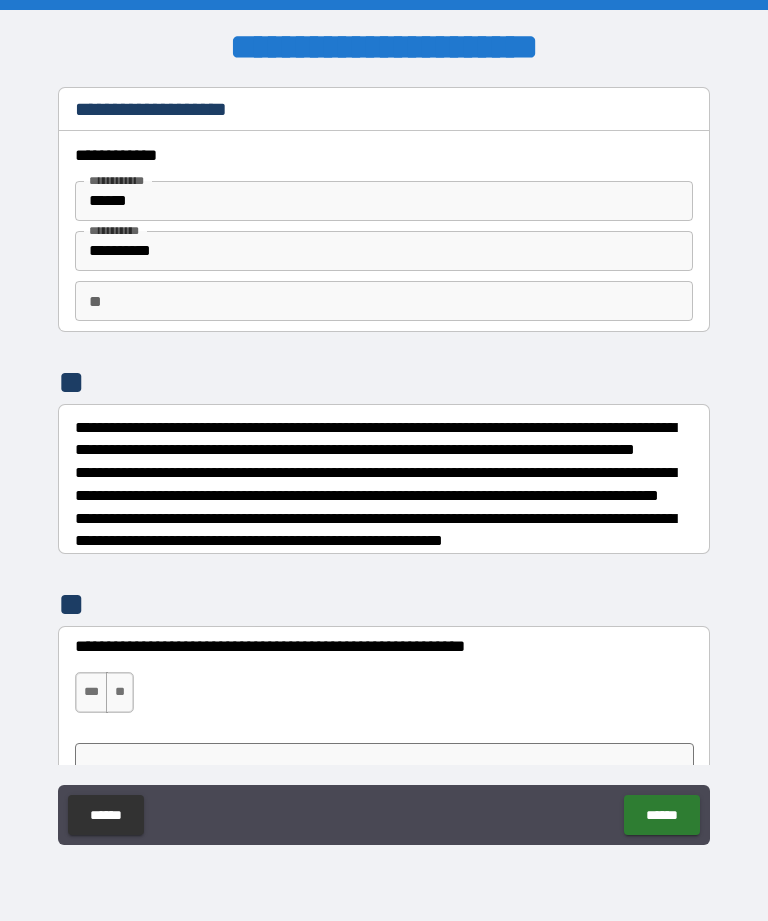 type on "*" 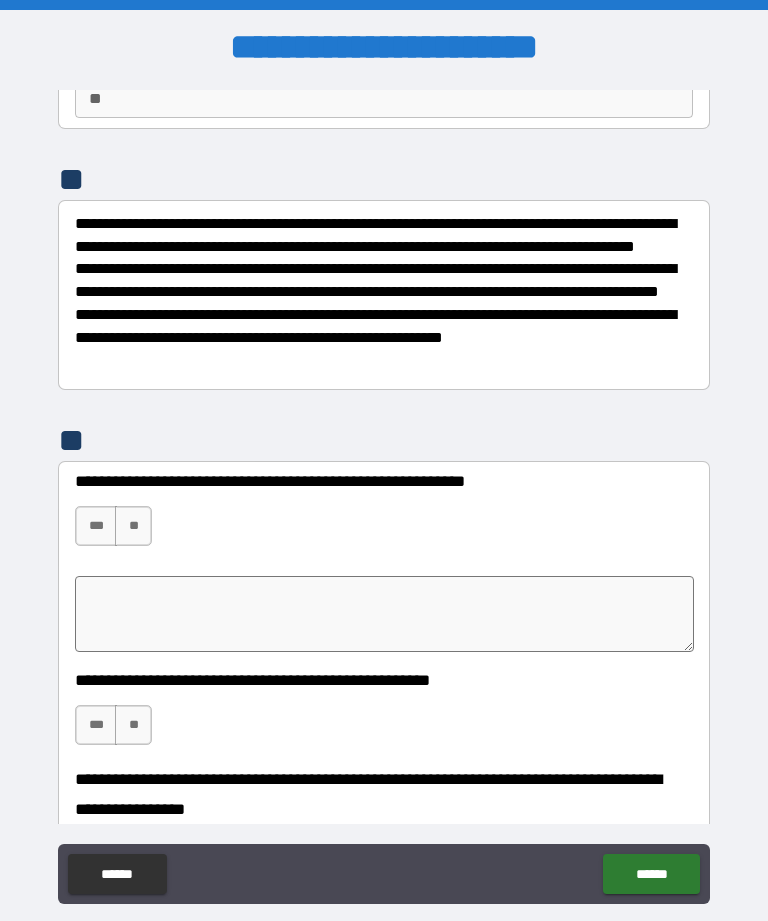 scroll, scrollTop: 219, scrollLeft: 0, axis: vertical 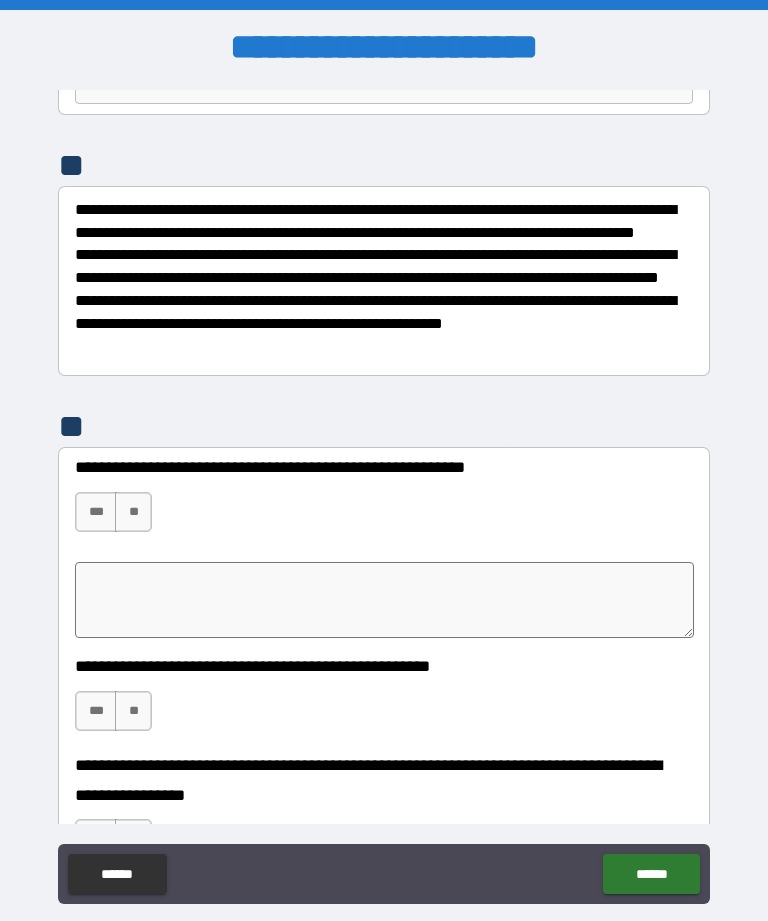 click on "***" at bounding box center (96, 512) 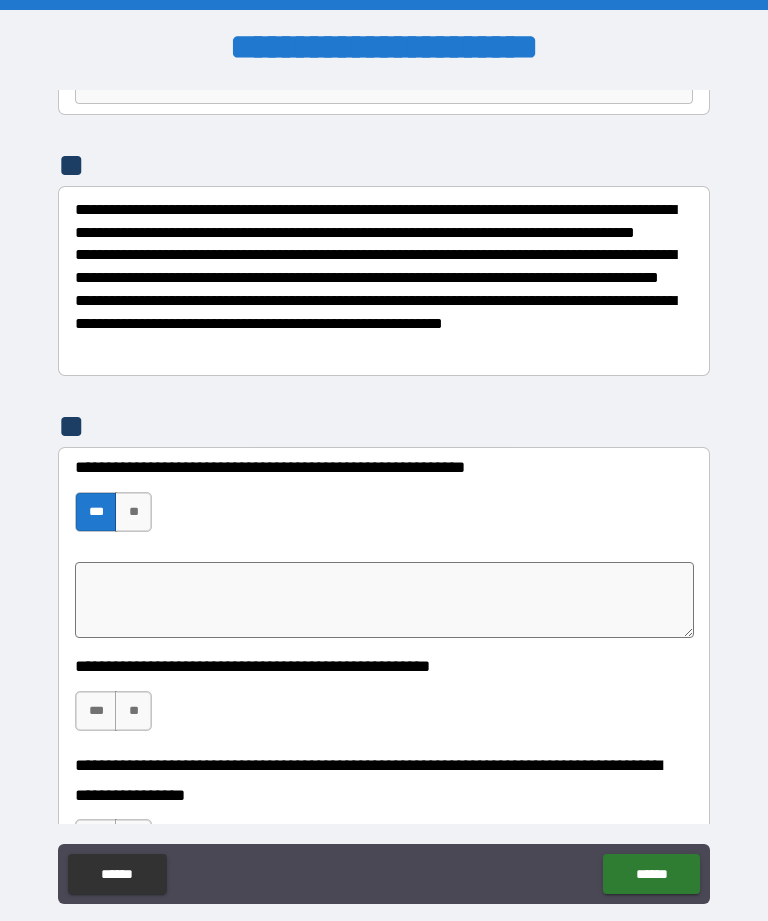 type on "*" 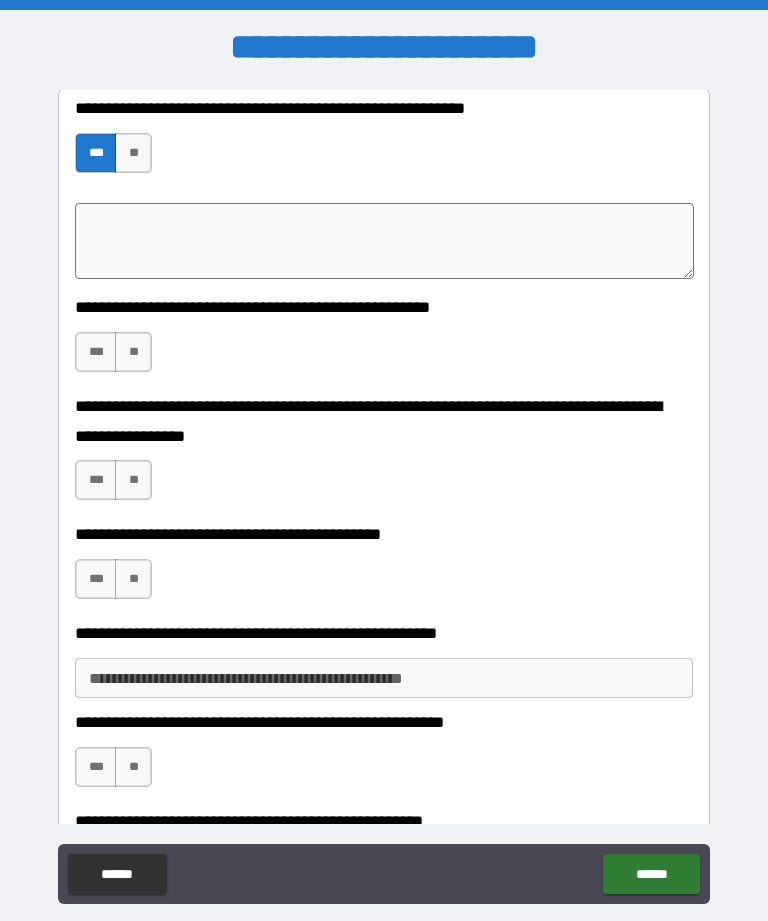 scroll, scrollTop: 577, scrollLeft: 0, axis: vertical 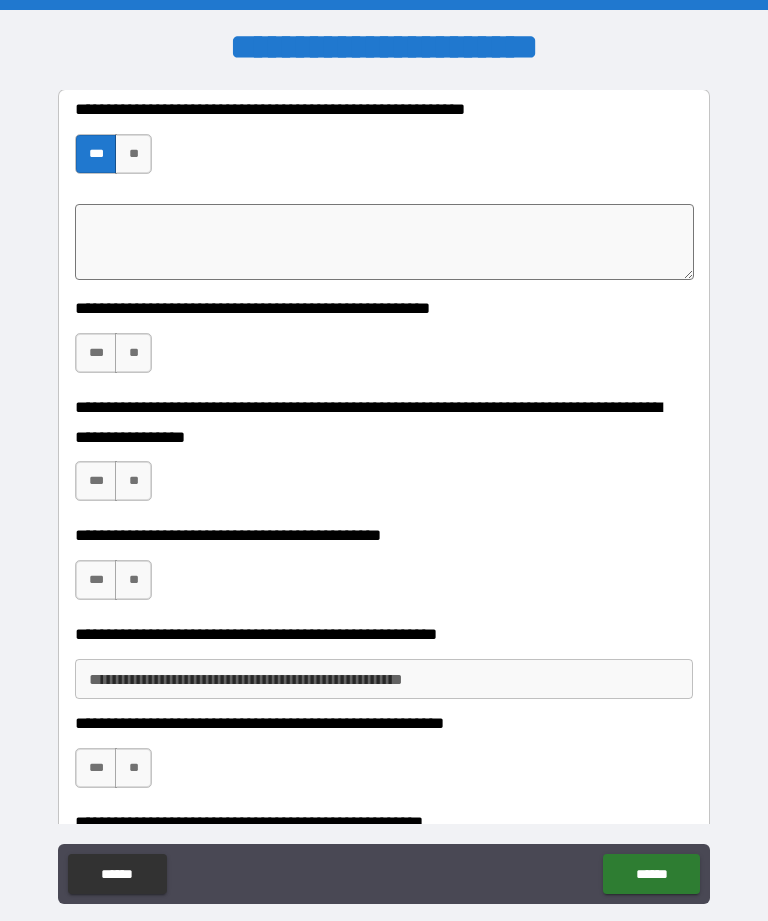 click on "**" at bounding box center [133, 353] 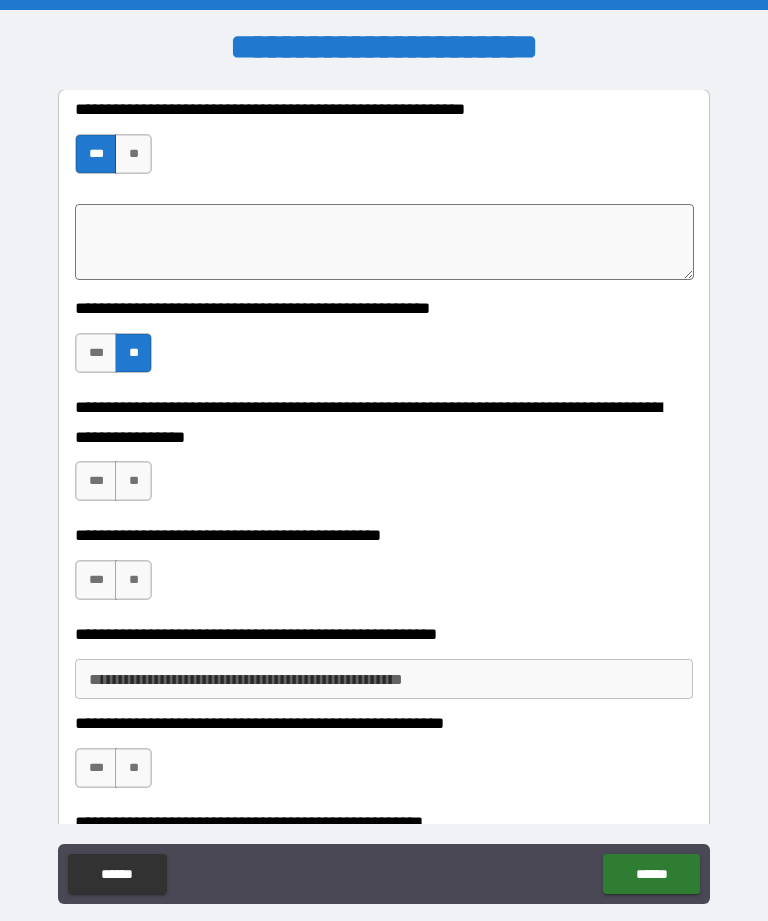 type on "*" 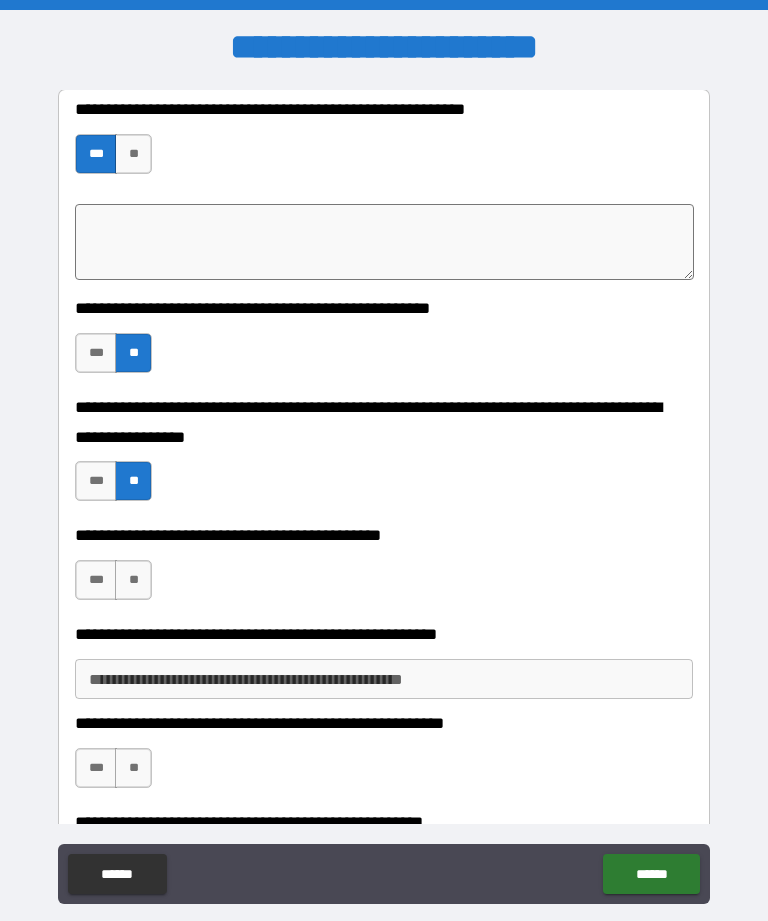type on "*" 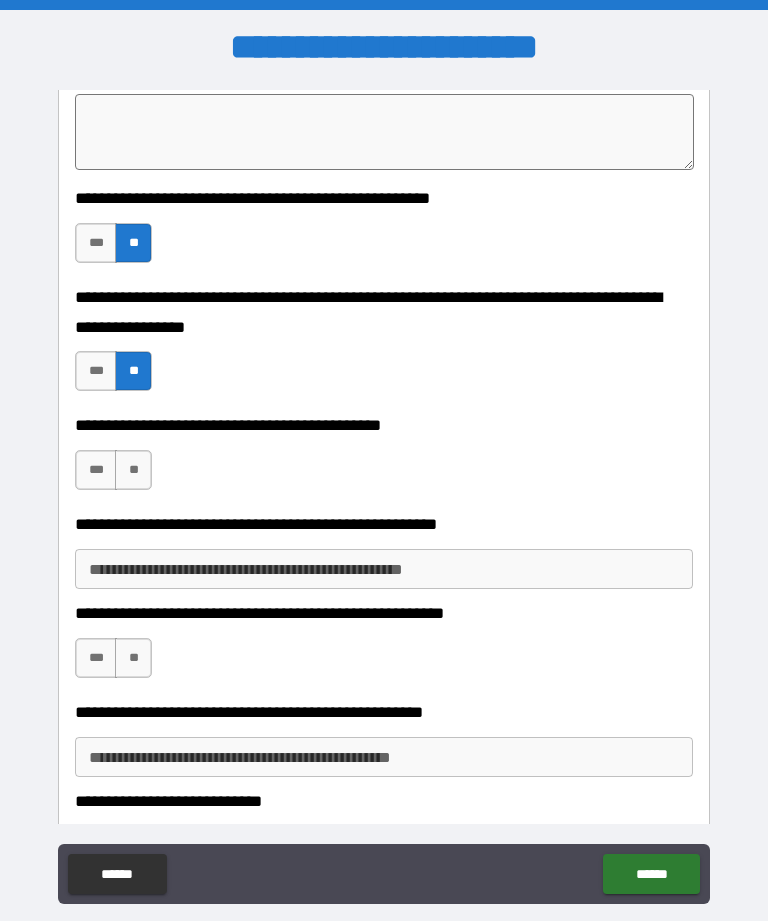 scroll, scrollTop: 687, scrollLeft: 0, axis: vertical 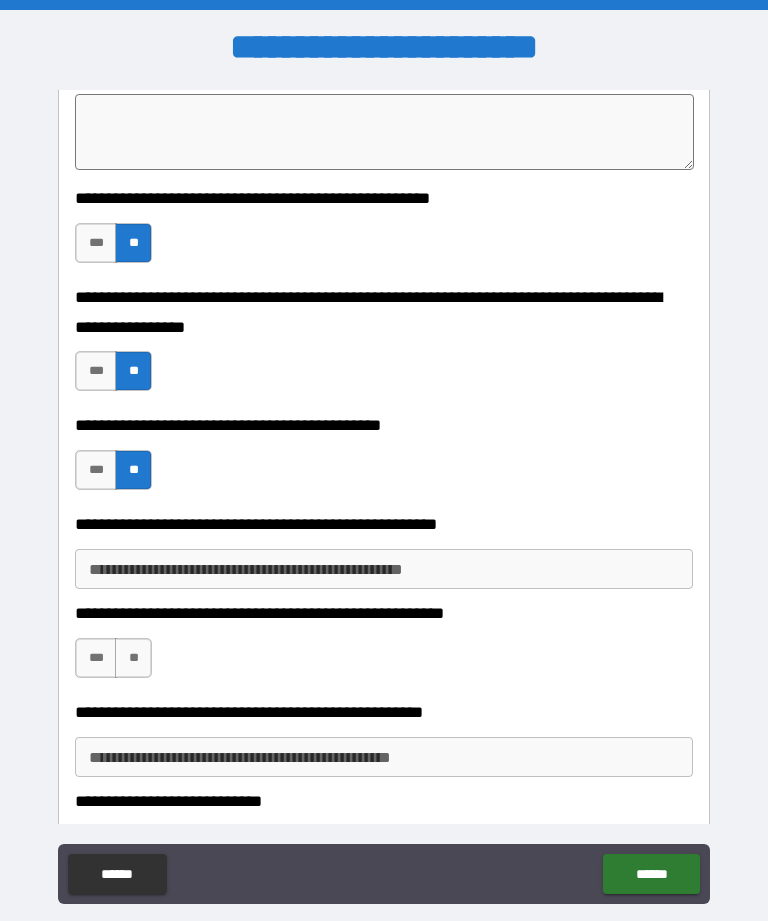 type on "*" 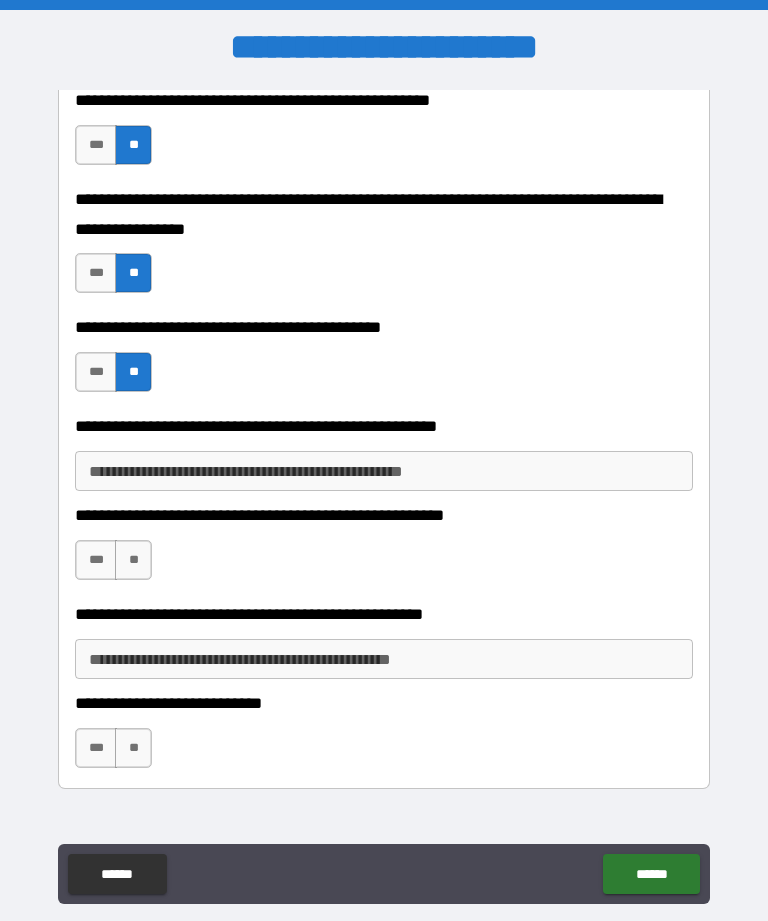 scroll, scrollTop: 786, scrollLeft: 0, axis: vertical 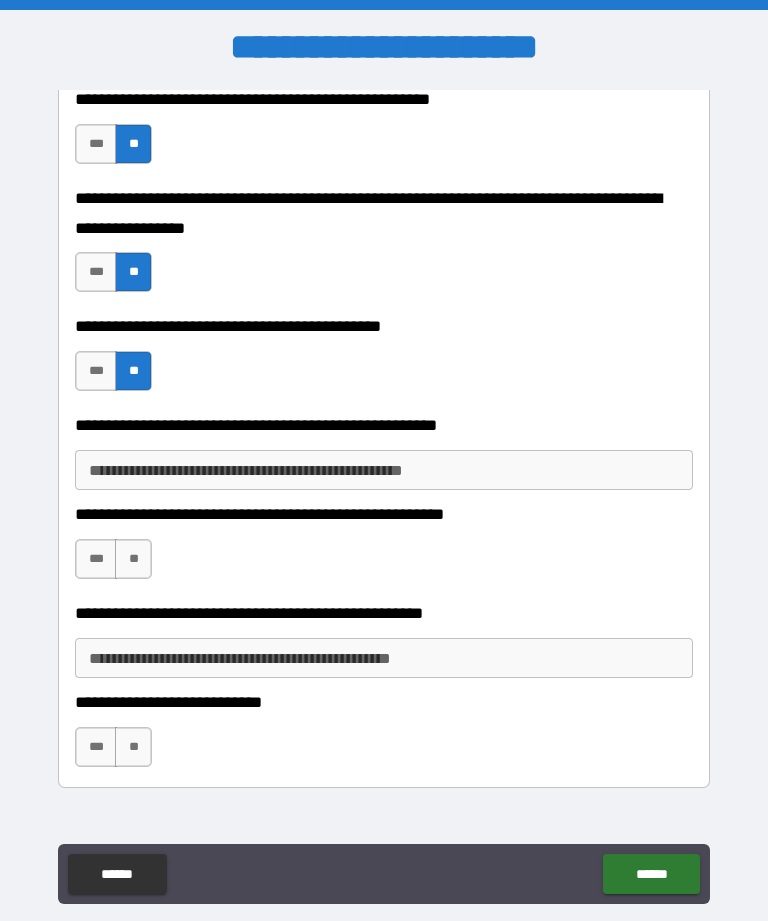 click on "**********" at bounding box center [384, 470] 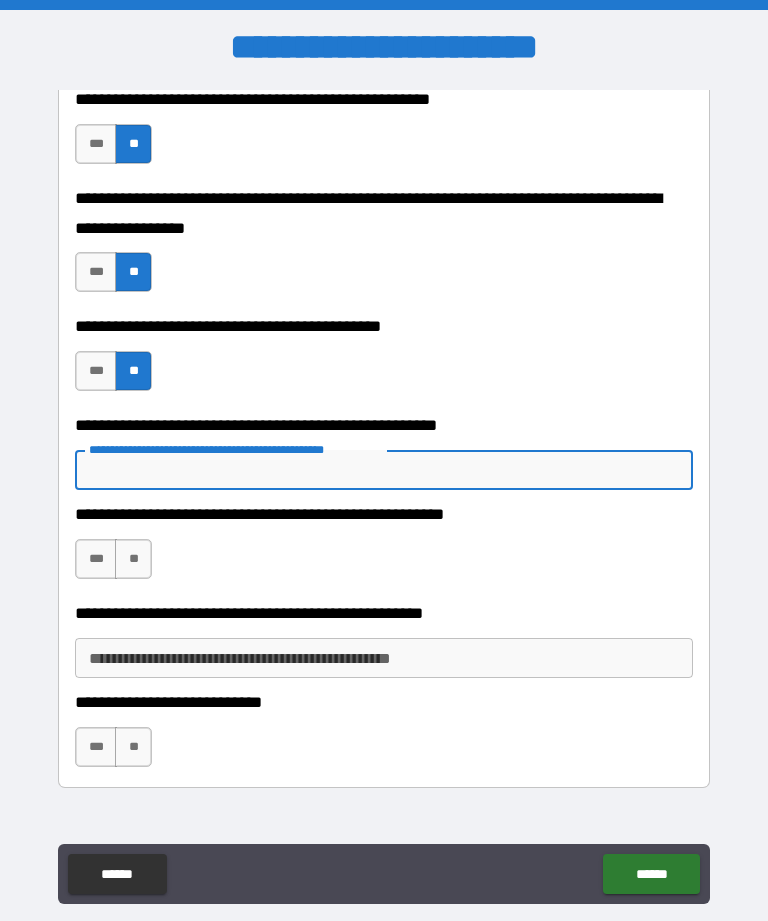 type on "*" 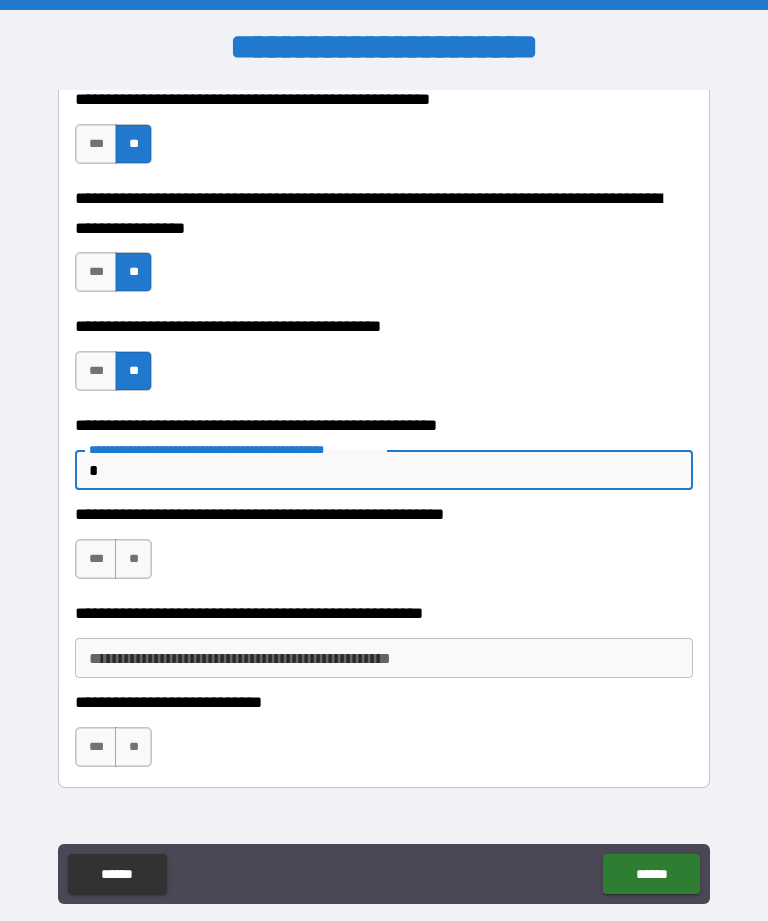 type on "*" 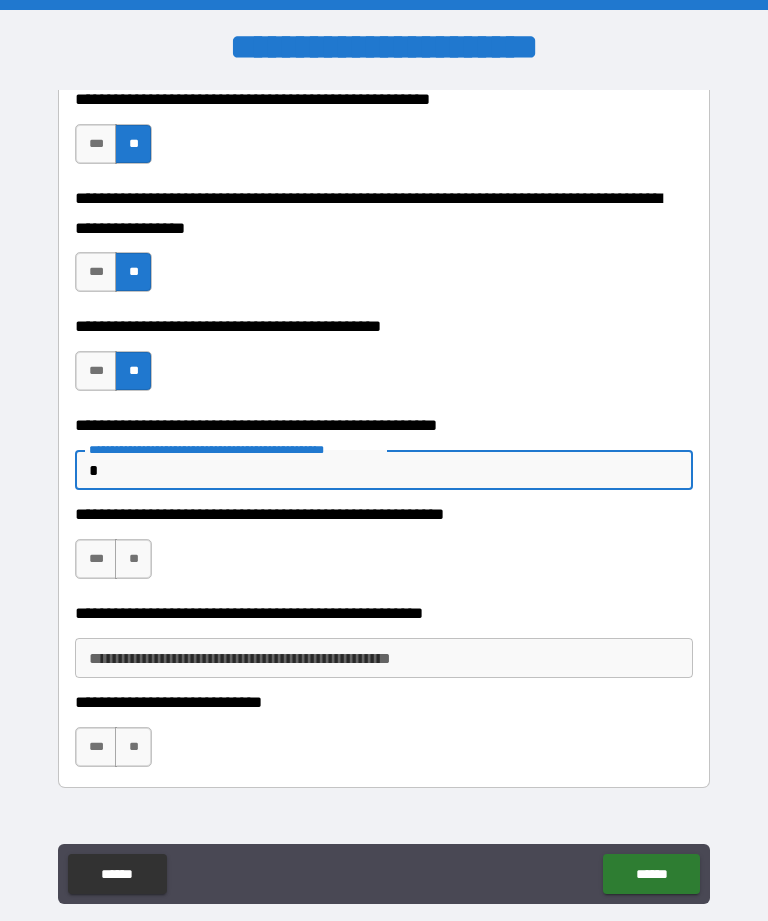 type on "**" 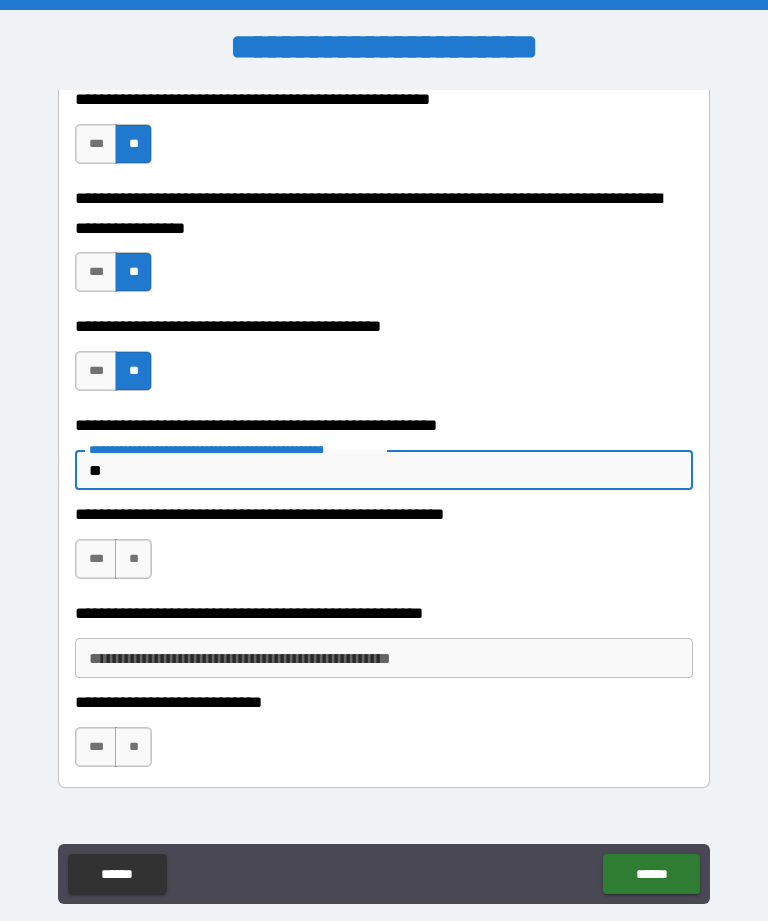 type on "*" 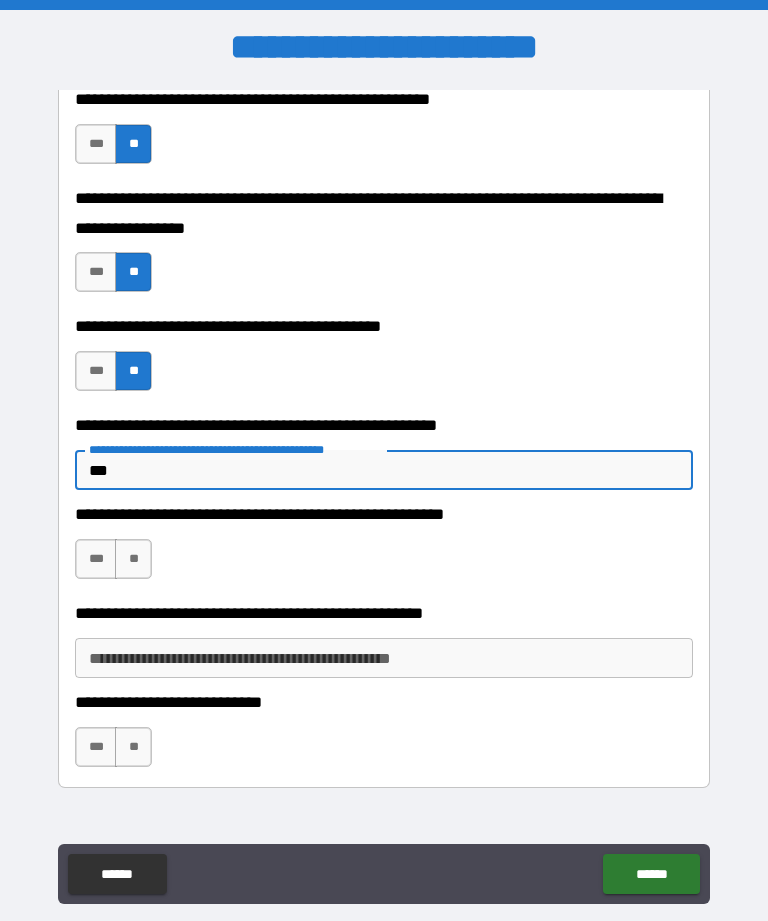 type on "*" 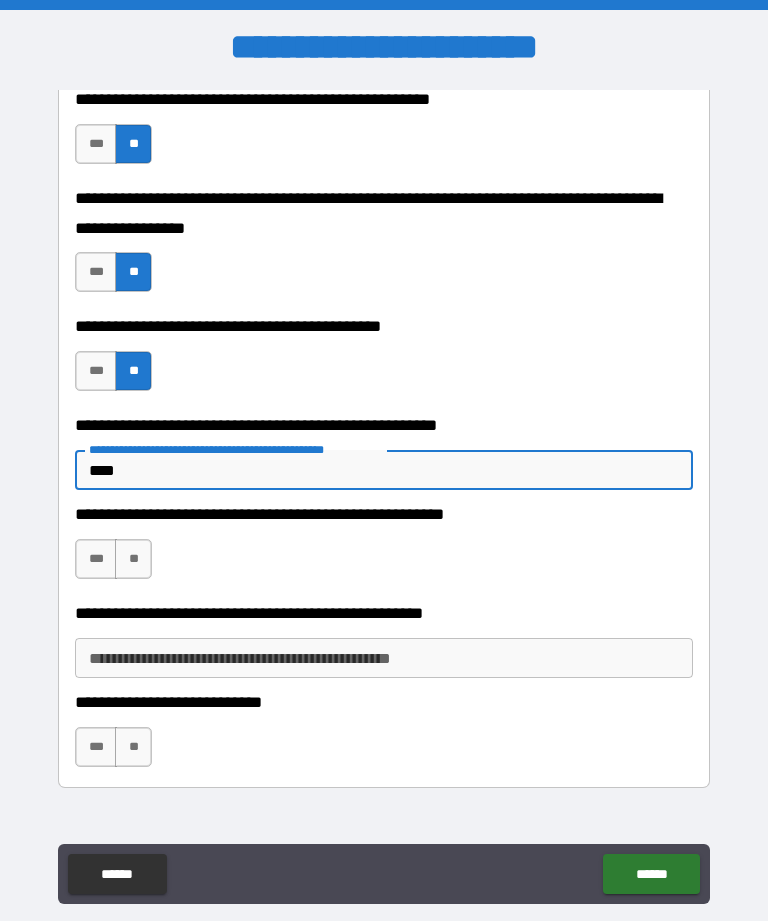type on "*" 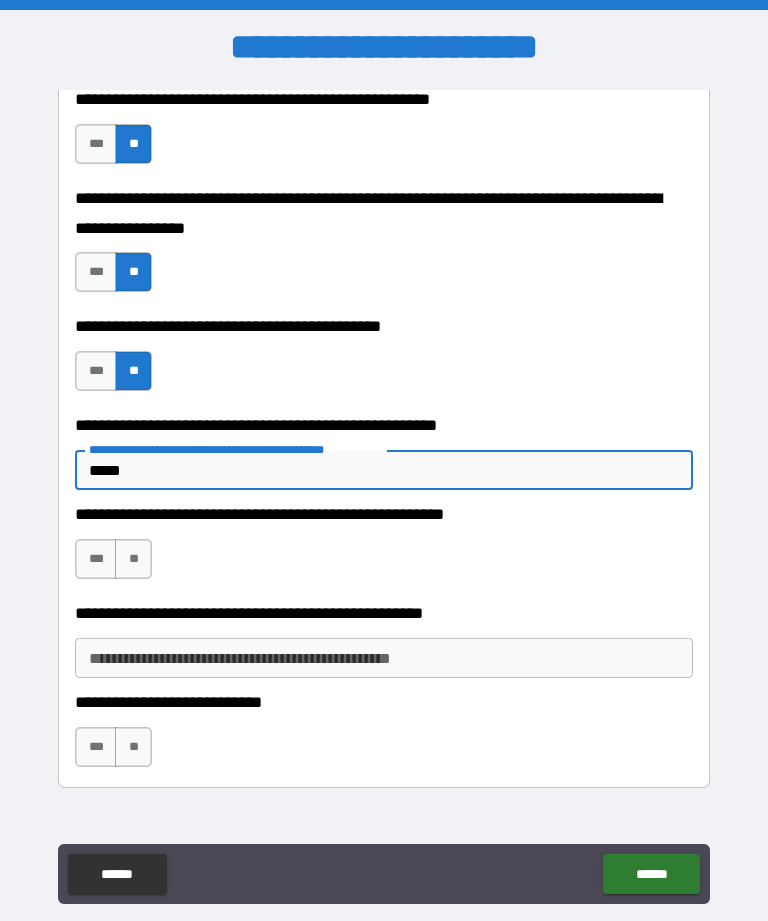 type on "*" 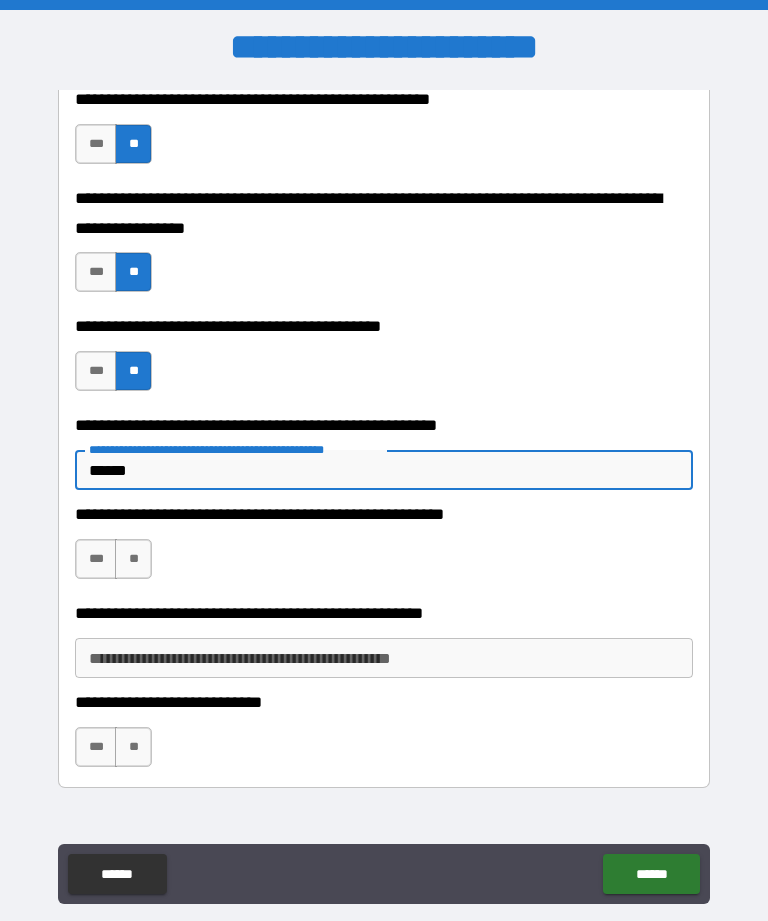 type on "*" 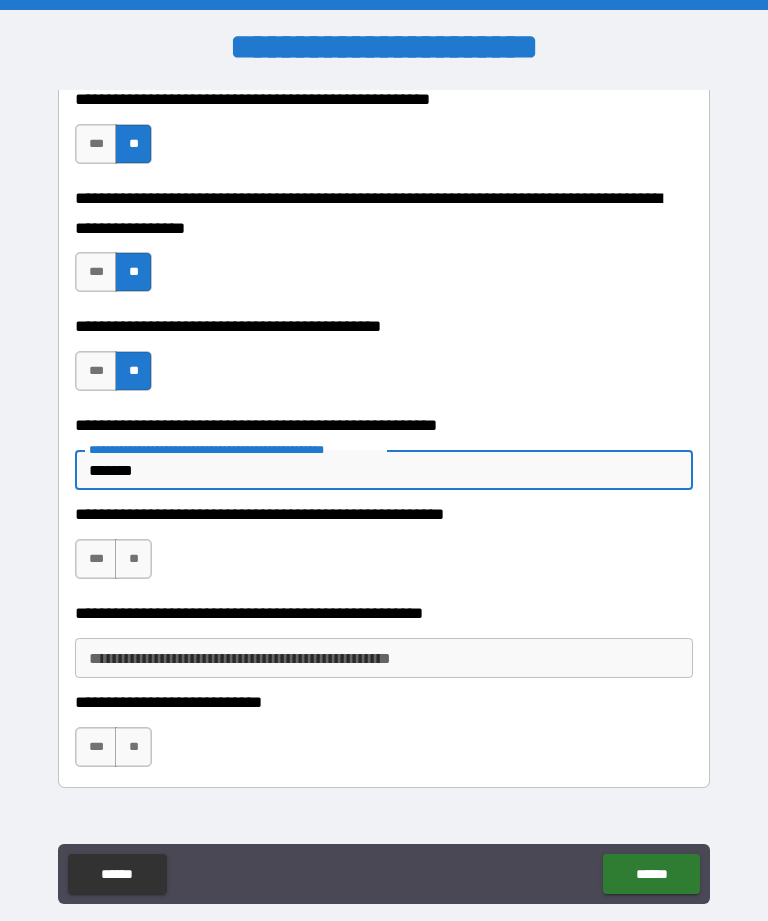 type on "*" 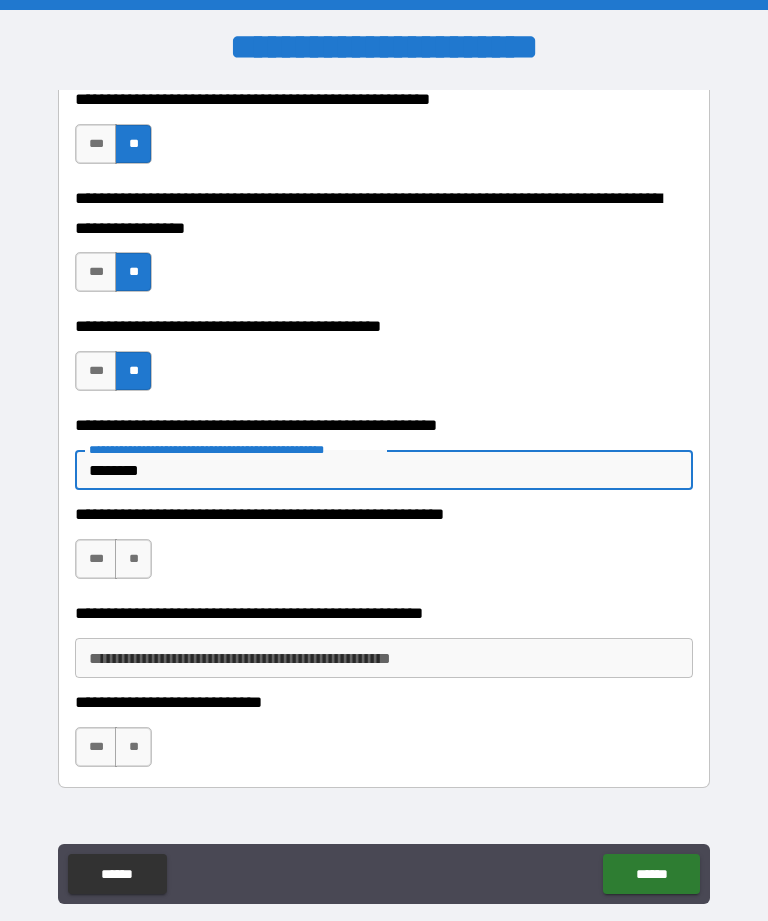 type on "*" 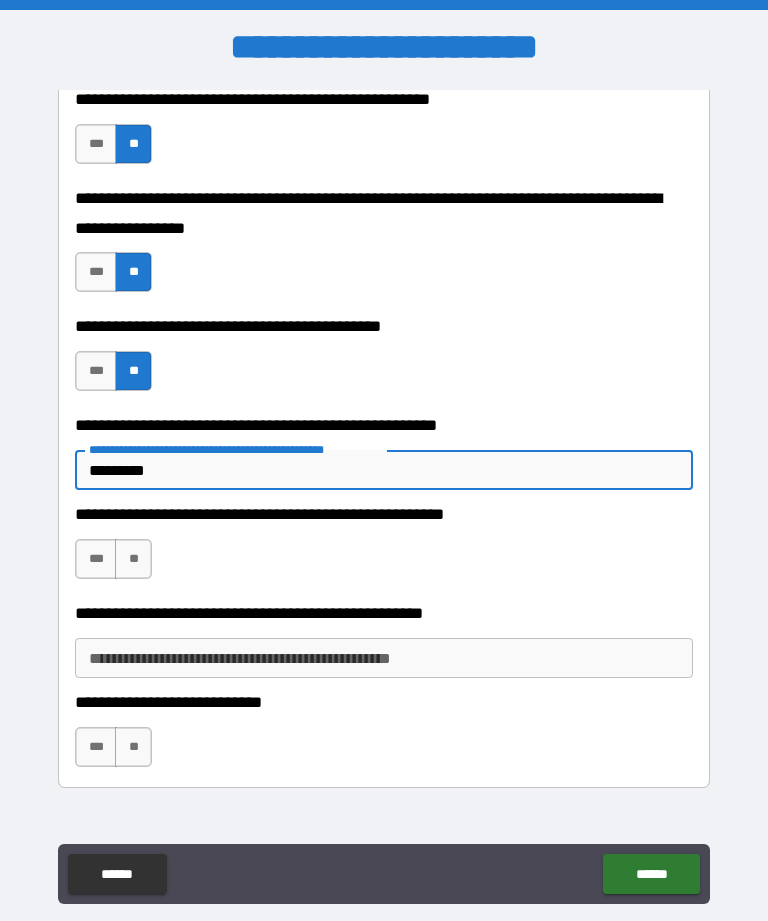 type on "*" 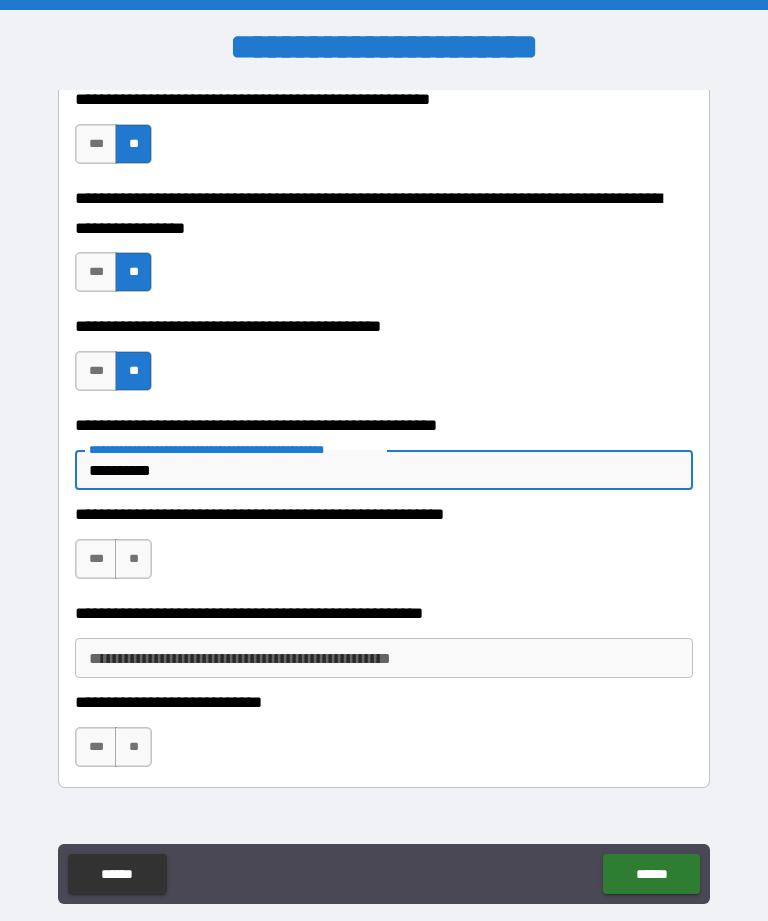 type on "*********" 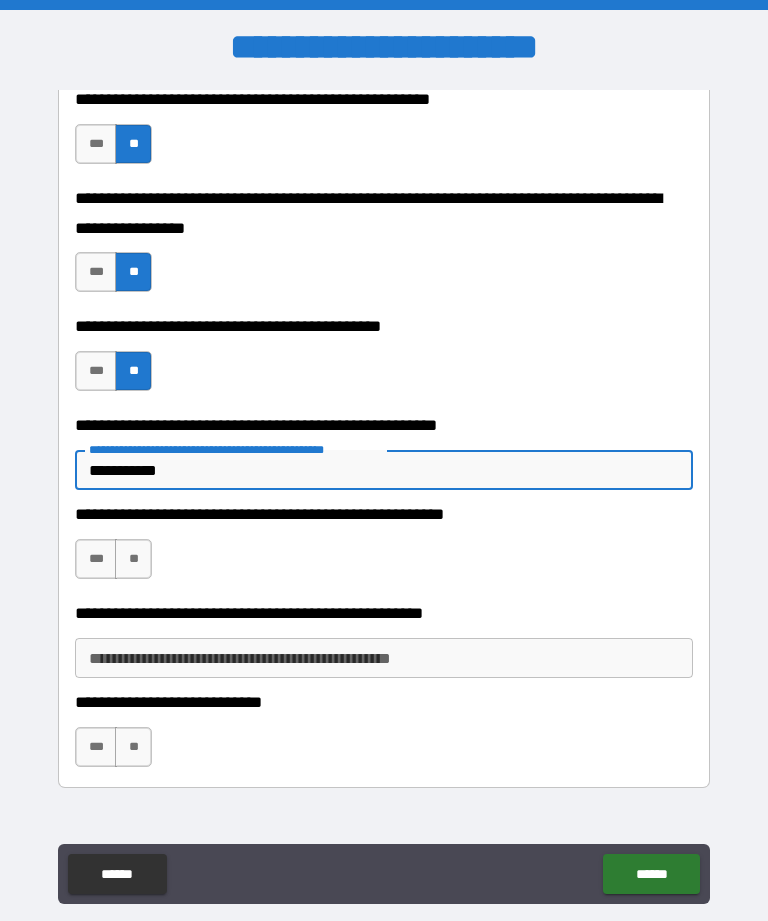 type on "*" 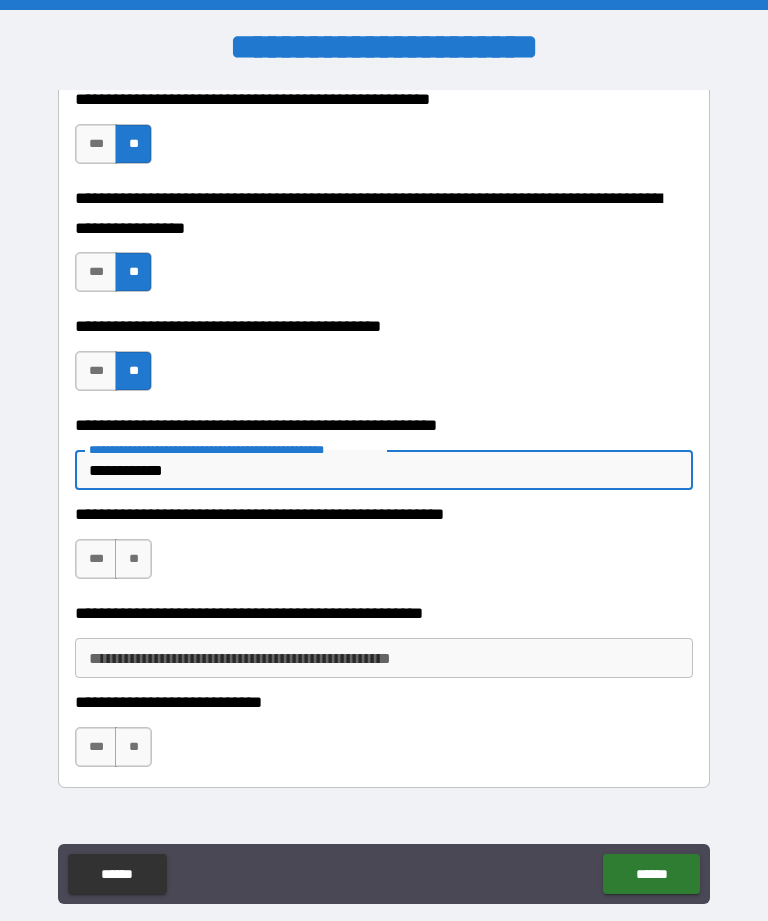 type on "*" 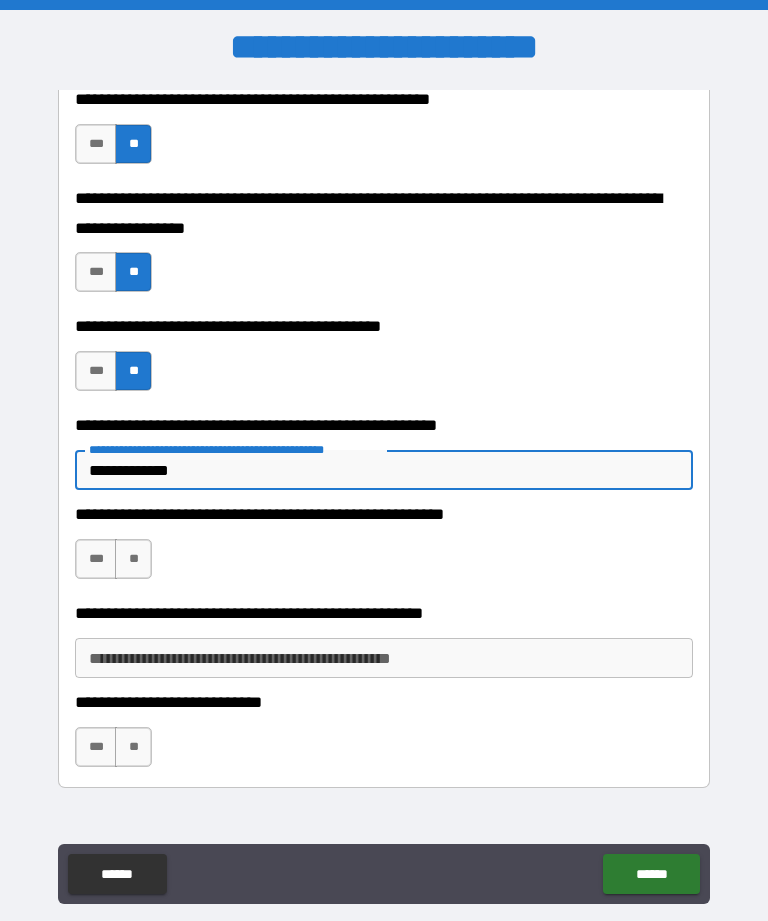 type on "*" 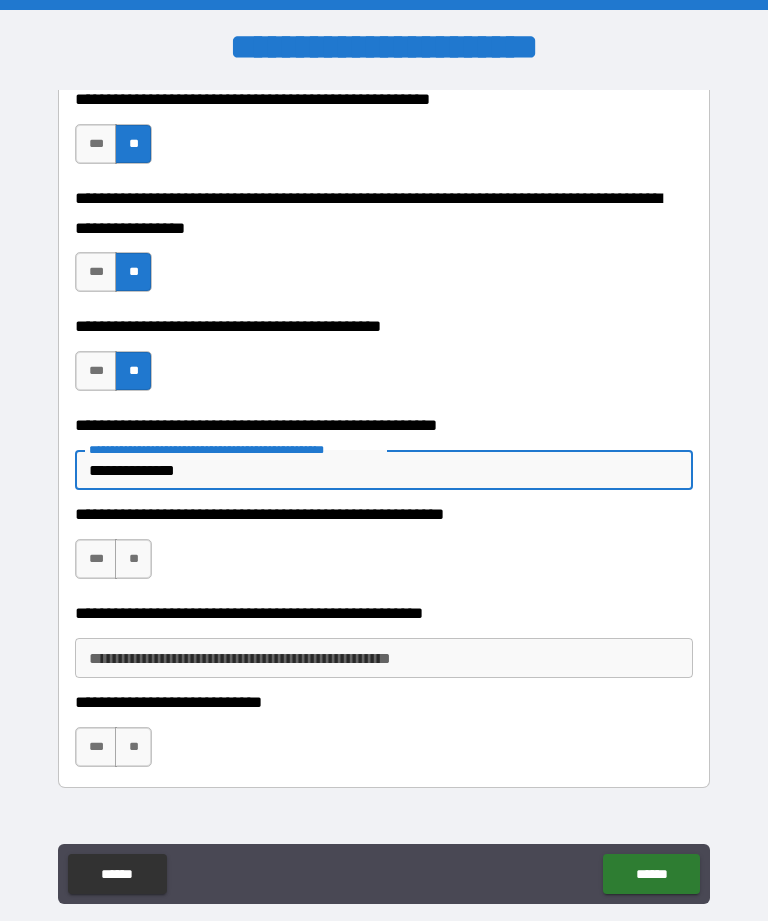 type on "*" 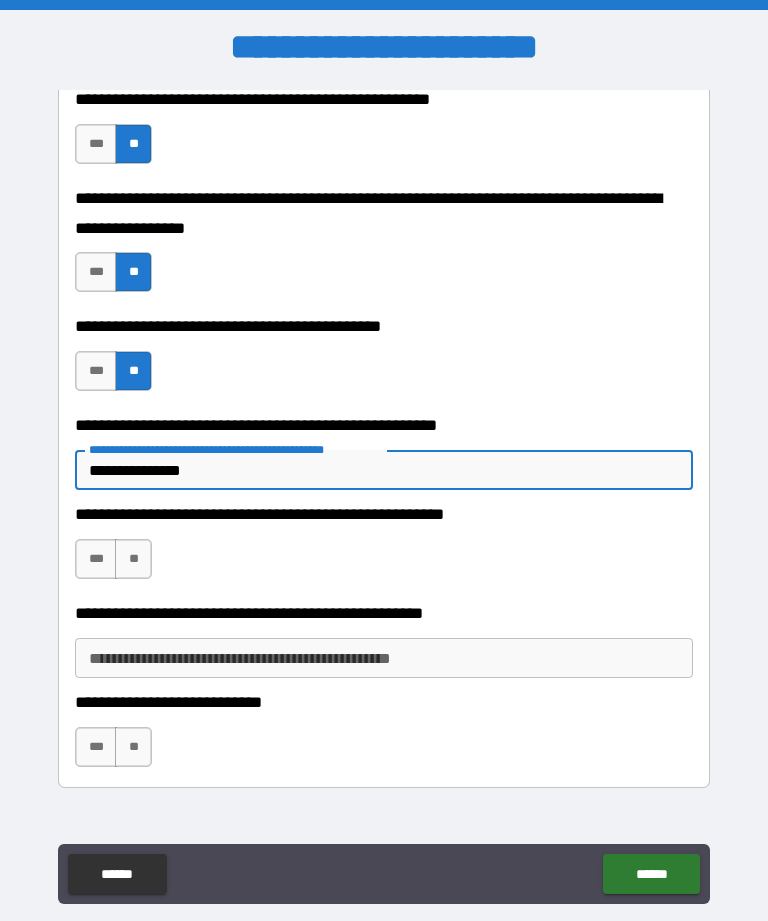 type on "*" 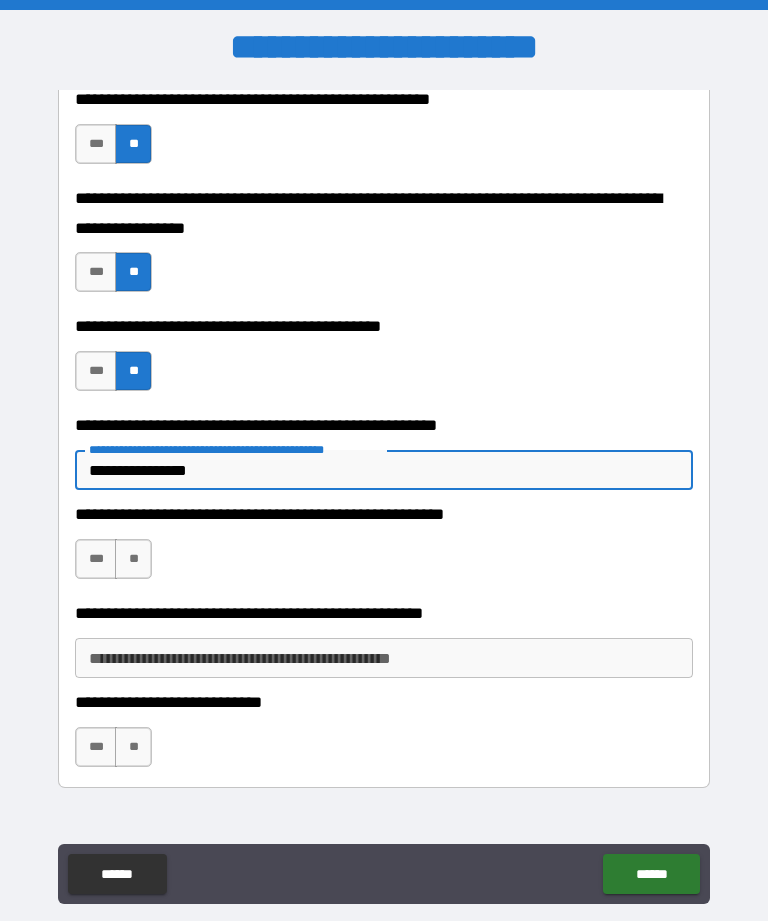 type on "*" 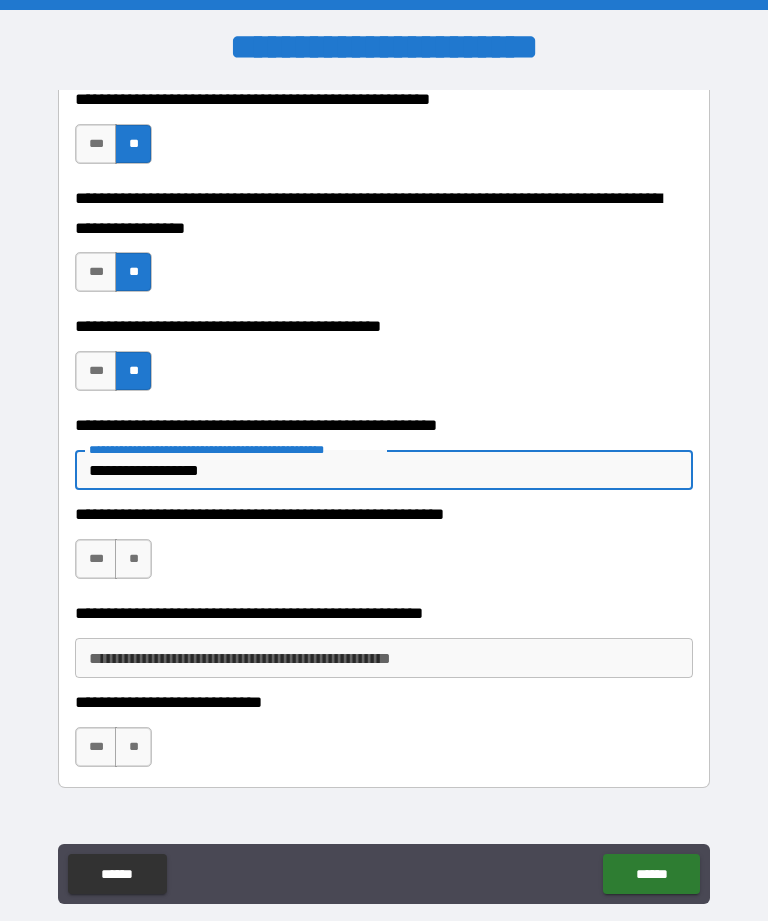 type on "*" 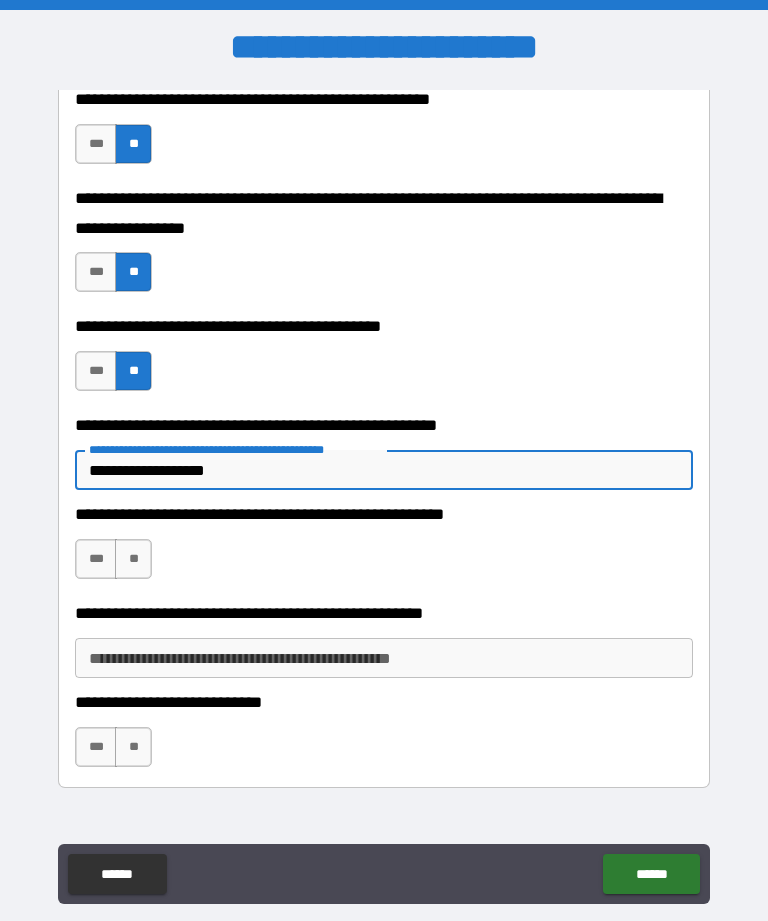 type on "*" 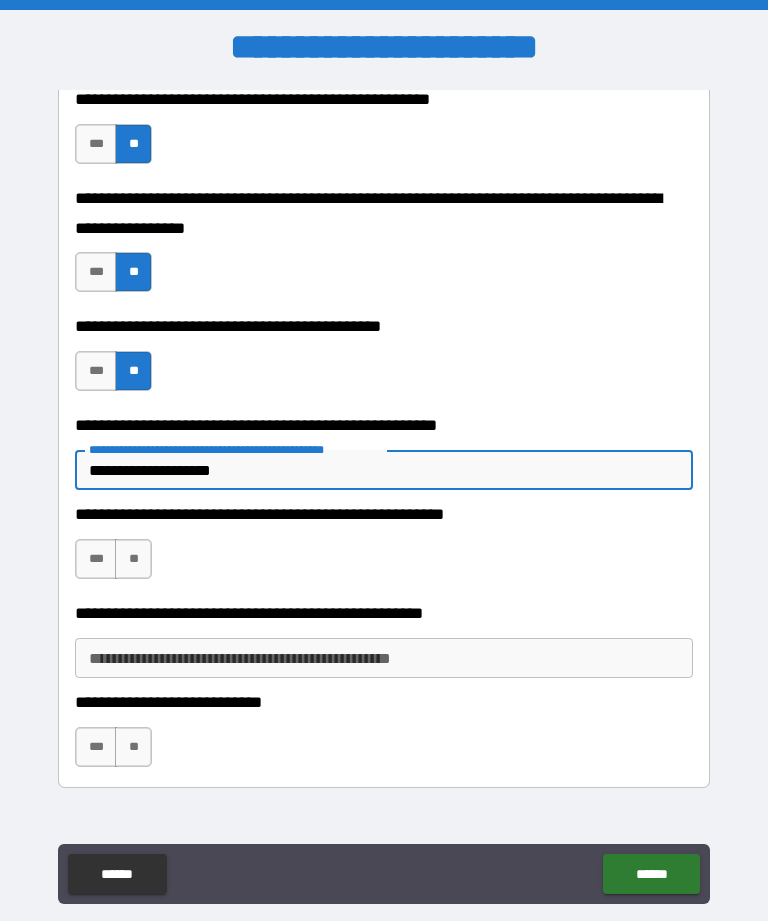 type on "*" 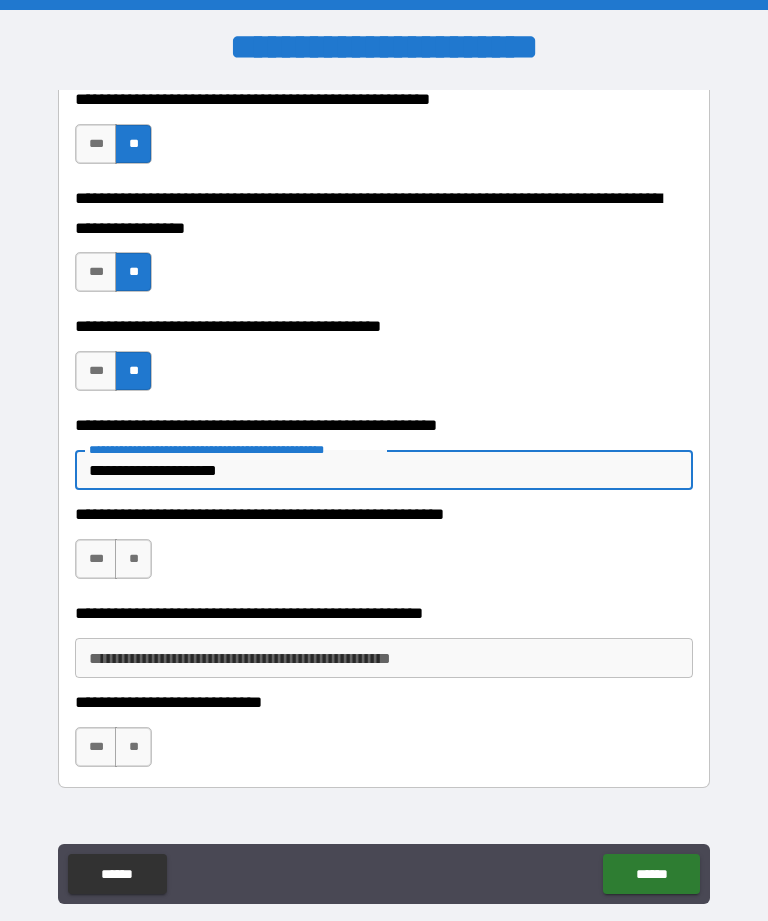 type on "*" 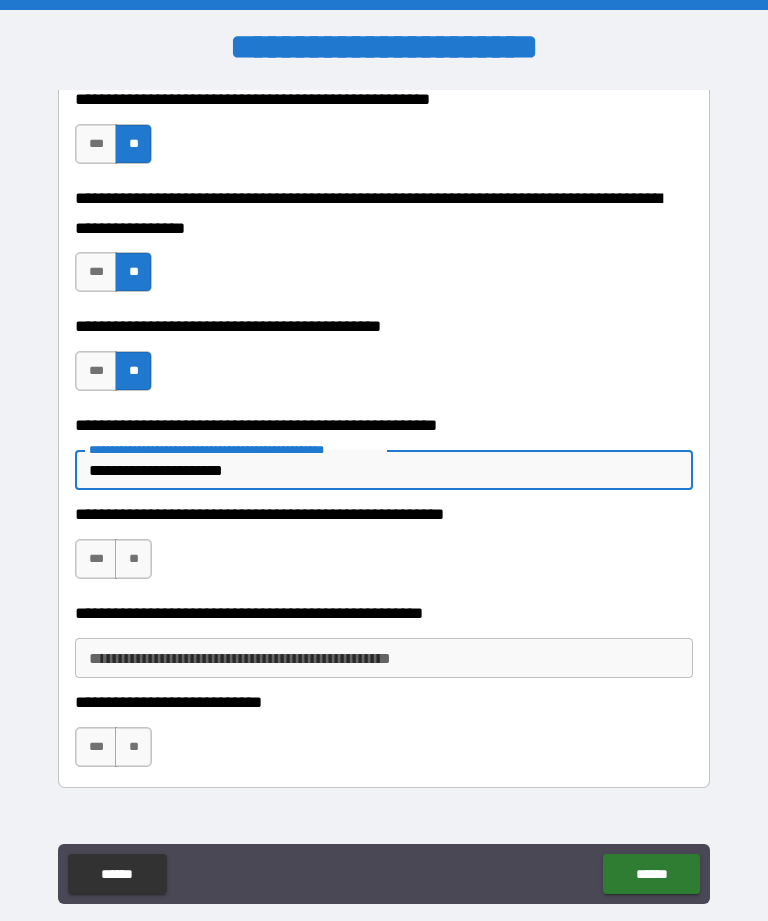 type on "*" 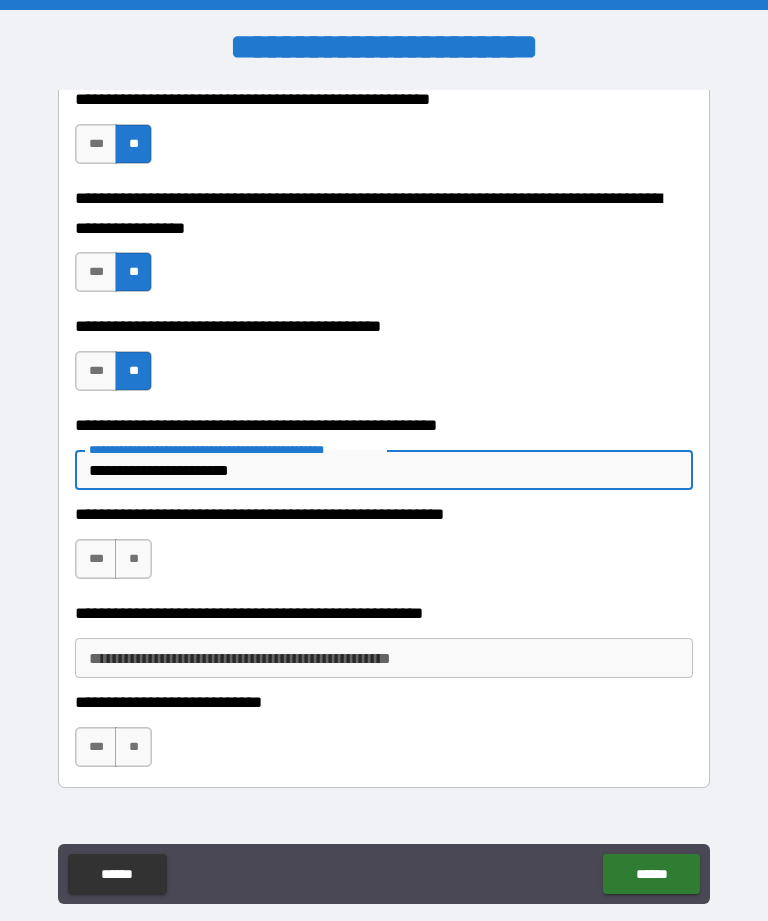 type on "*" 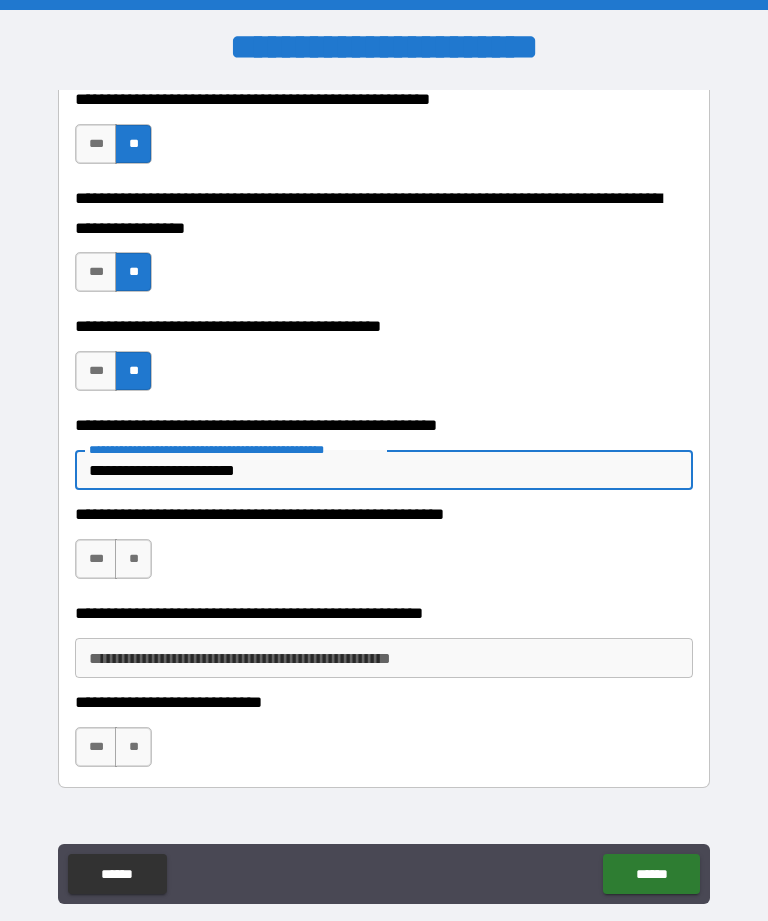 type on "**********" 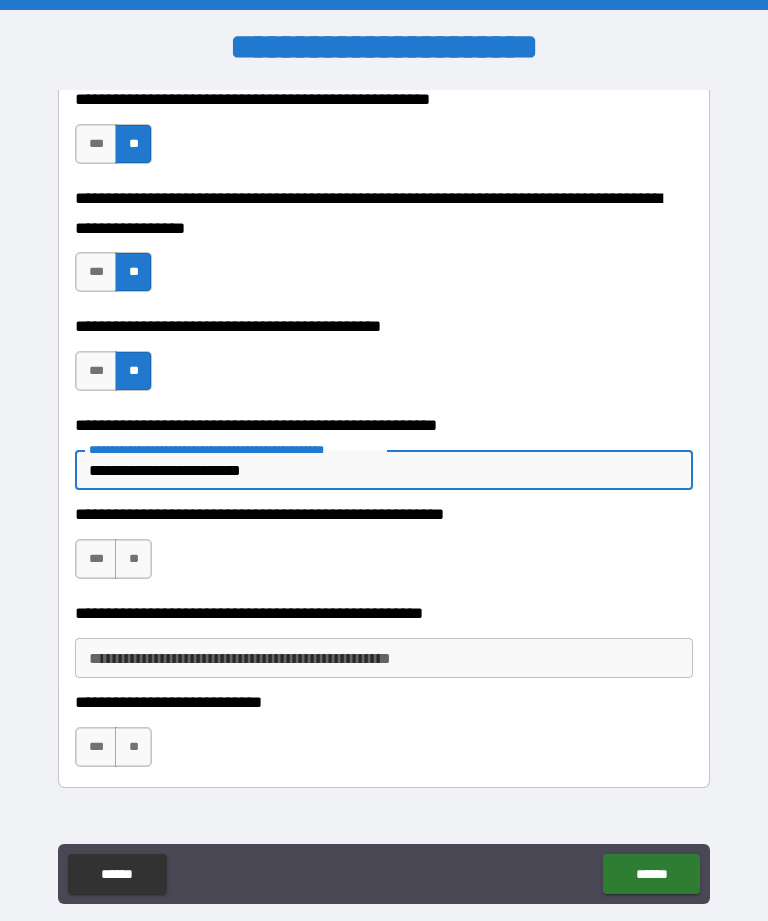 type on "*" 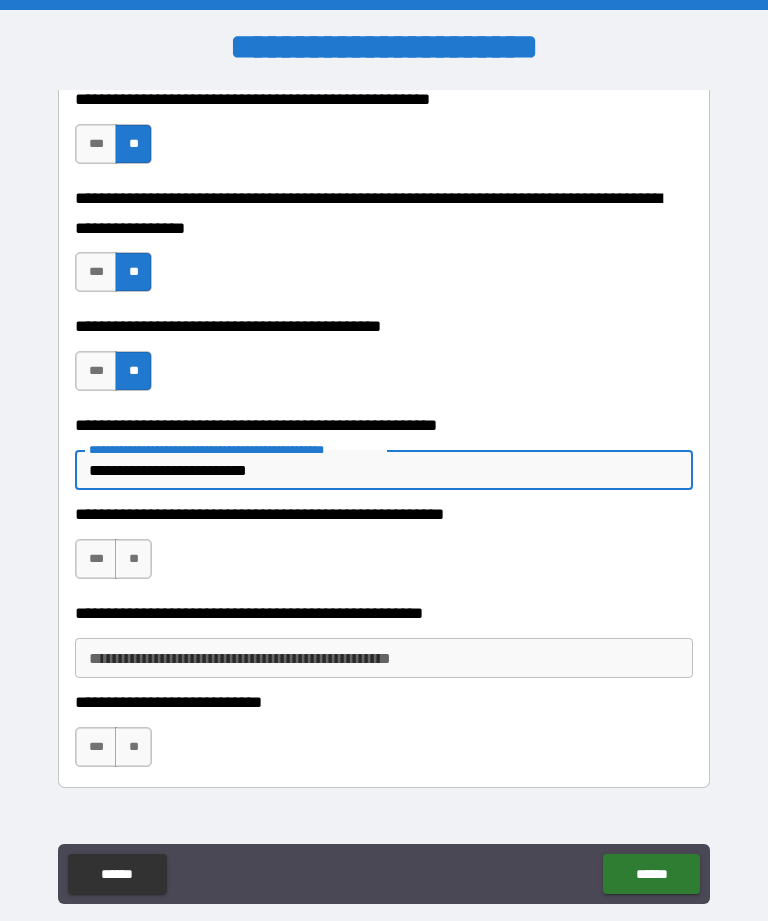 type on "*" 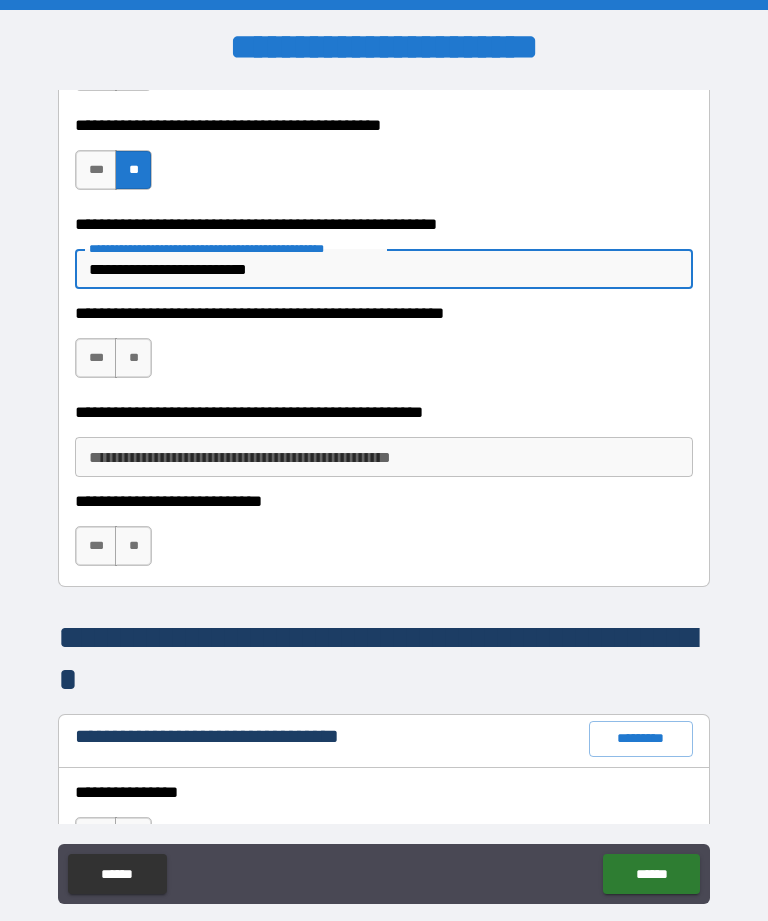 scroll, scrollTop: 988, scrollLeft: 0, axis: vertical 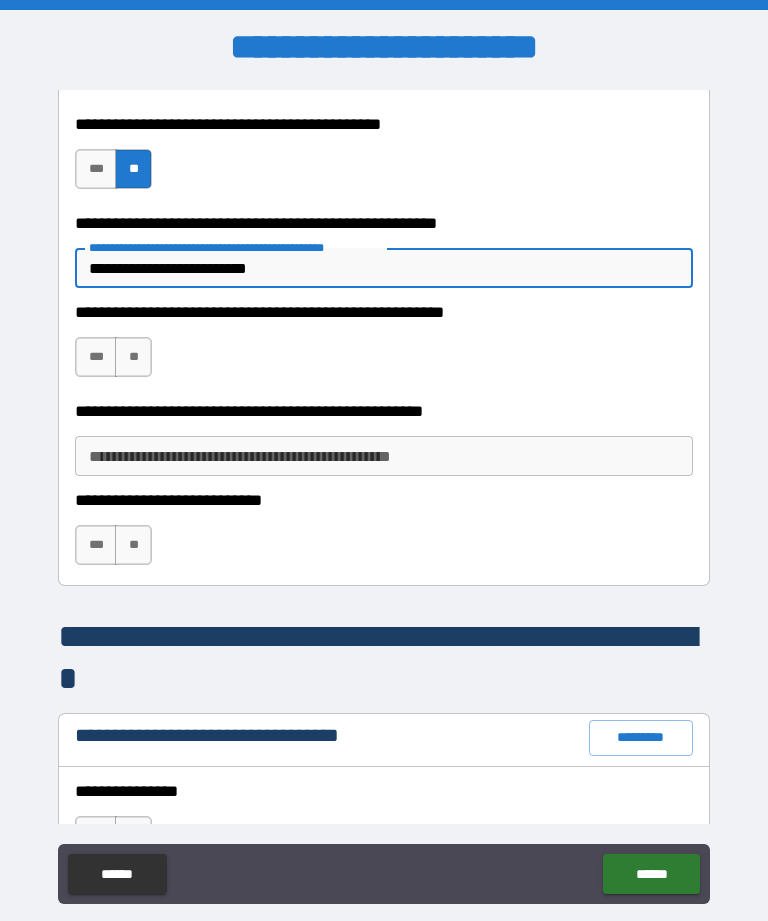 type on "**********" 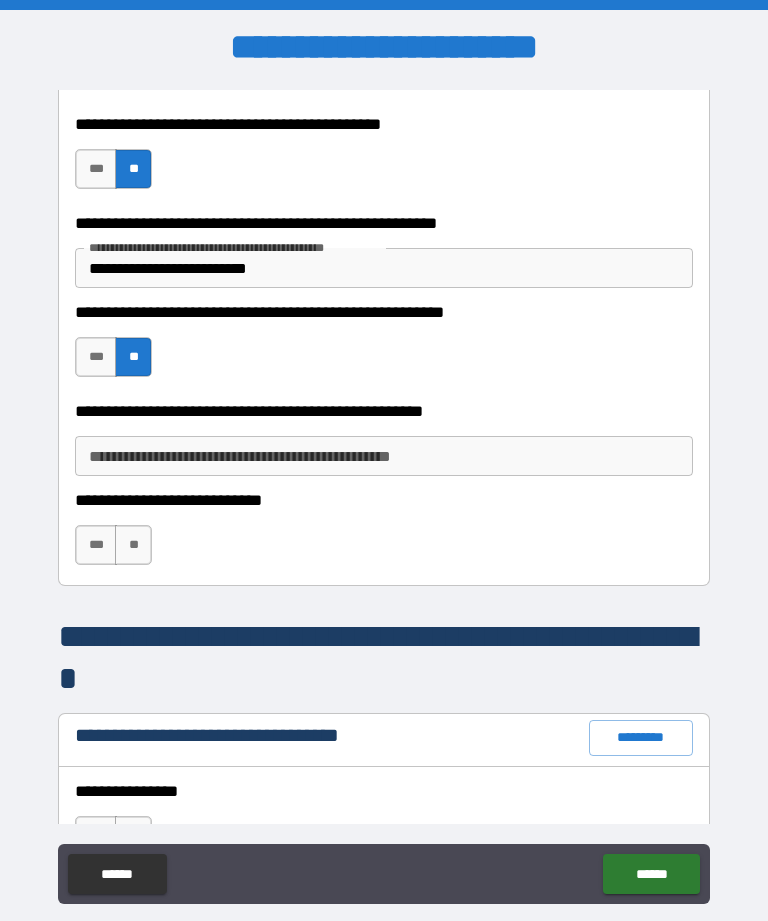 type on "*" 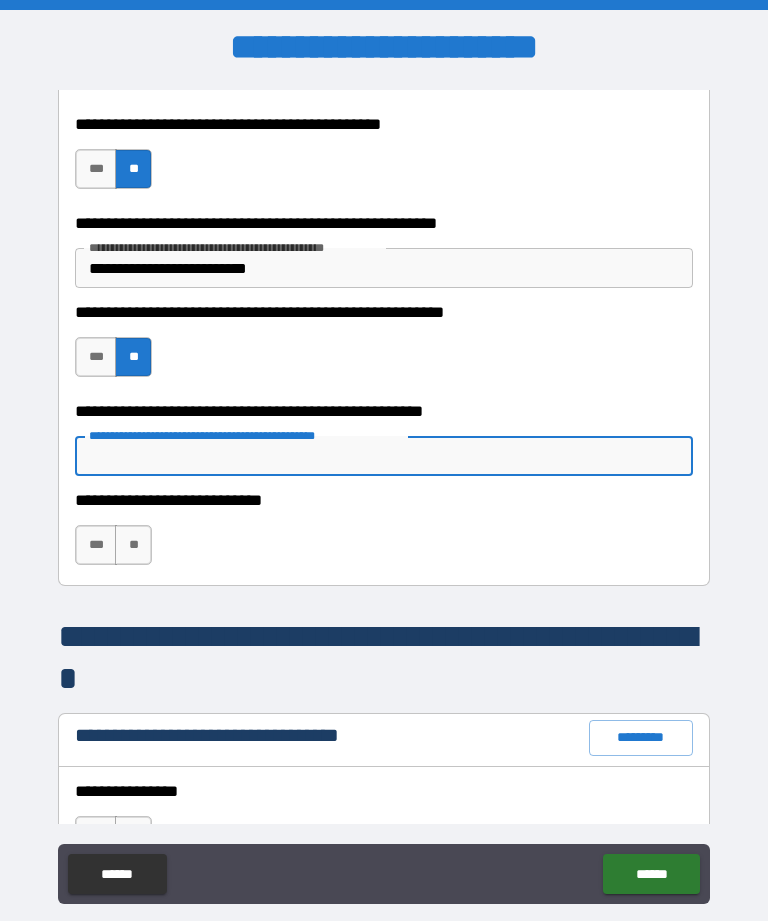 click on "***" at bounding box center [96, 545] 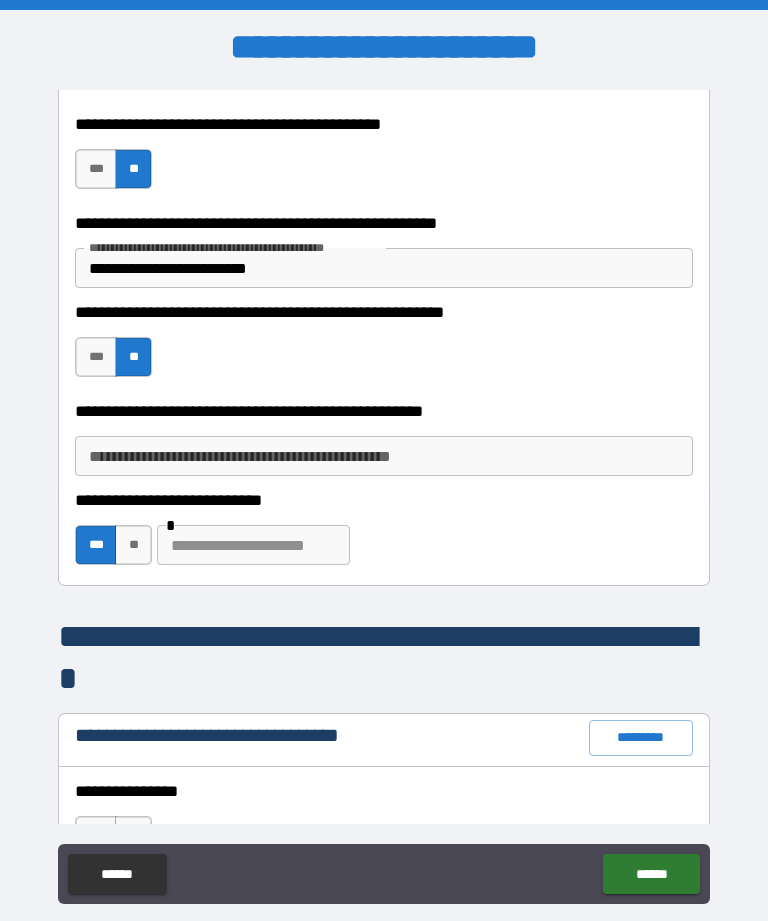 type on "*" 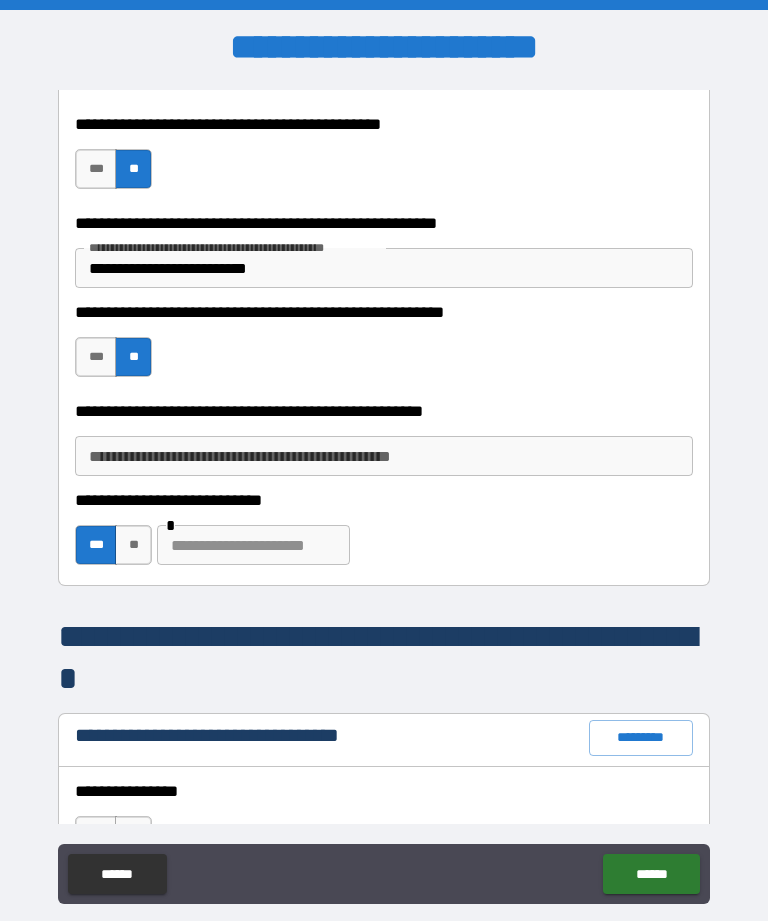 type on "*" 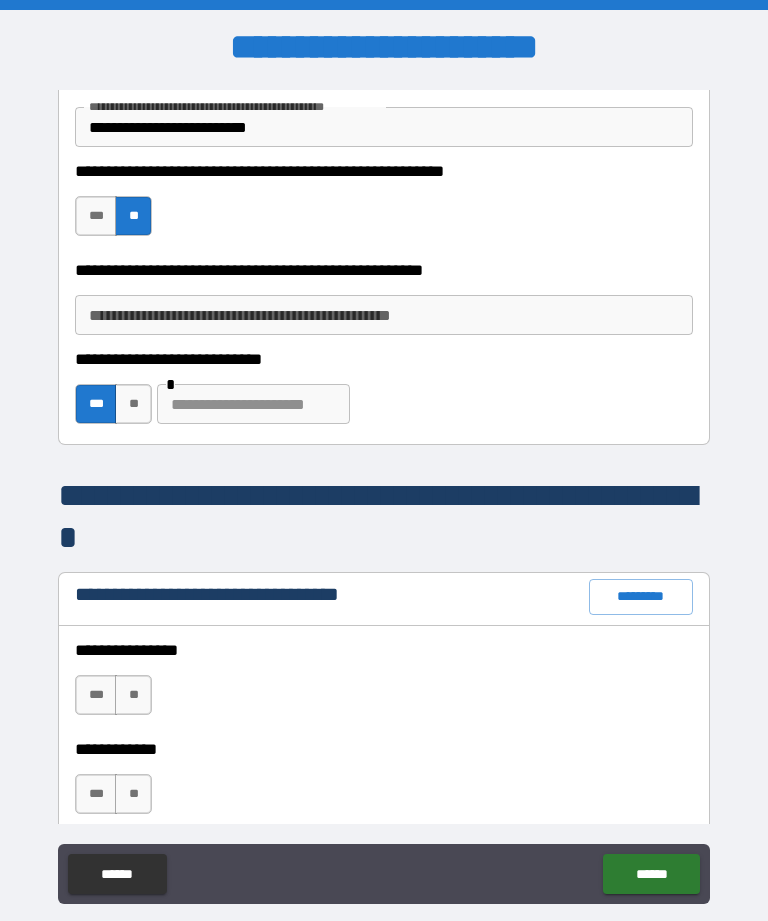 scroll, scrollTop: 1176, scrollLeft: 0, axis: vertical 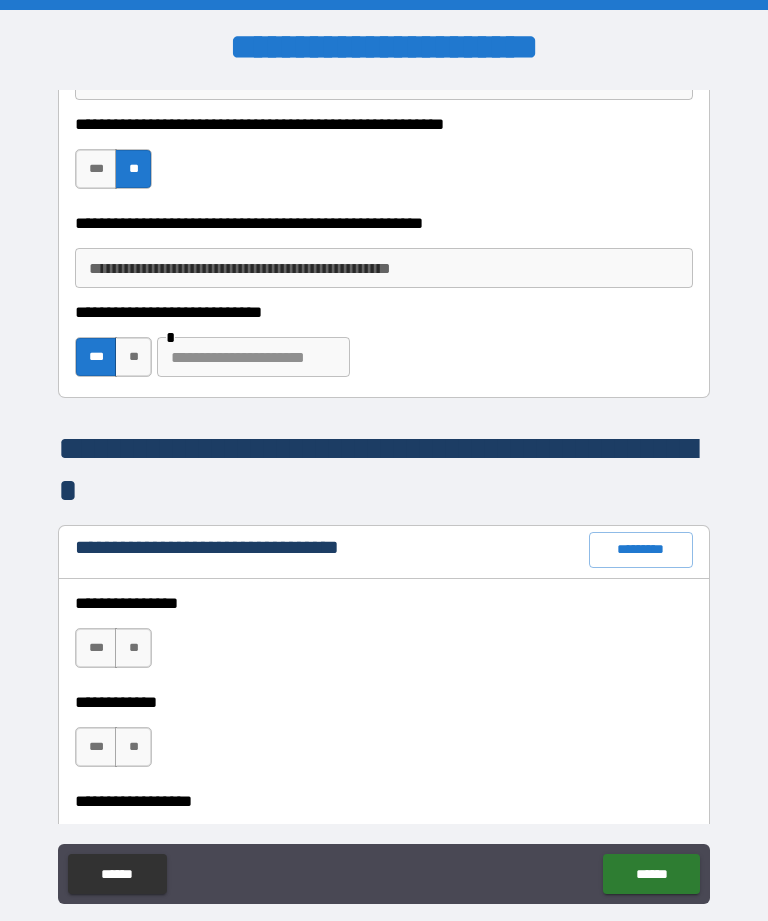 click on "*********" at bounding box center (641, 550) 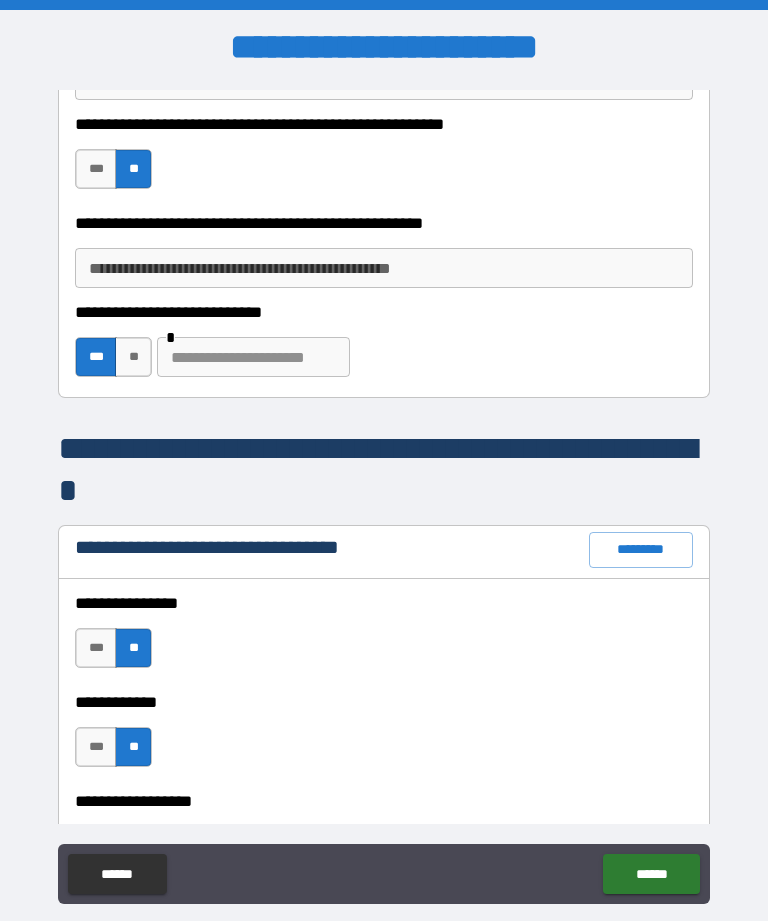 type on "*" 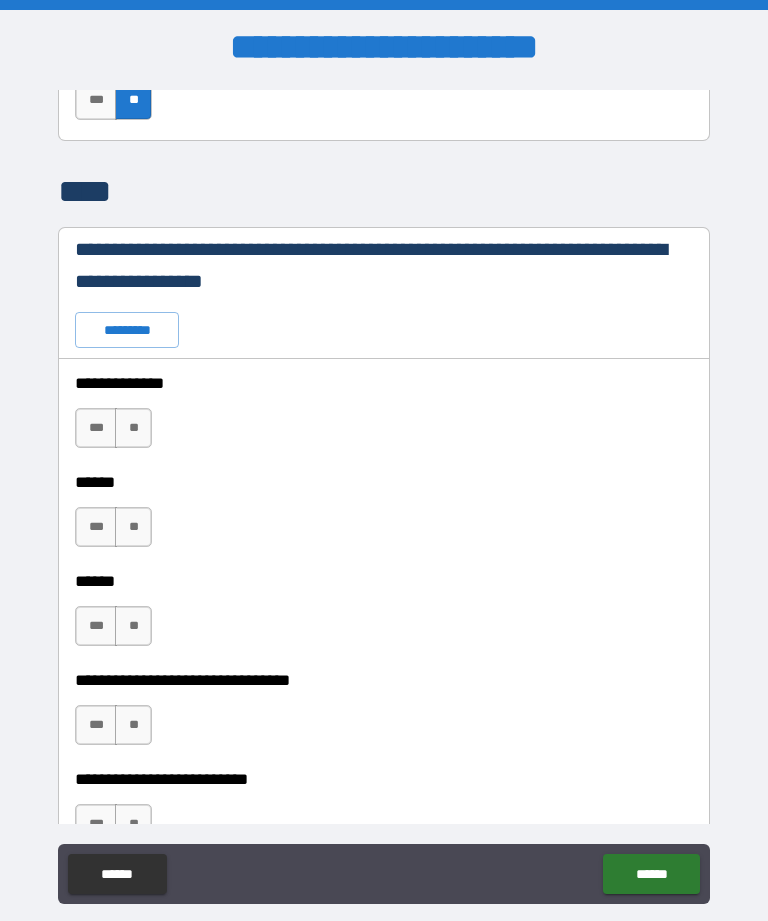 scroll, scrollTop: 4398, scrollLeft: 0, axis: vertical 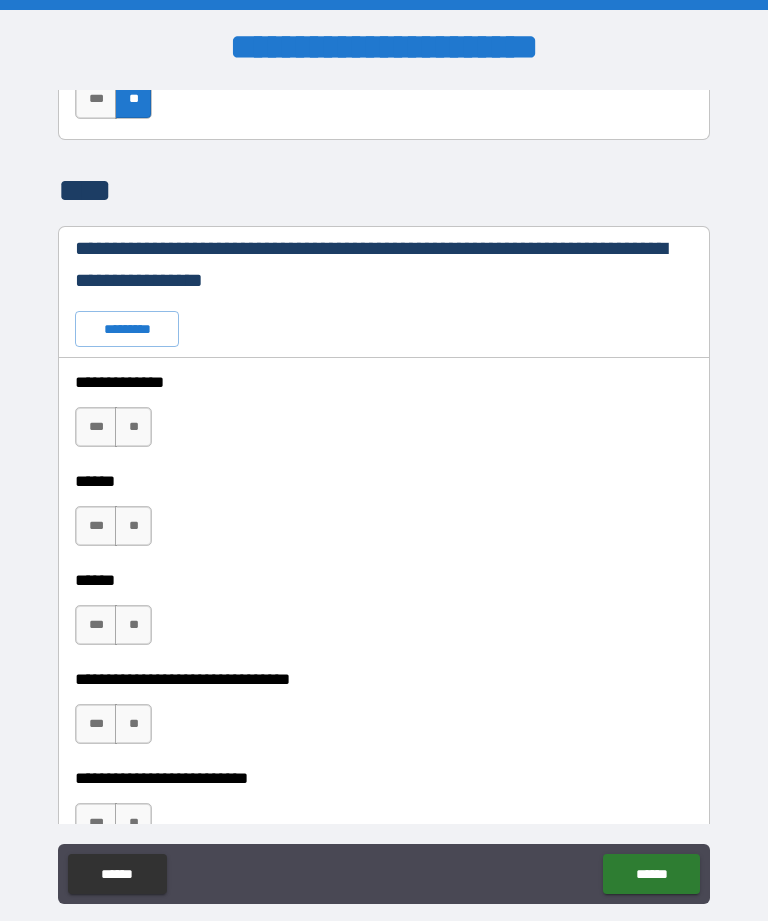 click on "**" at bounding box center (133, 427) 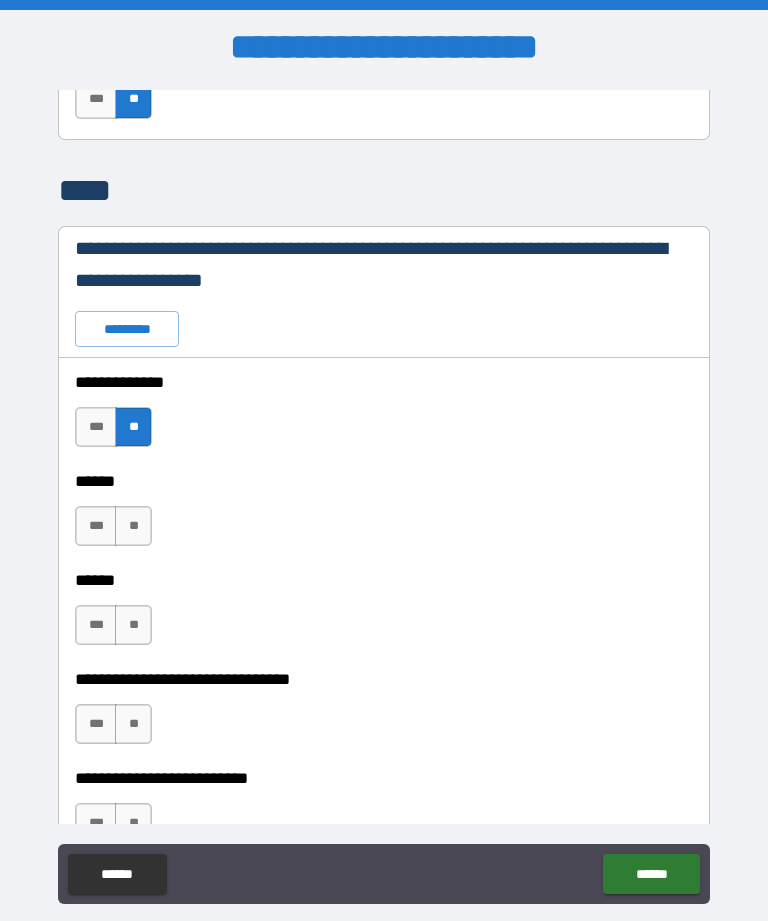 click on "**" at bounding box center (133, 526) 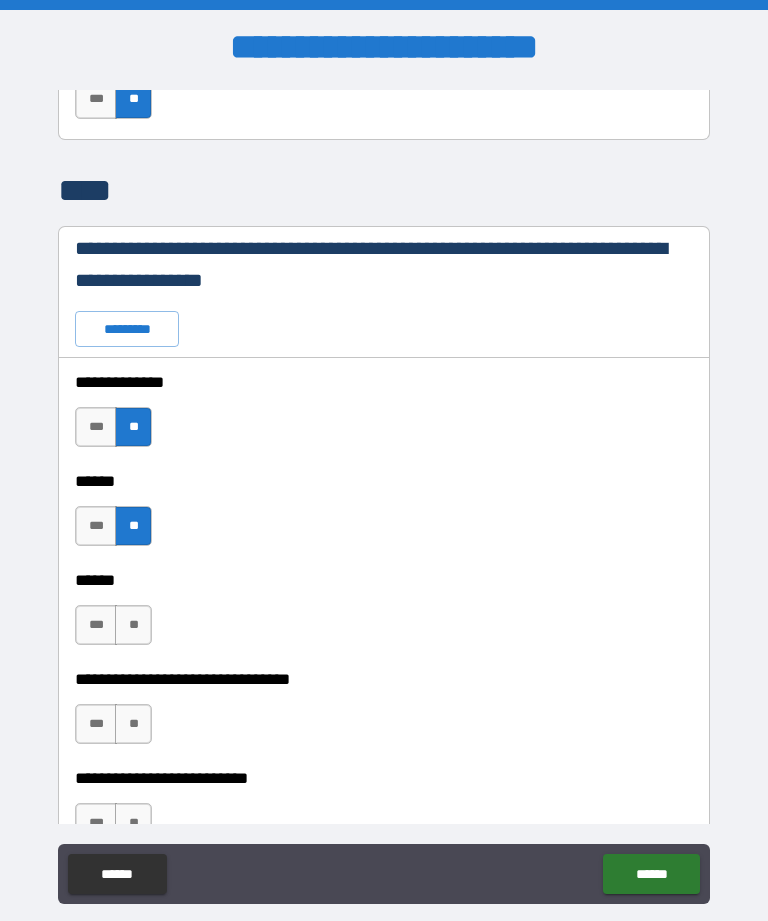 click on "**" at bounding box center (133, 625) 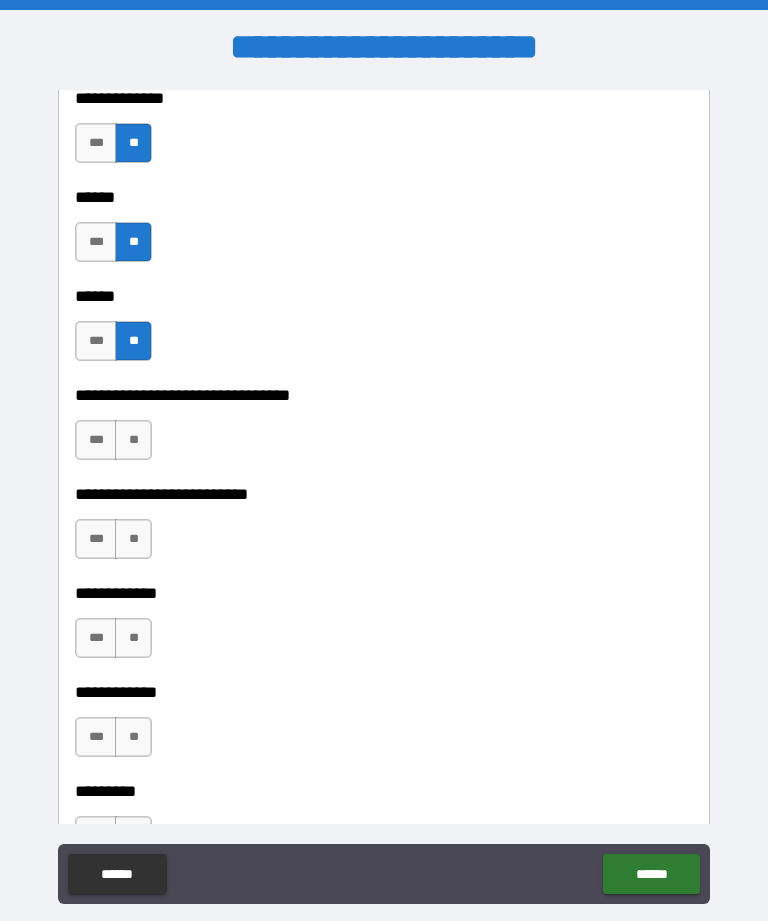 scroll, scrollTop: 4685, scrollLeft: 0, axis: vertical 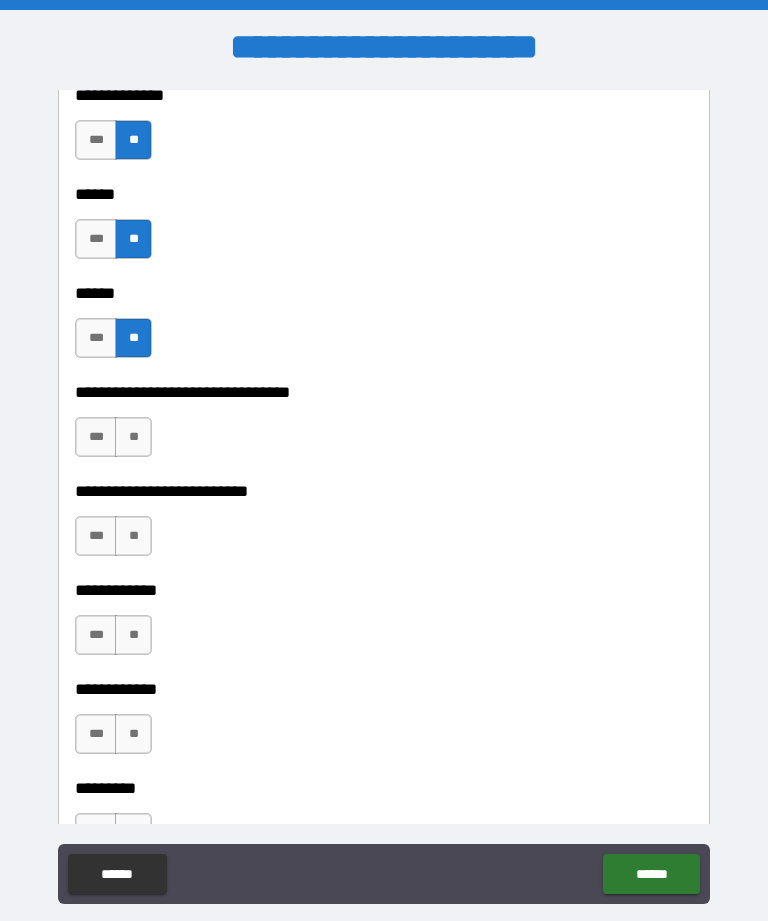 click on "**" at bounding box center [133, 437] 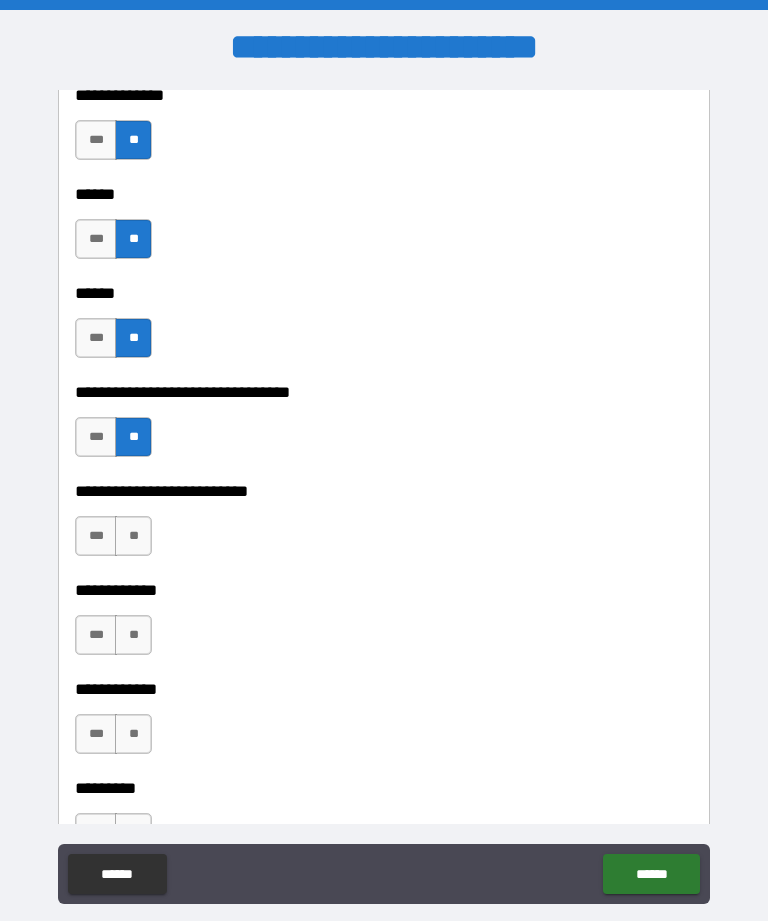 click on "**" at bounding box center (133, 536) 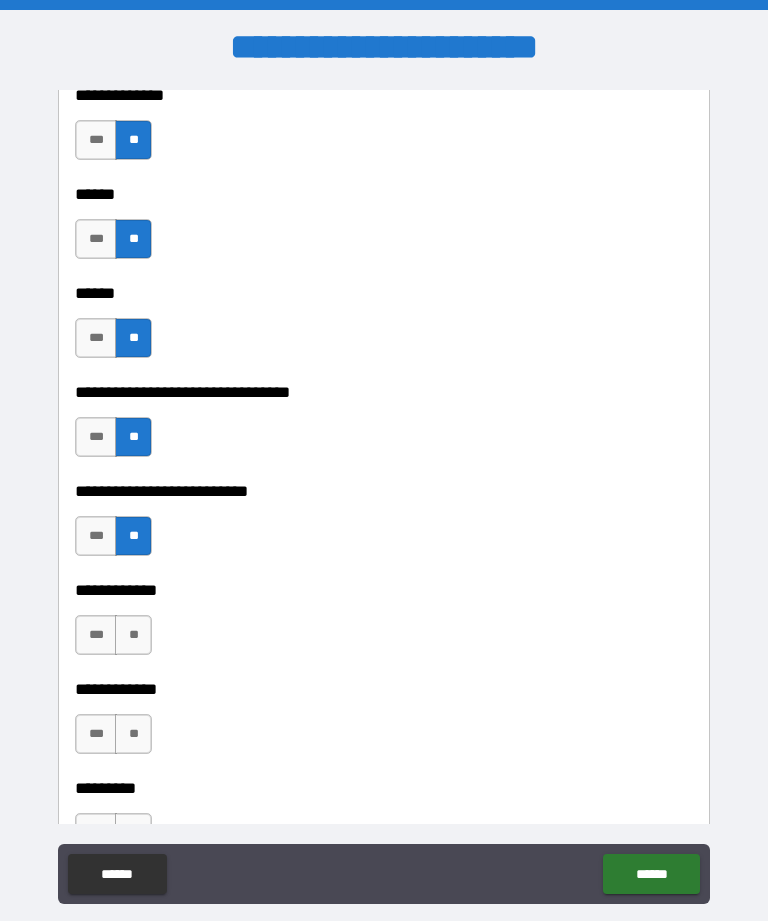 click on "**" at bounding box center [133, 635] 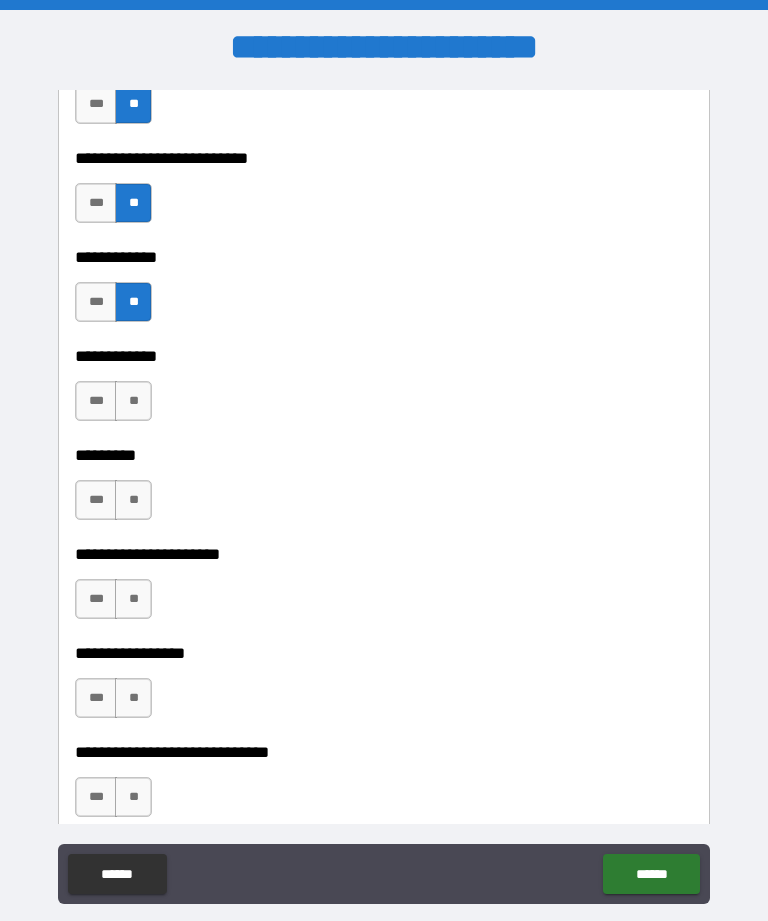 scroll, scrollTop: 5022, scrollLeft: 0, axis: vertical 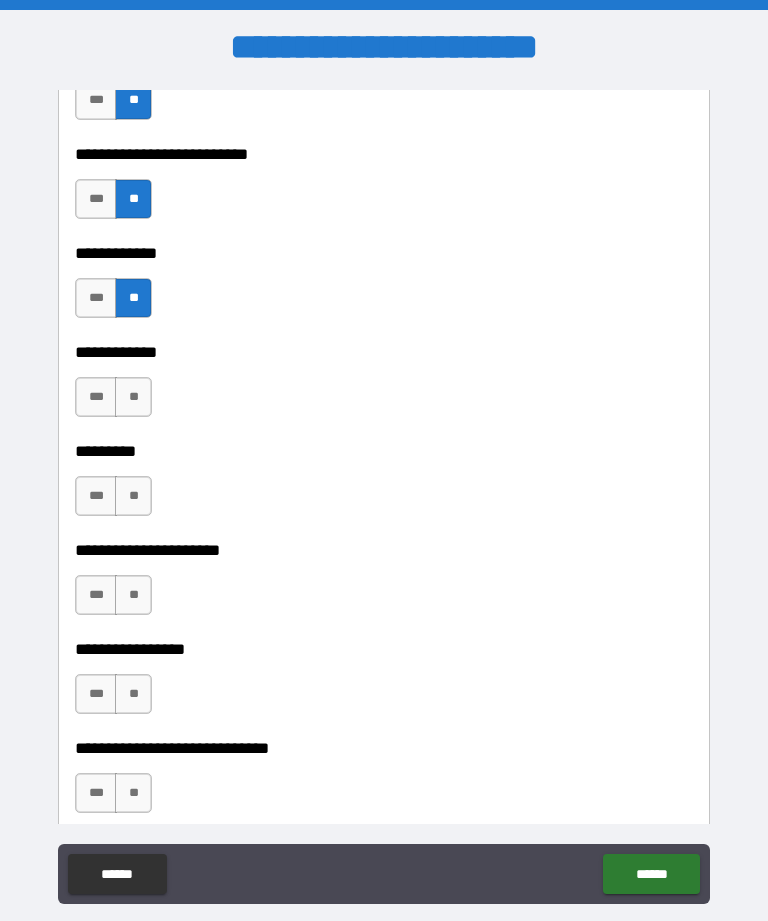 click on "**" at bounding box center (133, 397) 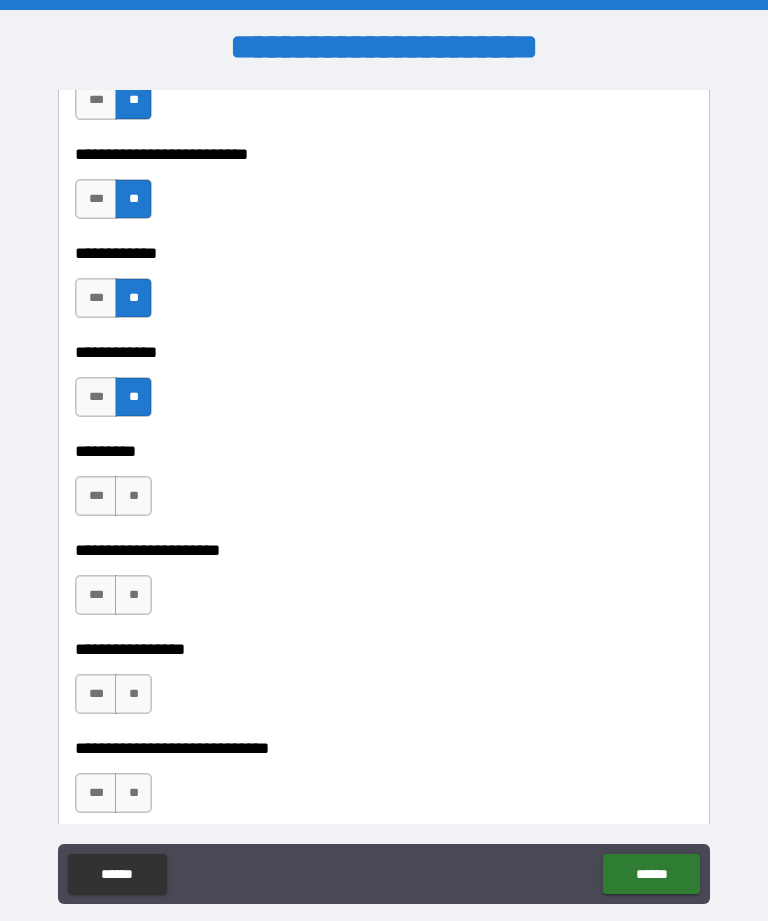 click on "**" at bounding box center [133, 496] 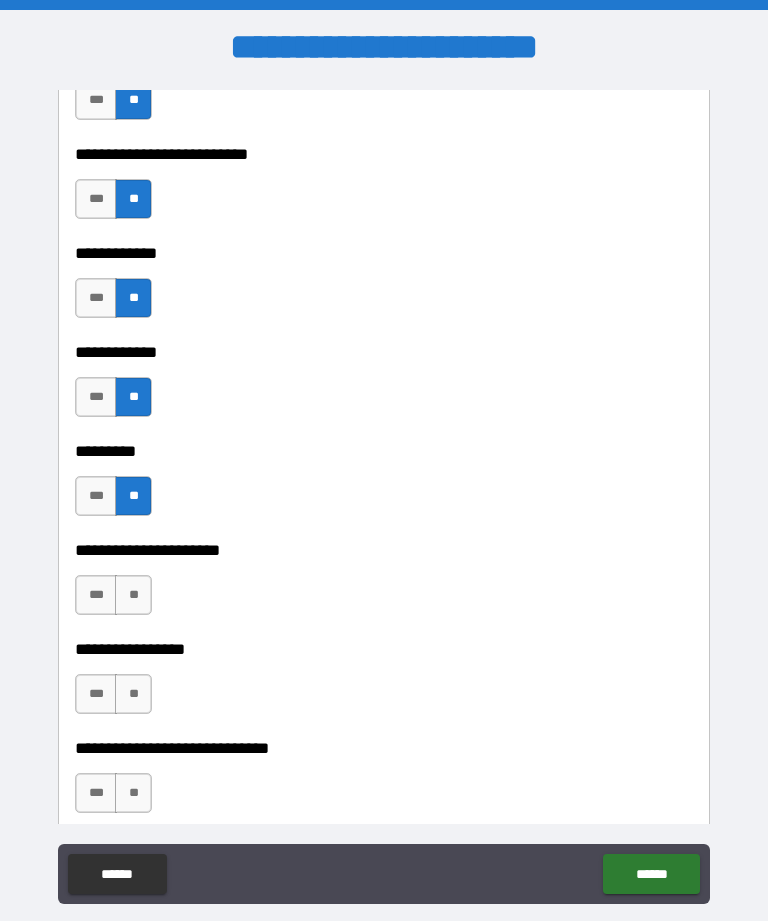 click on "**********" at bounding box center (384, 635) 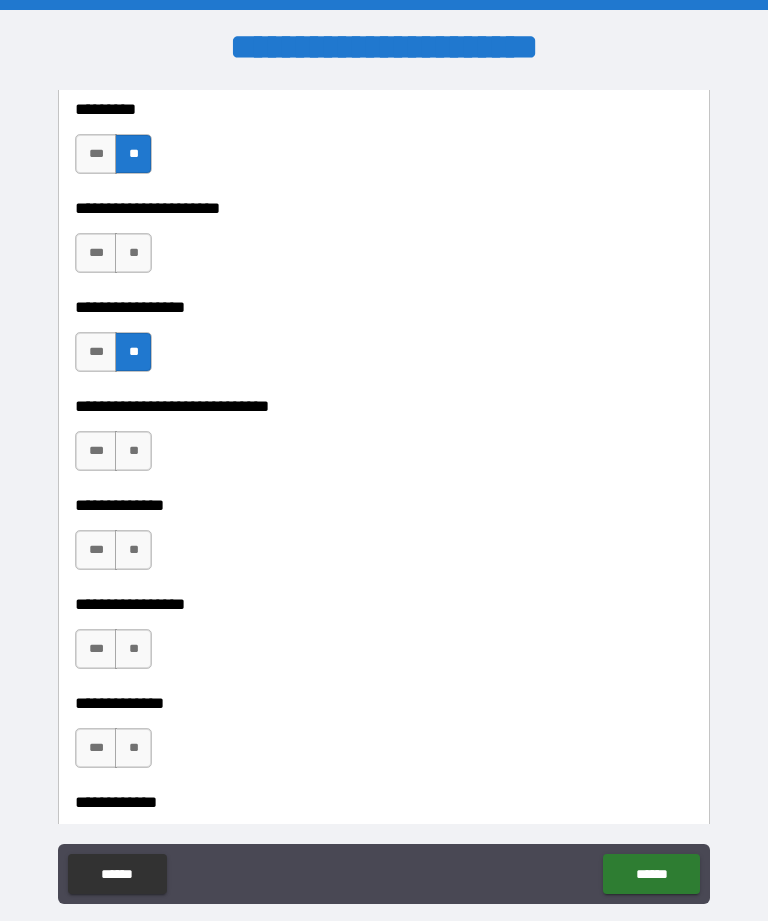 scroll, scrollTop: 5374, scrollLeft: 0, axis: vertical 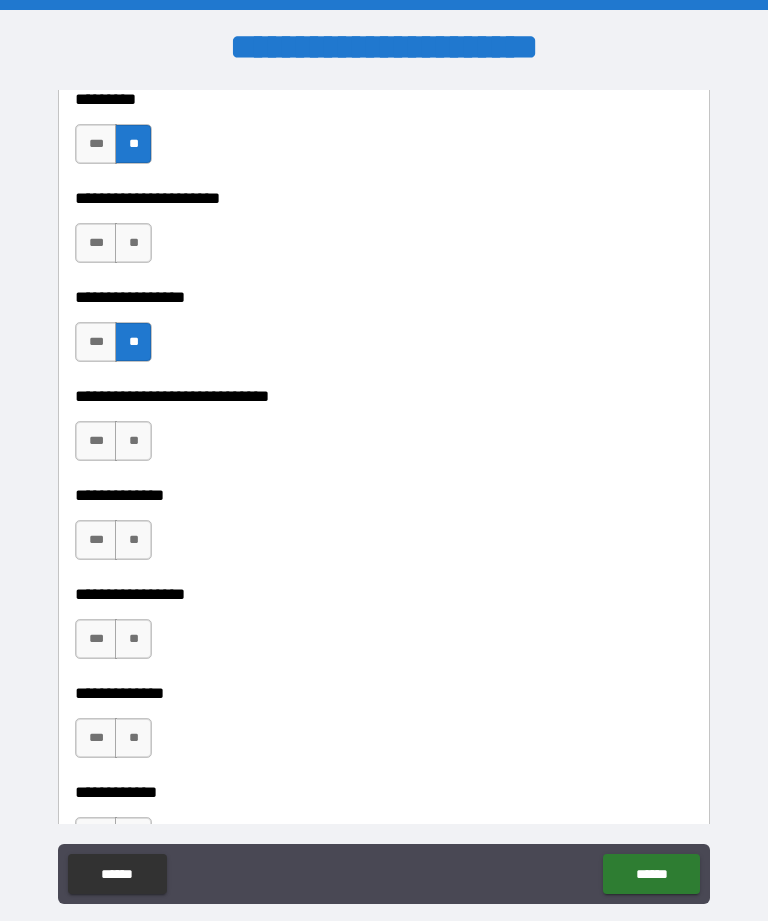 click on "**" at bounding box center (133, 441) 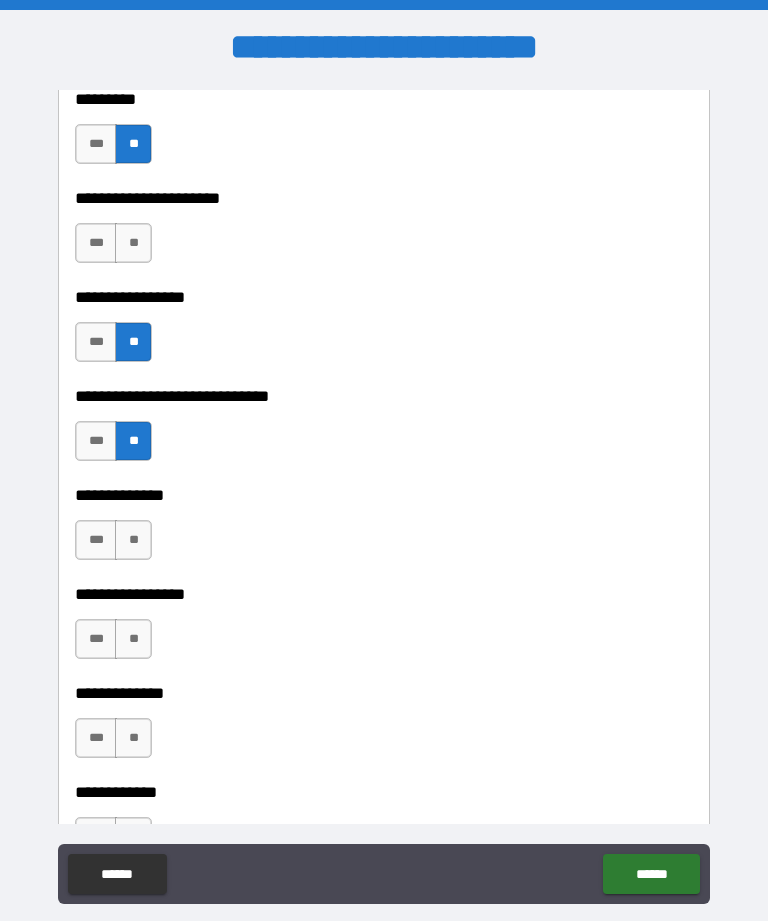 click on "**" at bounding box center [133, 540] 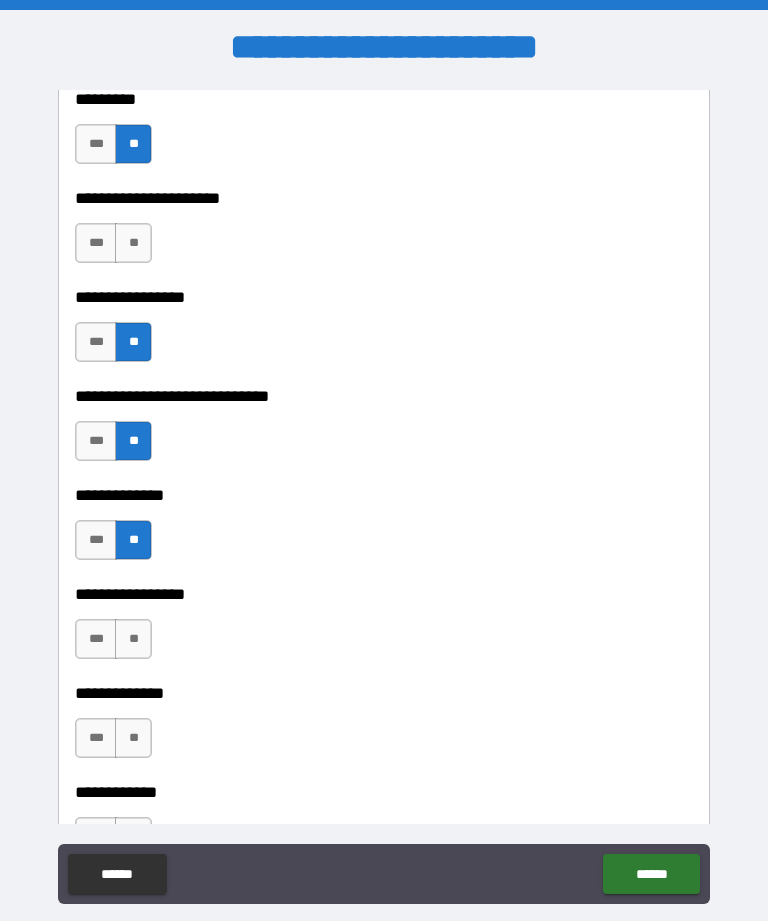click on "**" at bounding box center [133, 639] 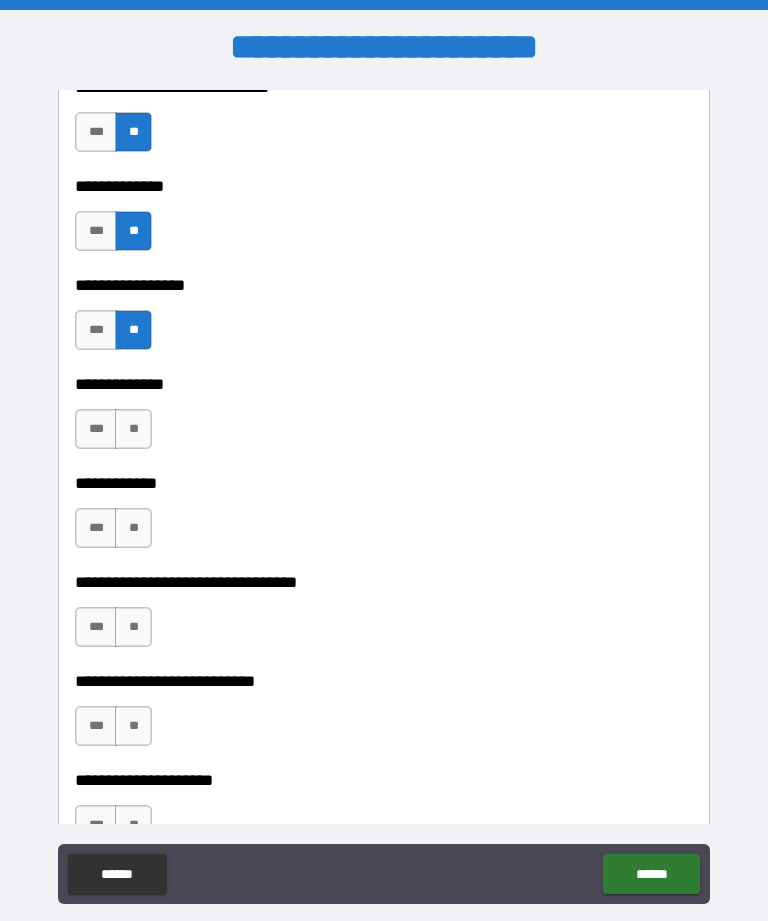 scroll, scrollTop: 5692, scrollLeft: 0, axis: vertical 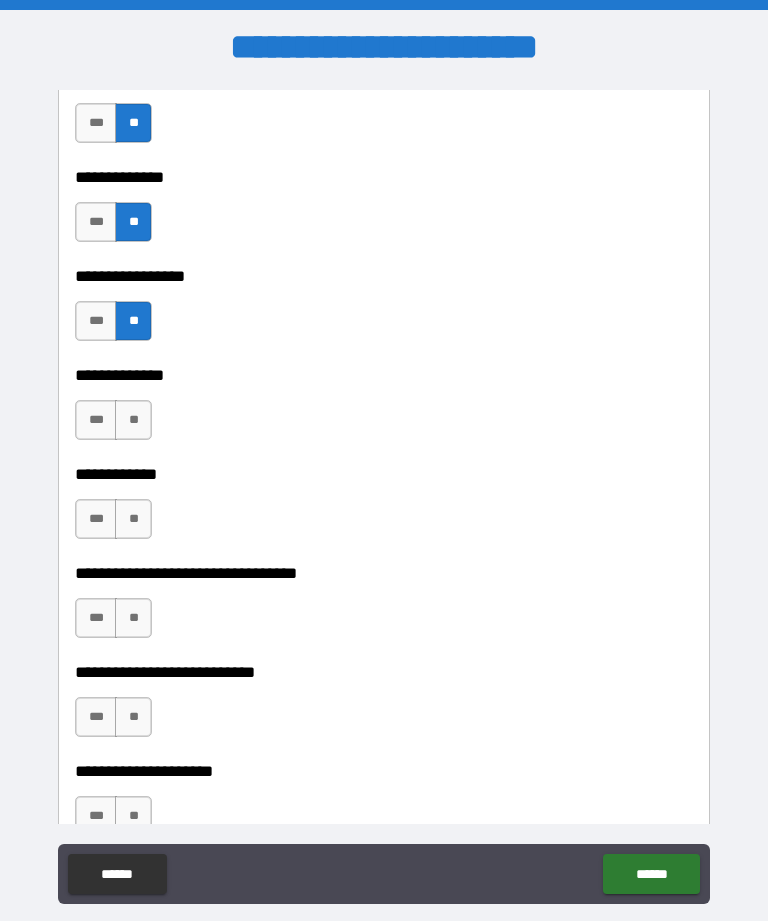 click on "**" at bounding box center (133, 420) 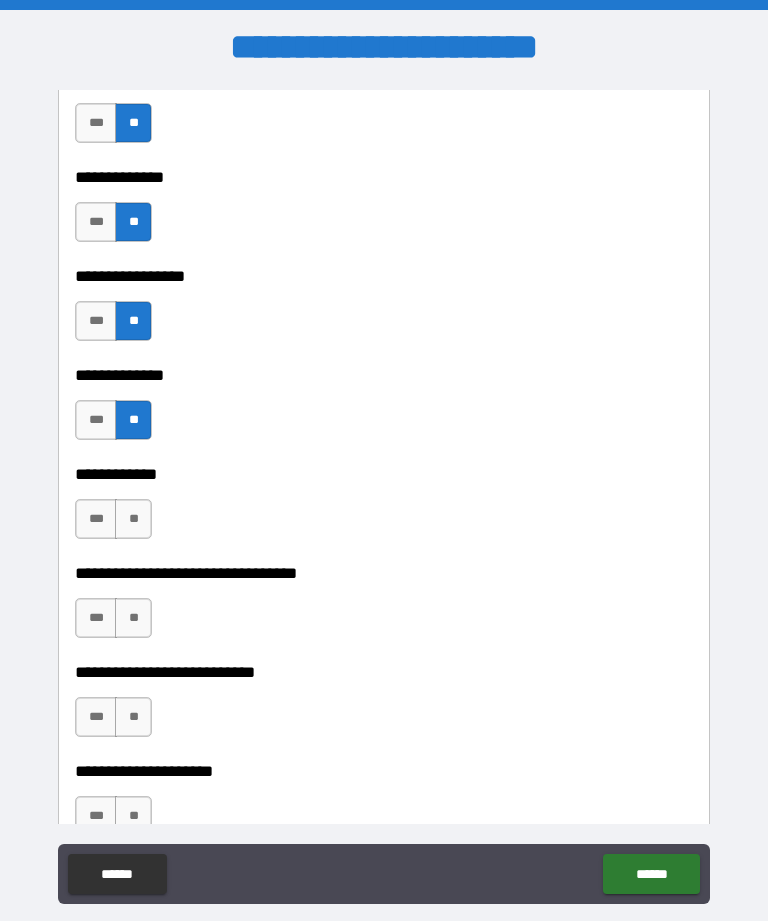 click on "**" at bounding box center (133, 519) 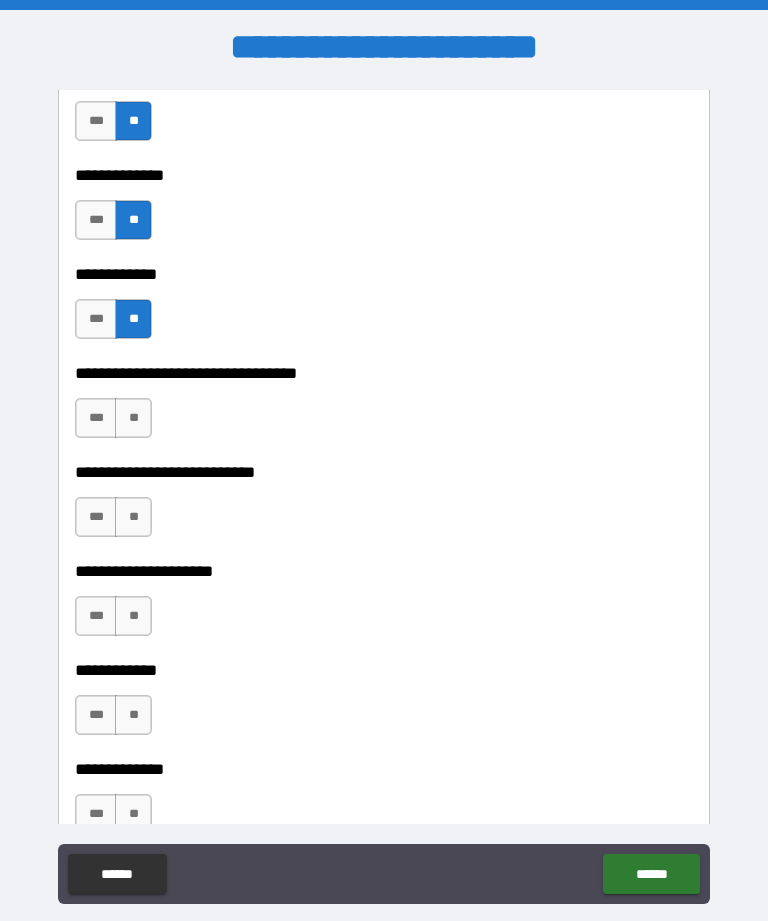 scroll, scrollTop: 5906, scrollLeft: 0, axis: vertical 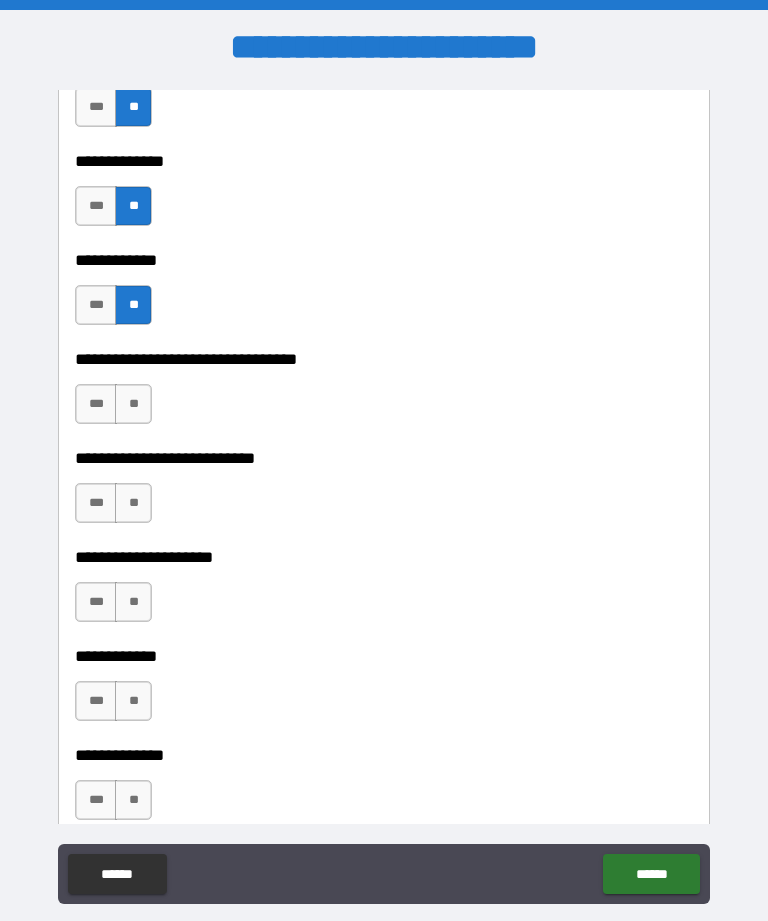 click on "***" at bounding box center [96, 404] 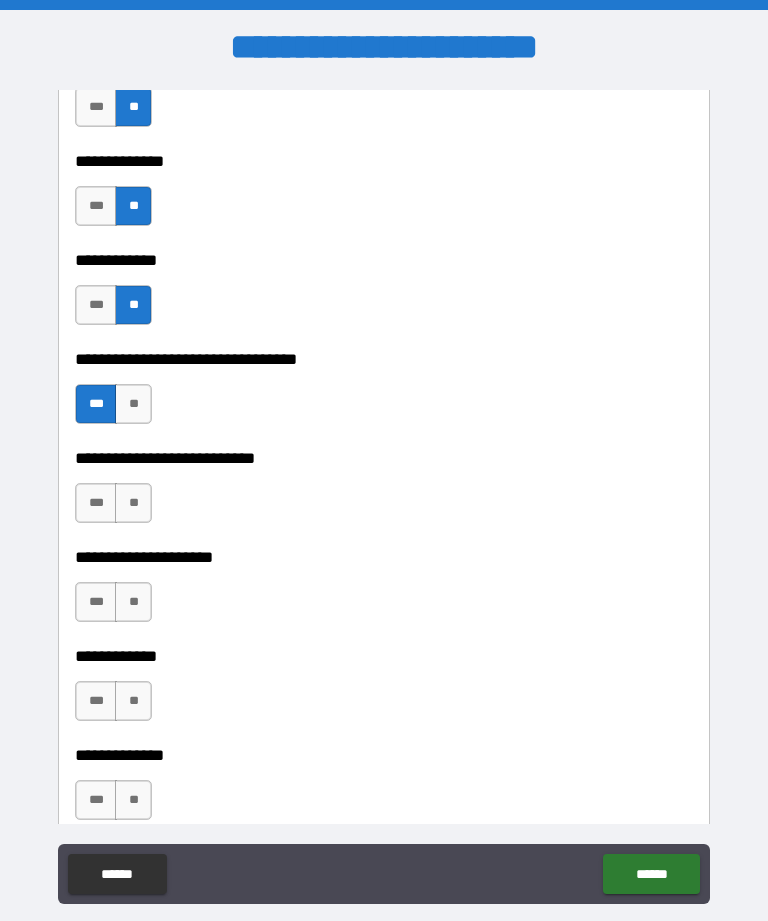 click on "**" at bounding box center [133, 503] 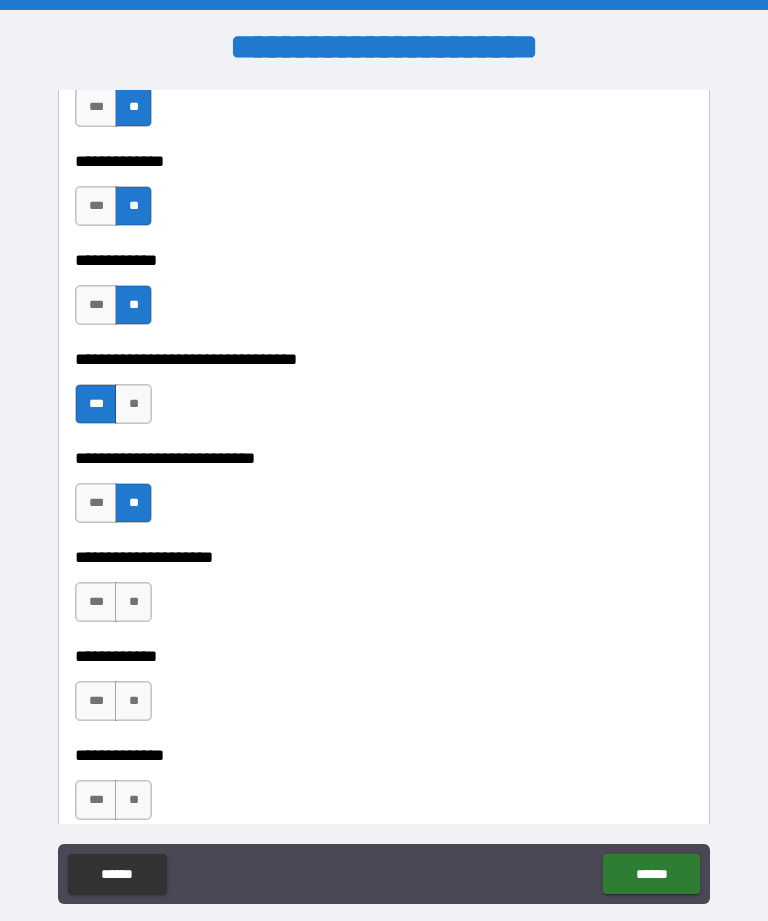 click on "**" at bounding box center (133, 602) 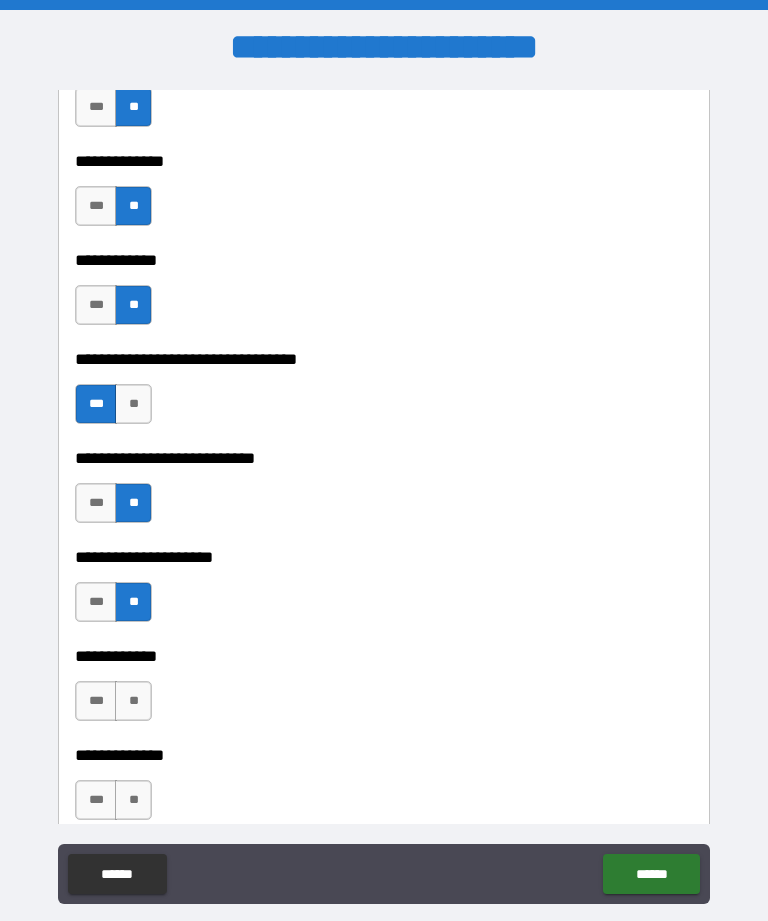 click on "***" at bounding box center [96, 701] 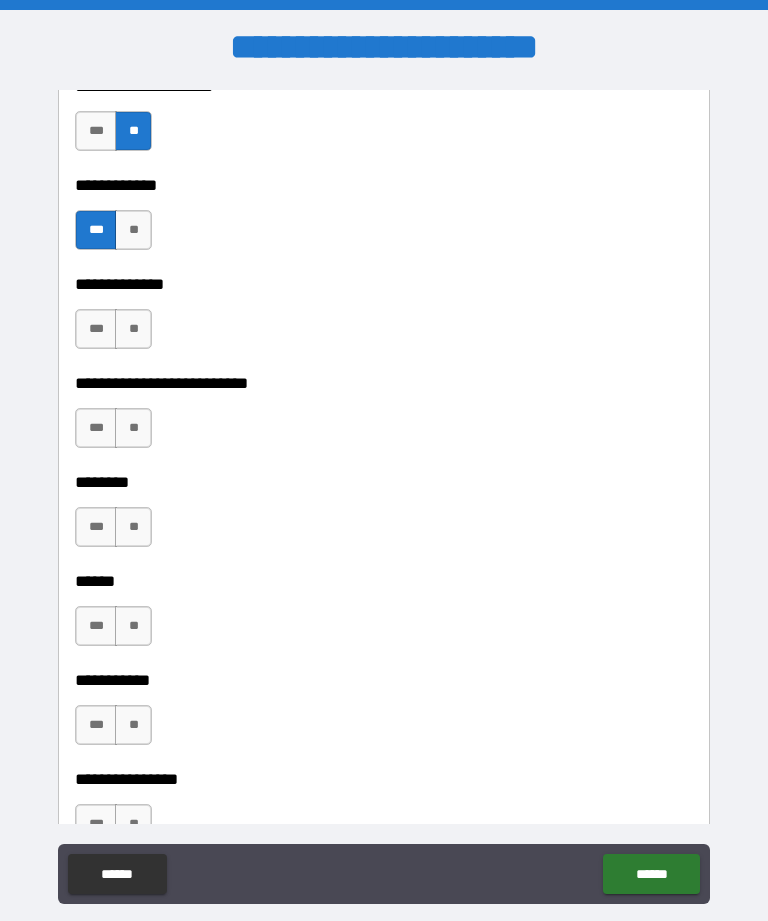 scroll, scrollTop: 6401, scrollLeft: 0, axis: vertical 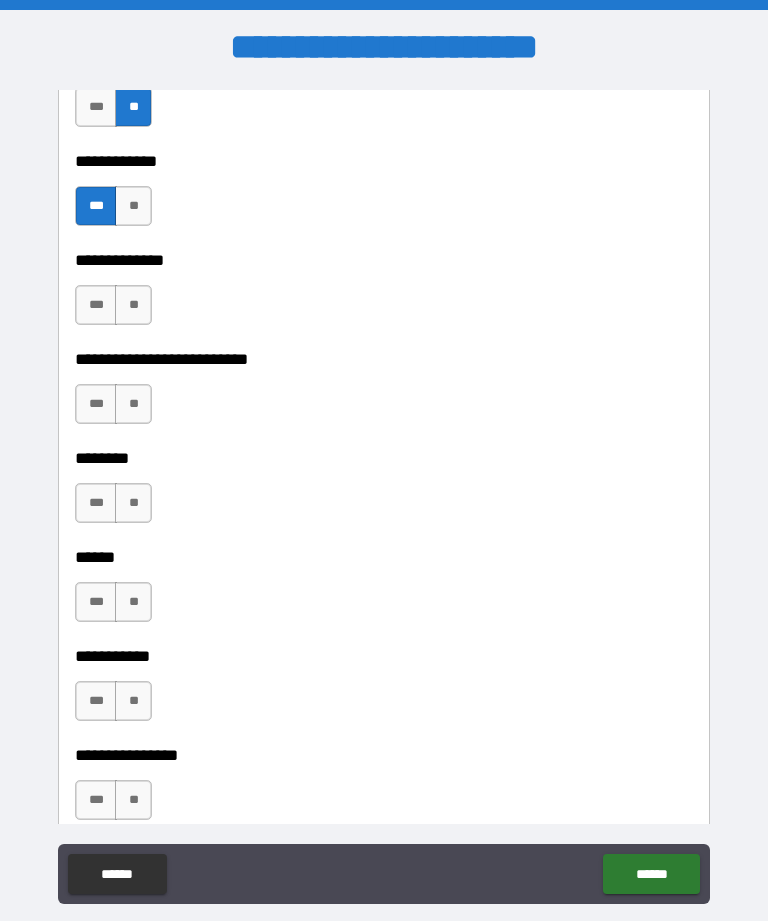 click on "**" at bounding box center [133, 305] 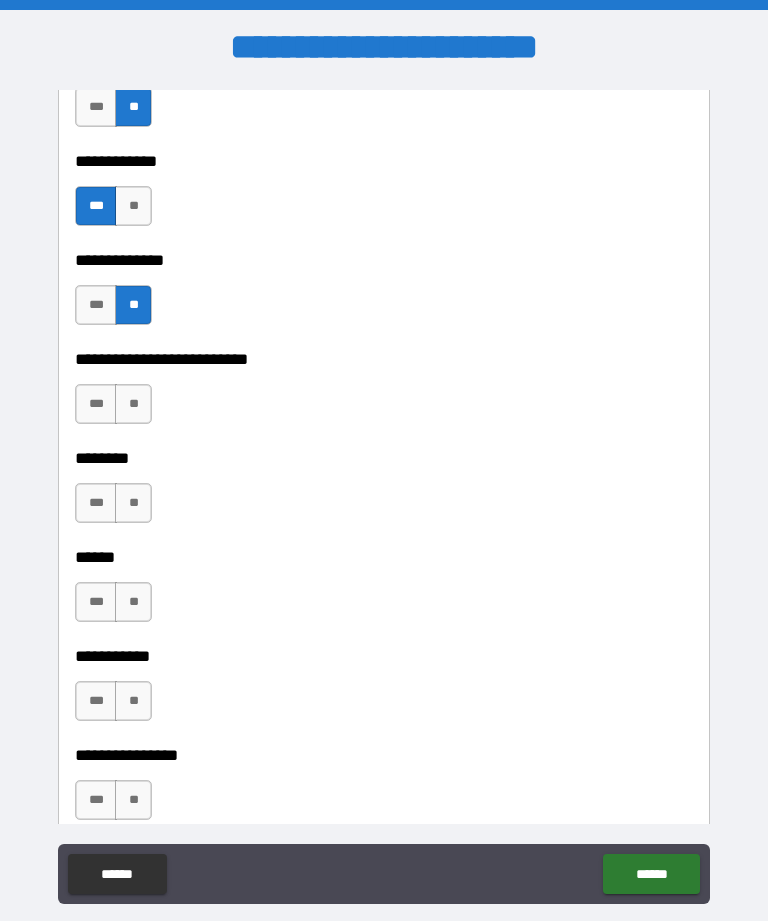 click on "**" at bounding box center (133, 404) 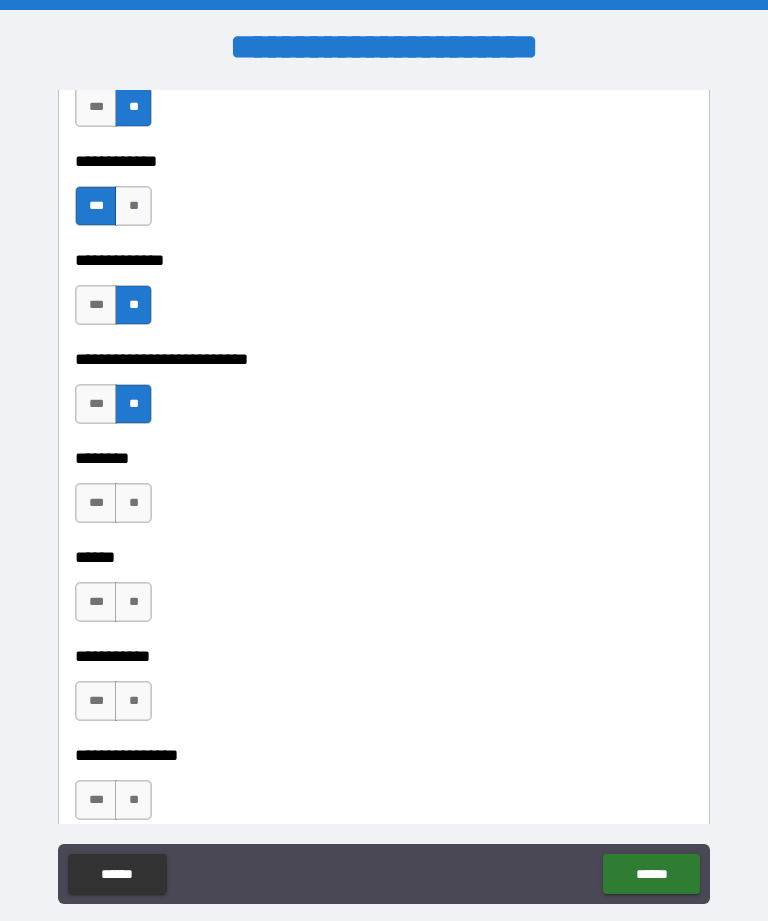 click on "**" at bounding box center [133, 503] 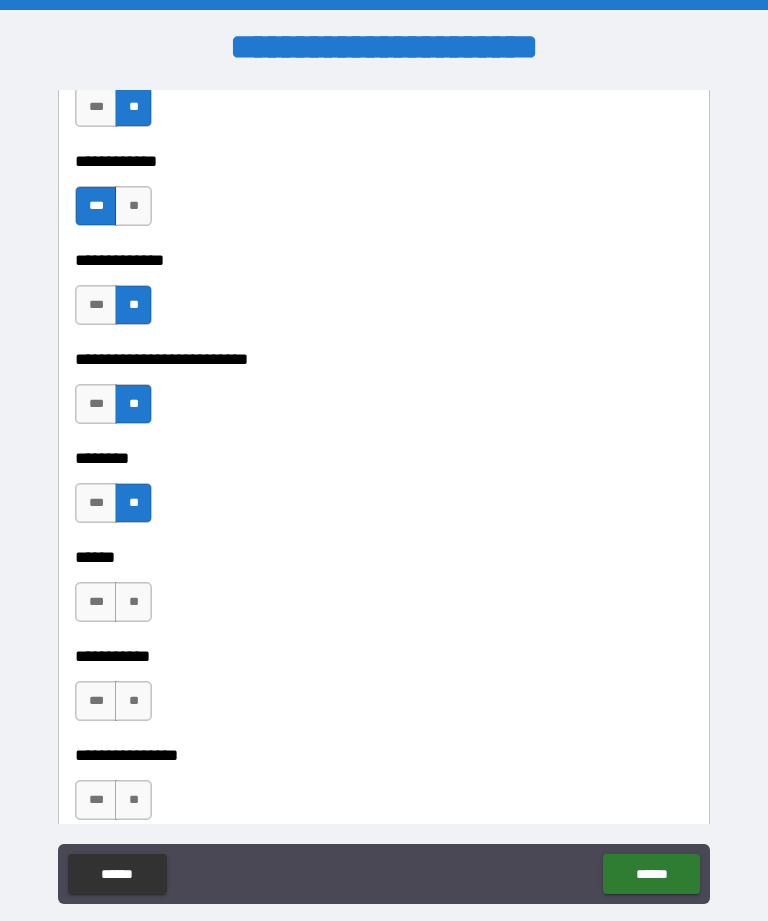 click on "**" at bounding box center (133, 602) 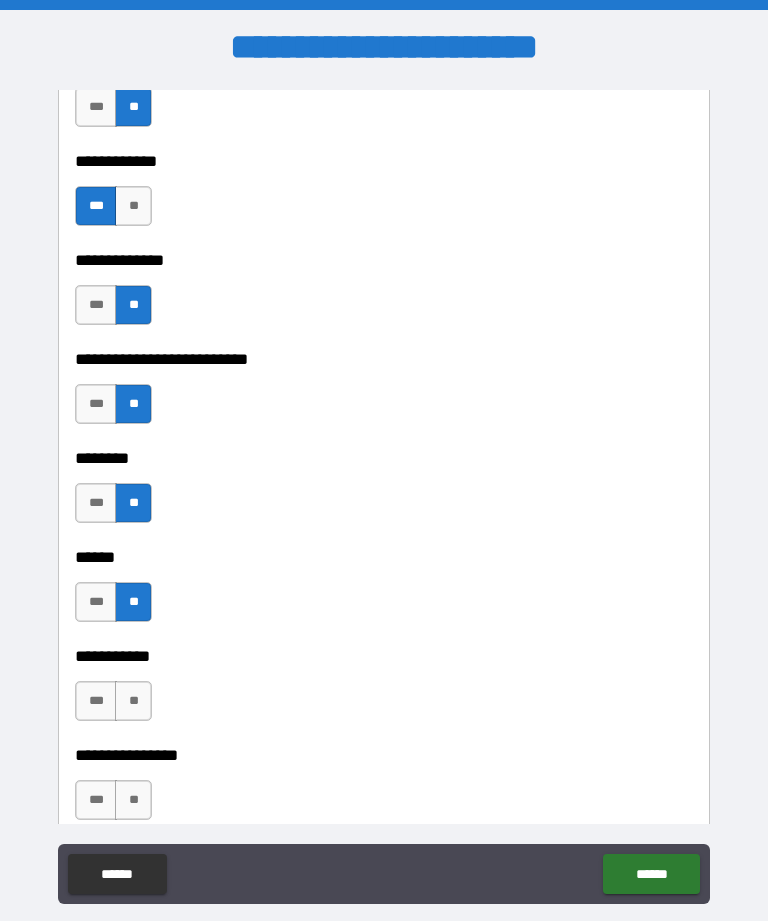 click on "**" at bounding box center (133, 701) 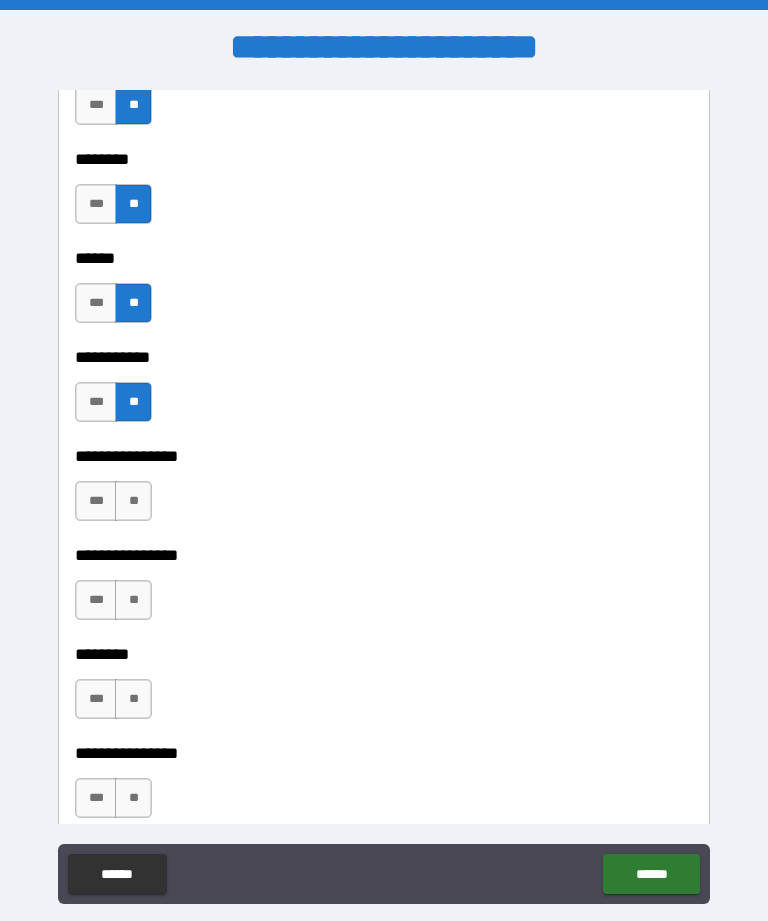 scroll, scrollTop: 6721, scrollLeft: 0, axis: vertical 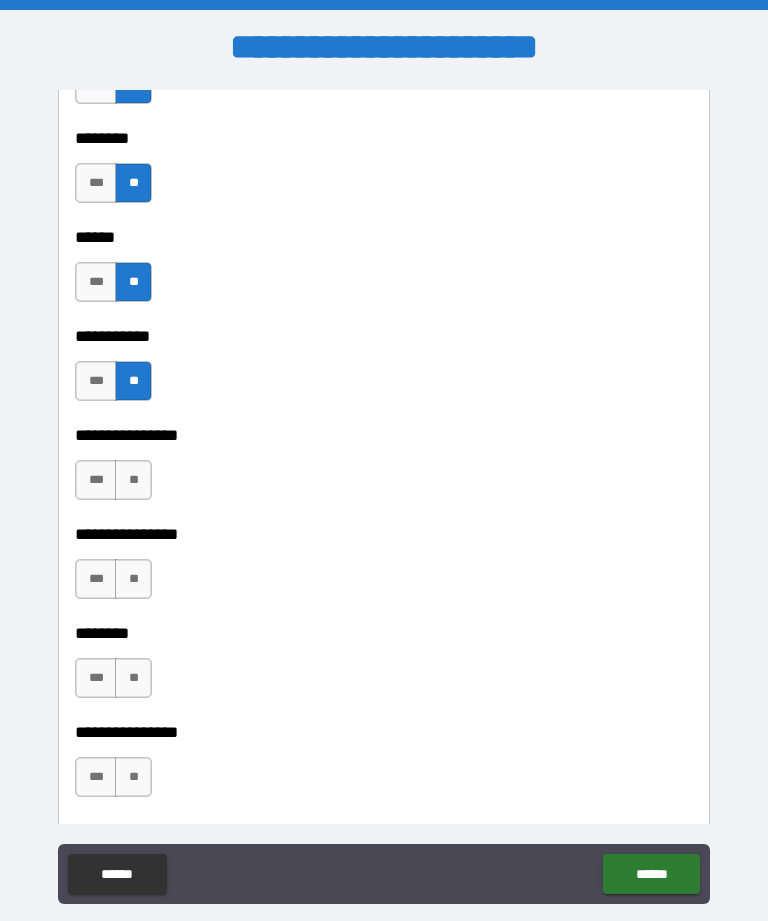 click on "**" at bounding box center (133, 480) 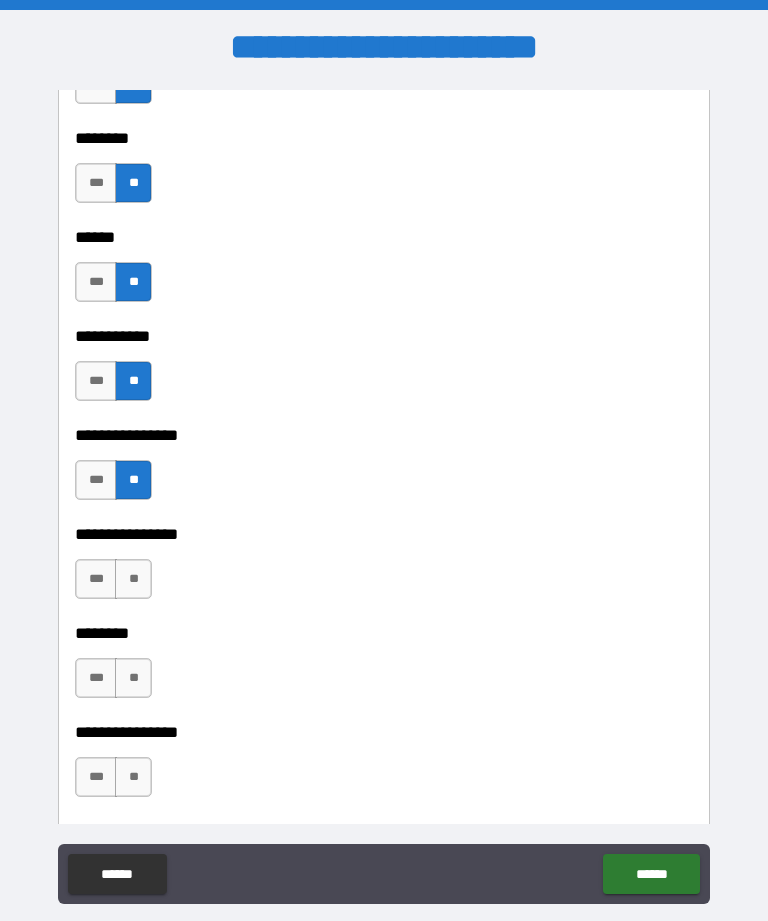 click on "***" at bounding box center (96, 480) 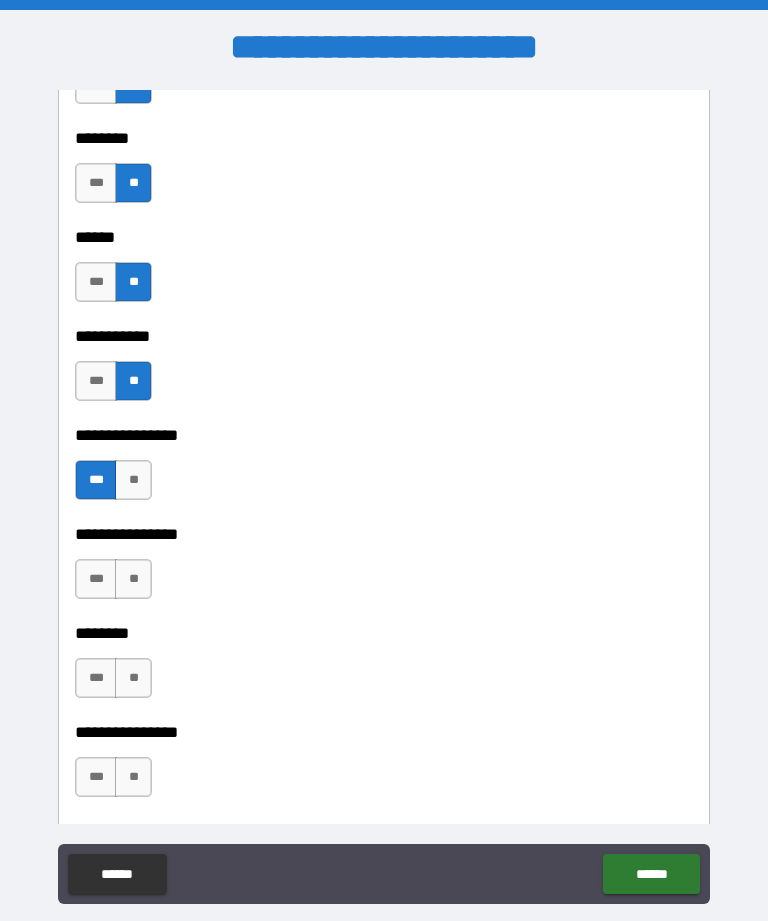 click on "**" at bounding box center [133, 579] 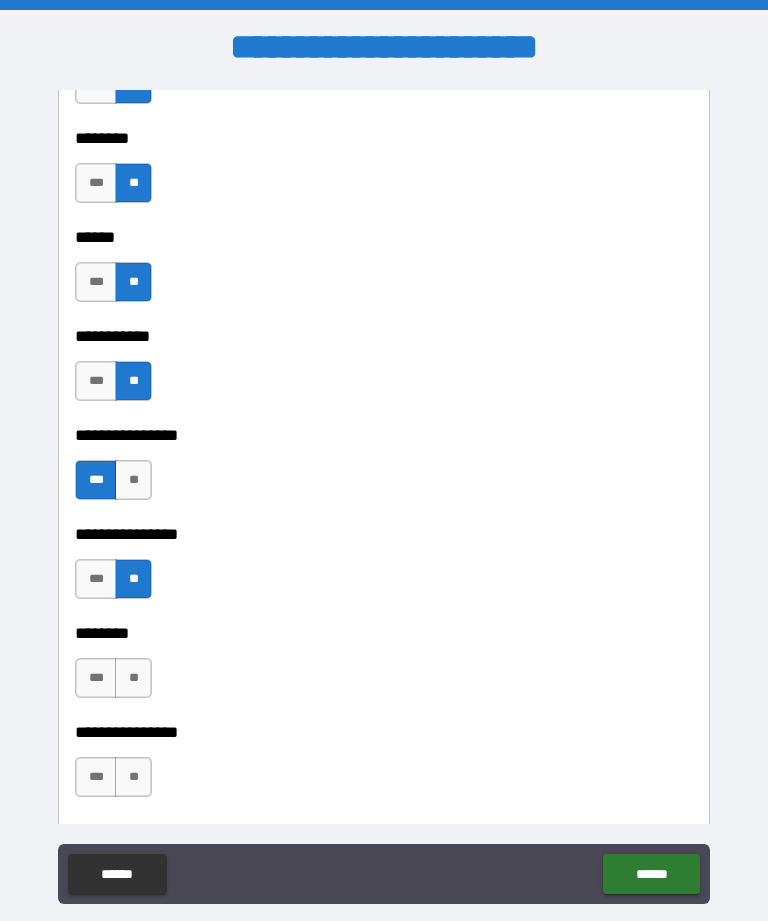 click on "**" at bounding box center [133, 678] 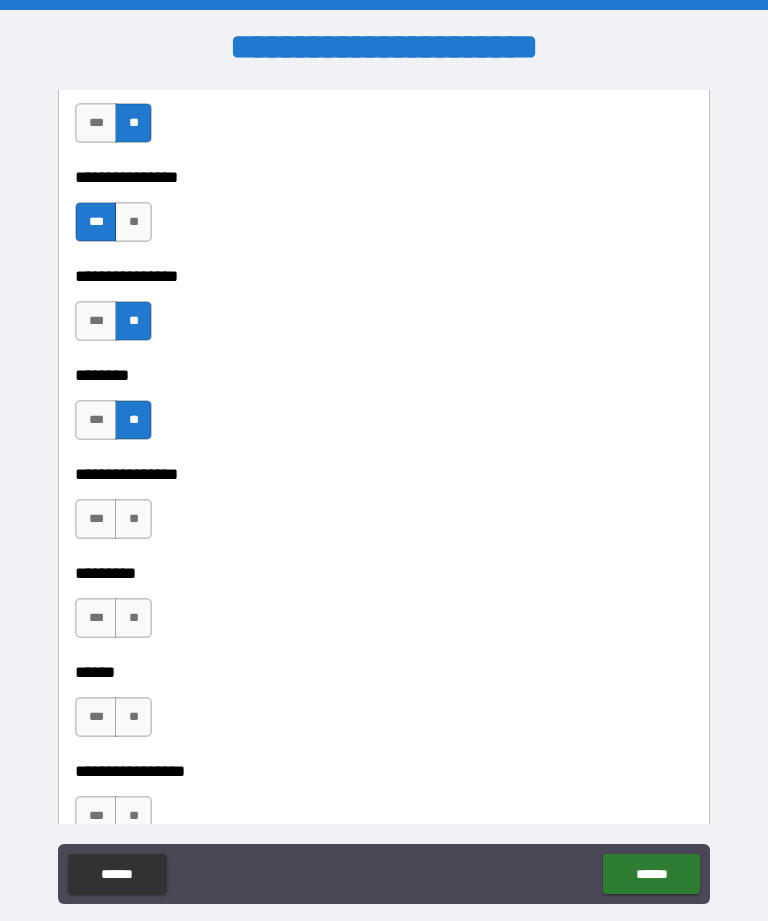 scroll, scrollTop: 7049, scrollLeft: 0, axis: vertical 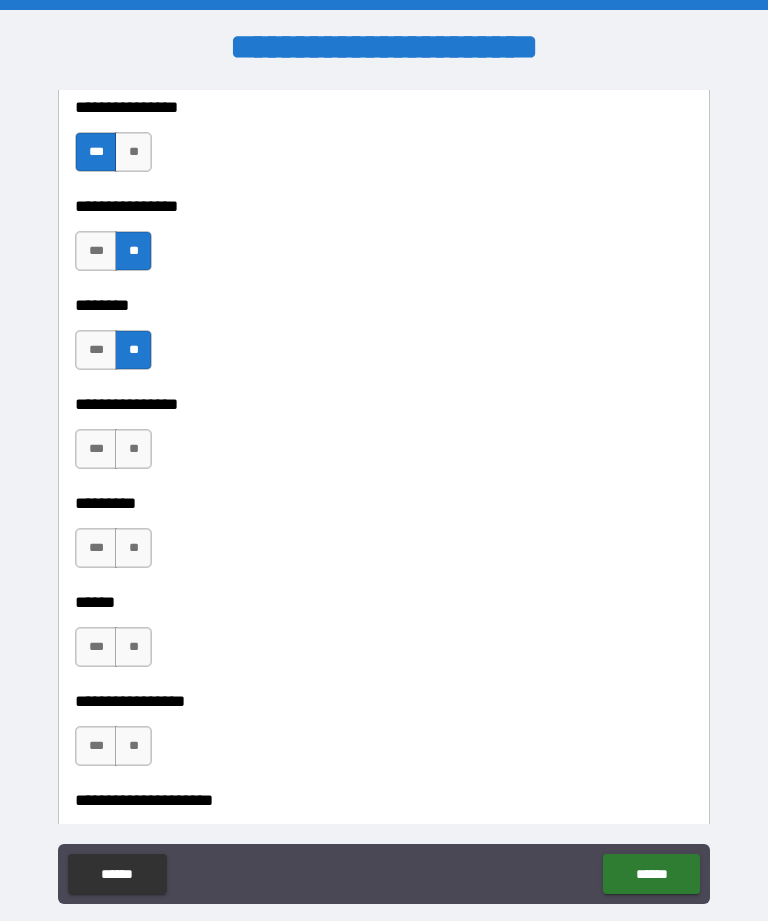 click on "***" at bounding box center [96, 449] 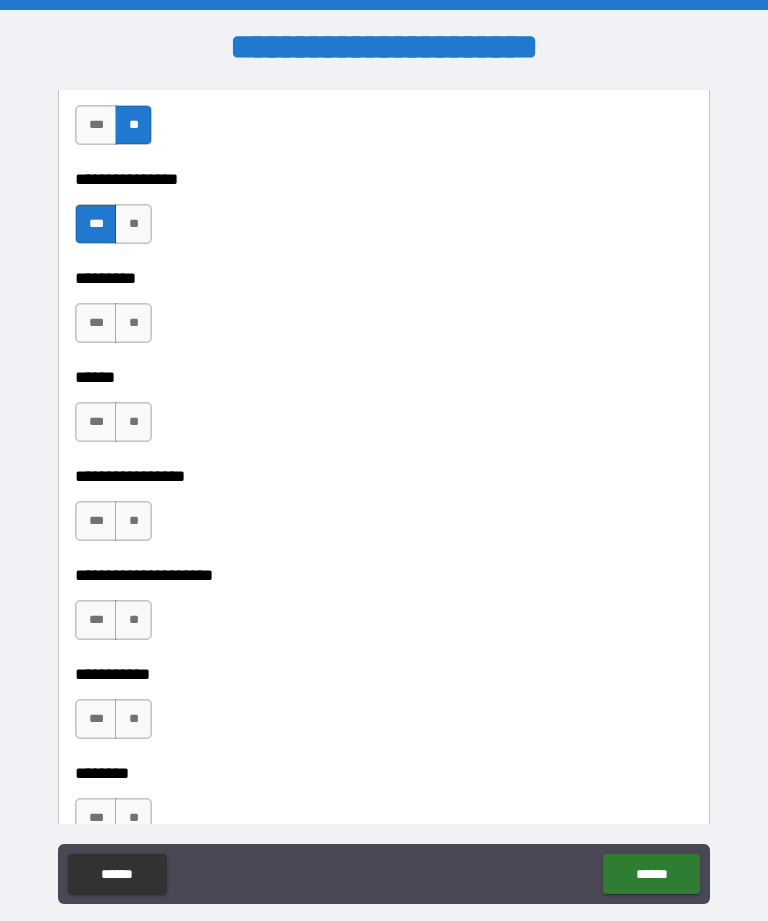 scroll, scrollTop: 7276, scrollLeft: 0, axis: vertical 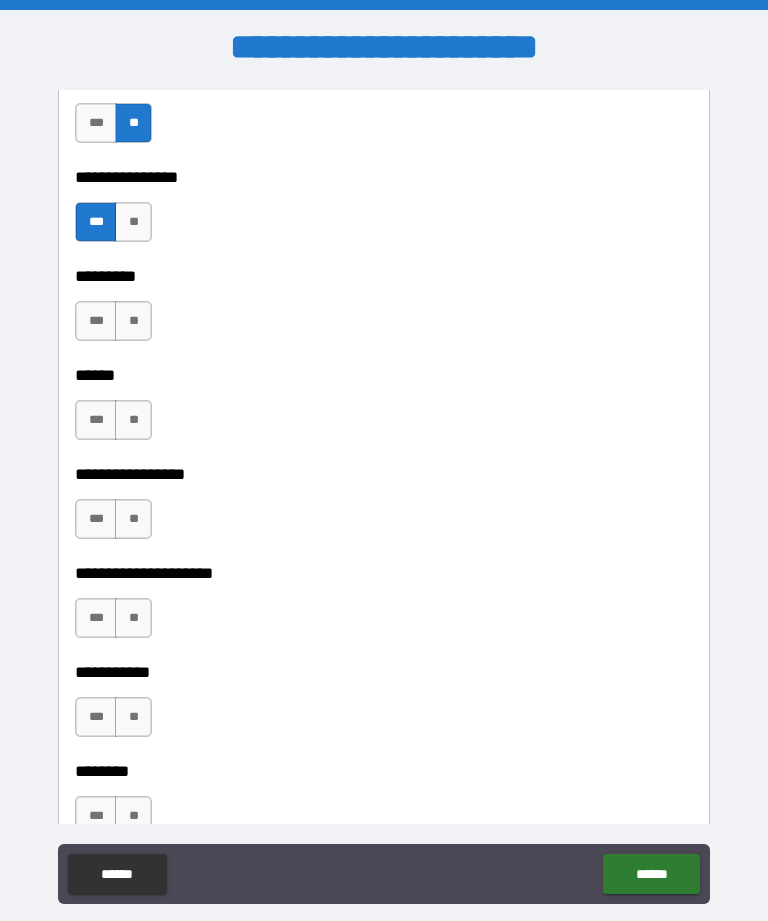 click on "**" at bounding box center [133, 321] 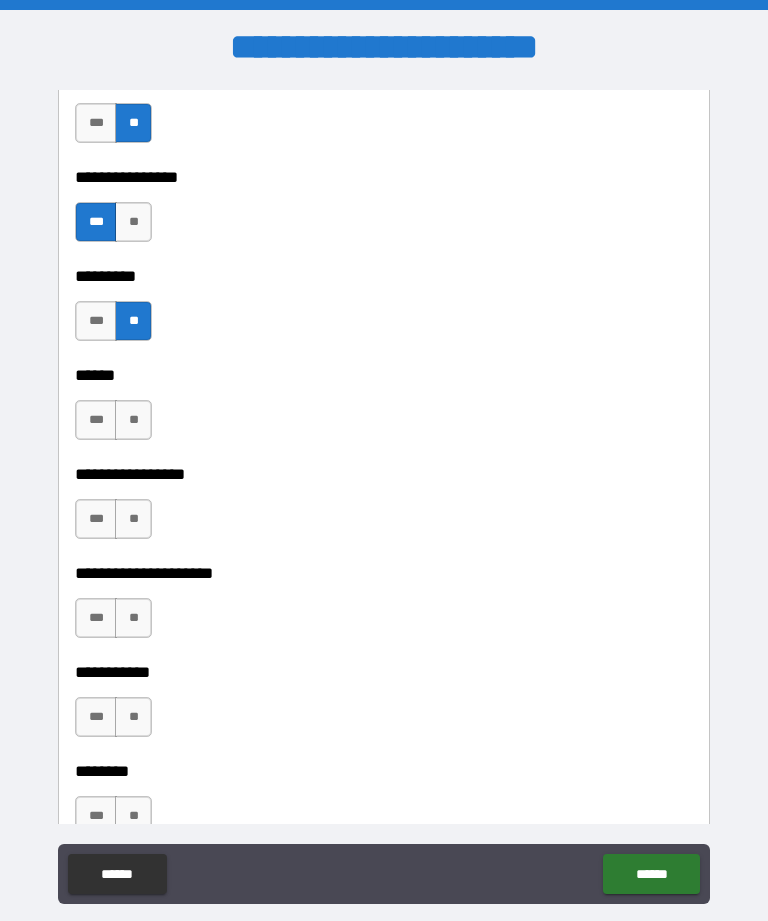 click on "**" at bounding box center [133, 420] 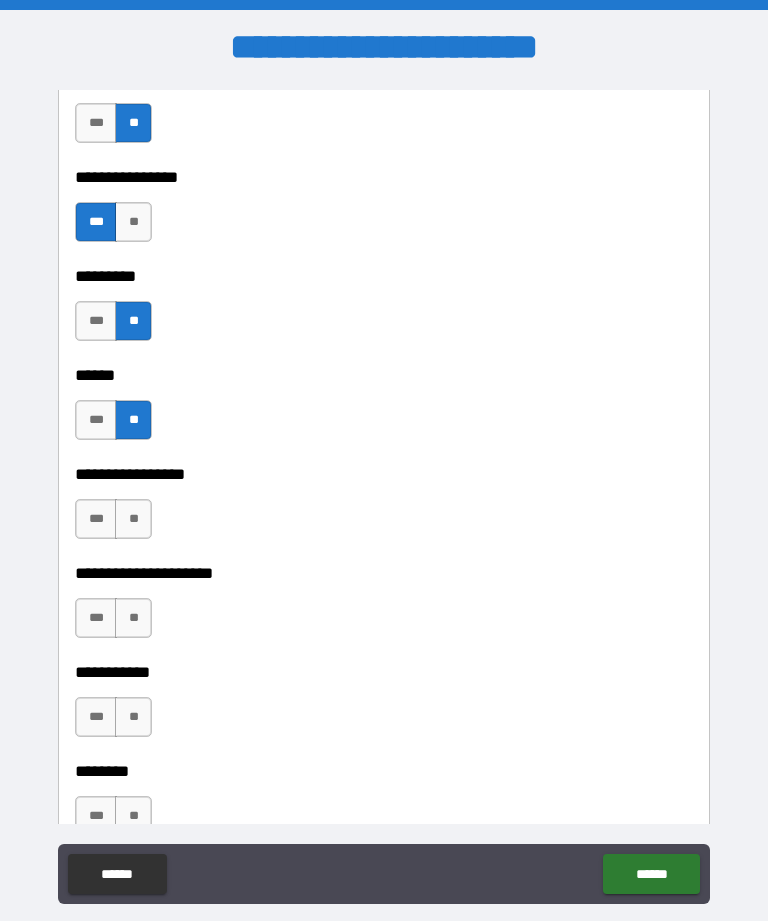 click on "**" at bounding box center (133, 519) 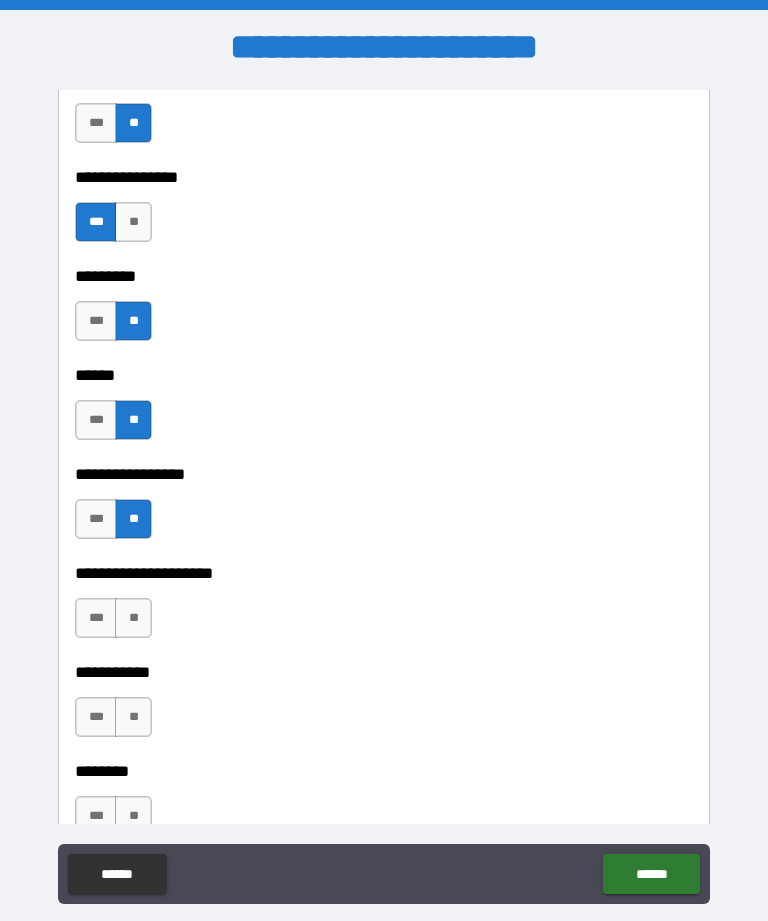 click on "***" at bounding box center (96, 519) 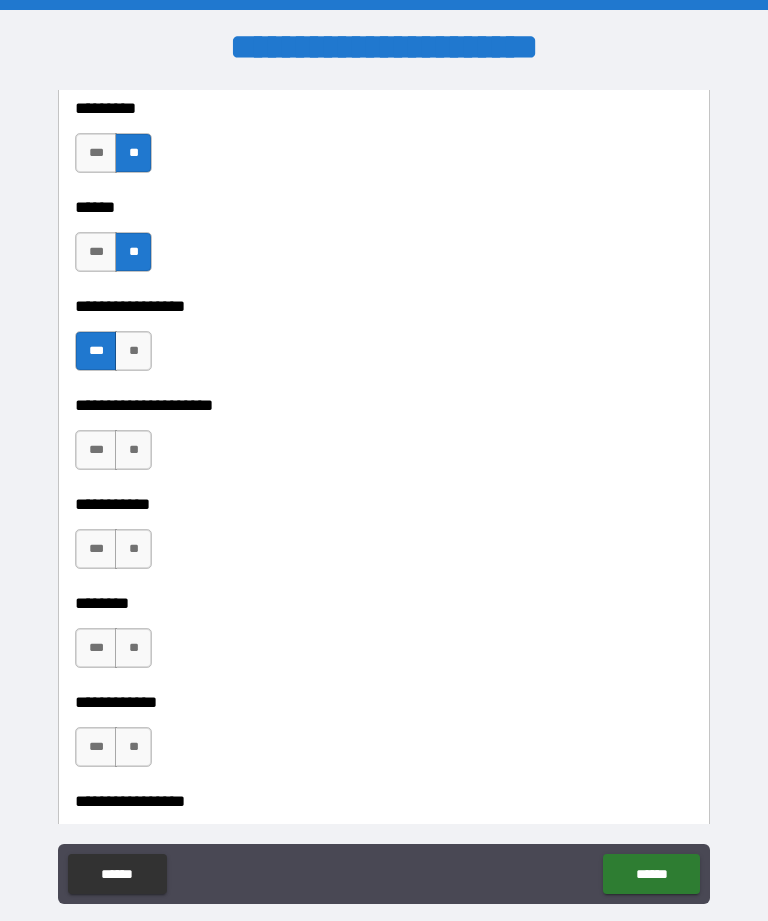 scroll, scrollTop: 7444, scrollLeft: 0, axis: vertical 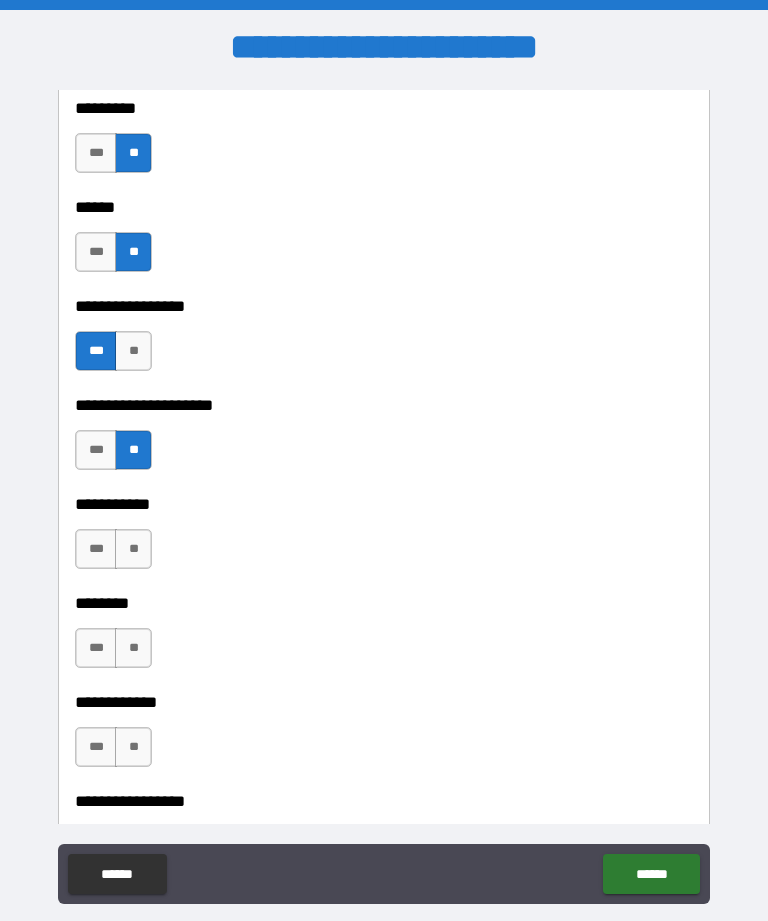 click on "**" at bounding box center (133, 549) 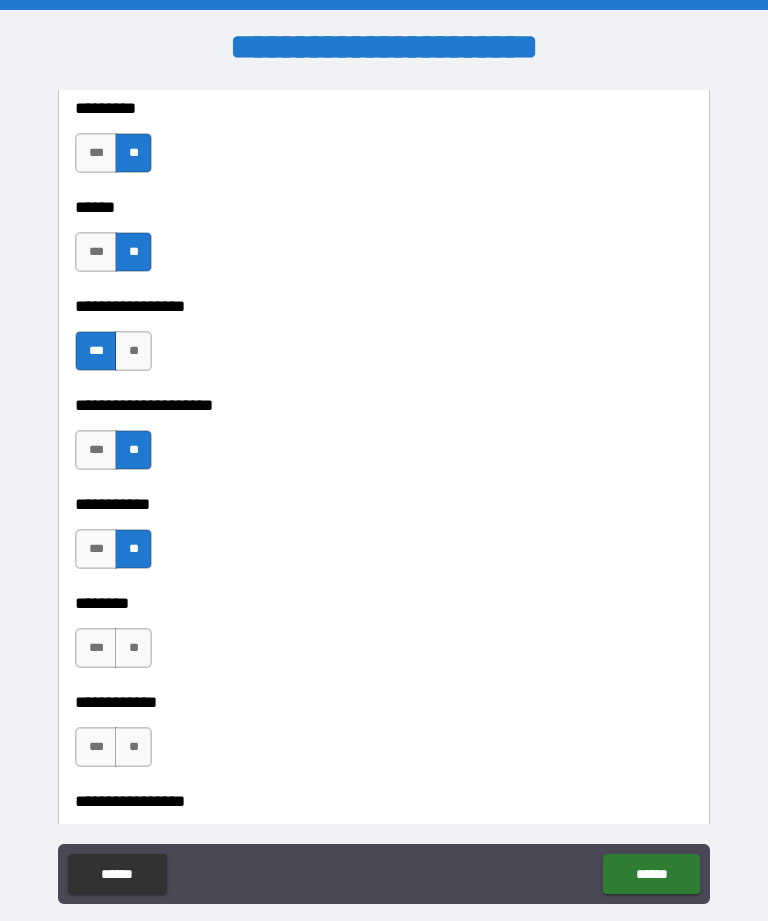 click on "**" at bounding box center (133, 648) 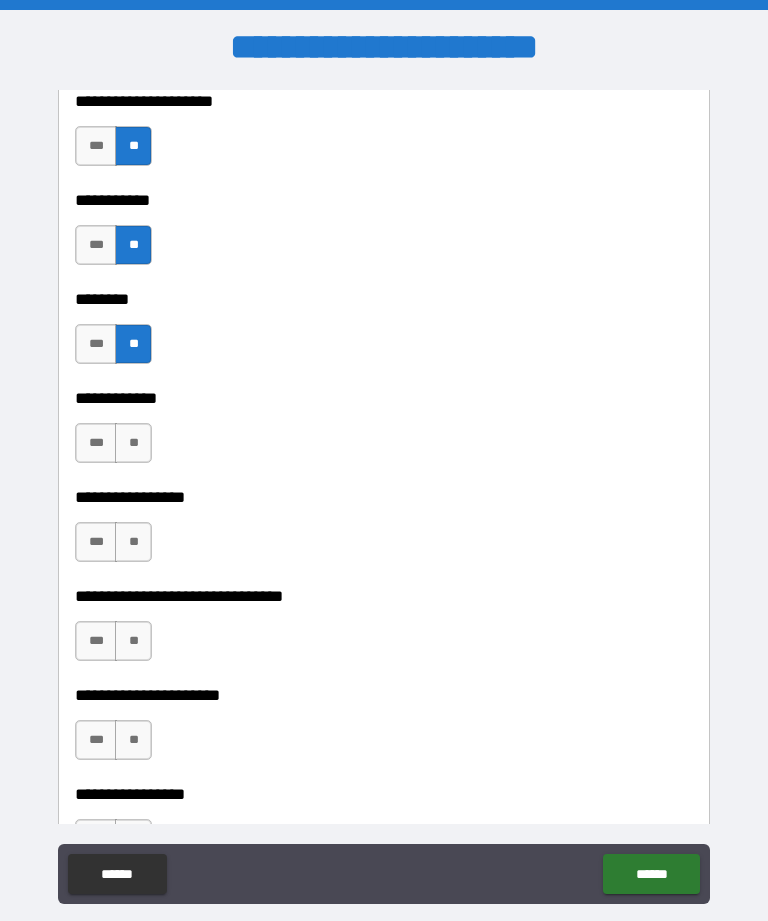 scroll, scrollTop: 7746, scrollLeft: 0, axis: vertical 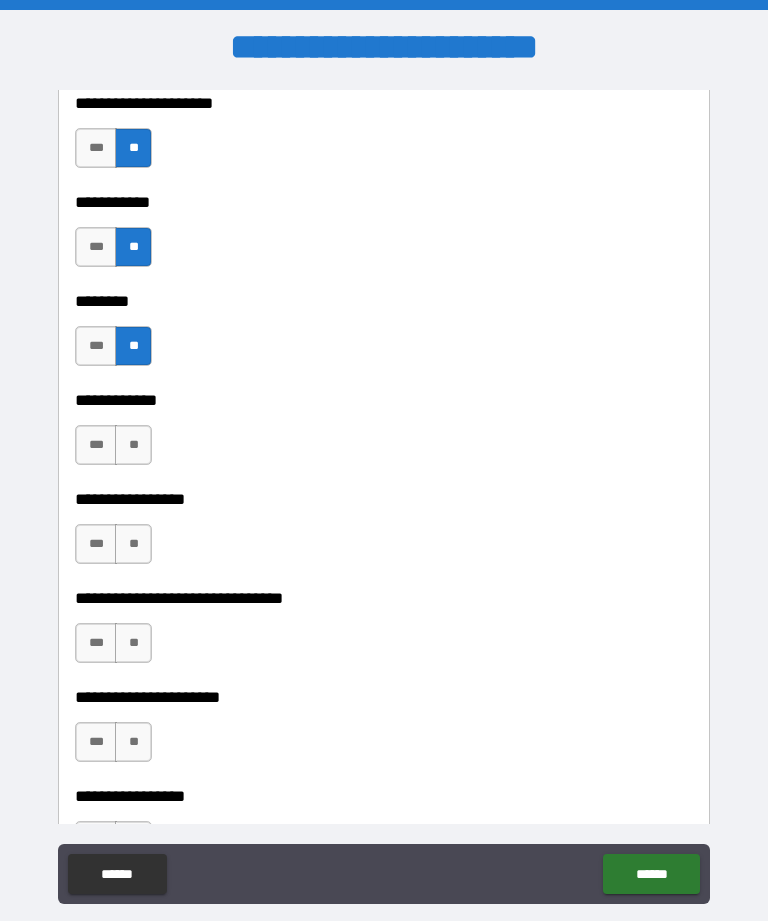 click on "**" at bounding box center [133, 445] 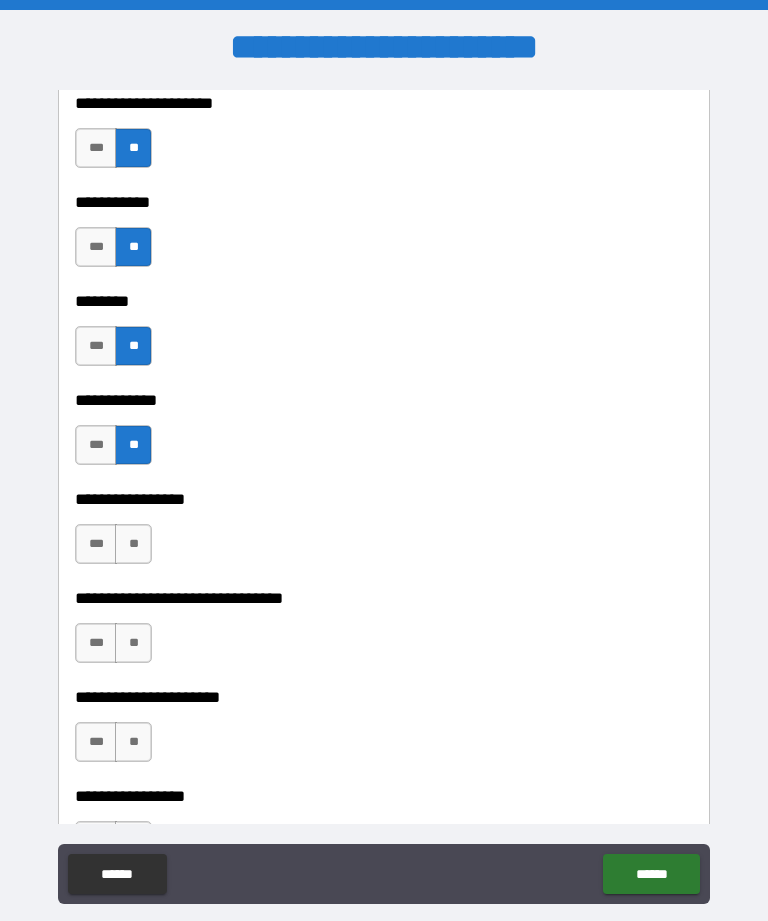 click on "***" at bounding box center (96, 544) 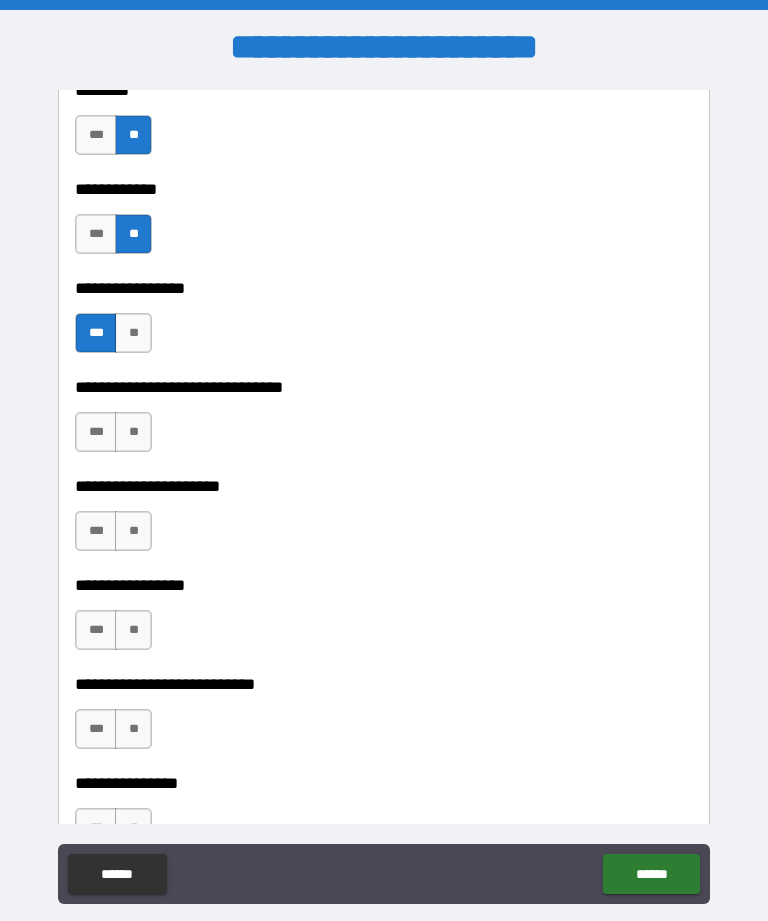 scroll, scrollTop: 7986, scrollLeft: 0, axis: vertical 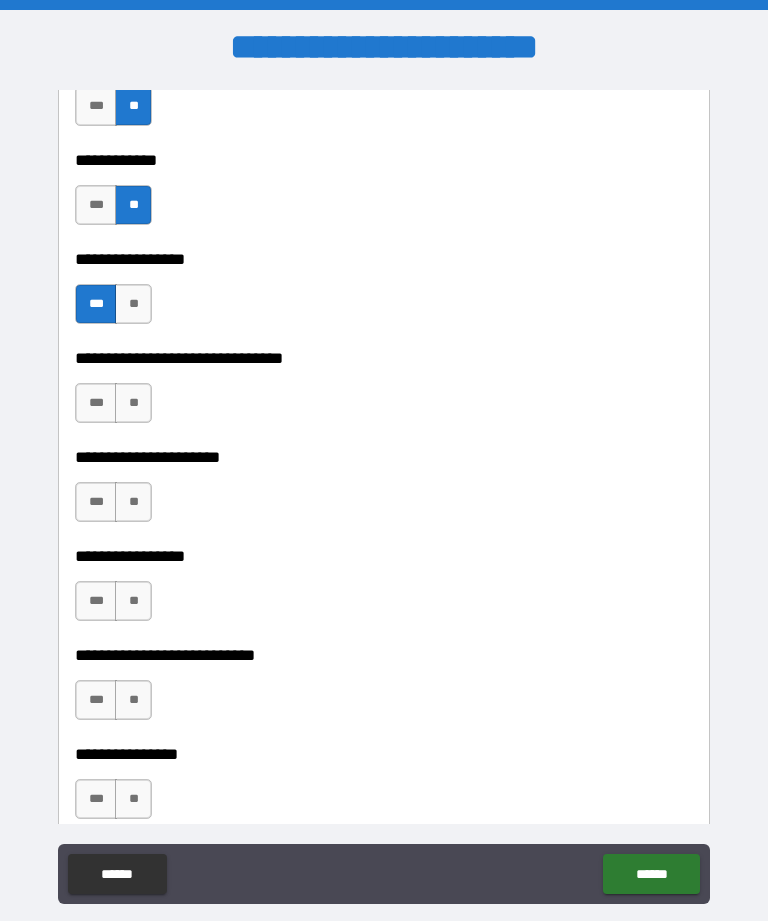 click on "**" at bounding box center (133, 403) 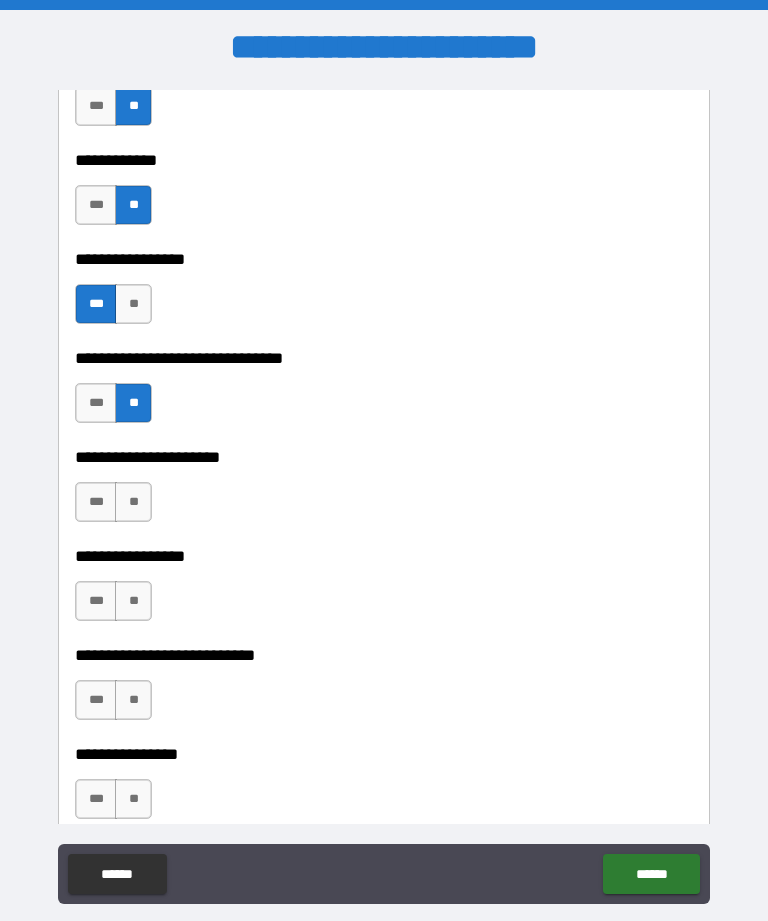 click on "**" at bounding box center [133, 502] 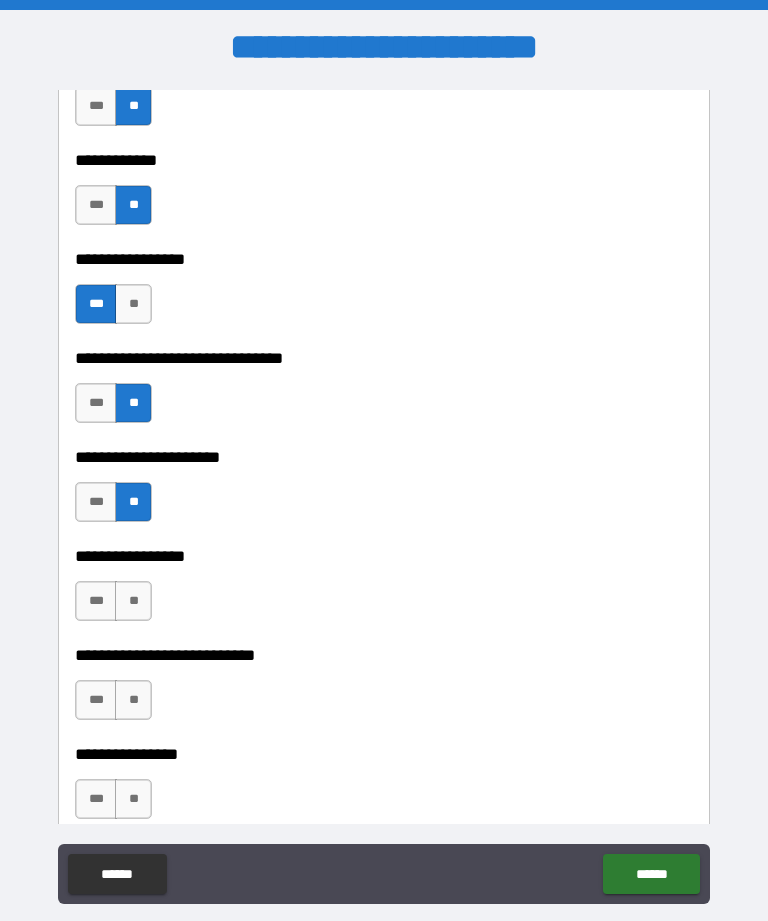 click on "**" at bounding box center (133, 601) 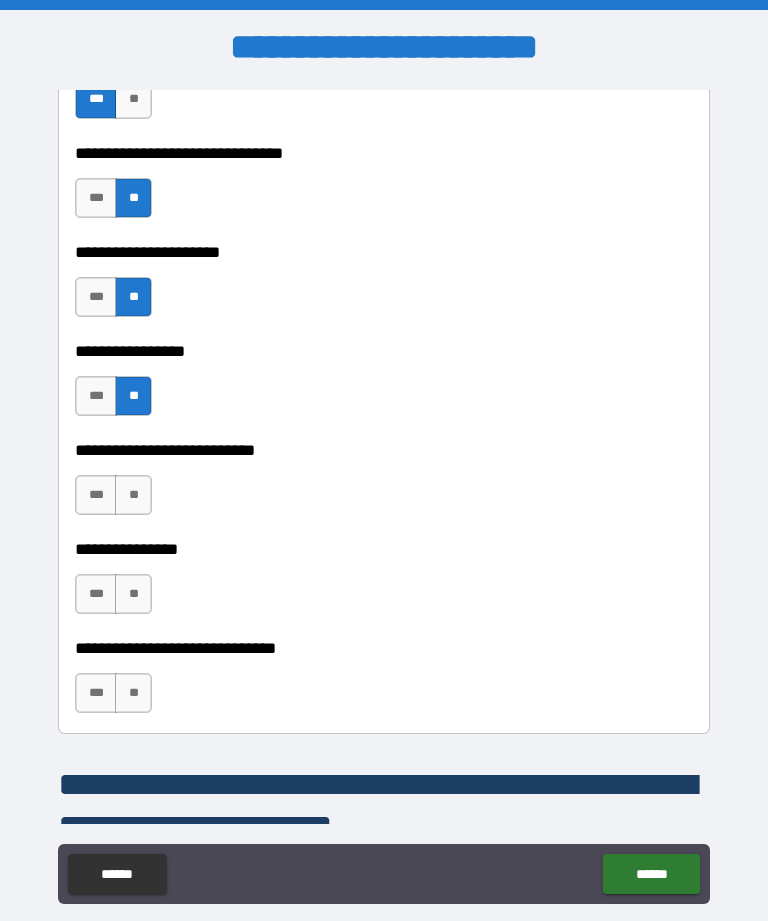scroll, scrollTop: 8203, scrollLeft: 0, axis: vertical 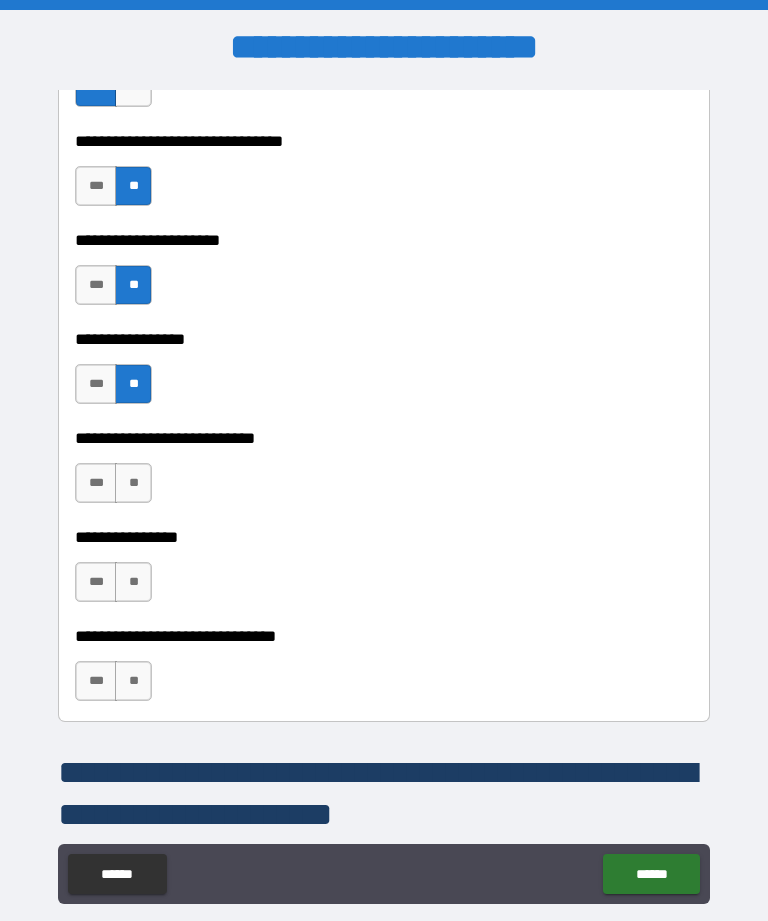 click on "**" at bounding box center [133, 483] 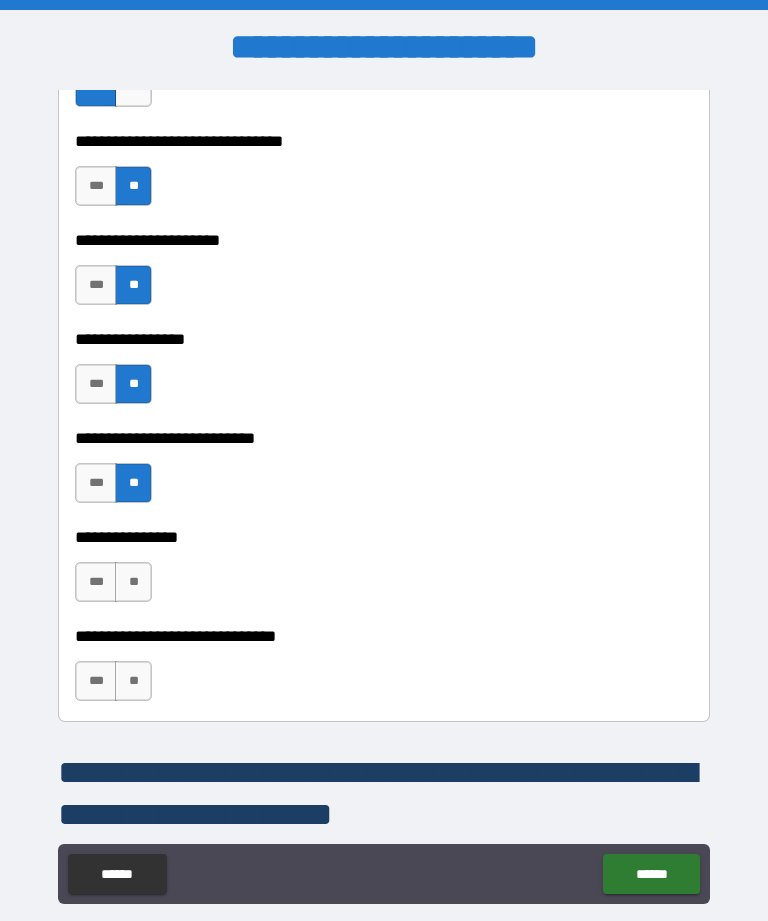 click on "***" at bounding box center [96, 582] 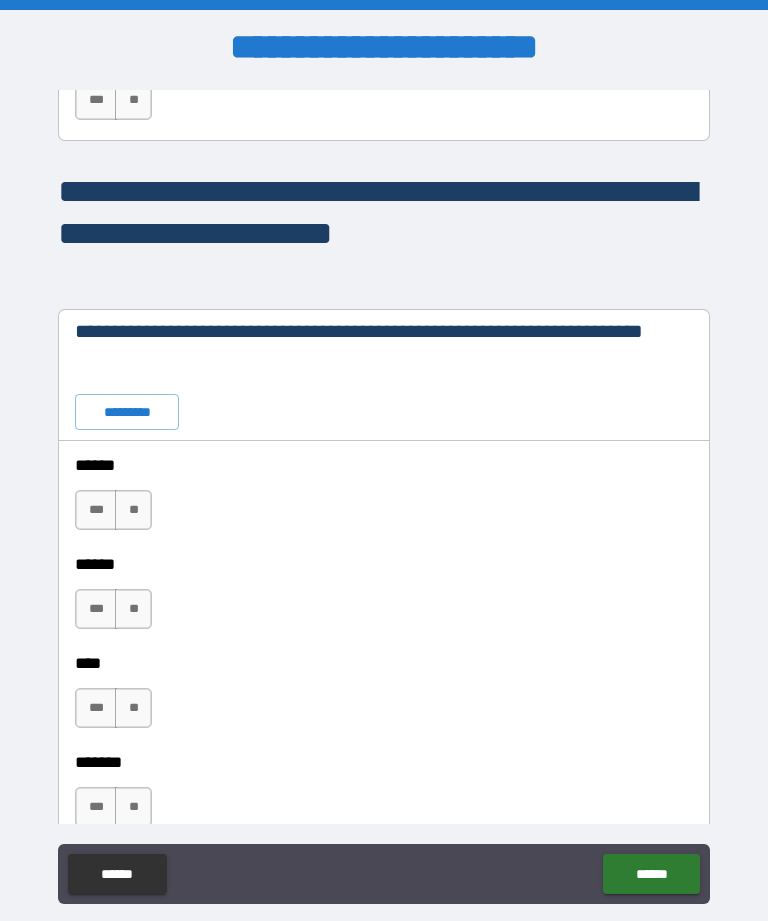 scroll, scrollTop: 8778, scrollLeft: 0, axis: vertical 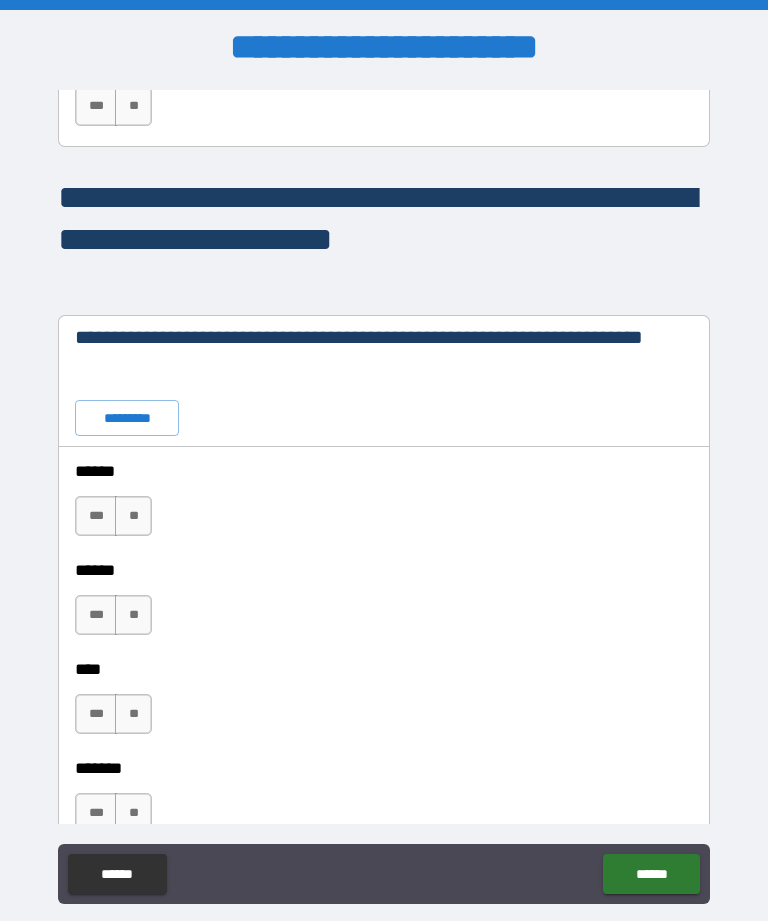 click on "*********" at bounding box center [127, 418] 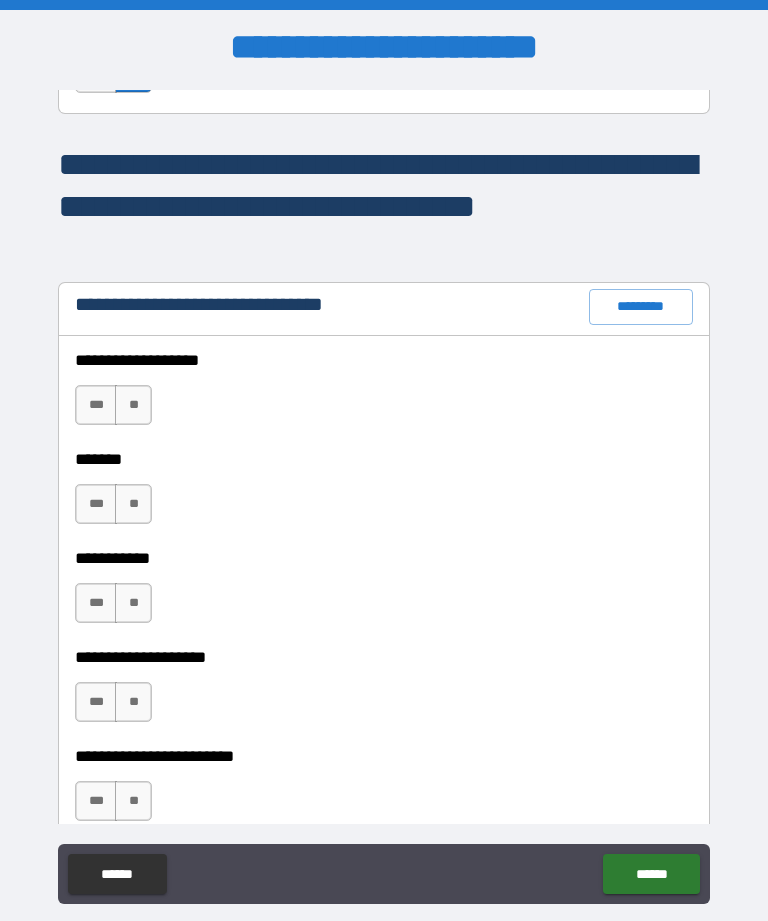 scroll, scrollTop: 10147, scrollLeft: 0, axis: vertical 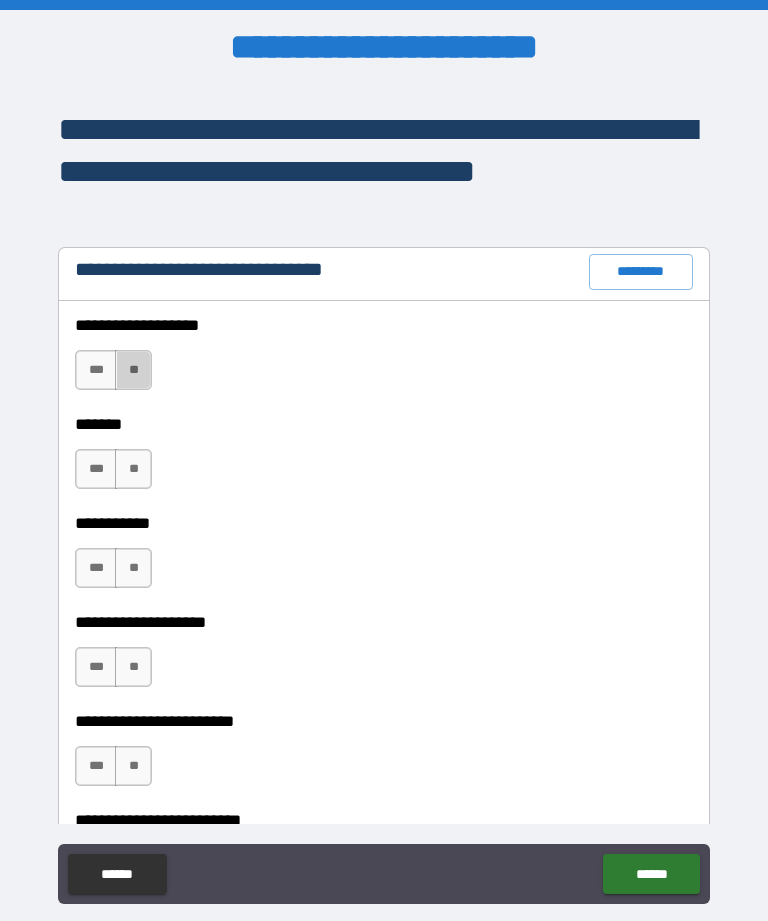 click on "**" at bounding box center (133, 370) 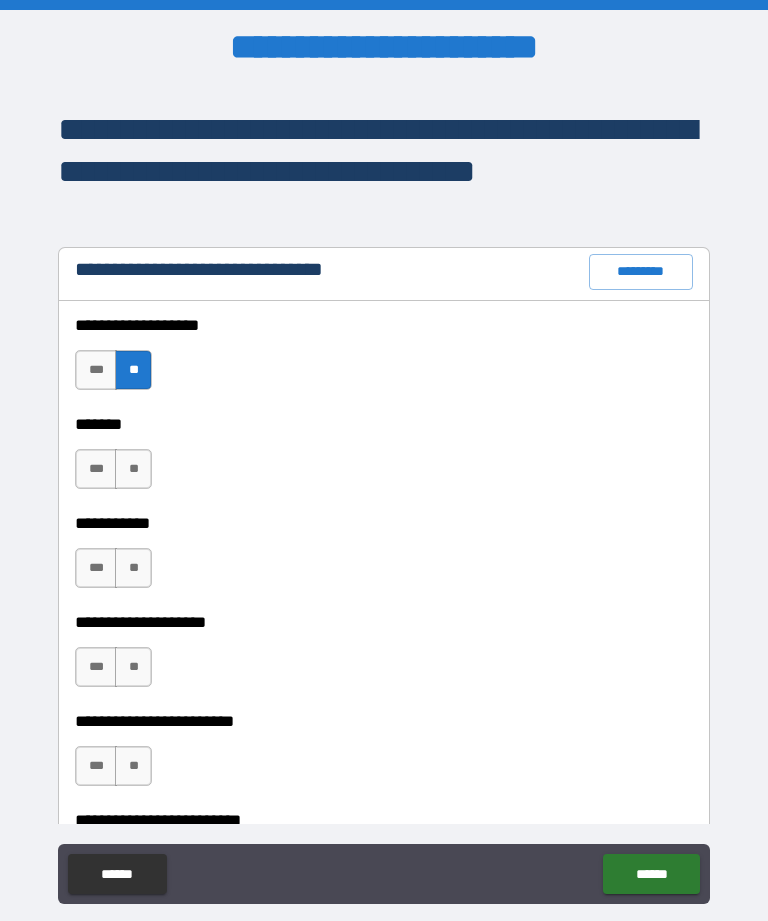 click on "***" at bounding box center (96, 469) 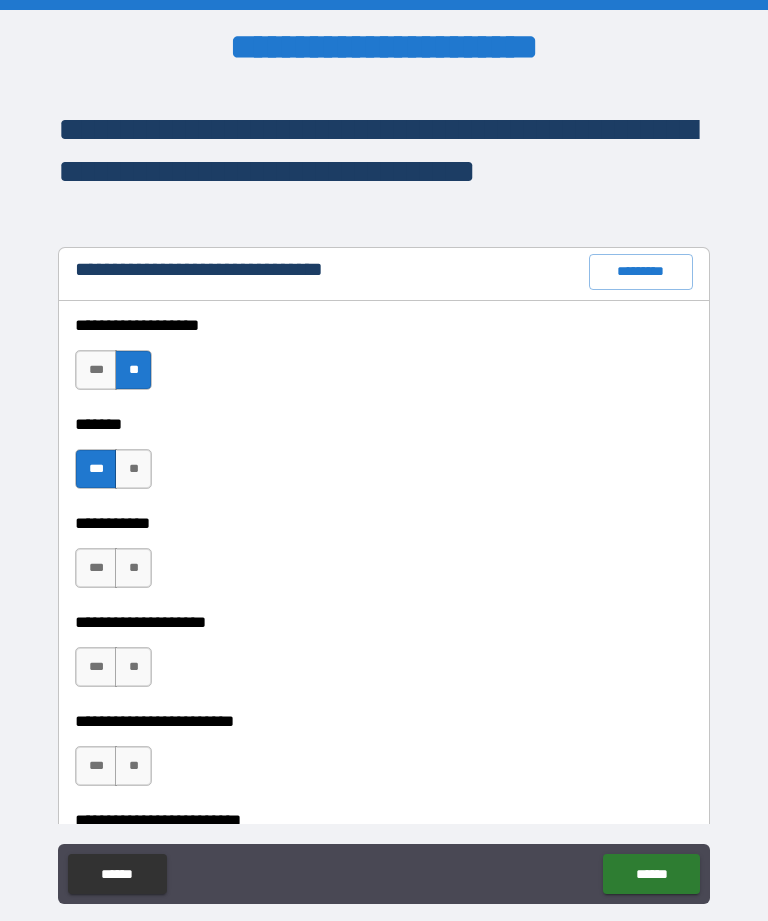 click on "***" at bounding box center (96, 568) 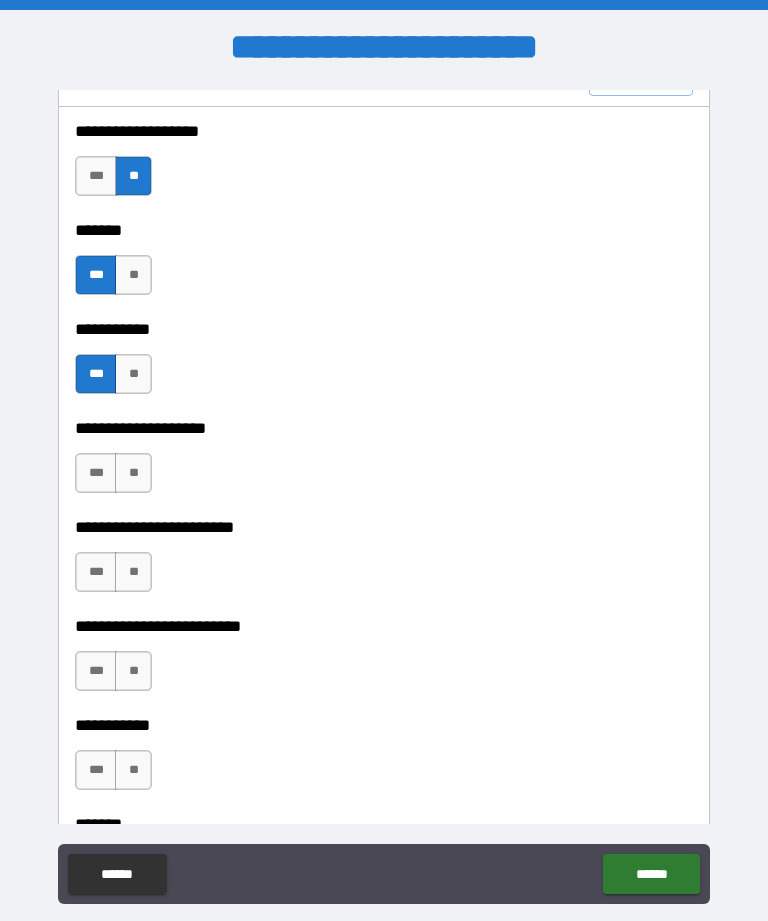 scroll, scrollTop: 10346, scrollLeft: 0, axis: vertical 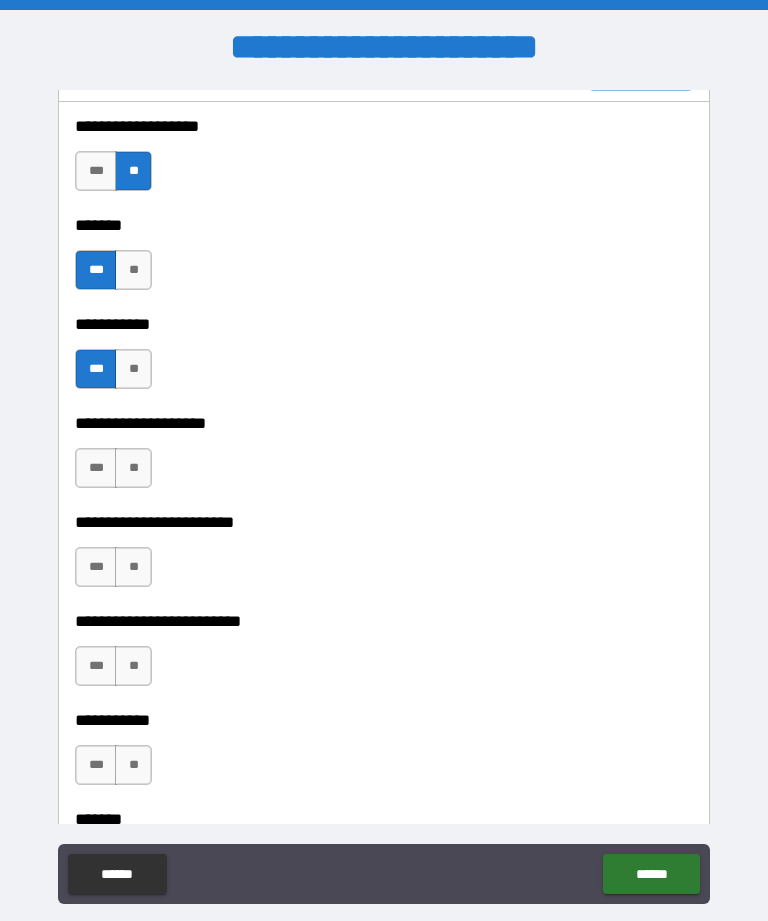 click on "**" at bounding box center [133, 468] 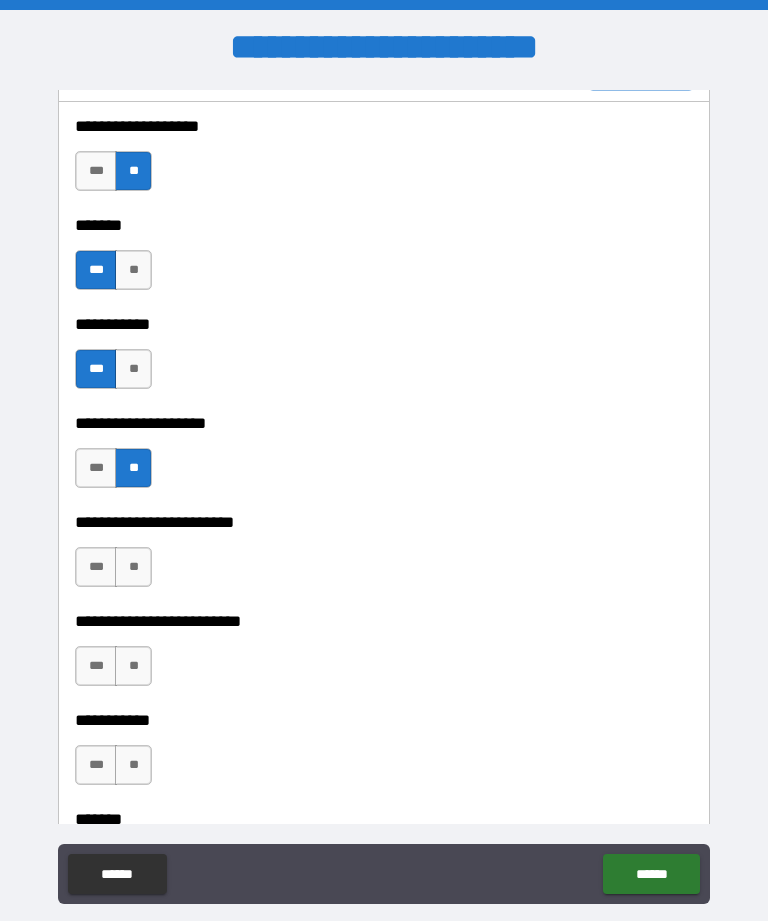 click on "***" at bounding box center [96, 567] 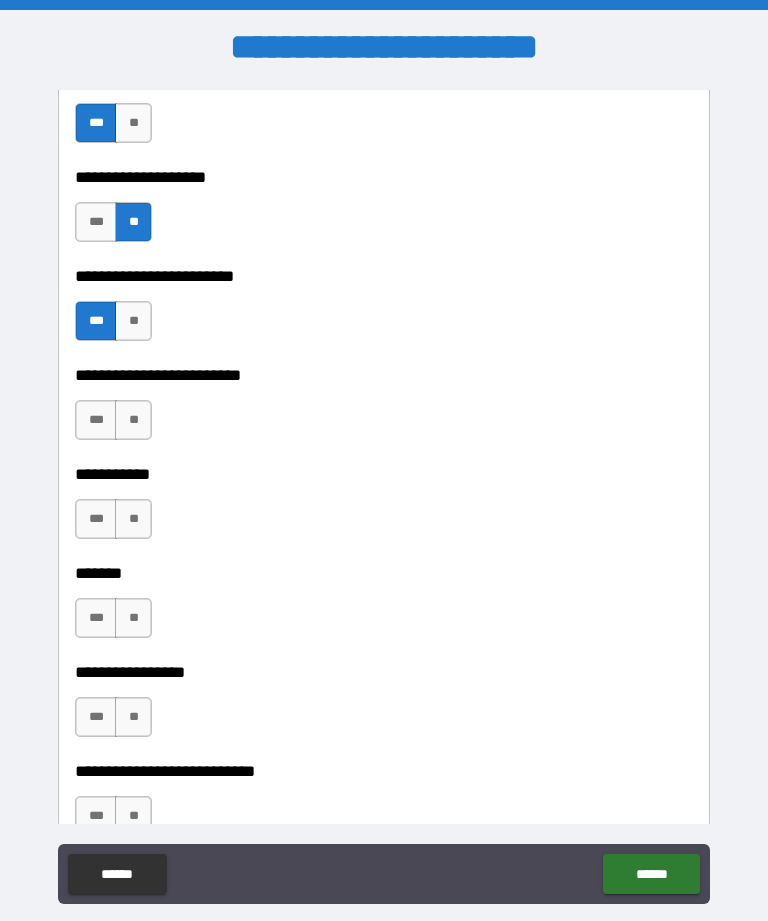 scroll, scrollTop: 10594, scrollLeft: 0, axis: vertical 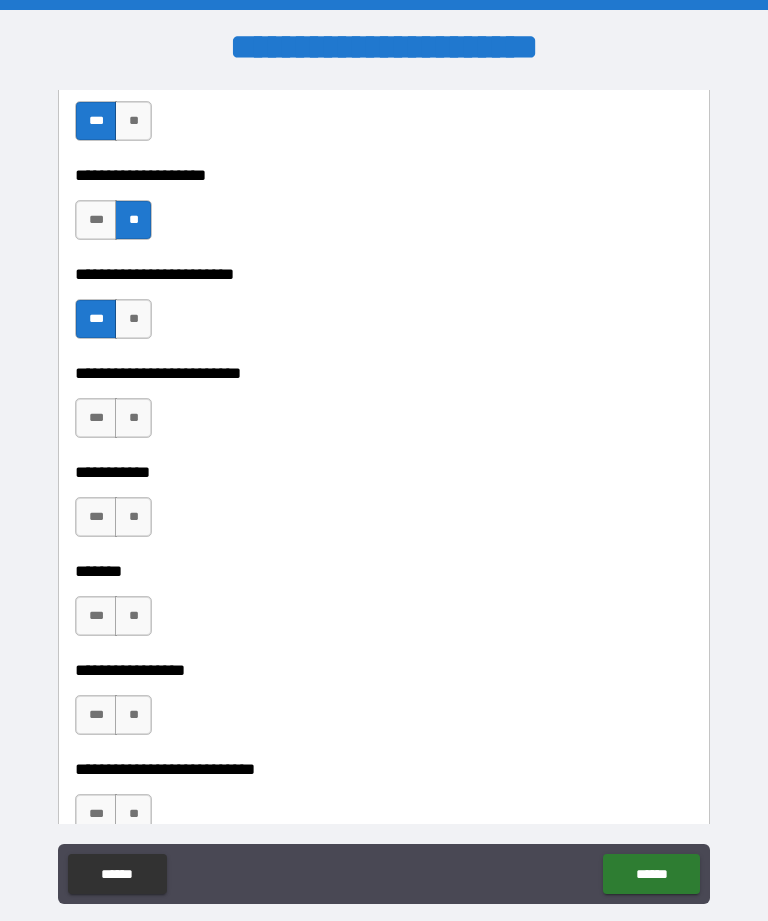 click on "**" at bounding box center (133, 517) 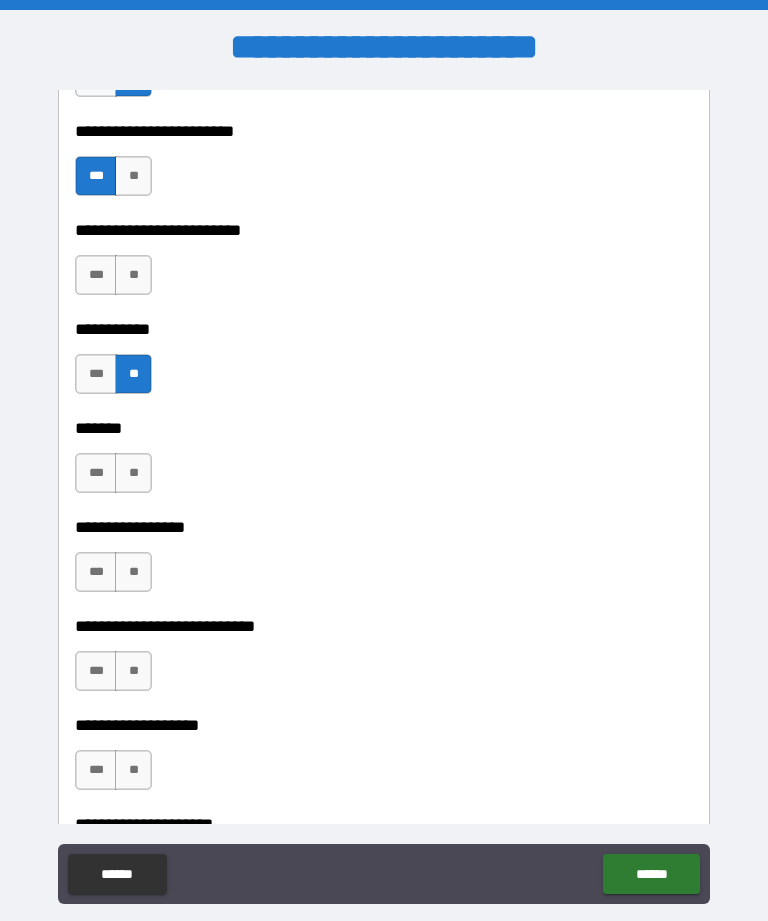 scroll, scrollTop: 10752, scrollLeft: 0, axis: vertical 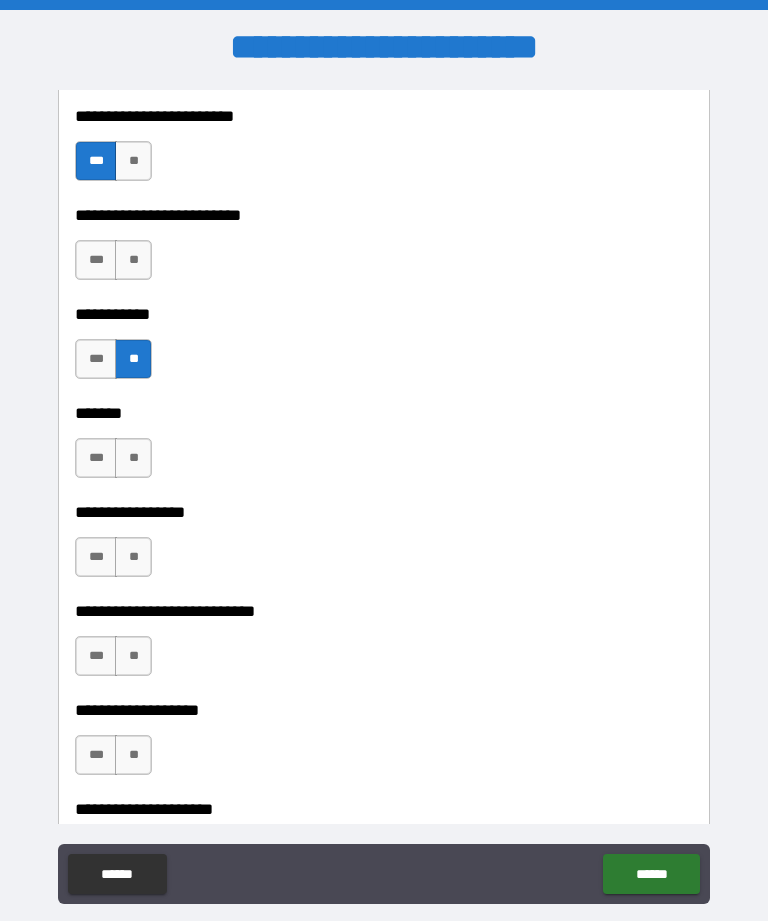 click on "**" at bounding box center [133, 458] 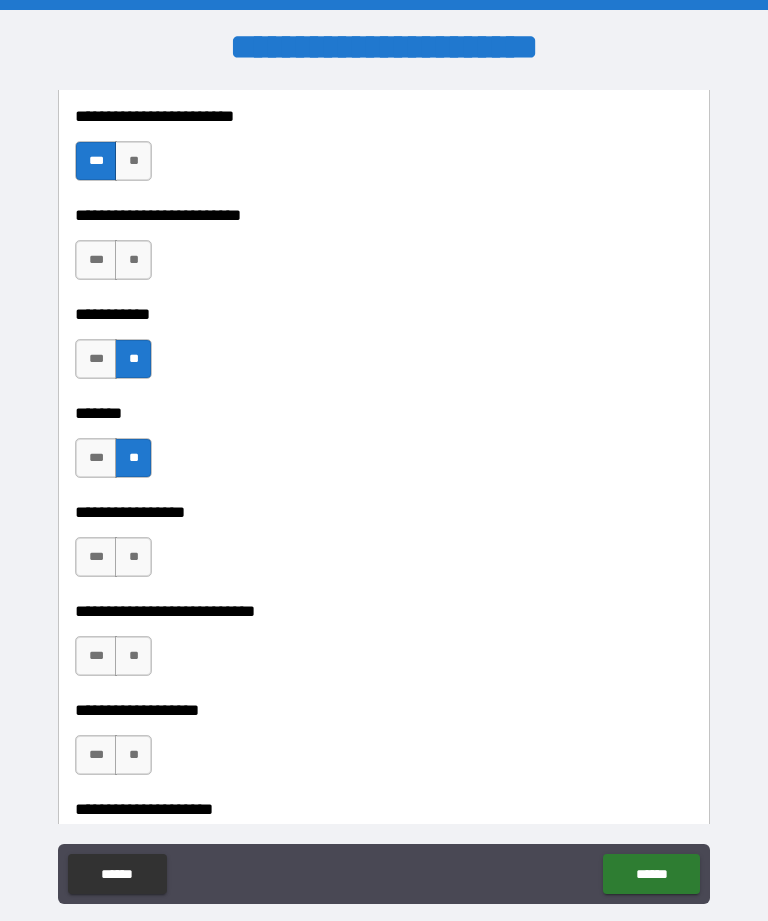 click on "**" at bounding box center [133, 557] 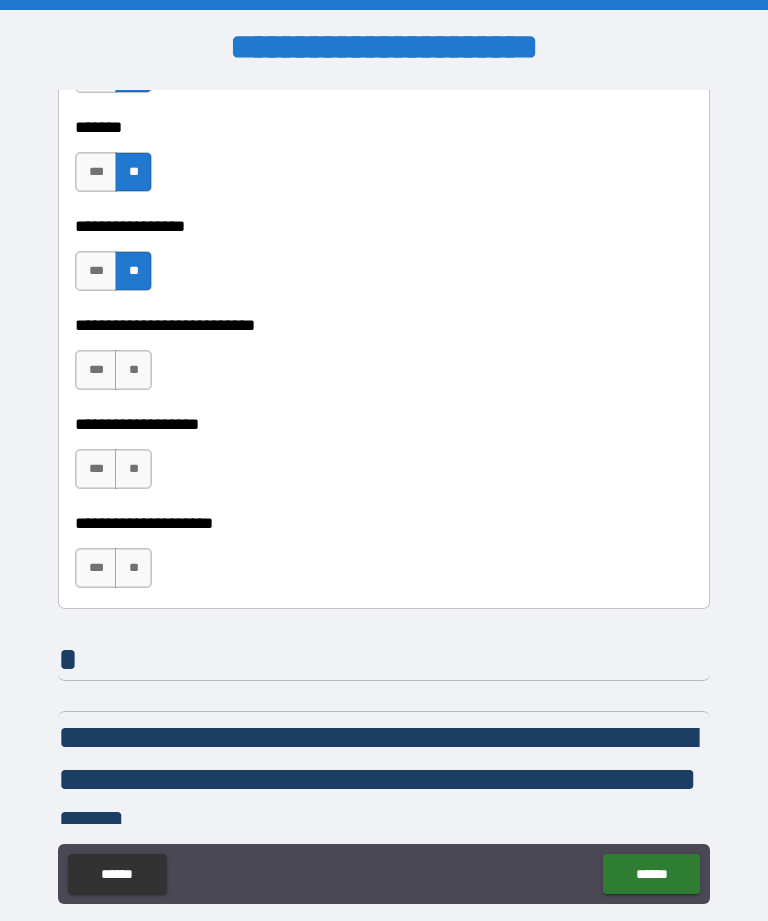 scroll, scrollTop: 11037, scrollLeft: 0, axis: vertical 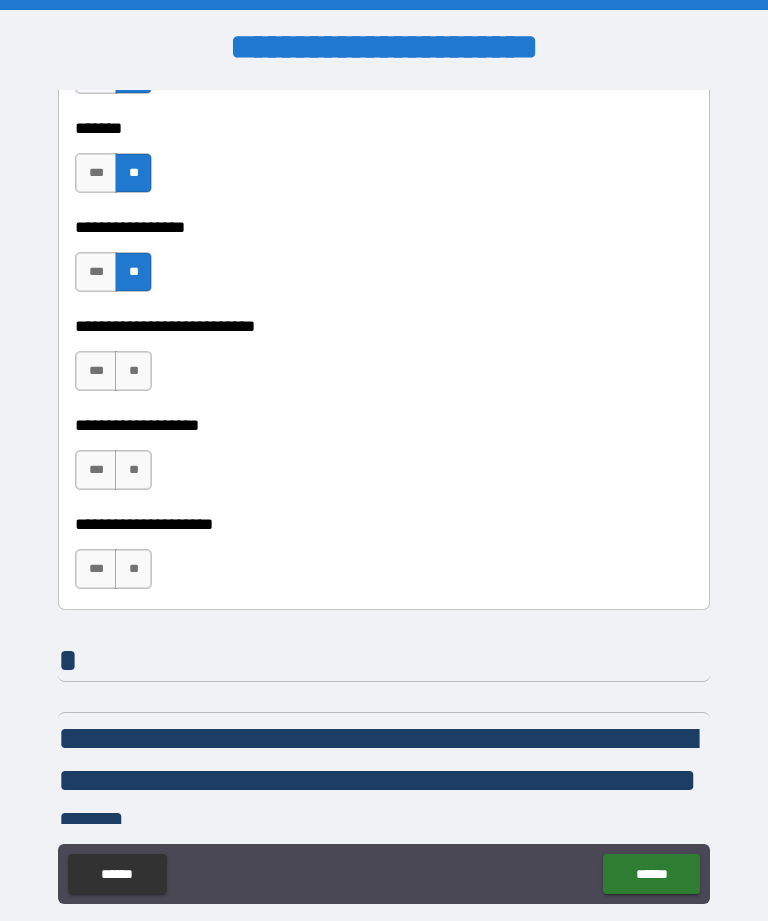 click on "***" at bounding box center [96, 371] 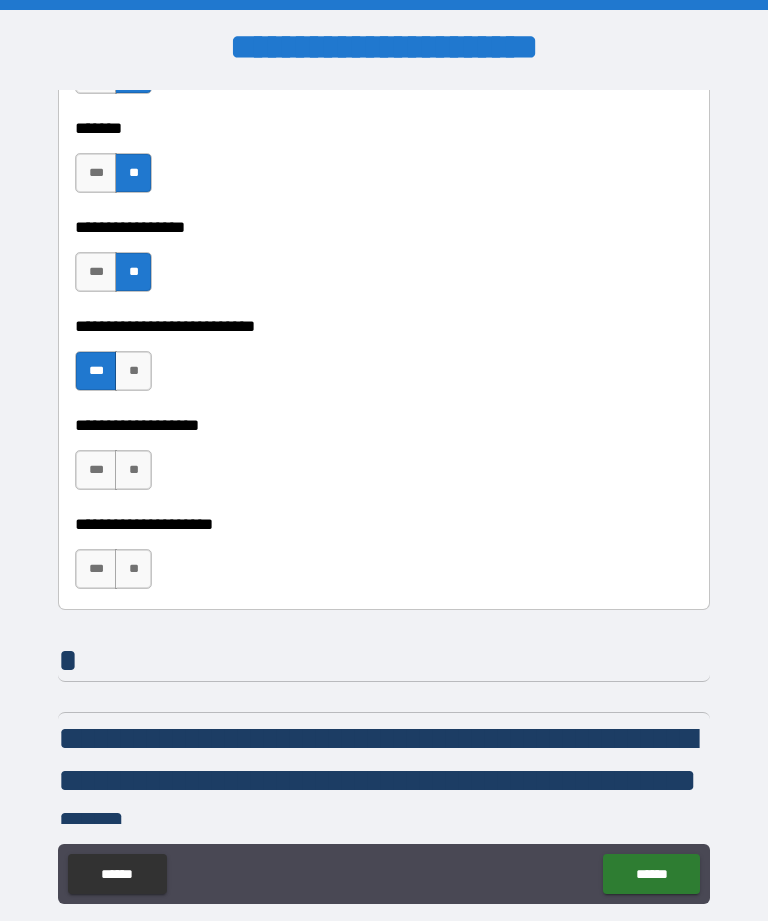 click on "**" at bounding box center [133, 470] 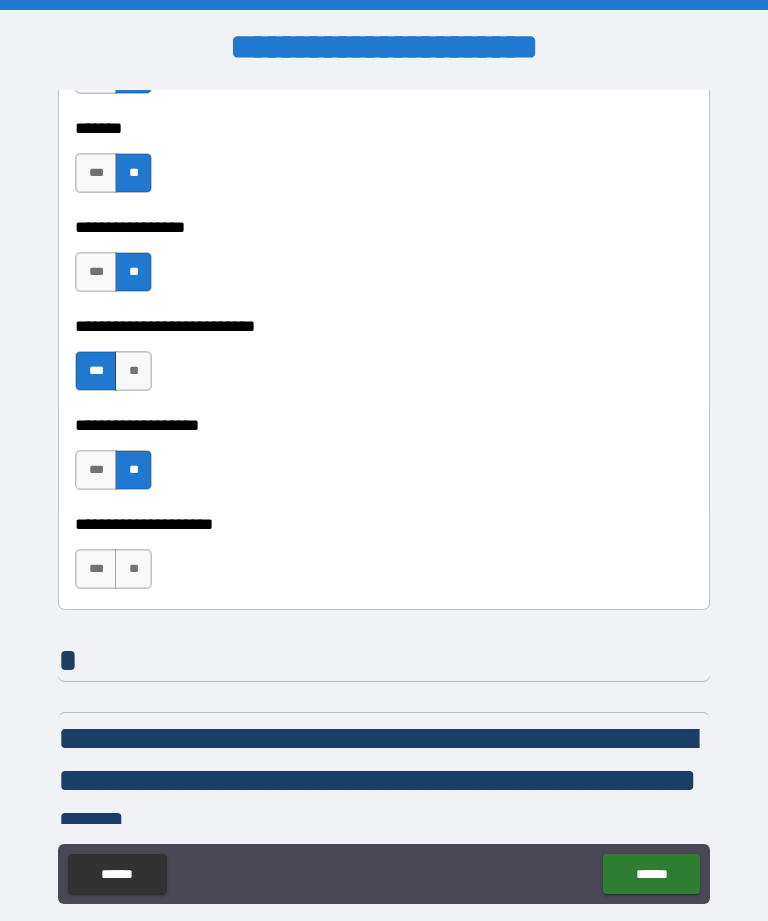 click on "**" at bounding box center (133, 569) 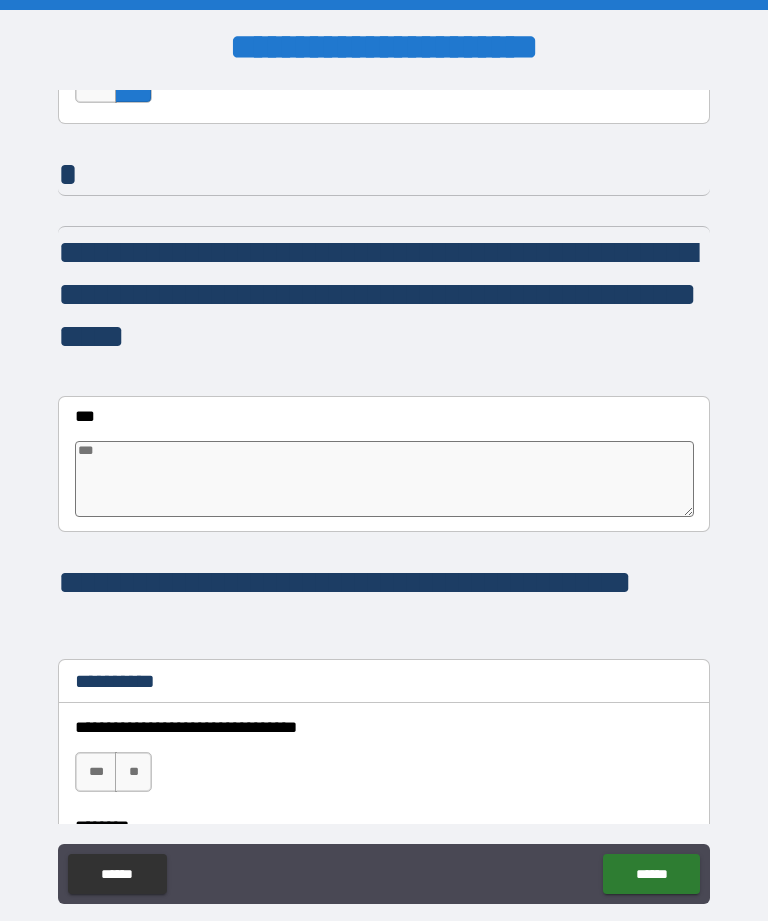 scroll, scrollTop: 11522, scrollLeft: 0, axis: vertical 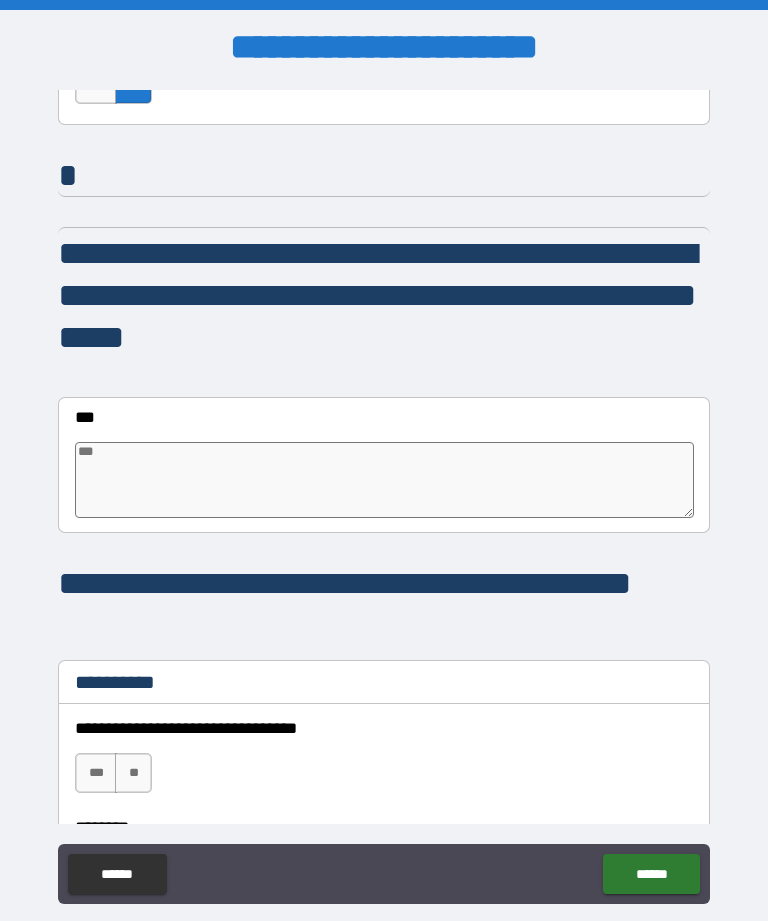 click at bounding box center (384, 480) 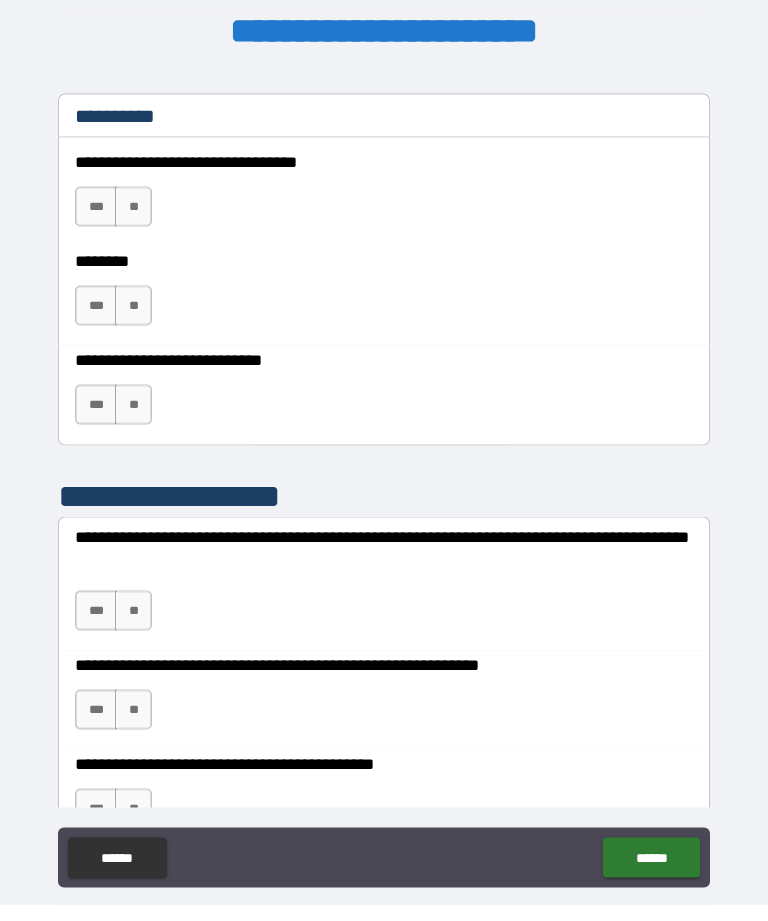 scroll, scrollTop: 12076, scrollLeft: 0, axis: vertical 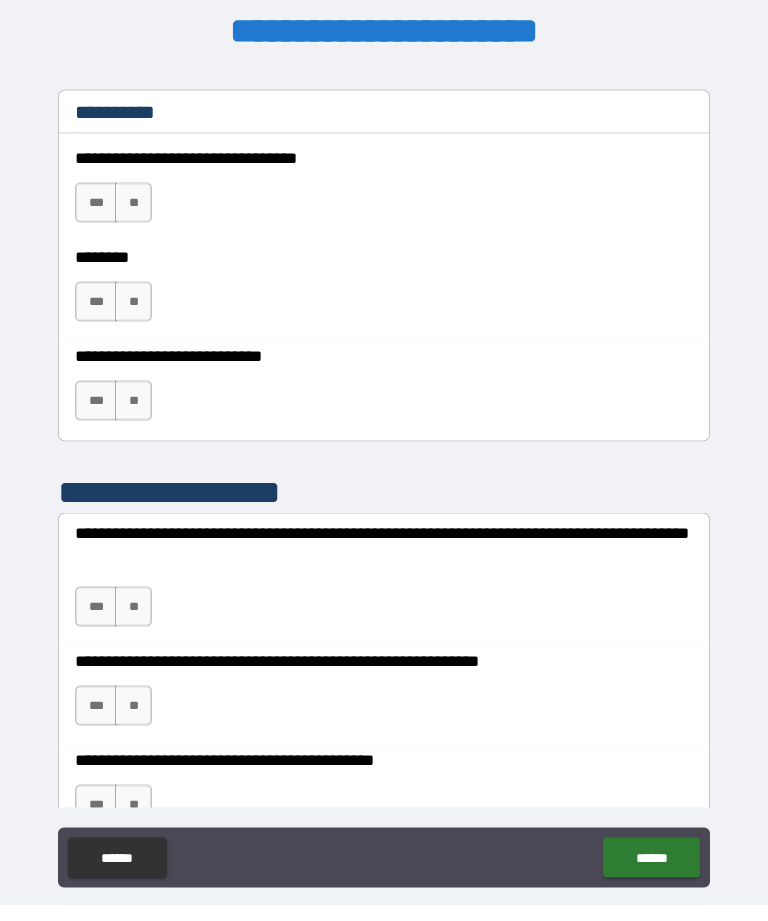 click on "**" at bounding box center [133, 219] 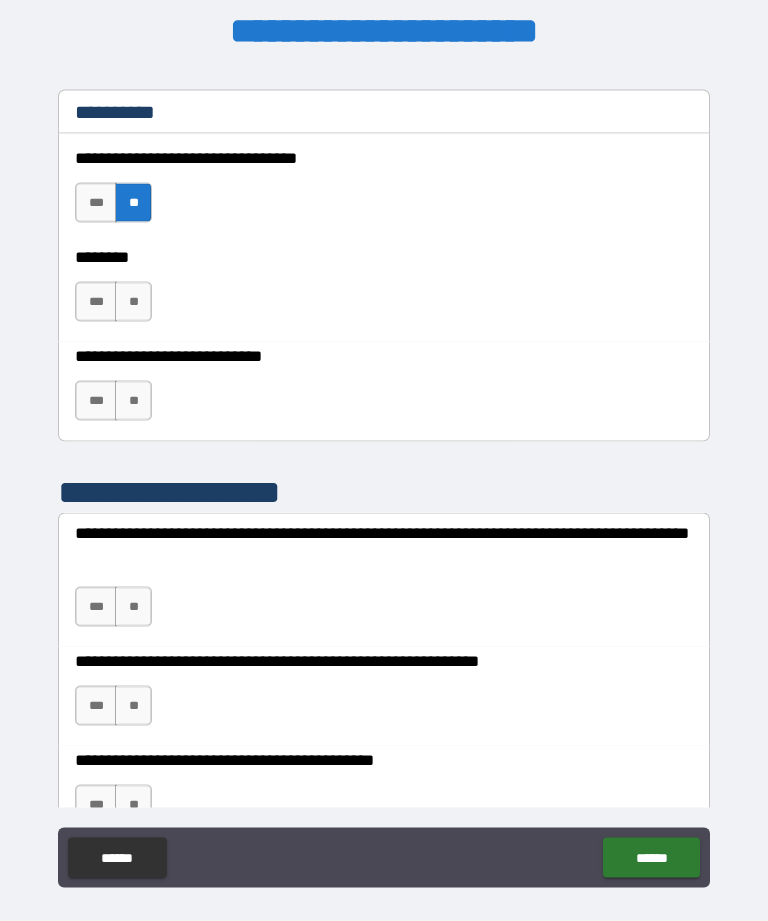 scroll, scrollTop: 17, scrollLeft: 0, axis: vertical 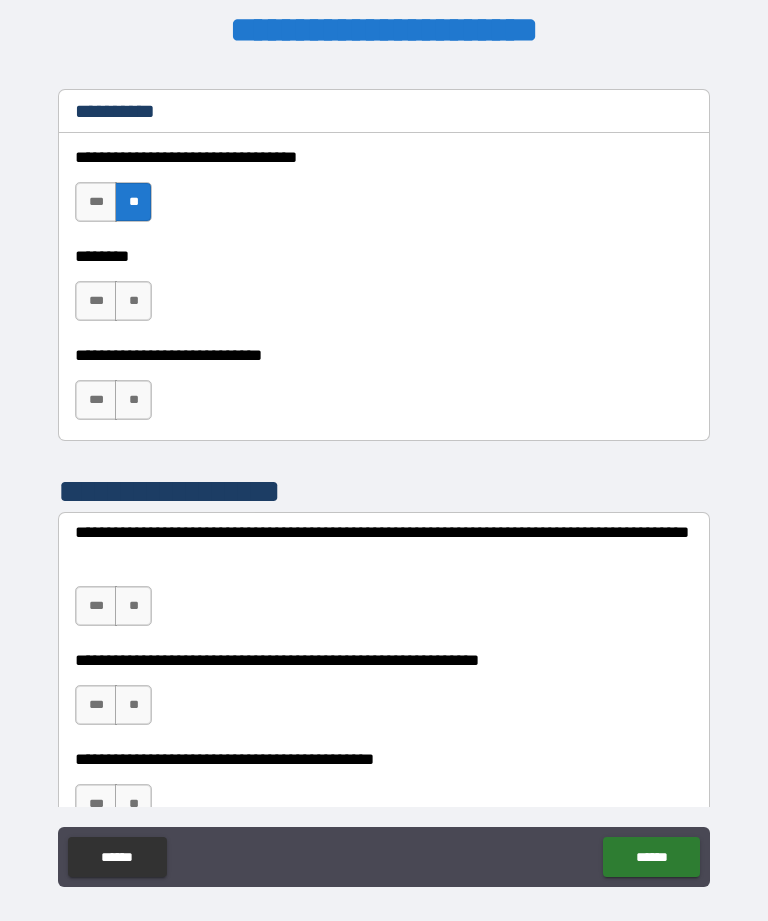 click on "**" at bounding box center (133, 301) 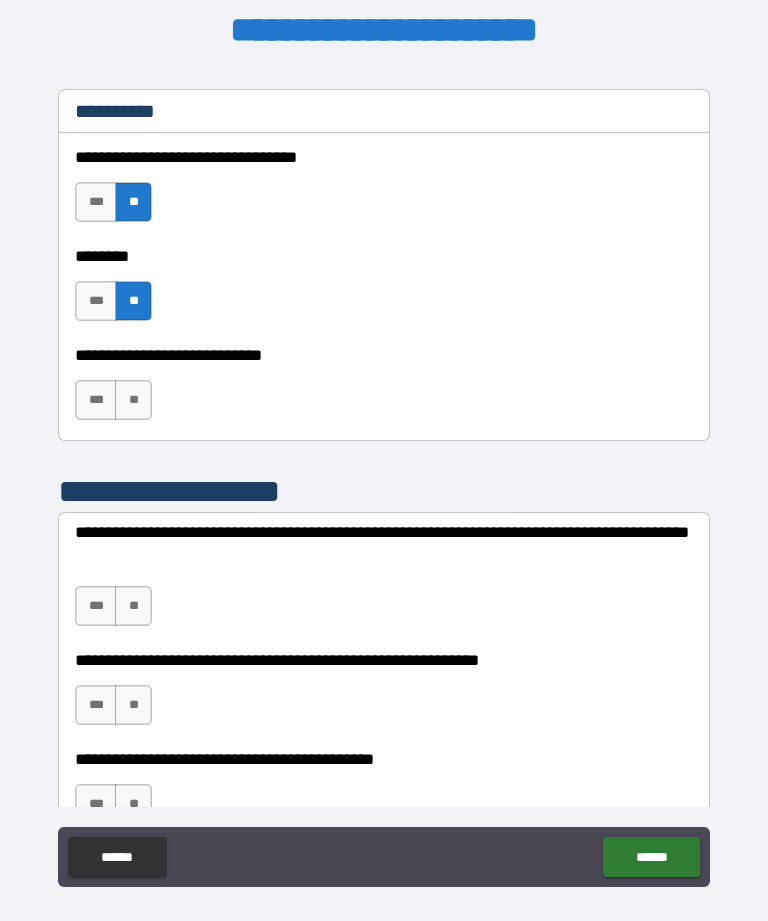 click on "**" at bounding box center (133, 400) 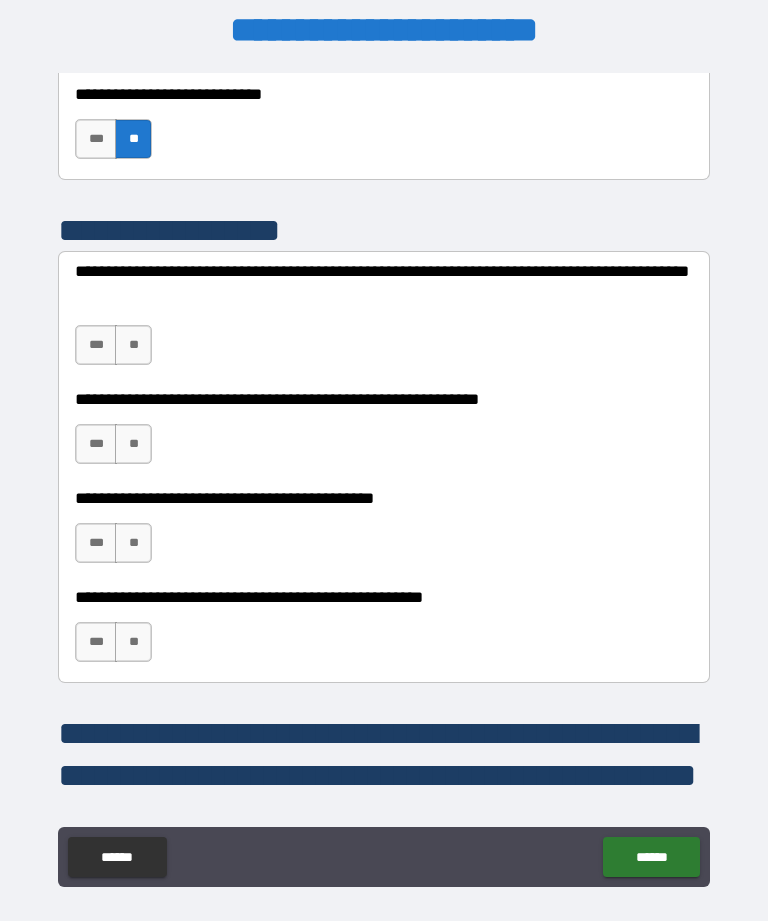 scroll, scrollTop: 12341, scrollLeft: 0, axis: vertical 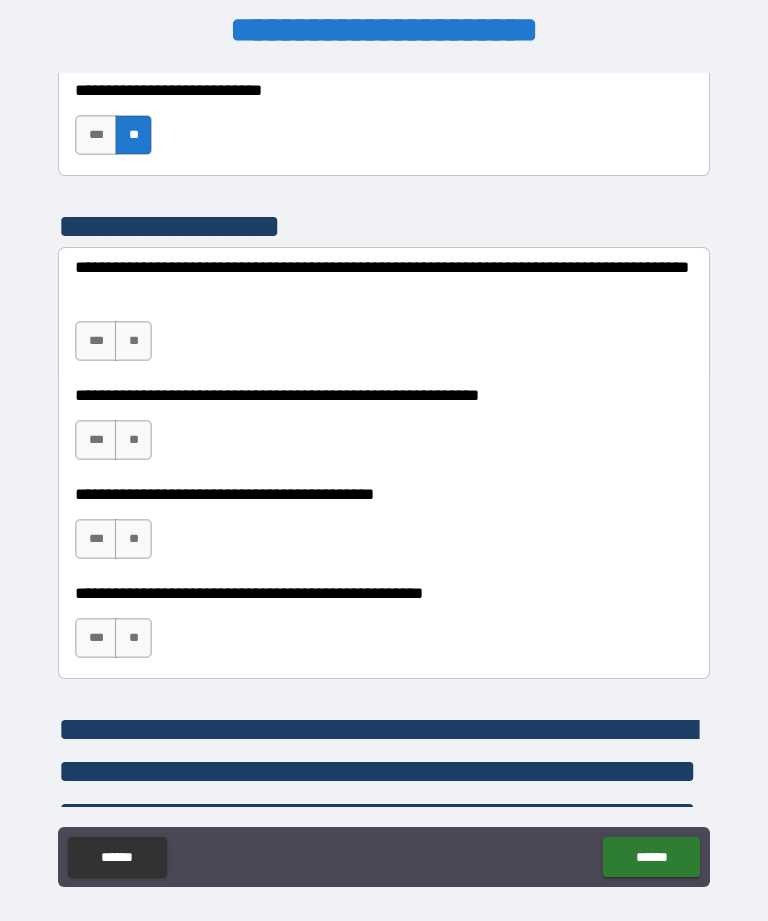 click on "**" at bounding box center (133, 341) 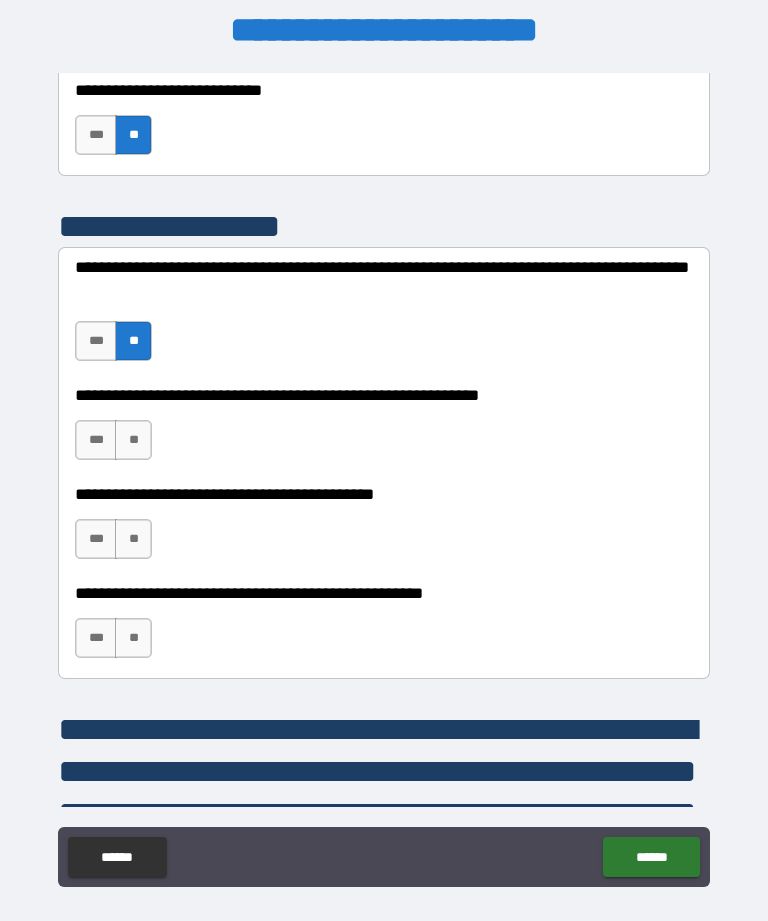 click on "**" at bounding box center [133, 440] 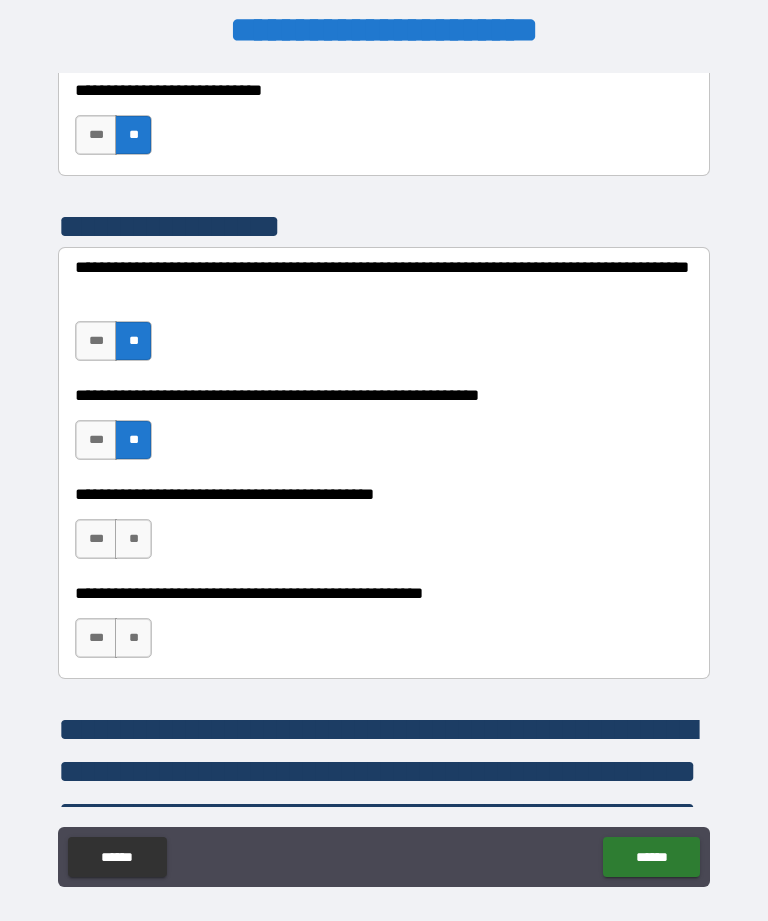 click on "**" at bounding box center (133, 539) 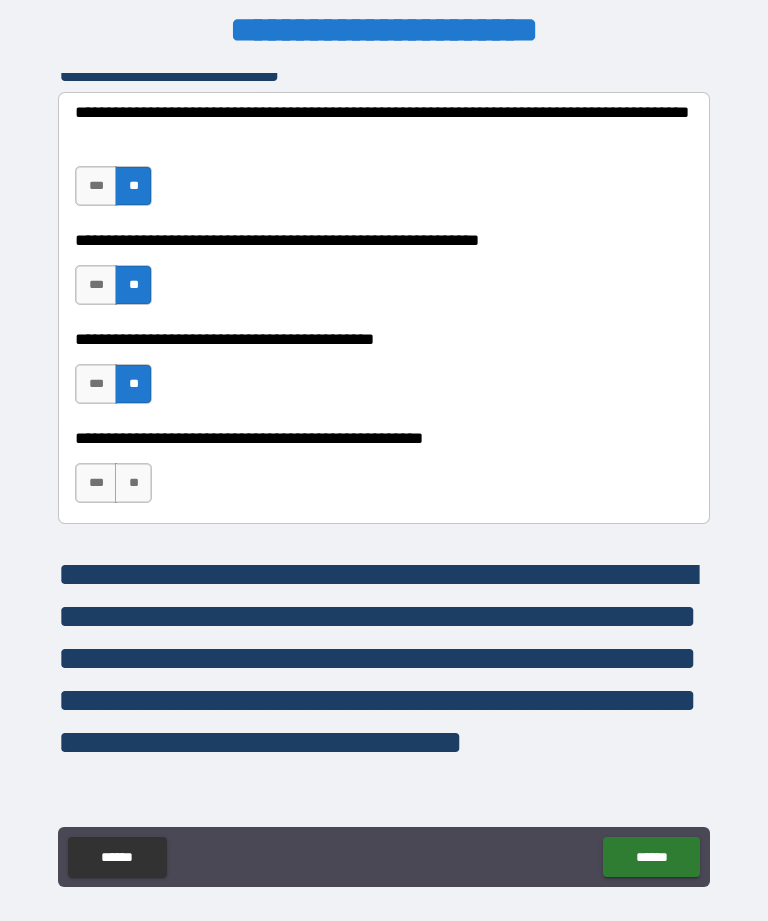 scroll, scrollTop: 12515, scrollLeft: 0, axis: vertical 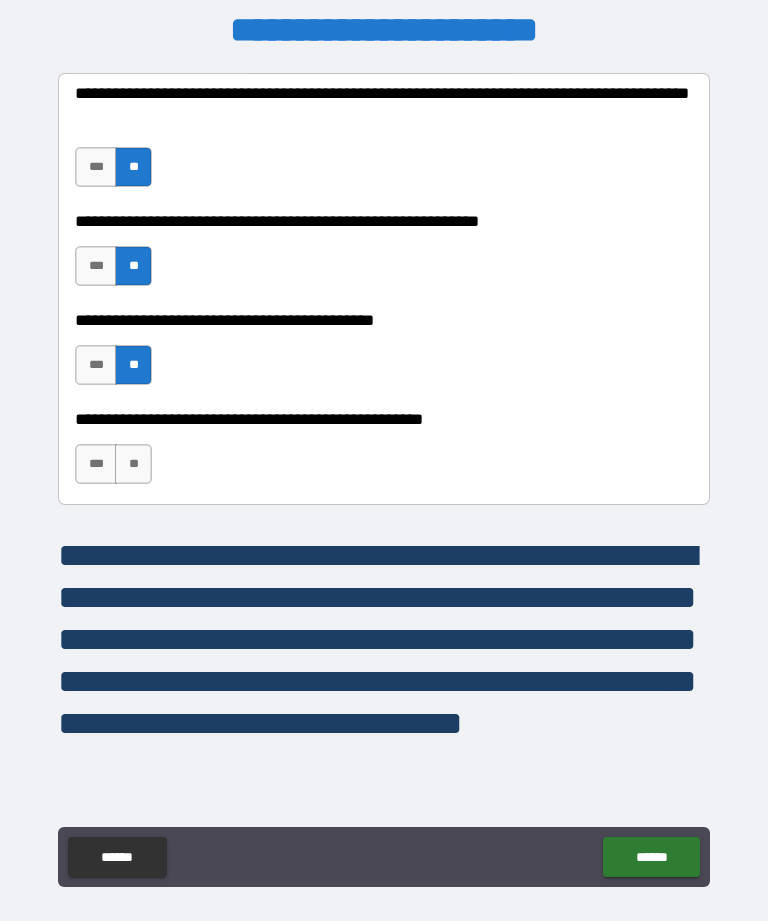 click on "**" at bounding box center [133, 464] 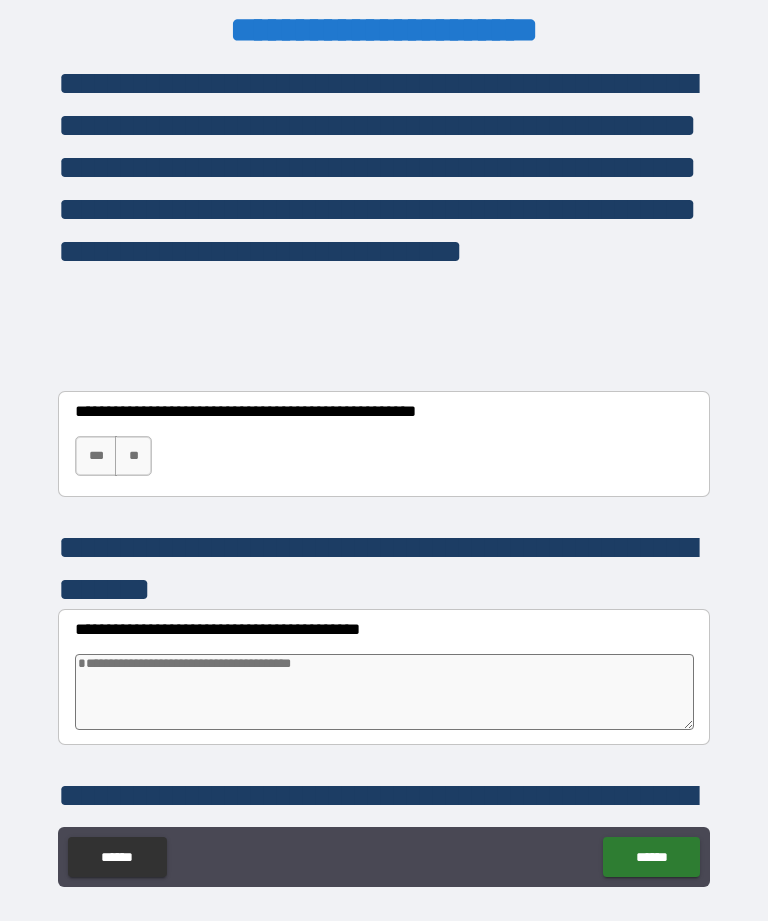 click on "**********" at bounding box center [384, 478] 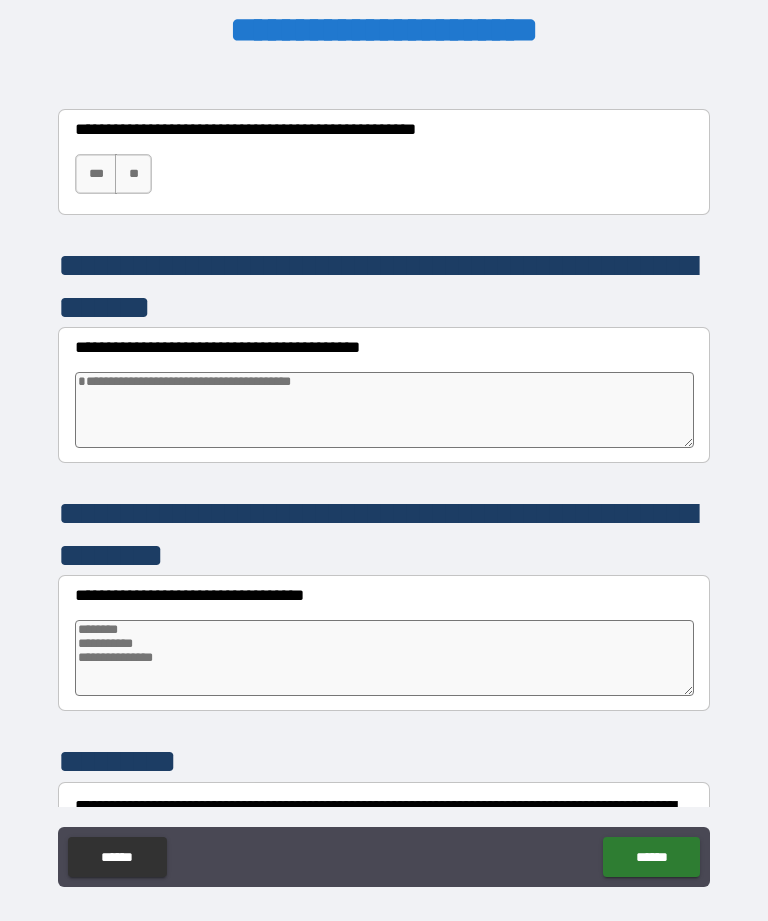 scroll, scrollTop: 13247, scrollLeft: 0, axis: vertical 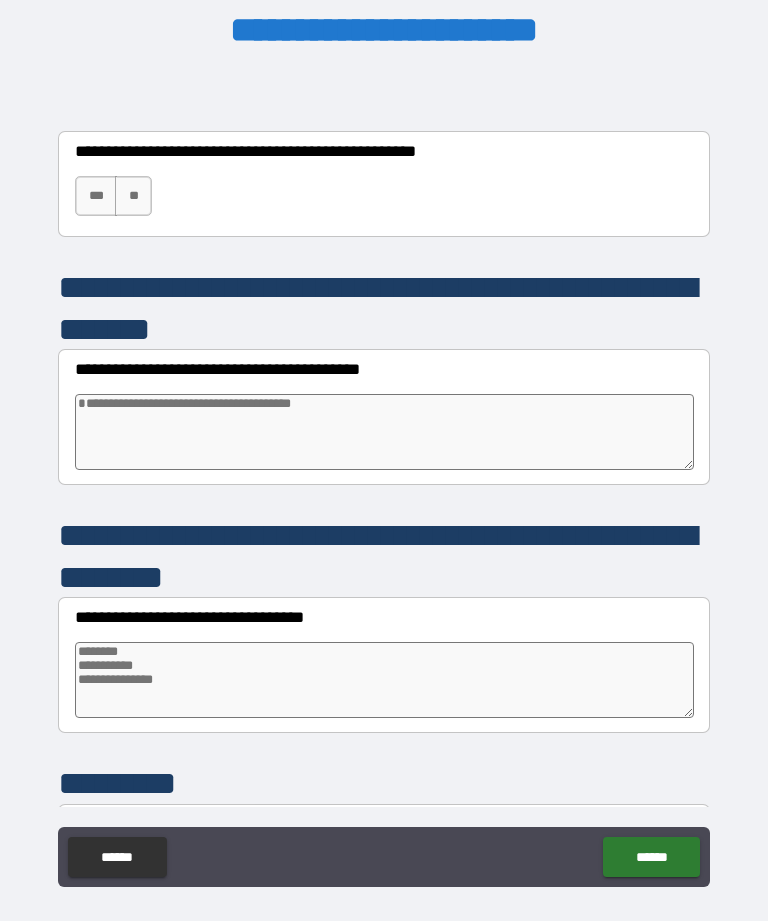 click on "**" at bounding box center (133, 196) 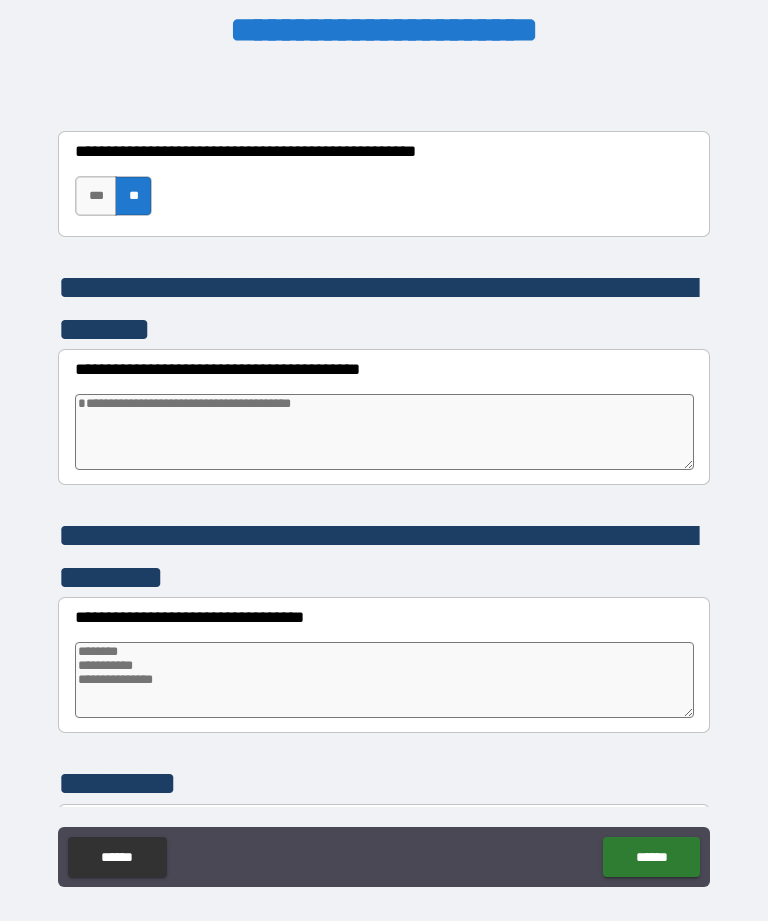 click at bounding box center [384, 432] 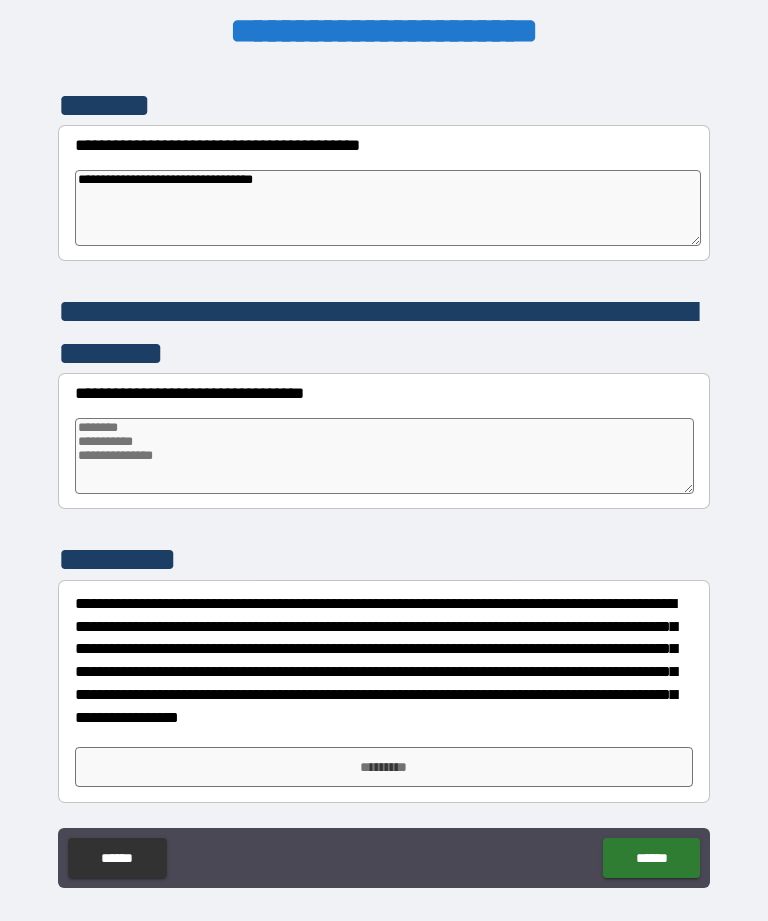scroll, scrollTop: 13472, scrollLeft: 0, axis: vertical 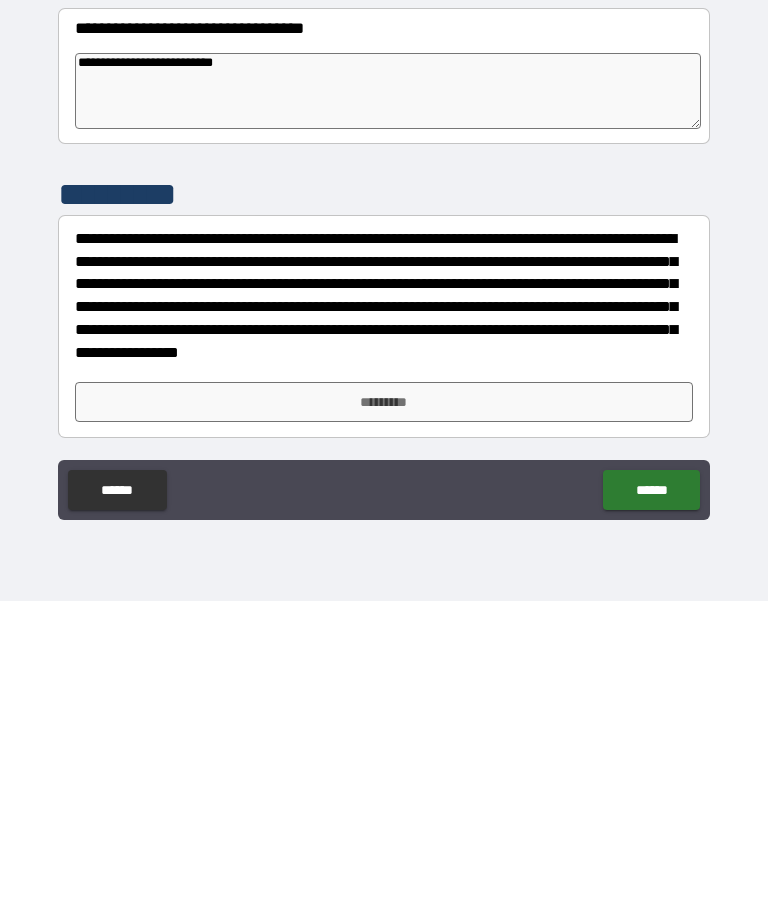 click on "*********" at bounding box center [384, 722] 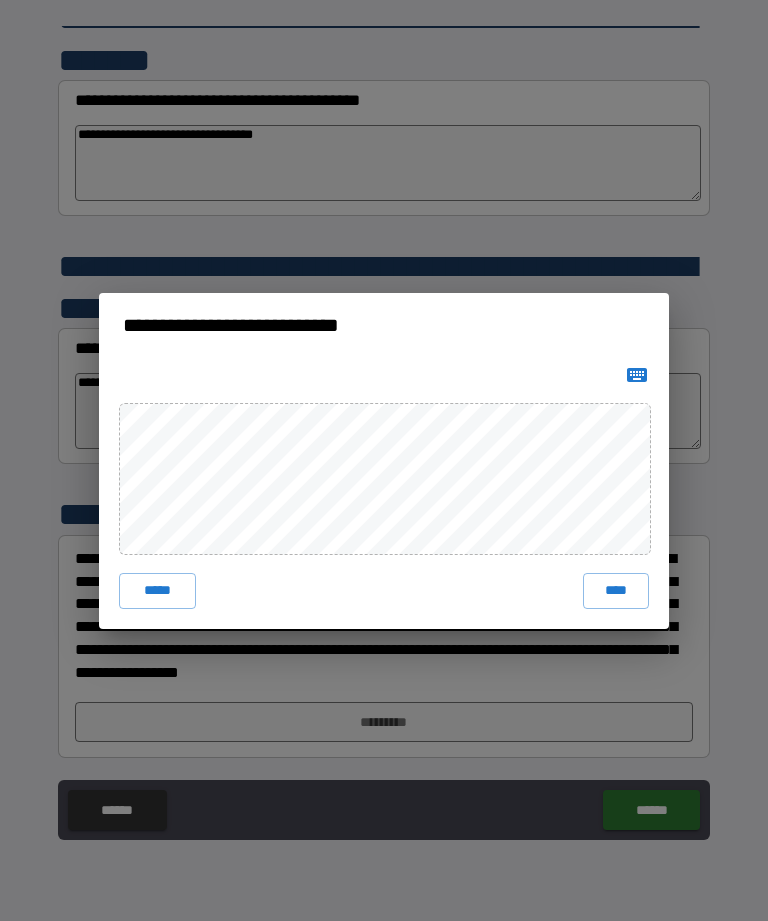click on "****" at bounding box center (616, 591) 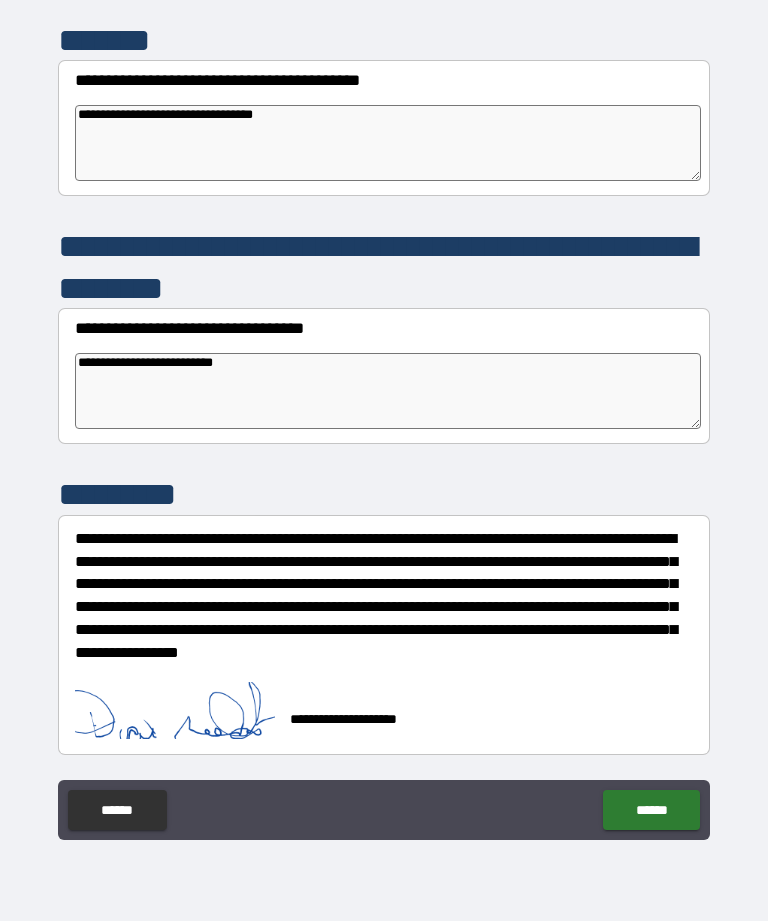 scroll, scrollTop: 13489, scrollLeft: 0, axis: vertical 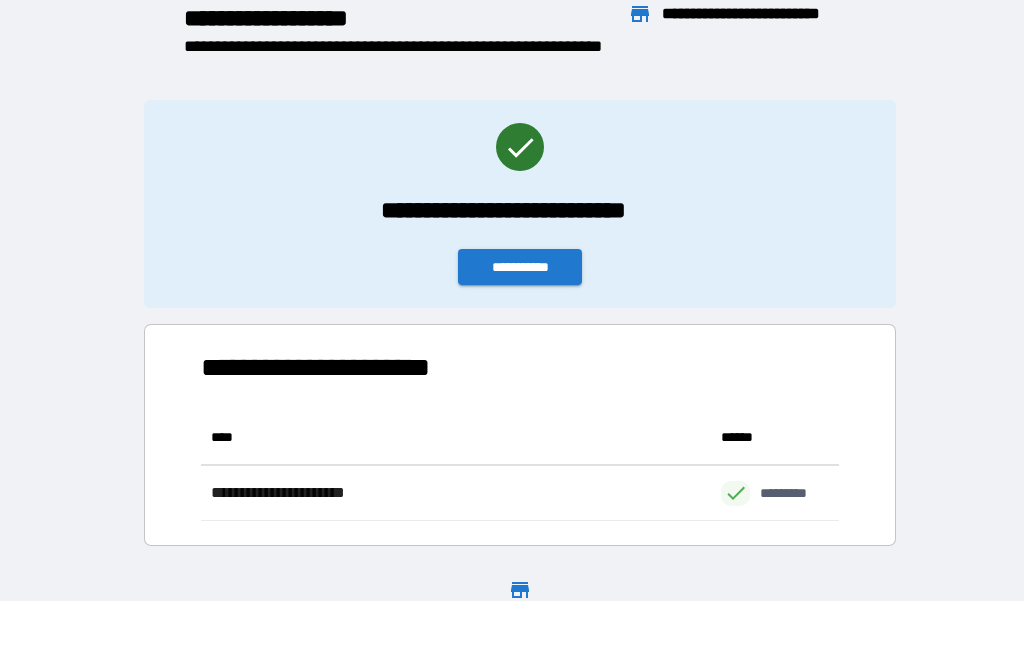 click on "**********" at bounding box center (520, 267) 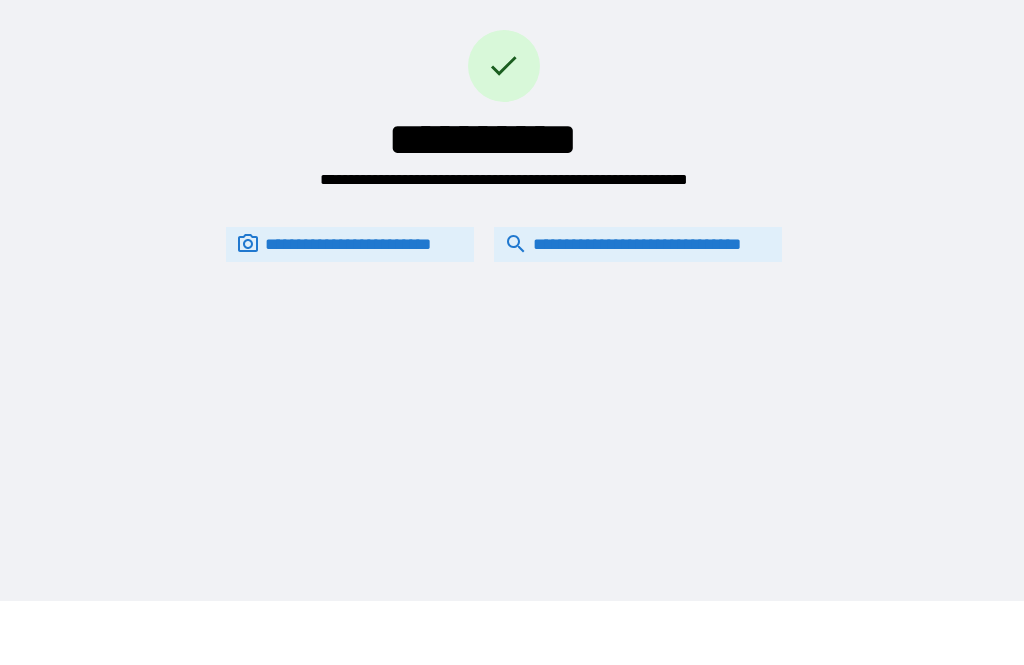 click on "**********" at bounding box center [638, 244] 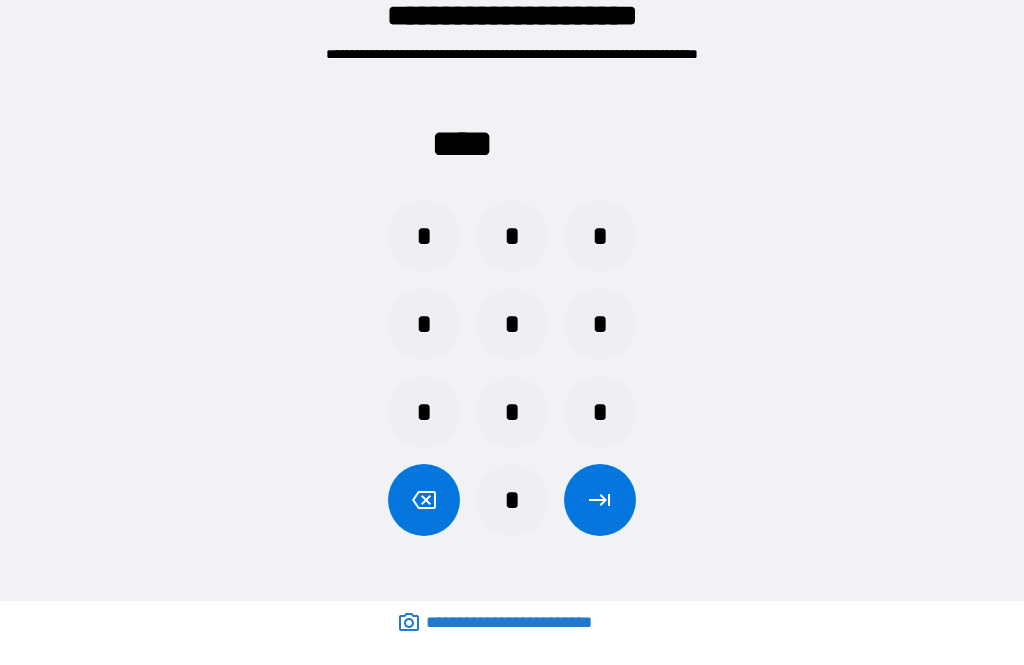 click on "*" at bounding box center [600, 412] 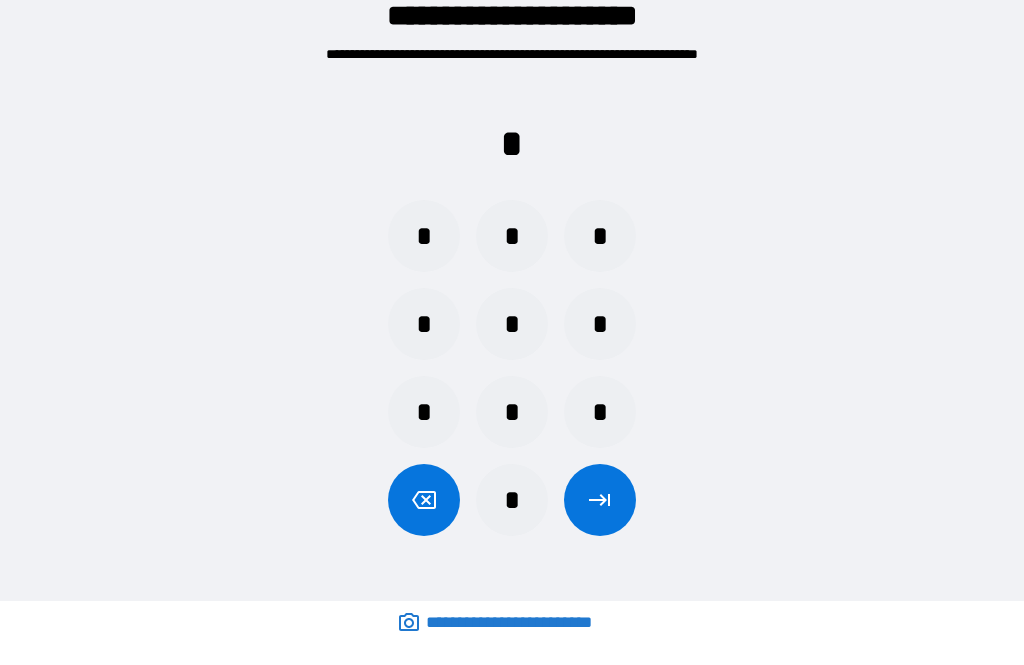 click on "*" at bounding box center [424, 324] 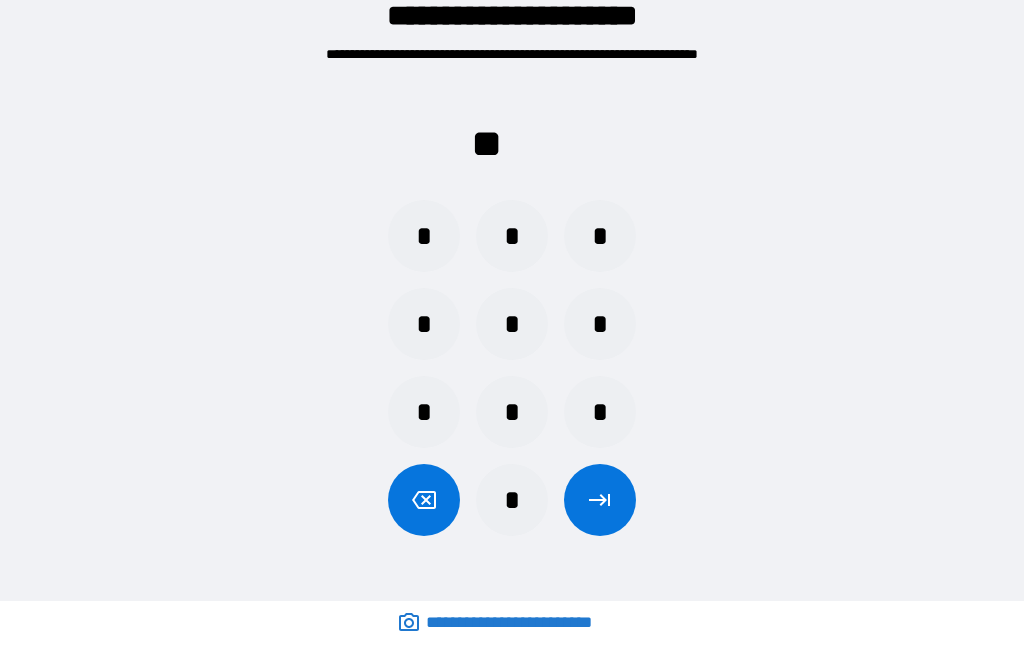 click on "* * *" at bounding box center [512, 412] 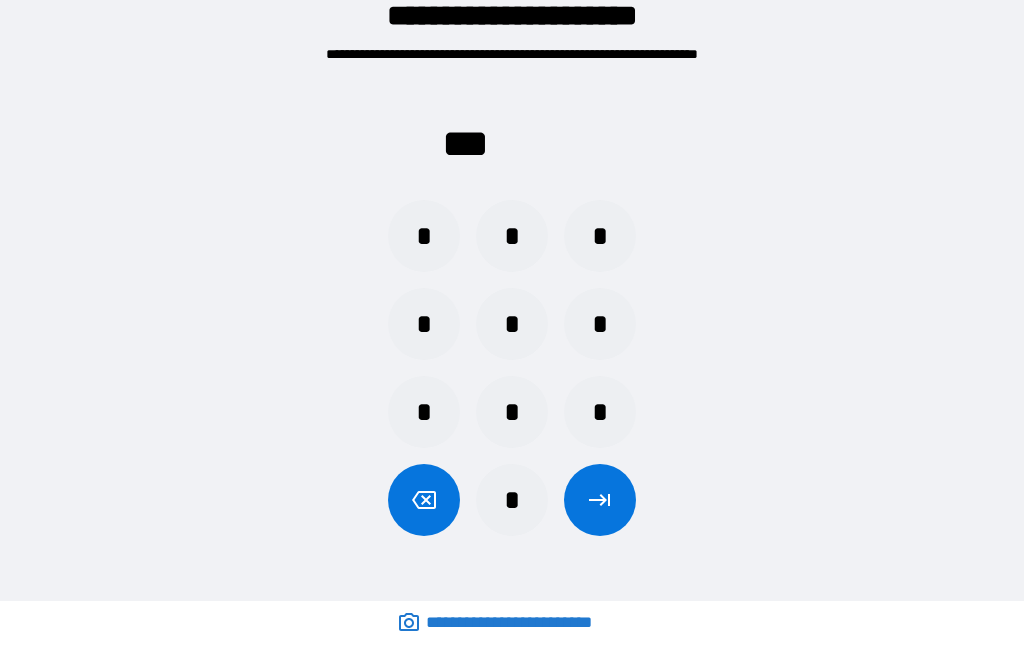 click 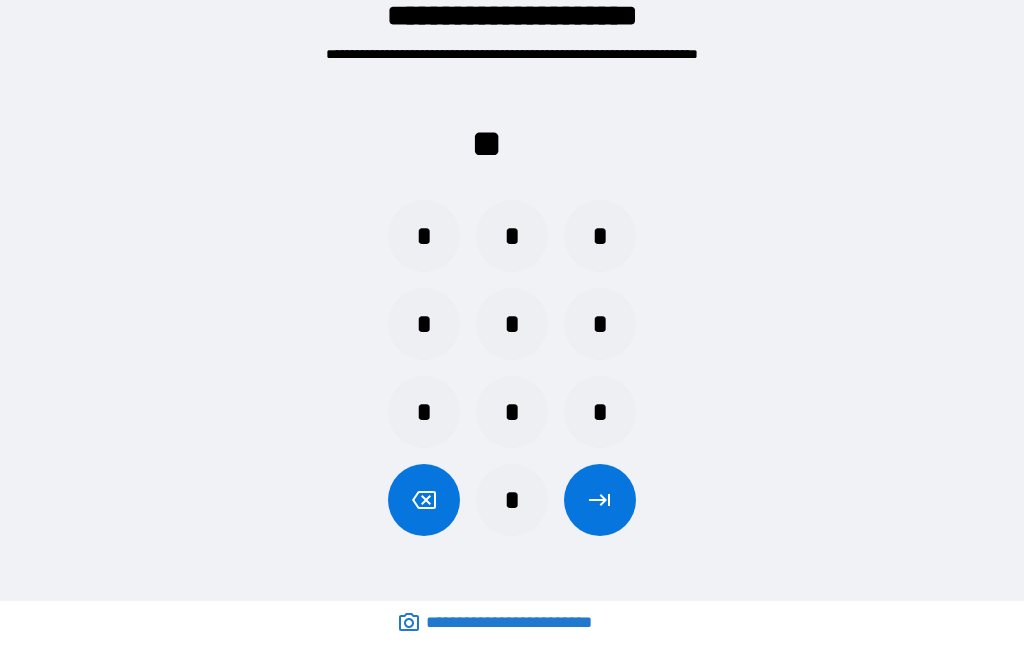 click 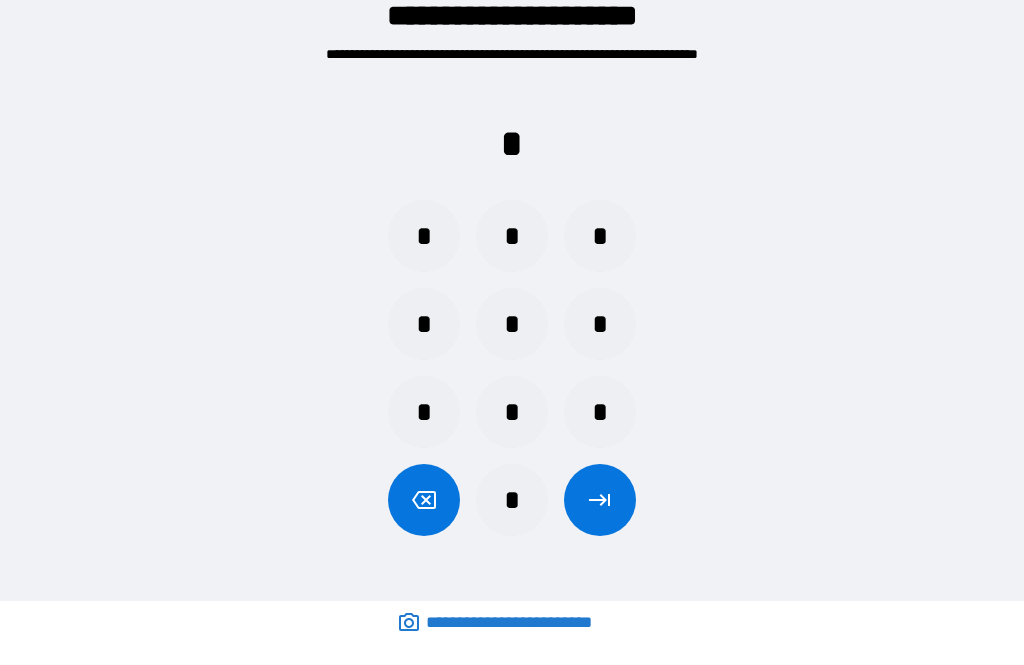 click at bounding box center [424, 500] 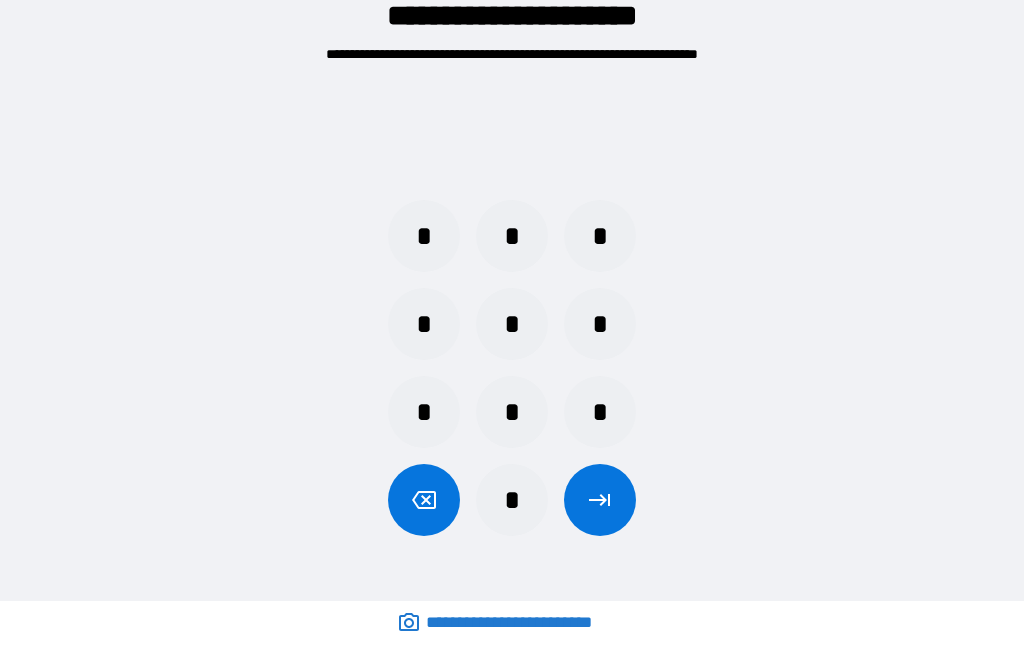 click on "*" at bounding box center (600, 412) 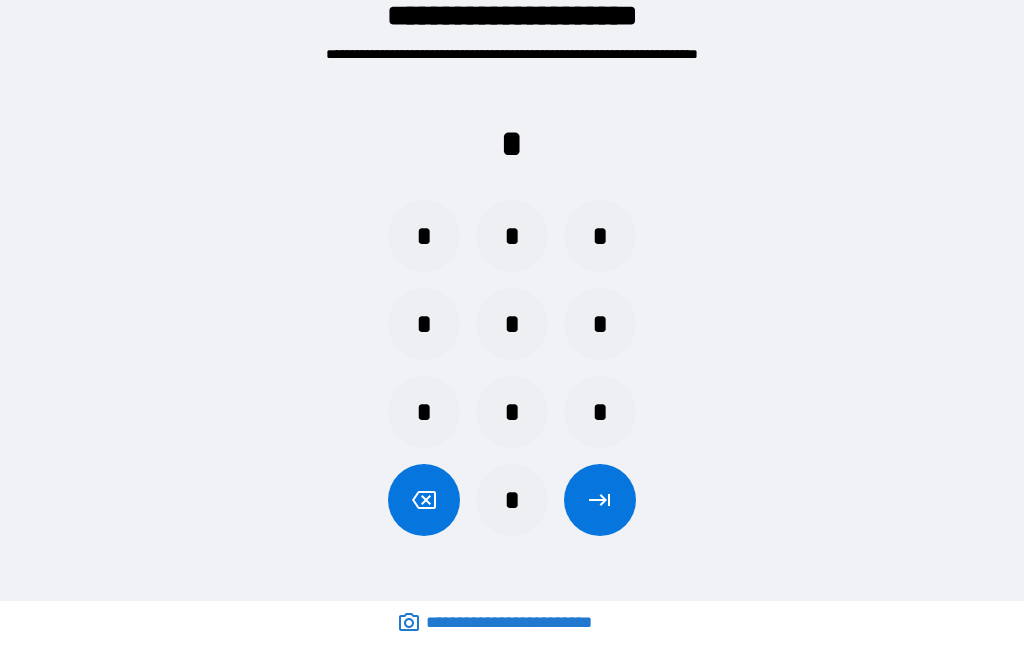 click on "*" at bounding box center [424, 324] 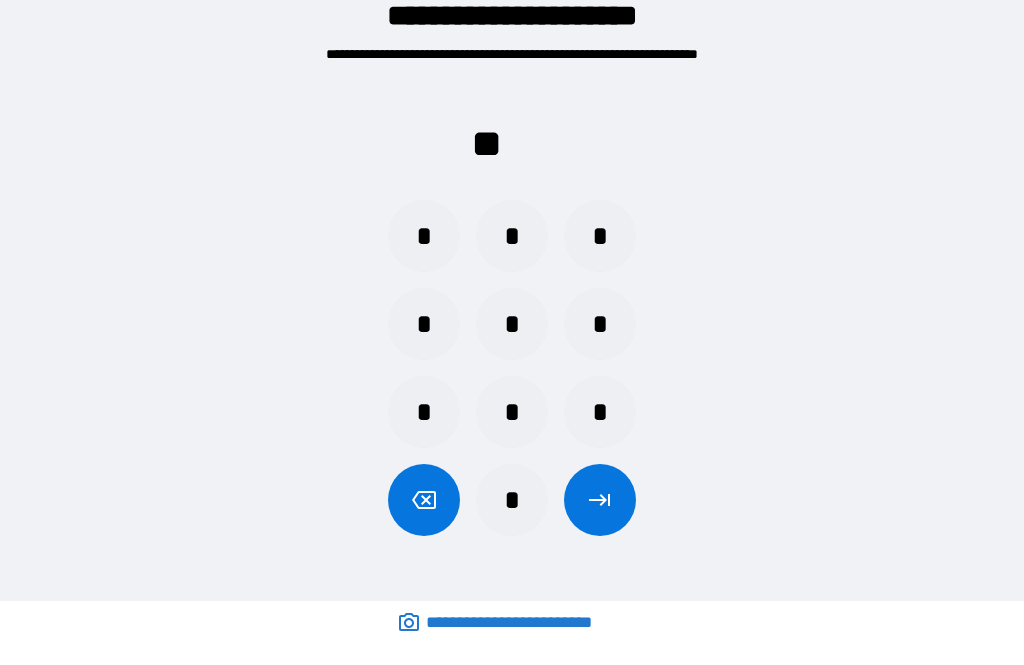 click on "*" at bounding box center [600, 412] 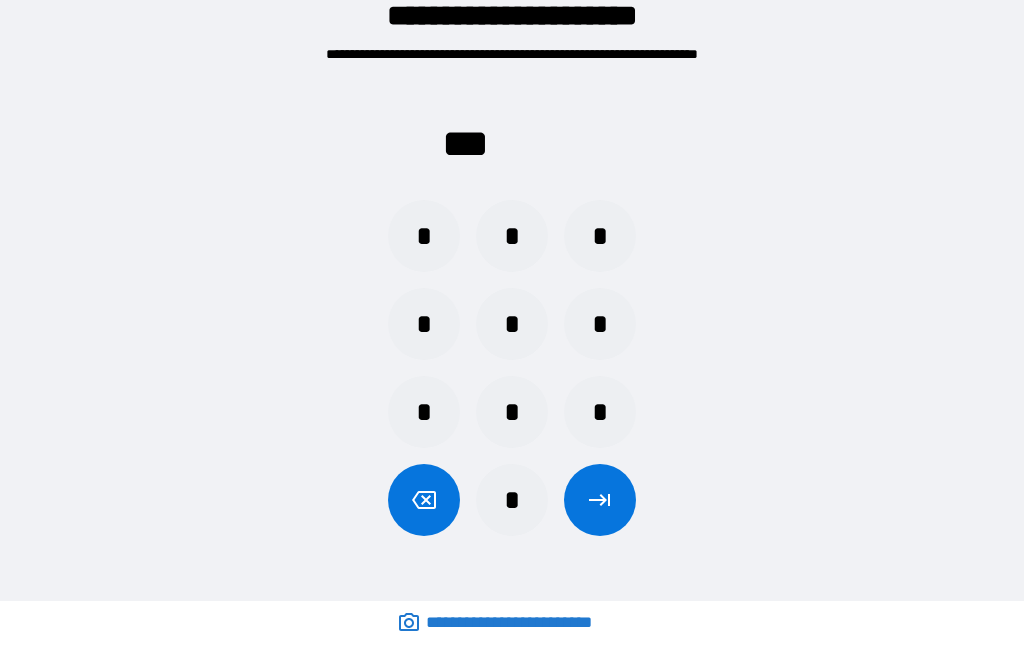 click on "*" at bounding box center [512, 324] 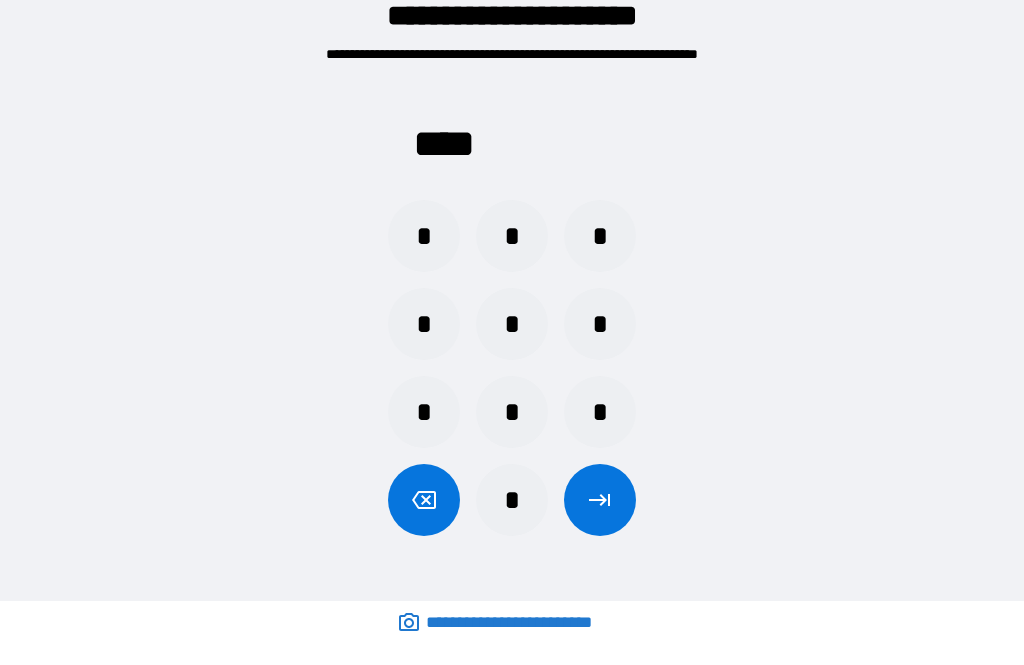 click 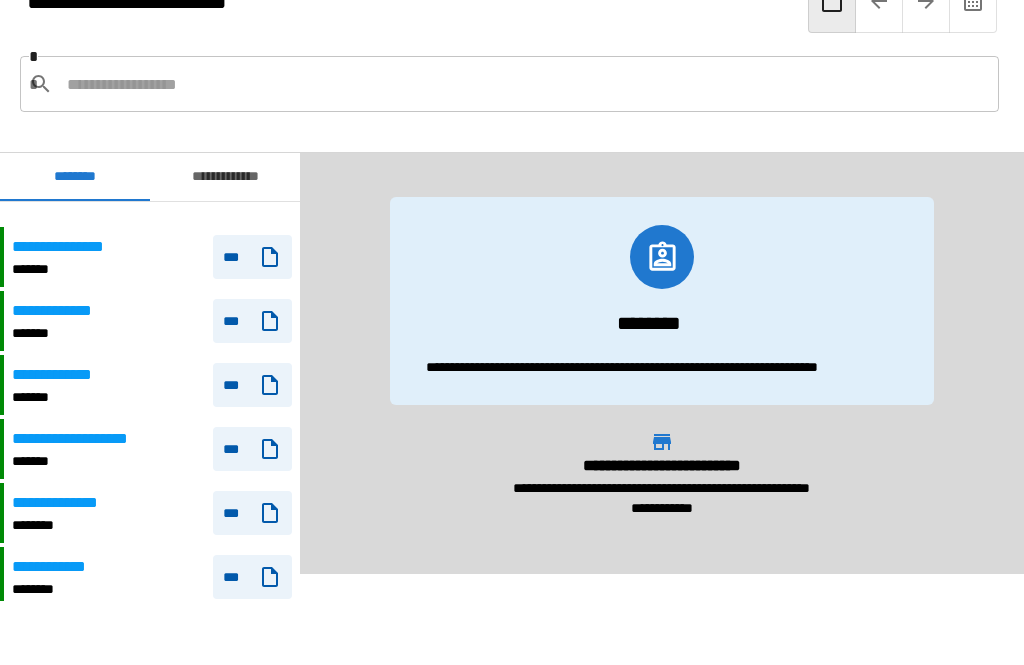 scroll, scrollTop: 568, scrollLeft: 0, axis: vertical 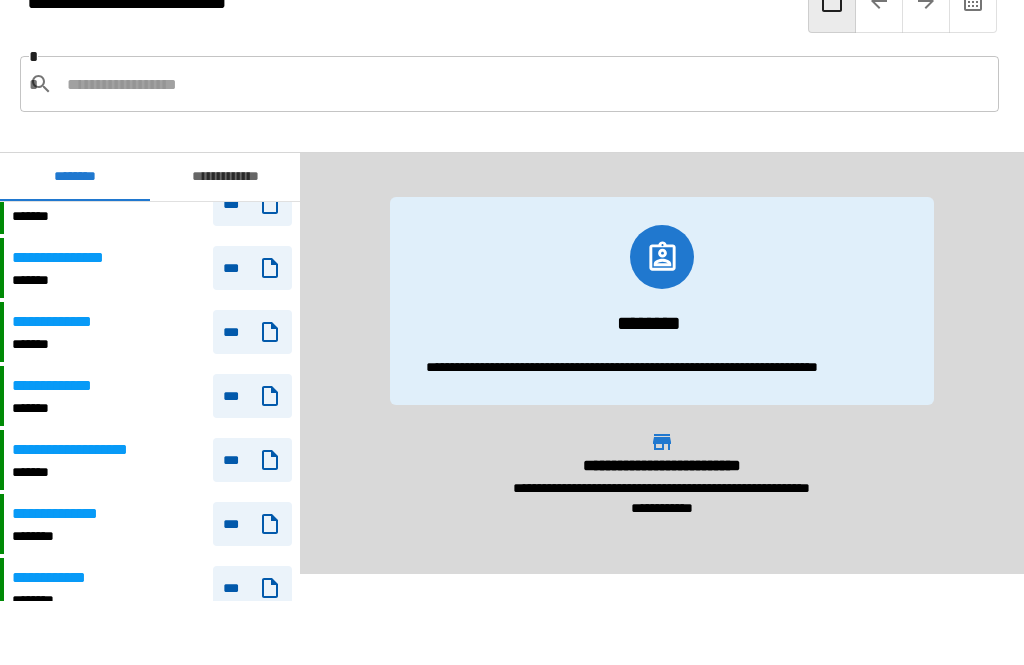 click on "**********" at bounding box center [152, 268] 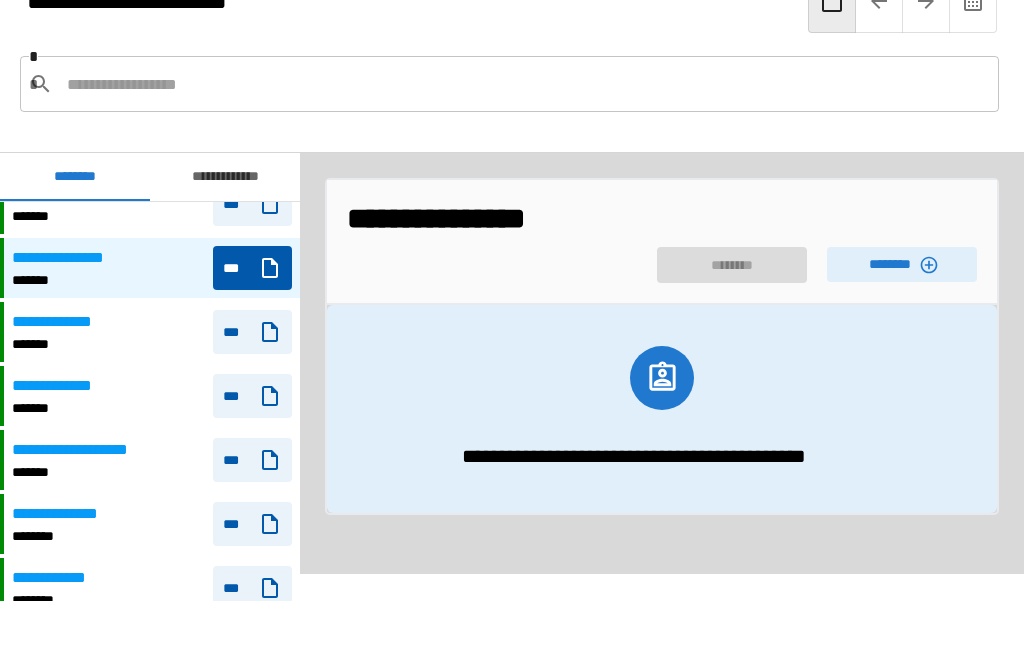 click on "********" at bounding box center (902, 264) 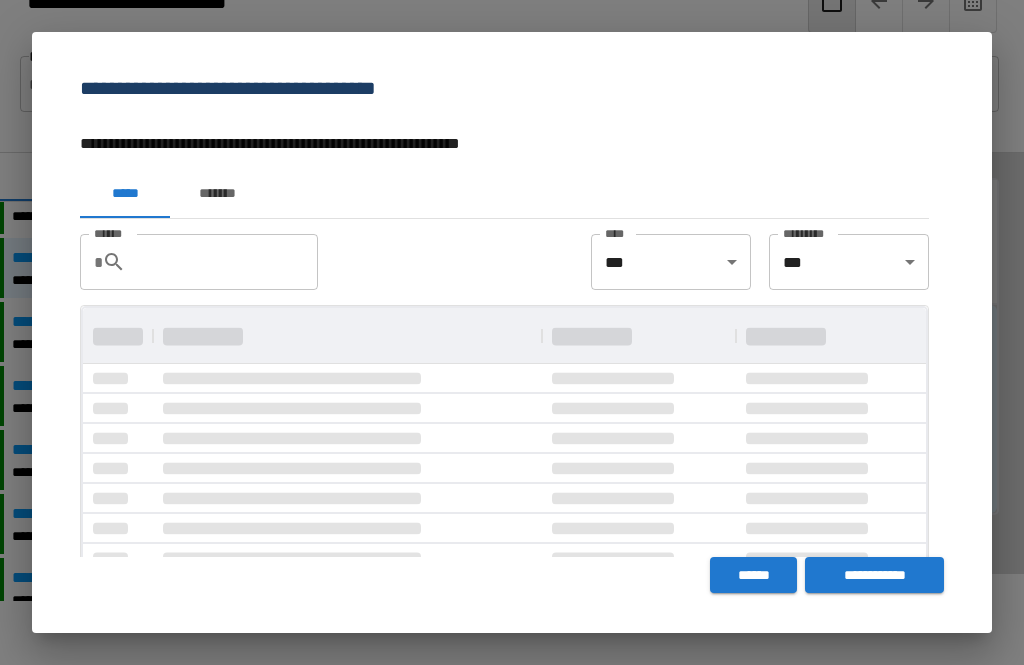 scroll, scrollTop: 1, scrollLeft: 1, axis: both 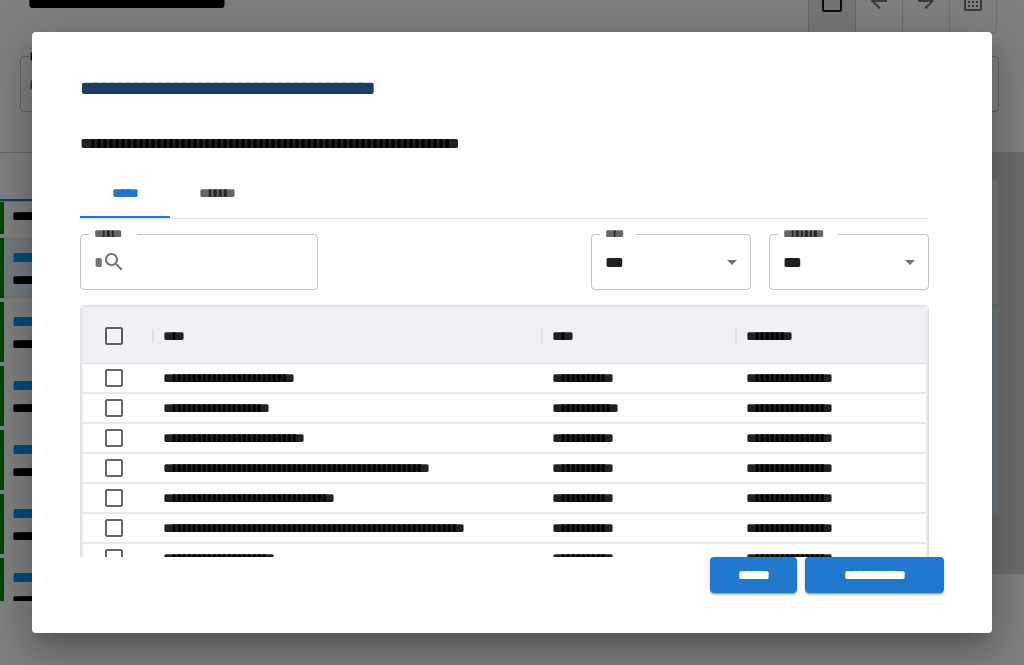 click on "*******" at bounding box center (217, 194) 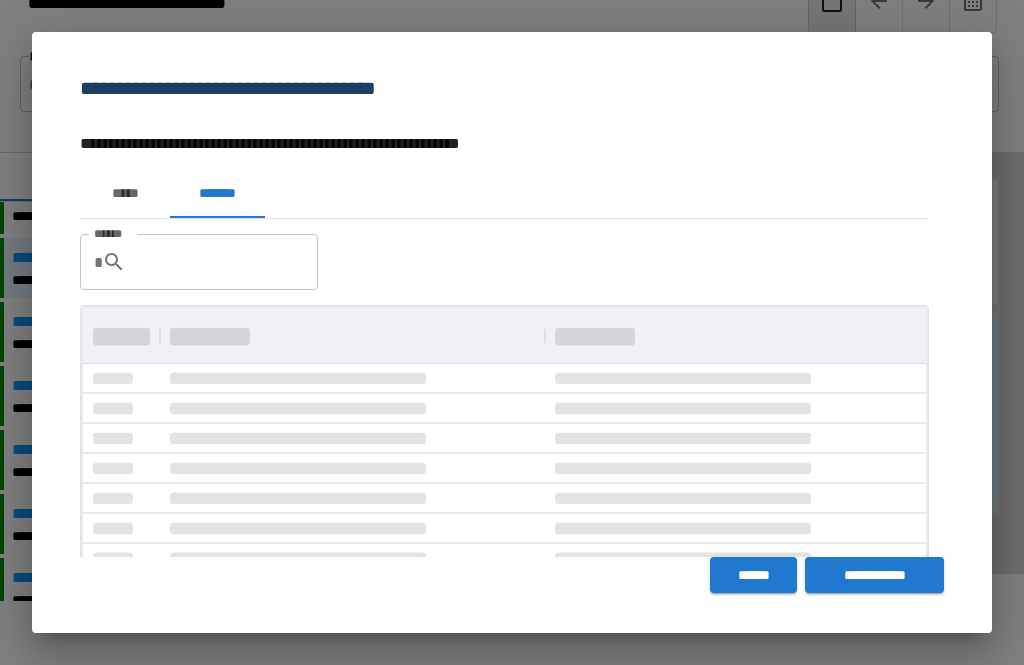 scroll, scrollTop: 0, scrollLeft: 0, axis: both 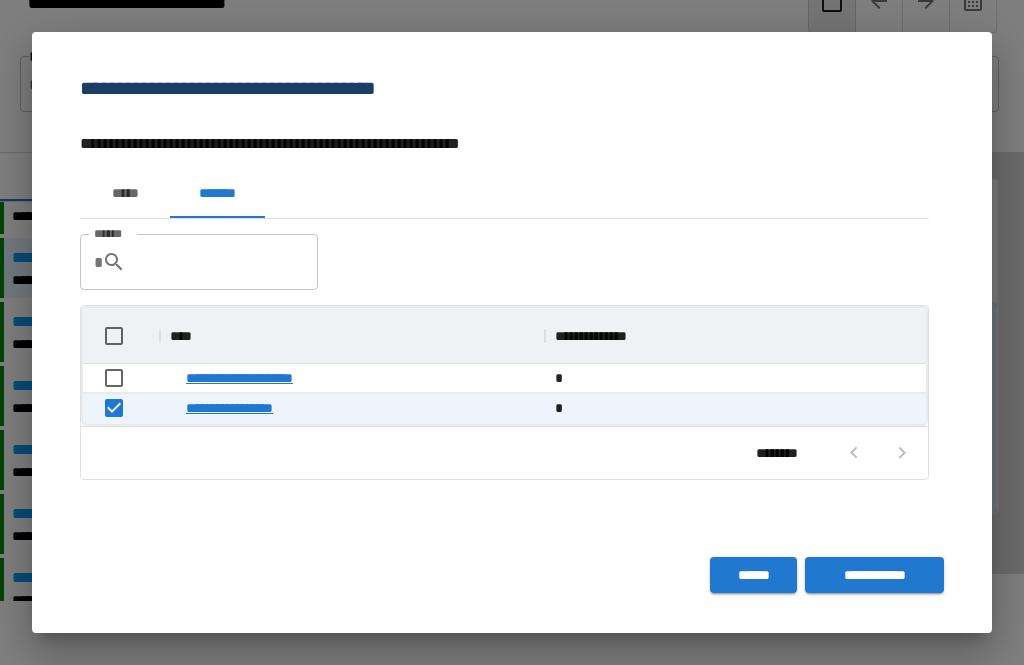 click on "**********" at bounding box center [874, 575] 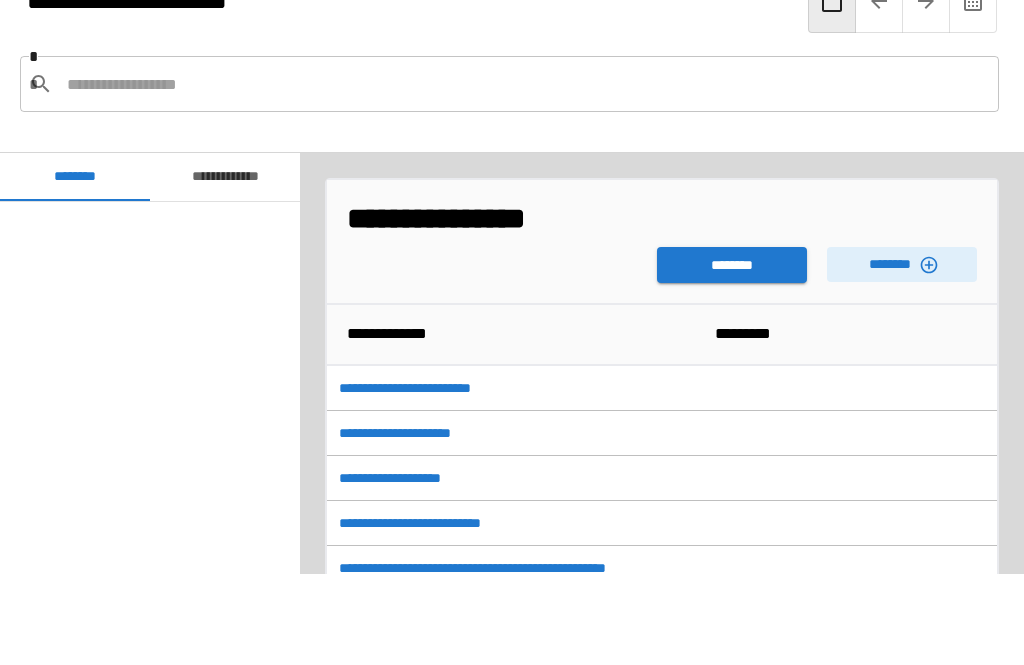 scroll, scrollTop: 60, scrollLeft: 0, axis: vertical 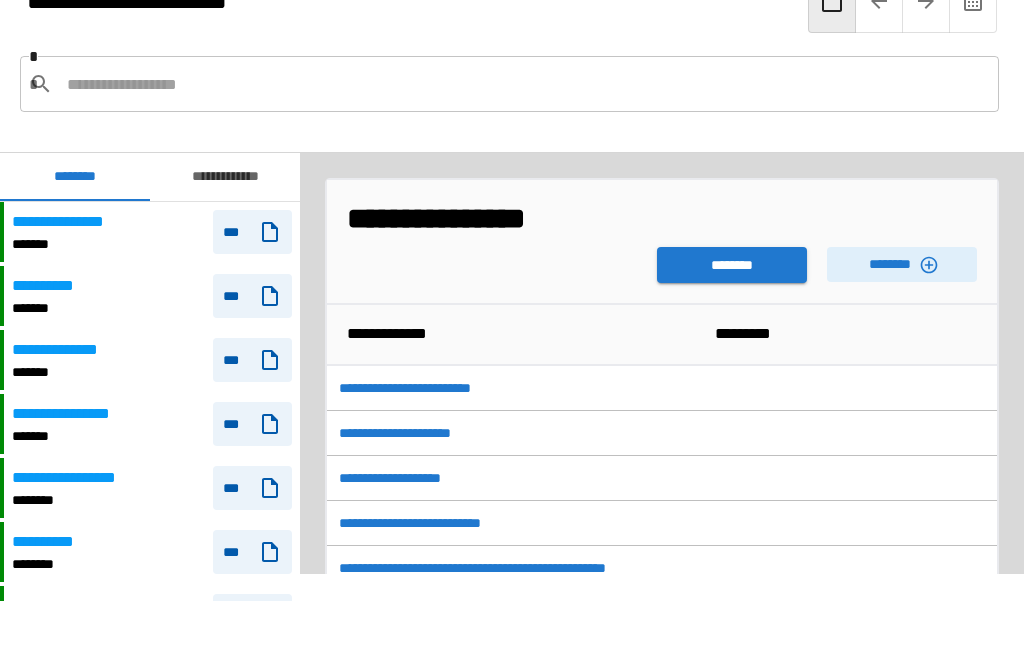 click on "********" at bounding box center (732, 265) 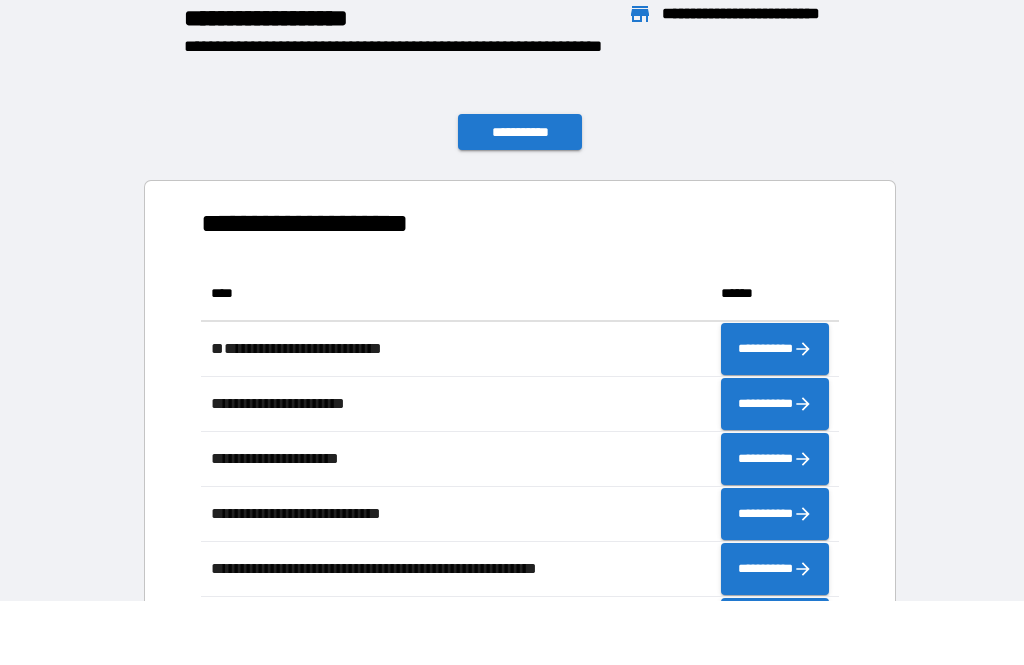 scroll, scrollTop: 441, scrollLeft: 638, axis: both 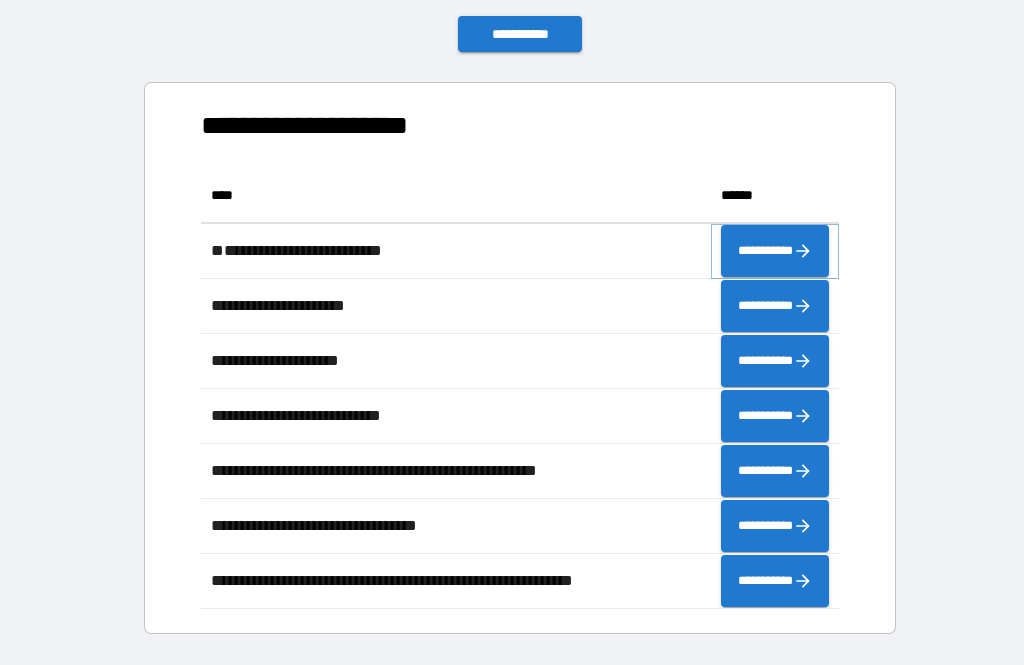 click on "**********" at bounding box center [775, 251] 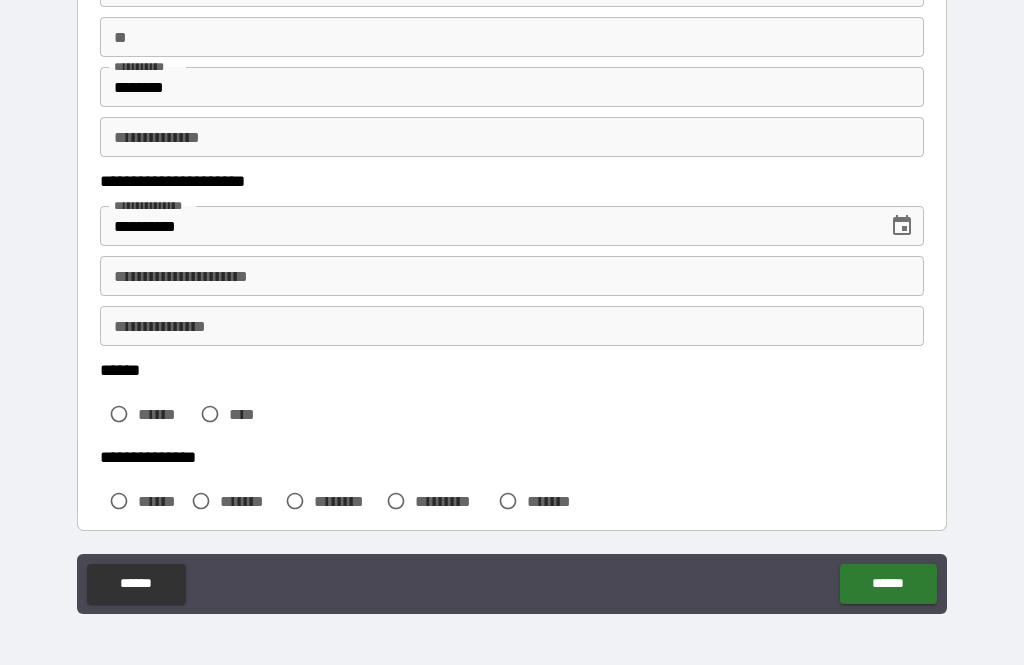 scroll, scrollTop: 175, scrollLeft: 0, axis: vertical 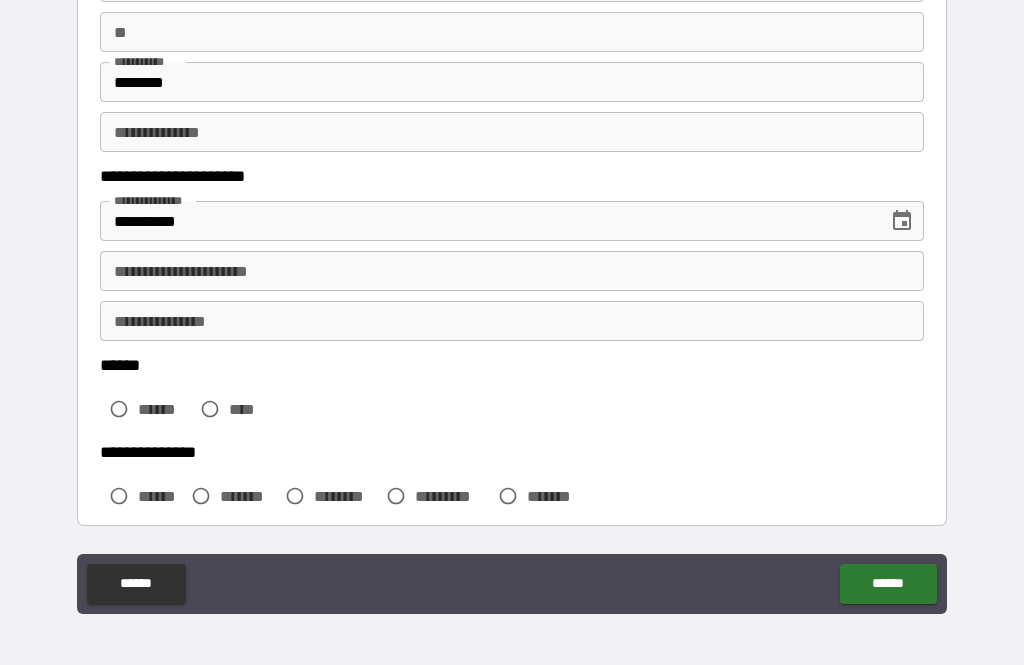click on "**********" at bounding box center [512, 271] 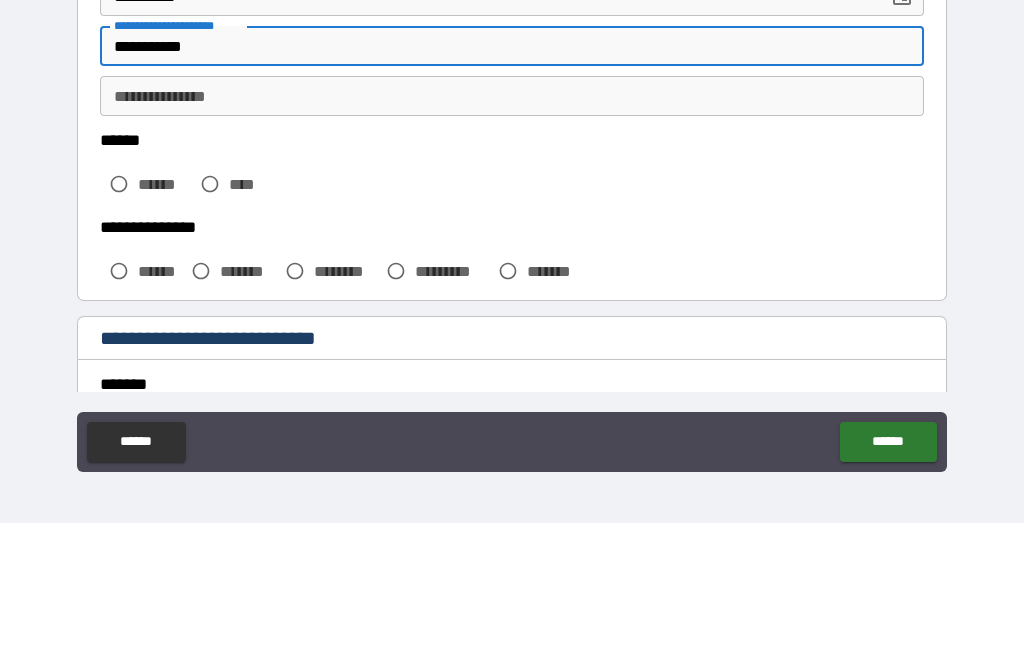scroll, scrollTop: 259, scrollLeft: 0, axis: vertical 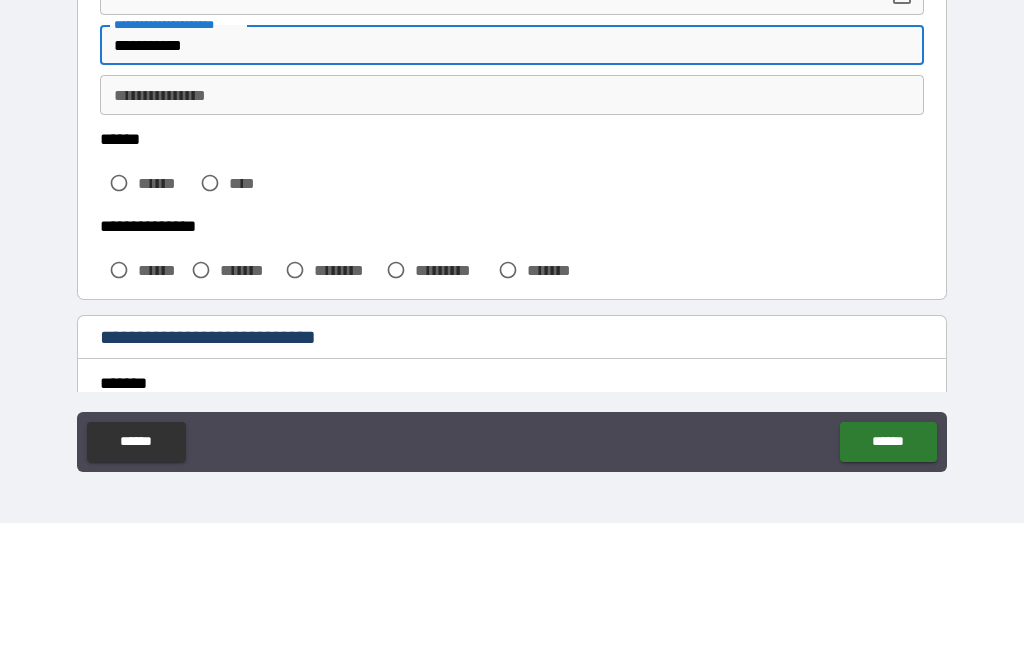 click on "**********" at bounding box center [512, 237] 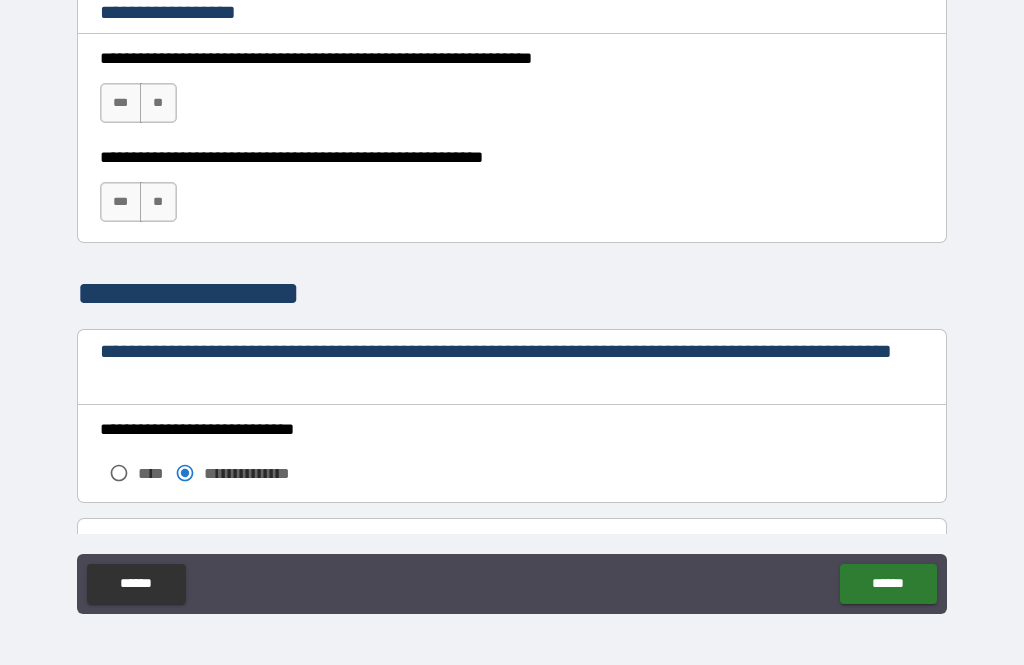 scroll, scrollTop: 1394, scrollLeft: 0, axis: vertical 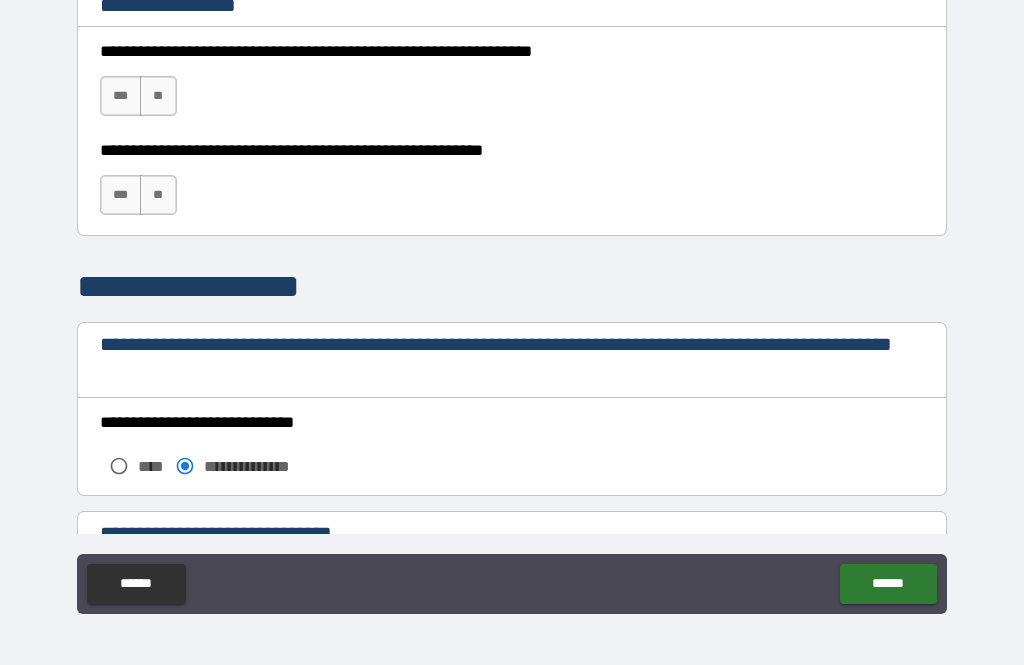 click on "***" at bounding box center (121, 96) 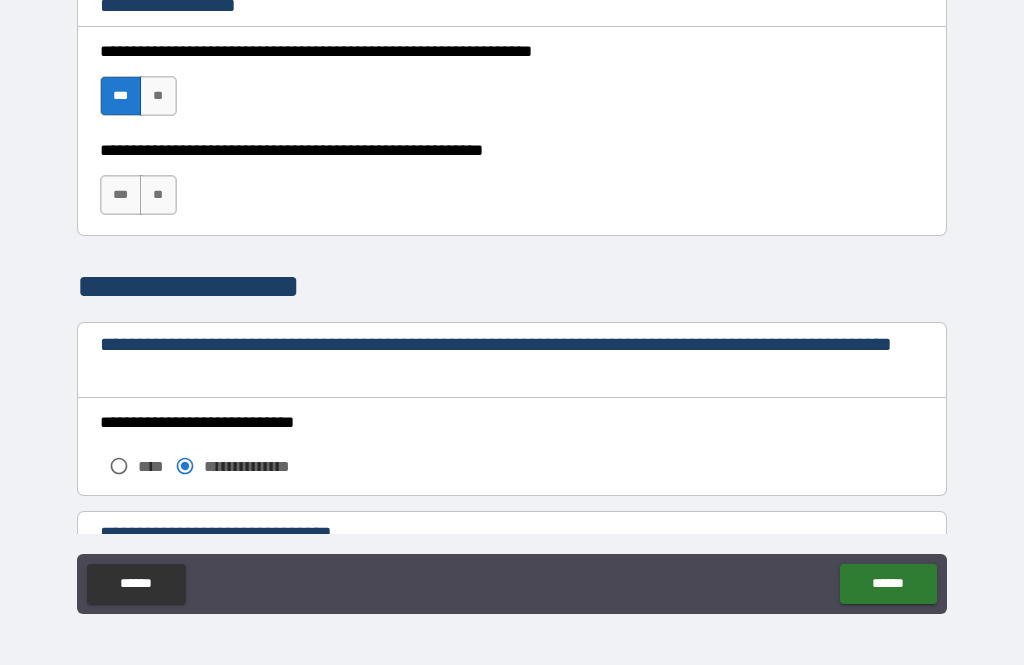 click on "***" at bounding box center (121, 195) 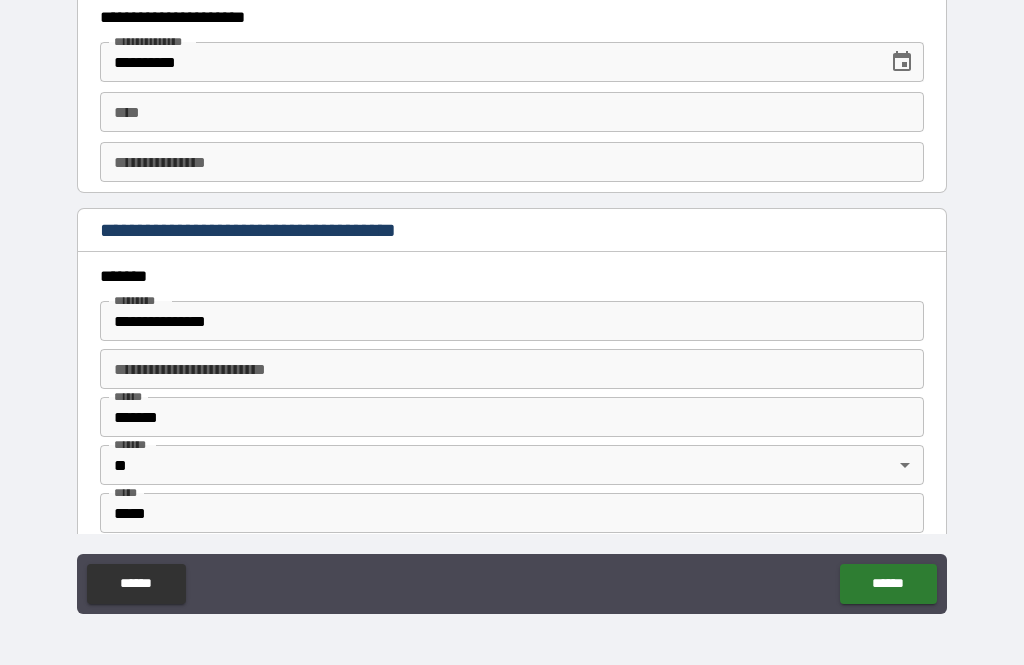 scroll, scrollTop: 2147, scrollLeft: 0, axis: vertical 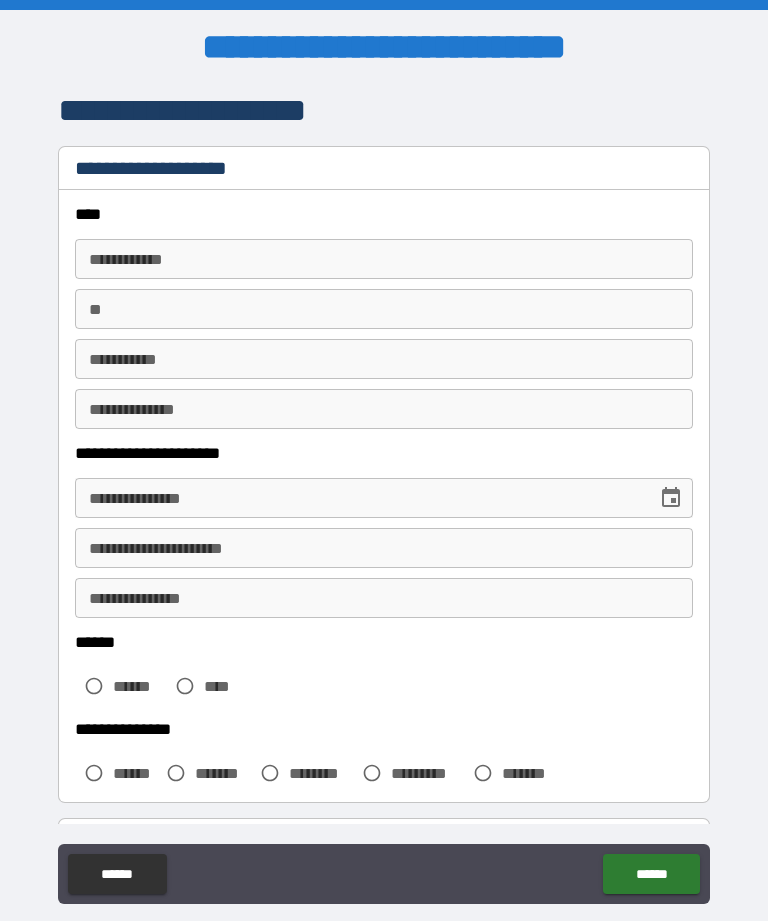 click on "**********" at bounding box center (384, 259) 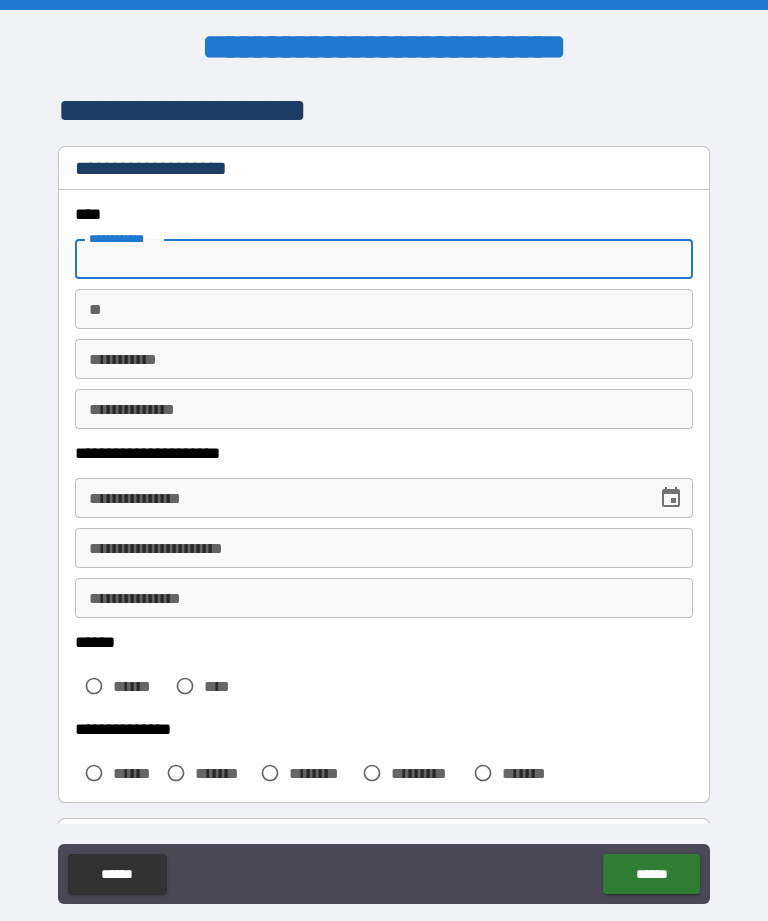 click on "**********" at bounding box center (384, 259) 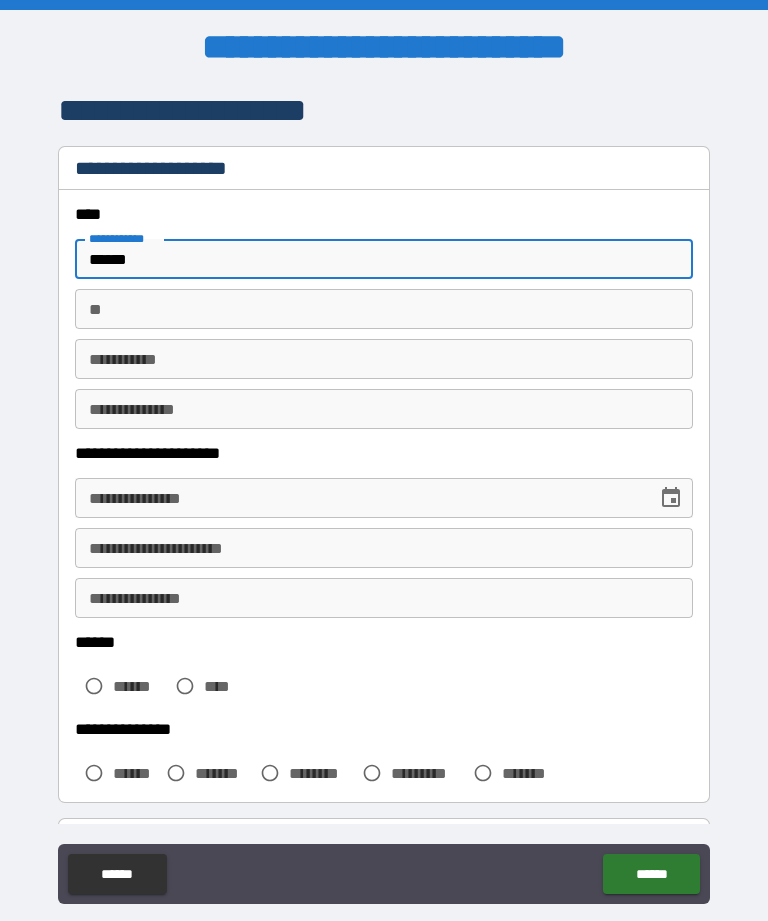 type on "******" 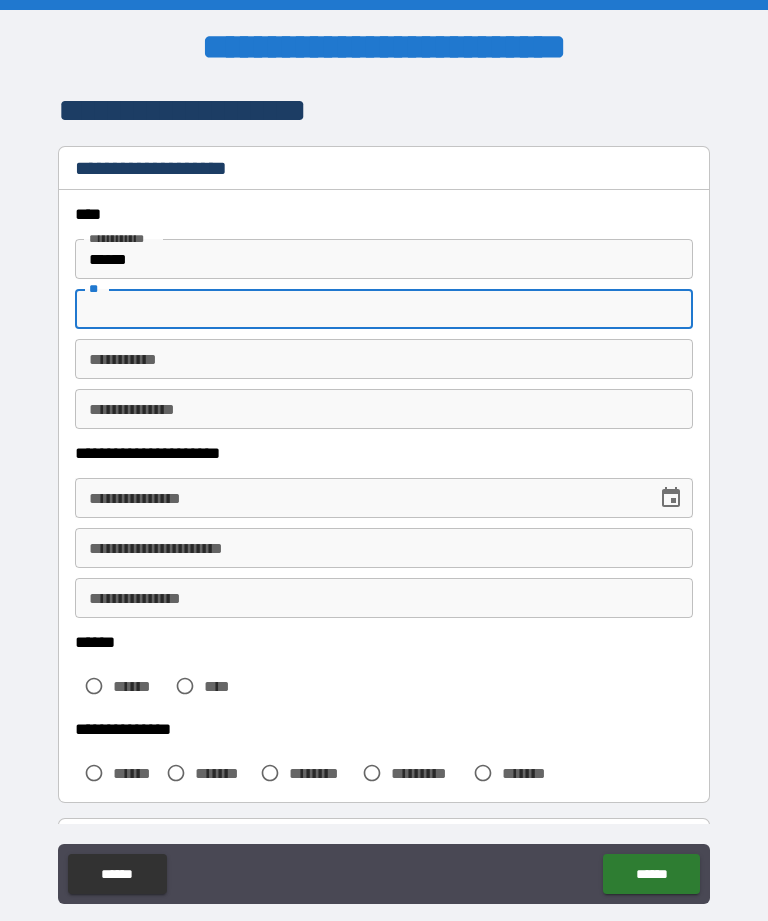click on "*********   * *********   *" at bounding box center (384, 359) 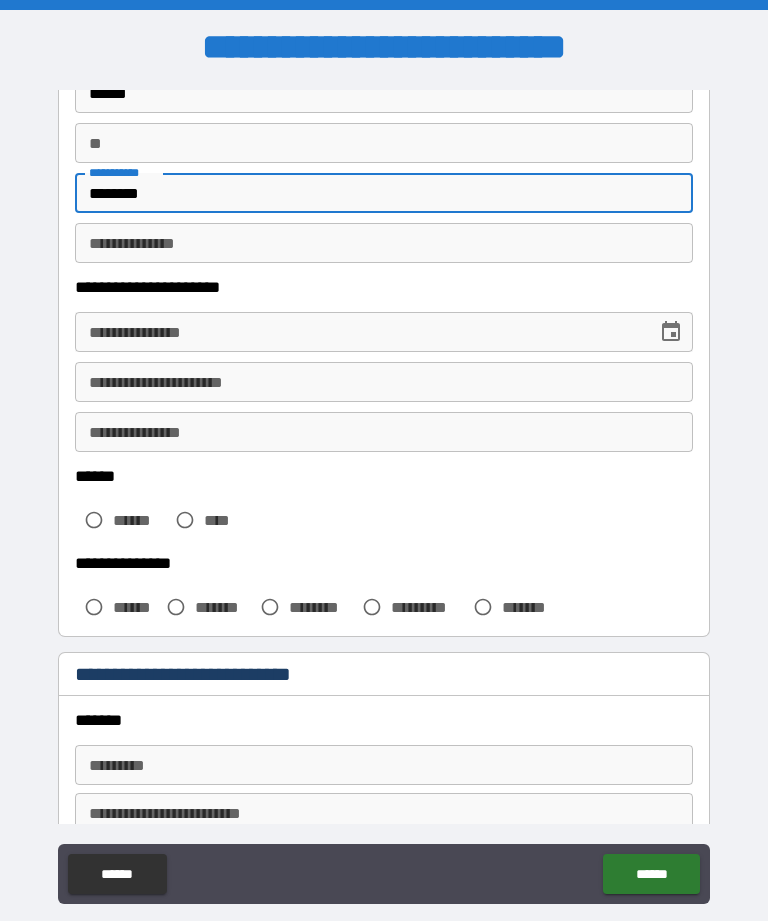 scroll, scrollTop: 177, scrollLeft: 0, axis: vertical 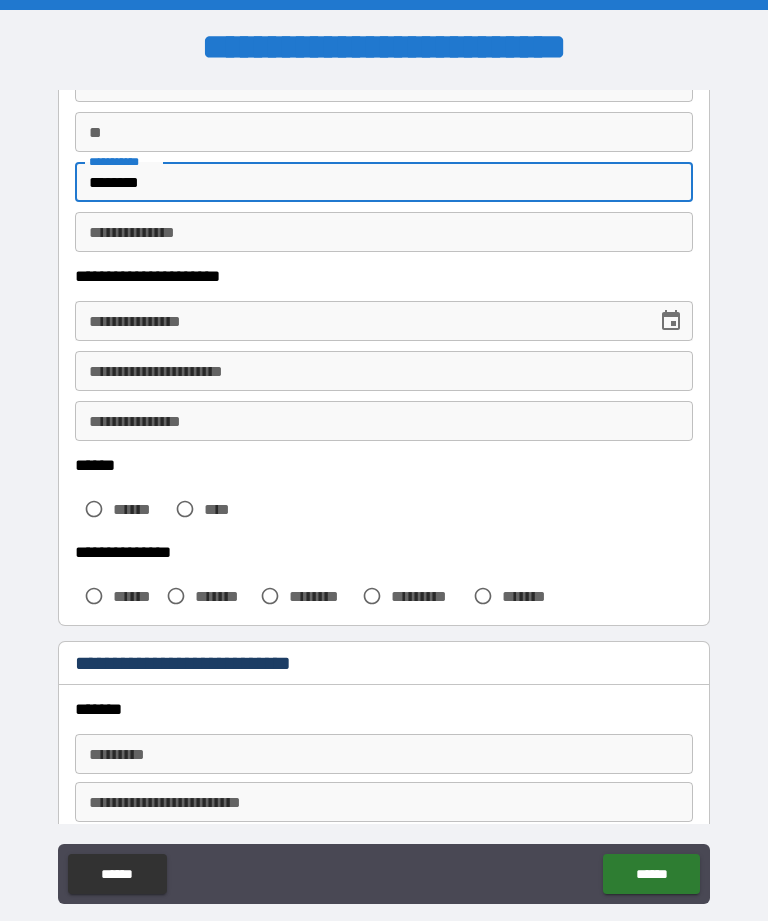 type on "********" 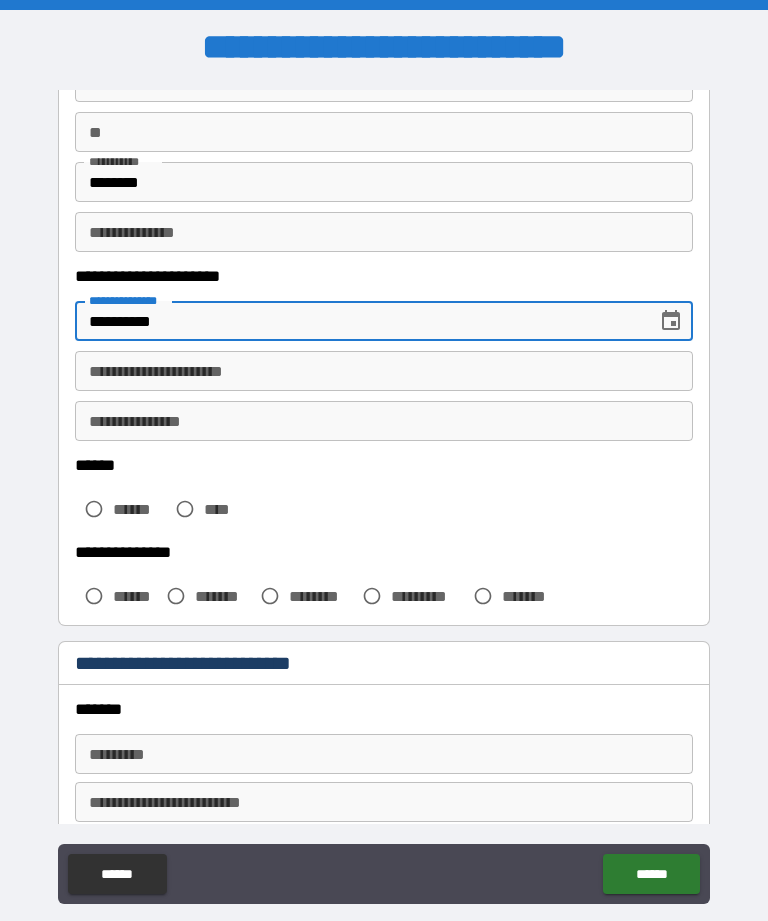 type on "**********" 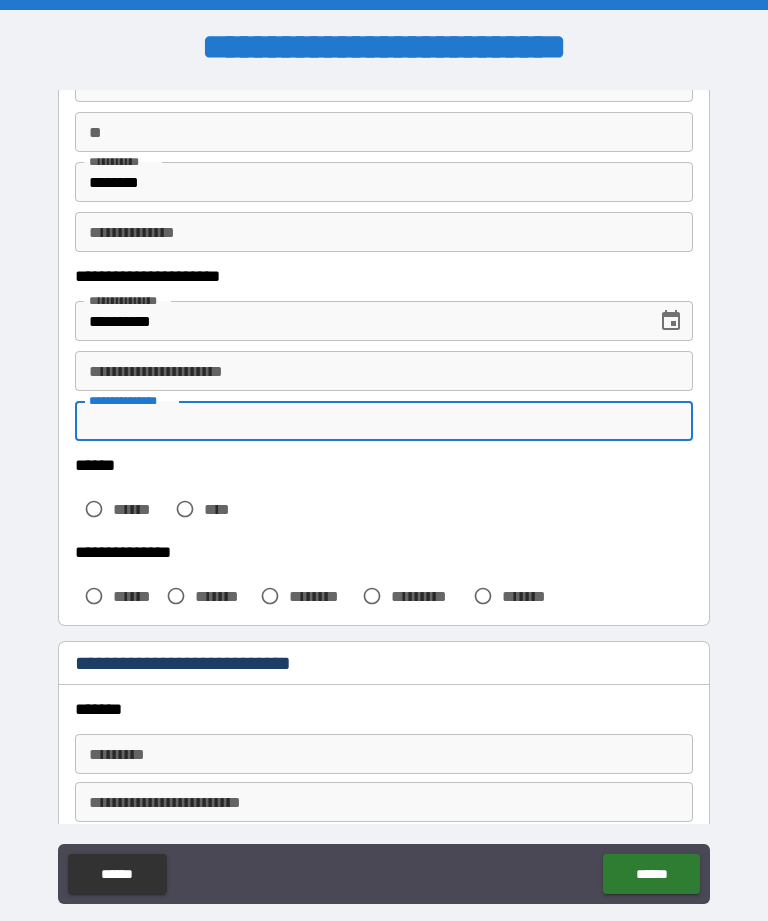click on "**********" at bounding box center (384, 371) 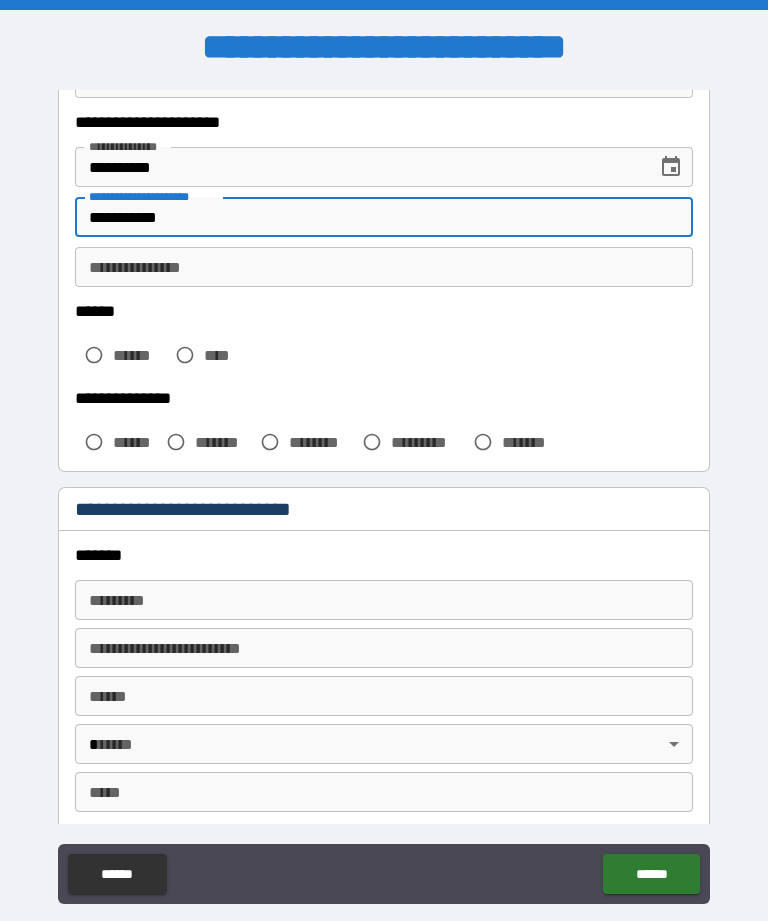 type on "**********" 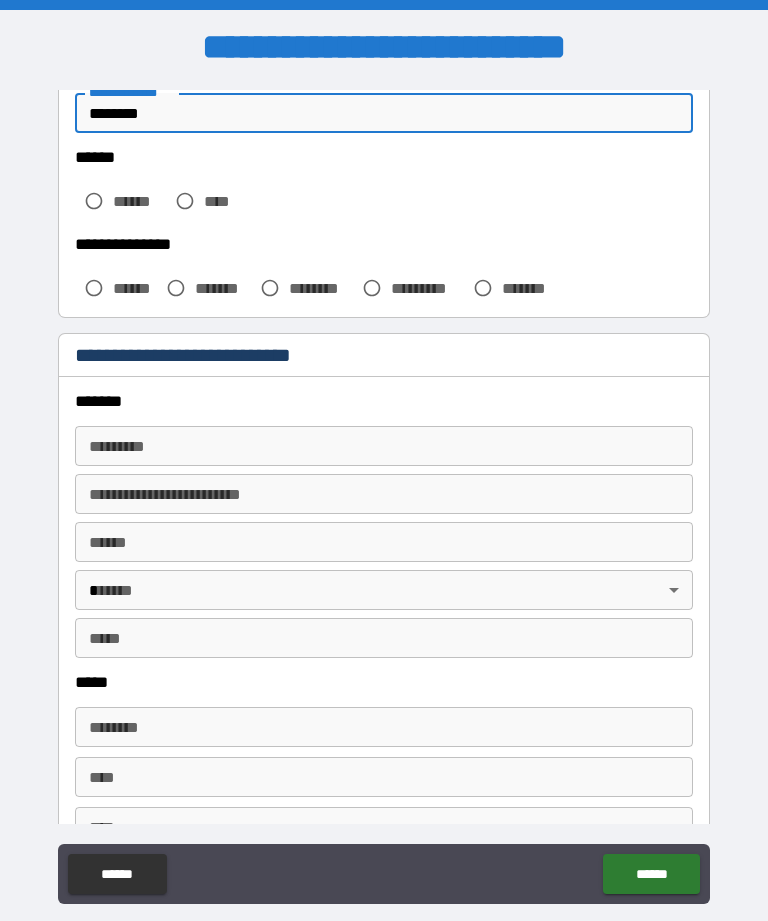 scroll, scrollTop: 519, scrollLeft: 0, axis: vertical 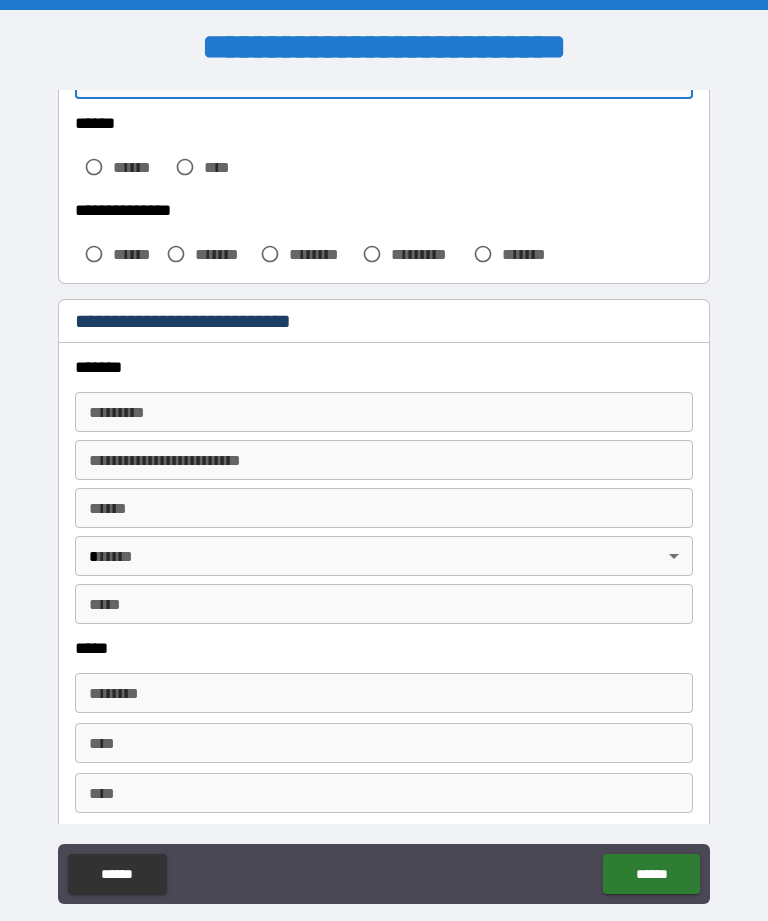 type on "********" 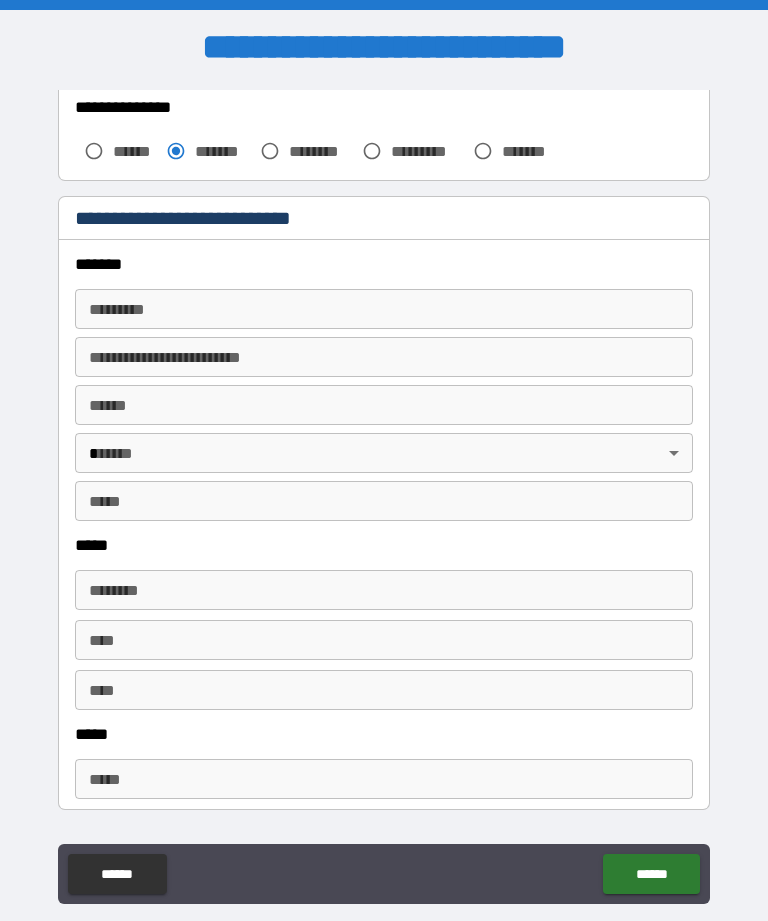 scroll, scrollTop: 655, scrollLeft: 0, axis: vertical 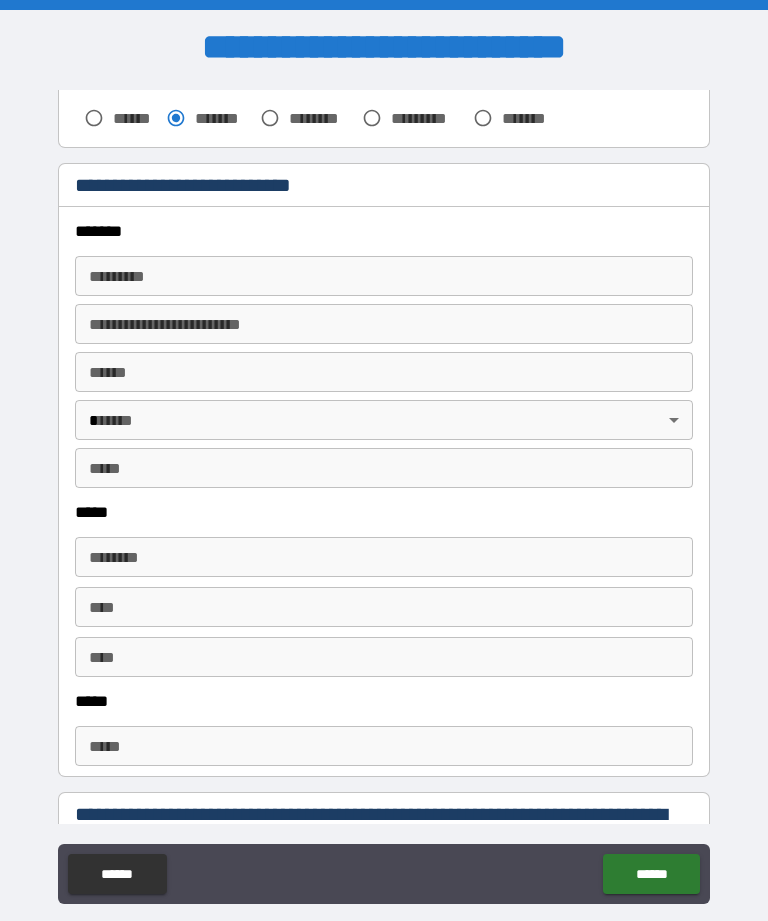 click on "*******   *" at bounding box center [384, 276] 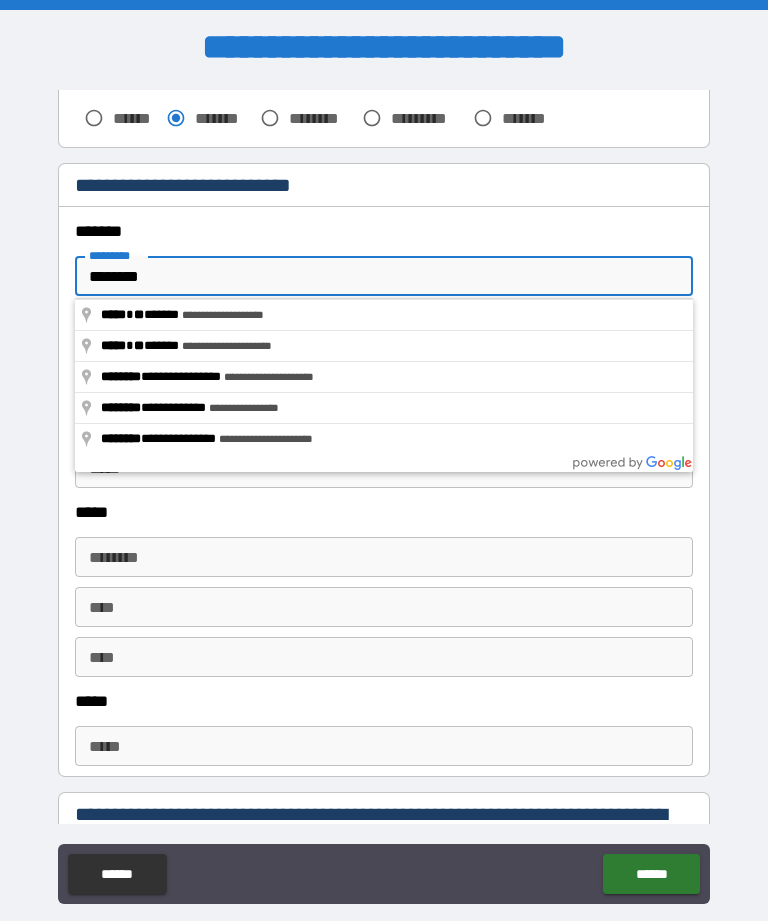 type on "**********" 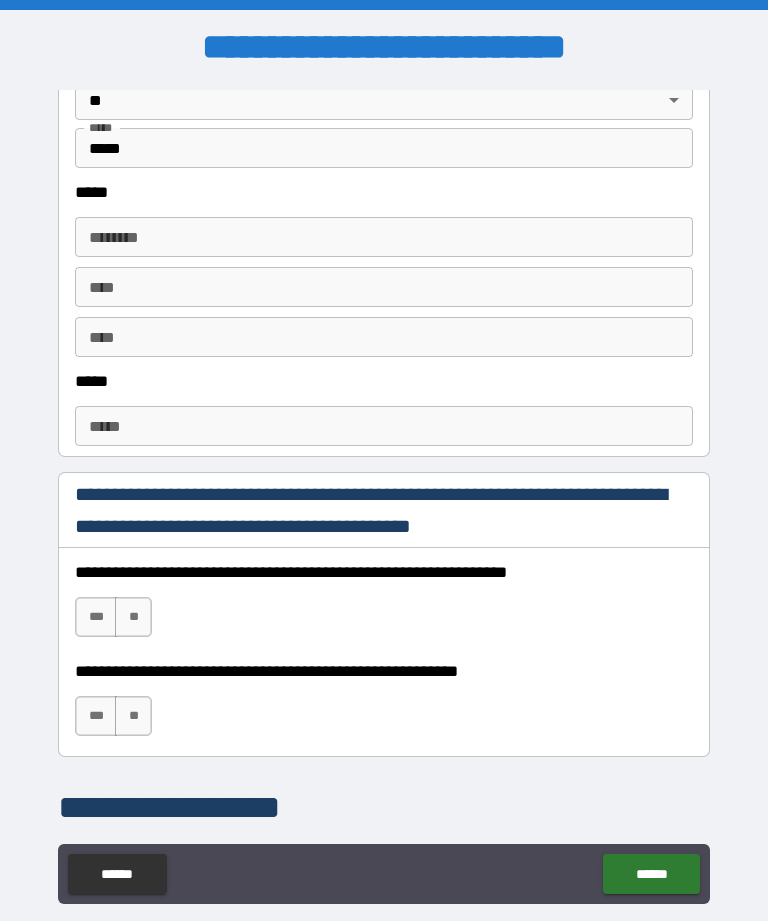 scroll, scrollTop: 975, scrollLeft: 0, axis: vertical 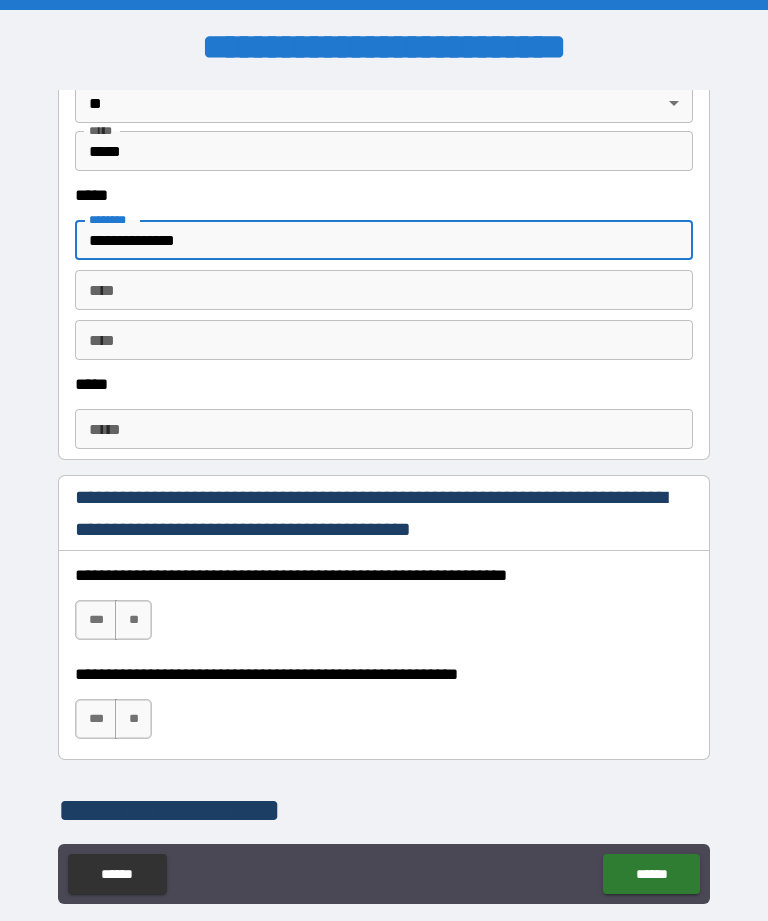 type on "**********" 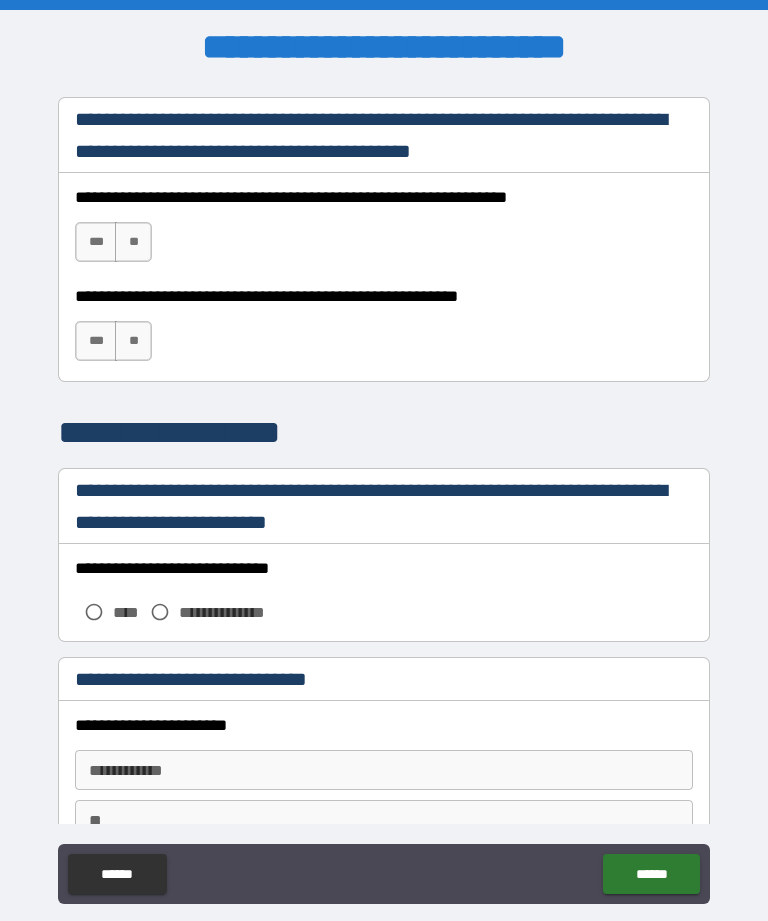 scroll, scrollTop: 1350, scrollLeft: 0, axis: vertical 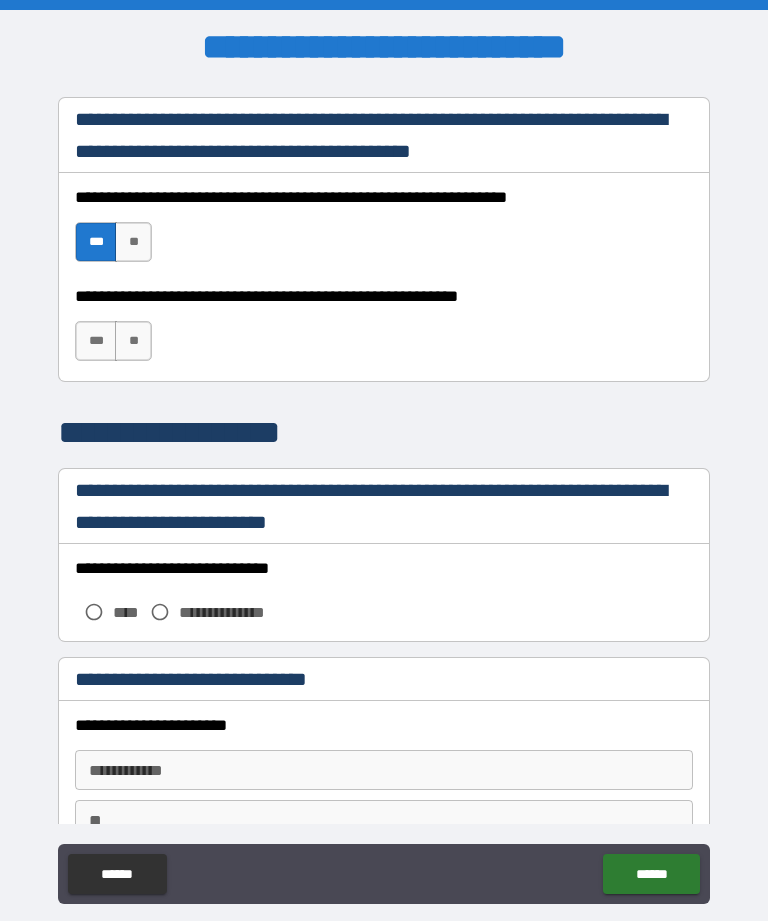 click on "***" at bounding box center [96, 341] 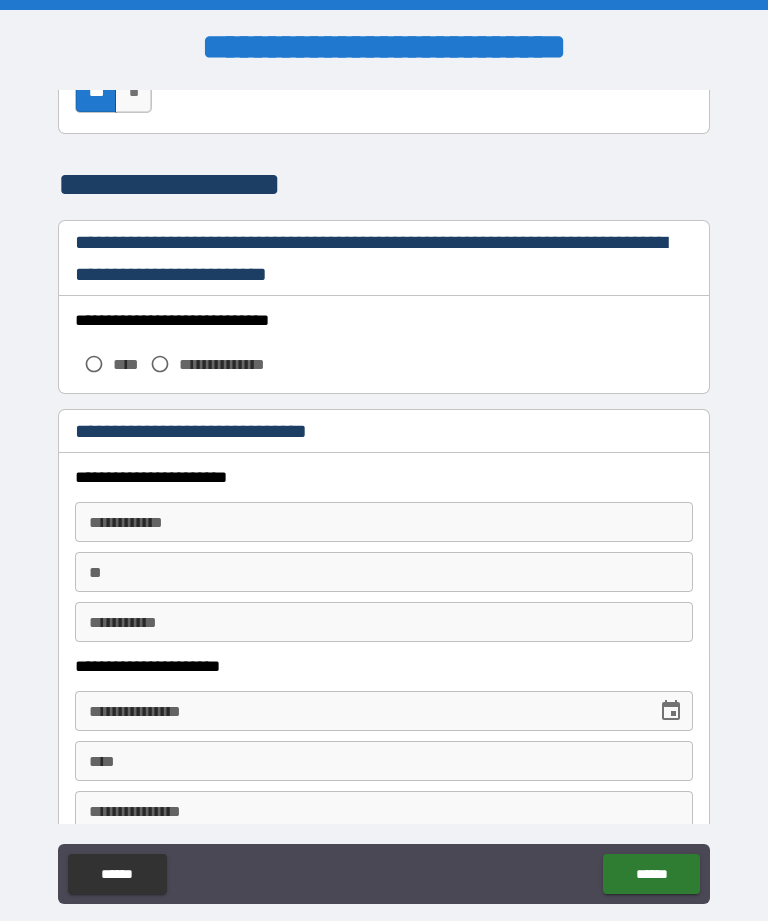 scroll, scrollTop: 1604, scrollLeft: 0, axis: vertical 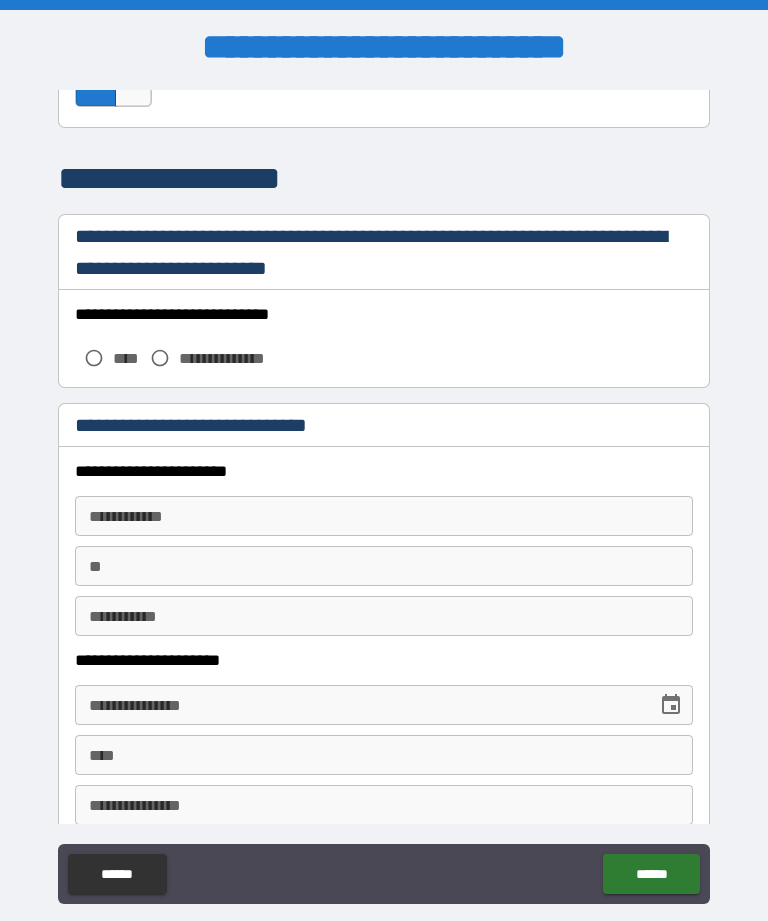 click on "**********" at bounding box center [235, 358] 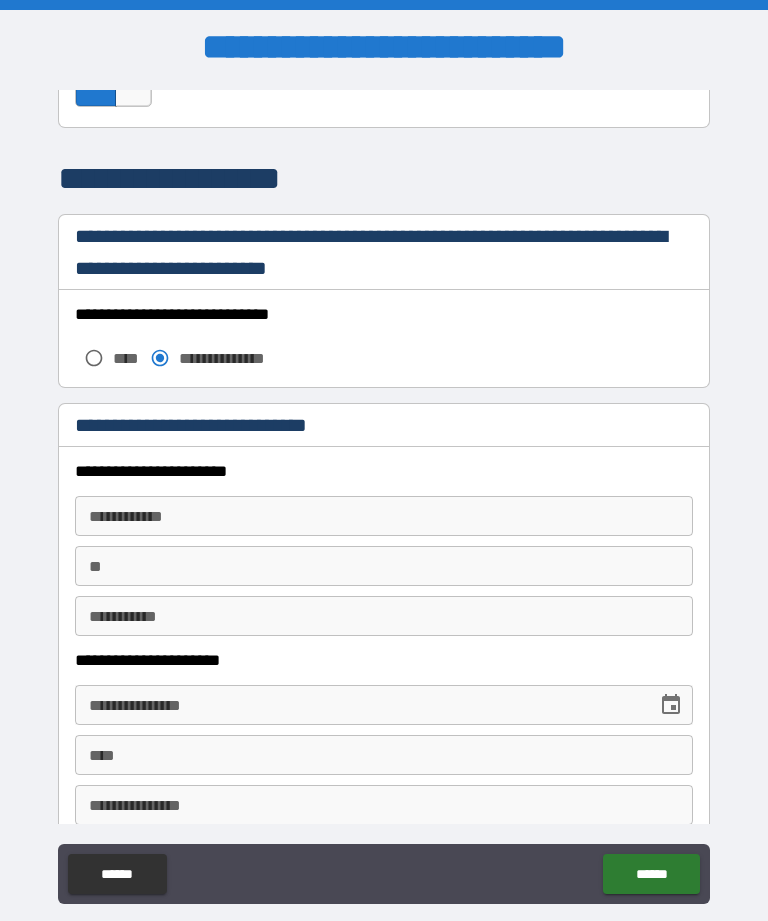 click on "**********" at bounding box center [384, 516] 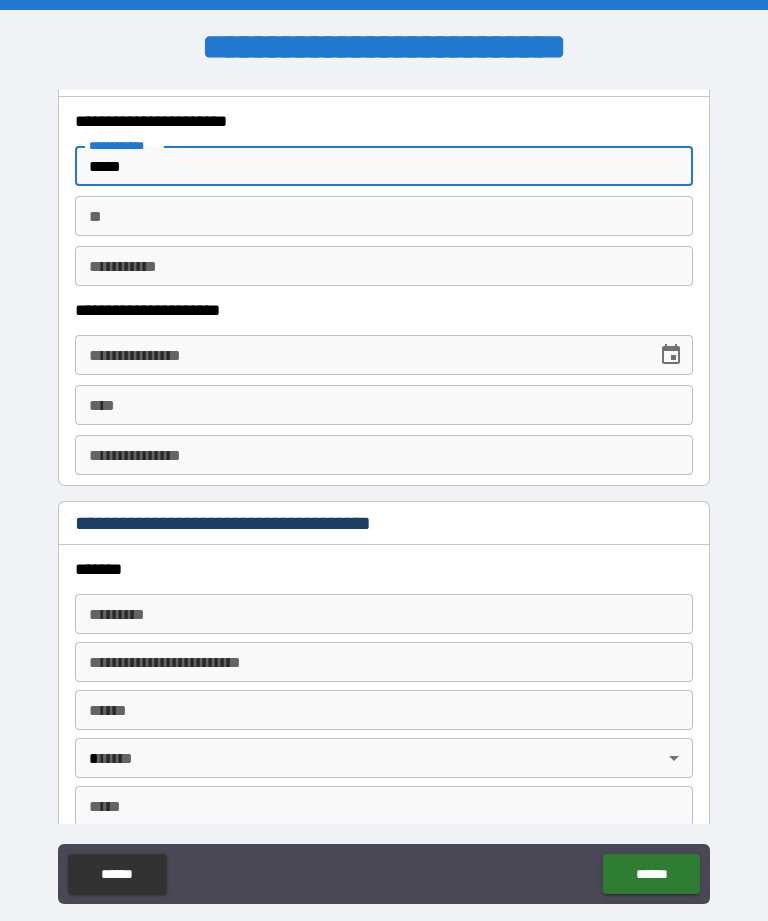 scroll, scrollTop: 1969, scrollLeft: 0, axis: vertical 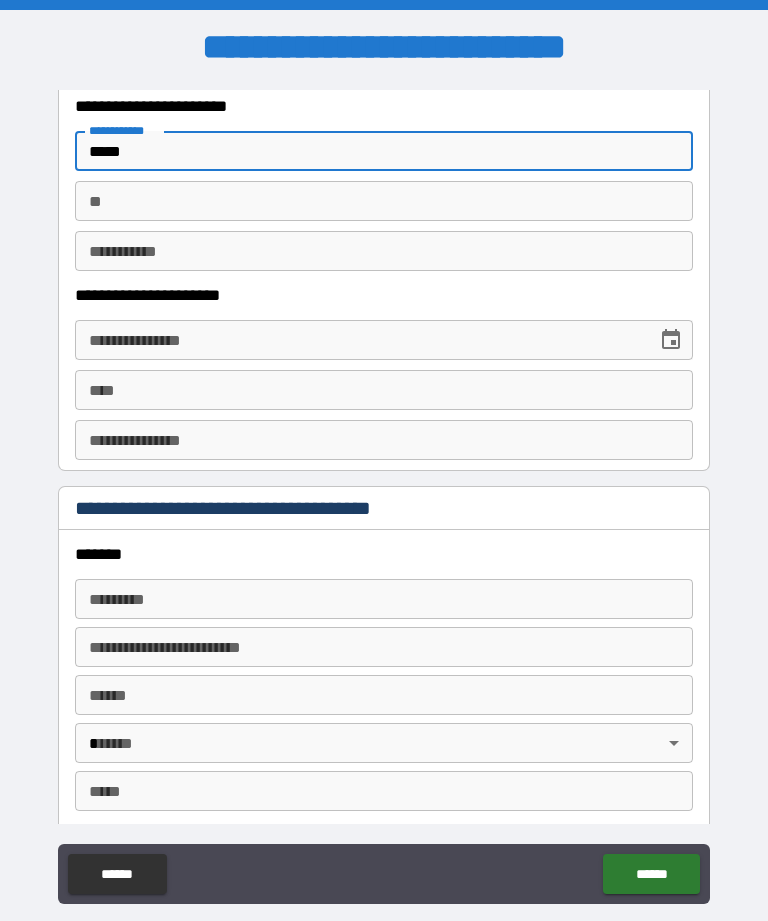 type on "*****" 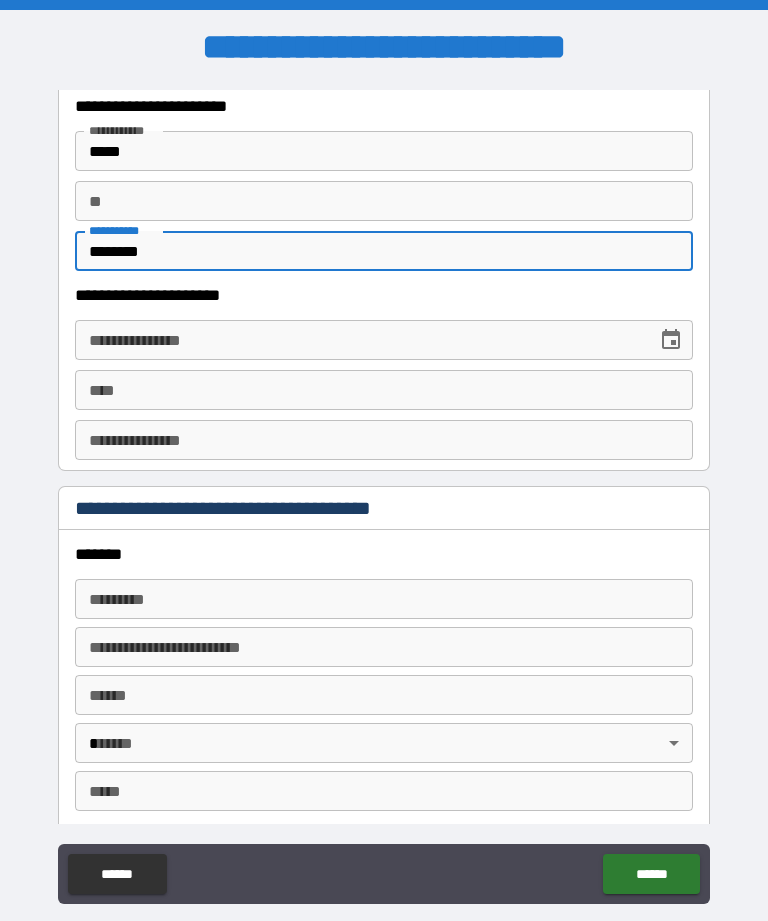type on "********" 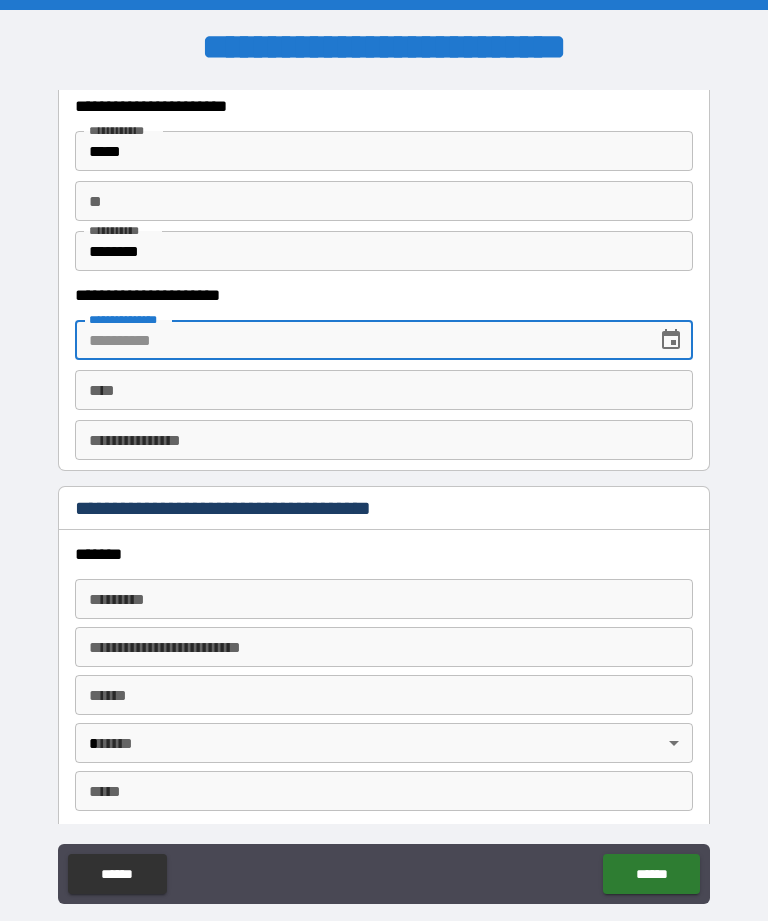 click on "****" at bounding box center [384, 390] 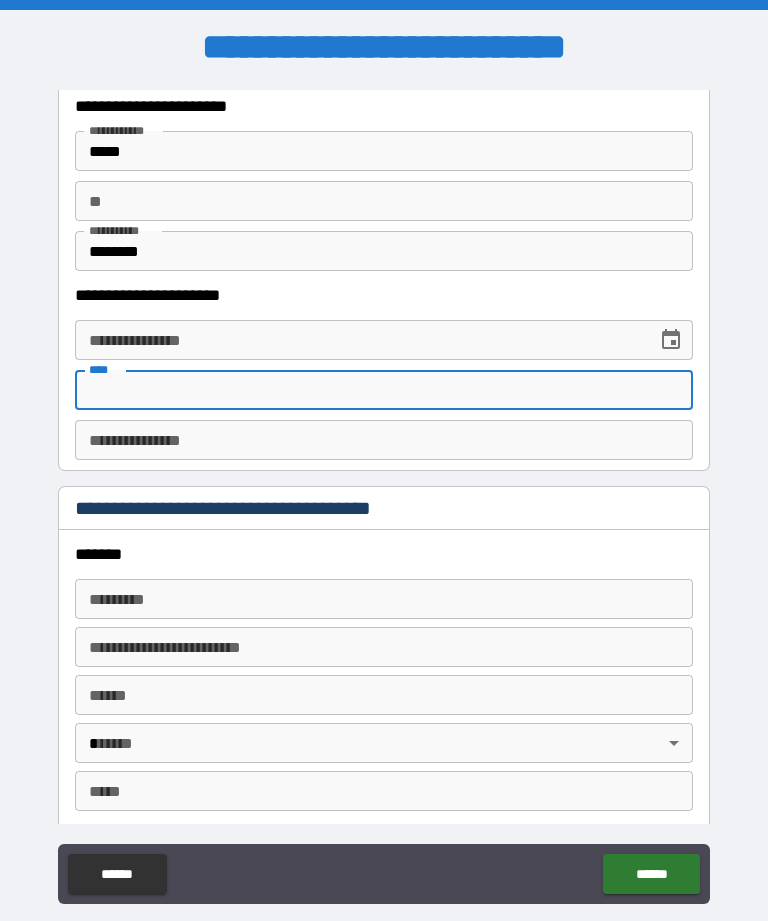 click 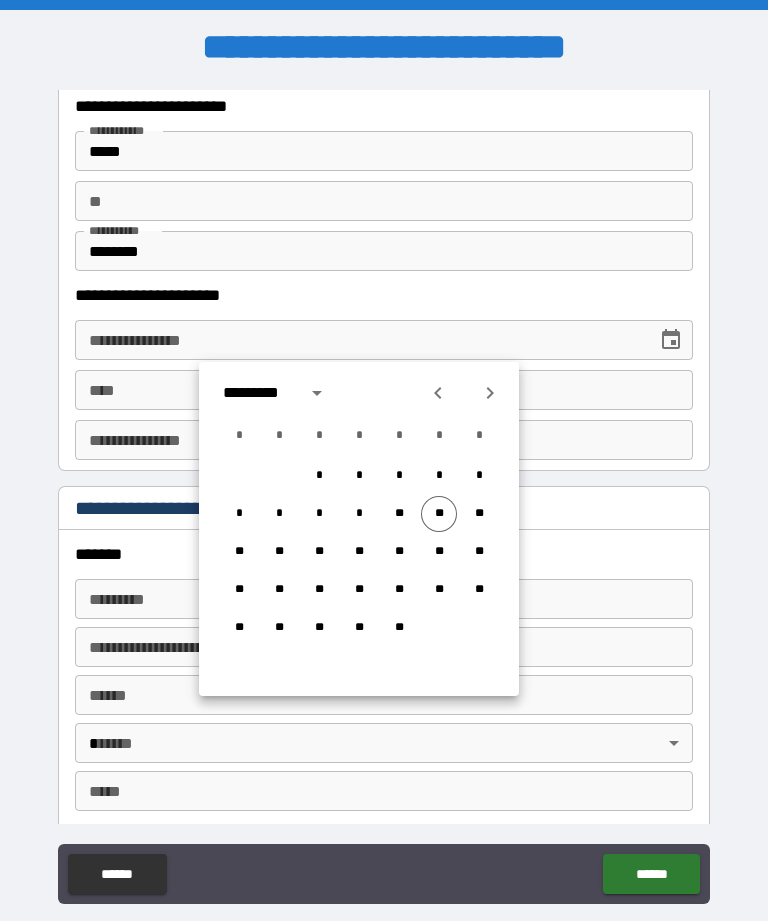 click at bounding box center [317, 393] 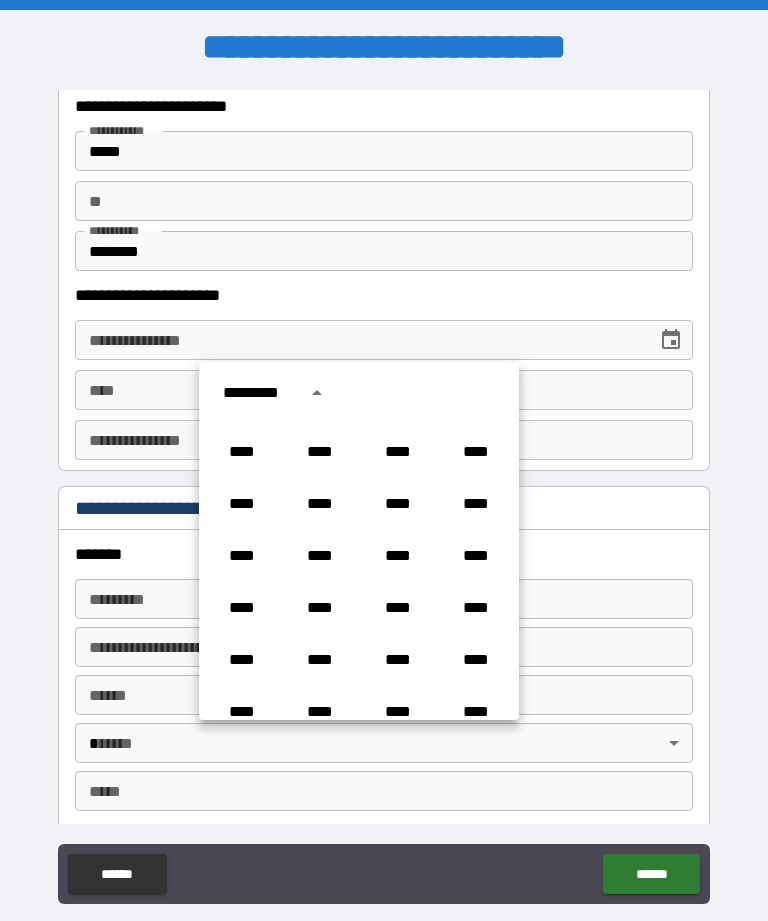 scroll, scrollTop: 1141, scrollLeft: 0, axis: vertical 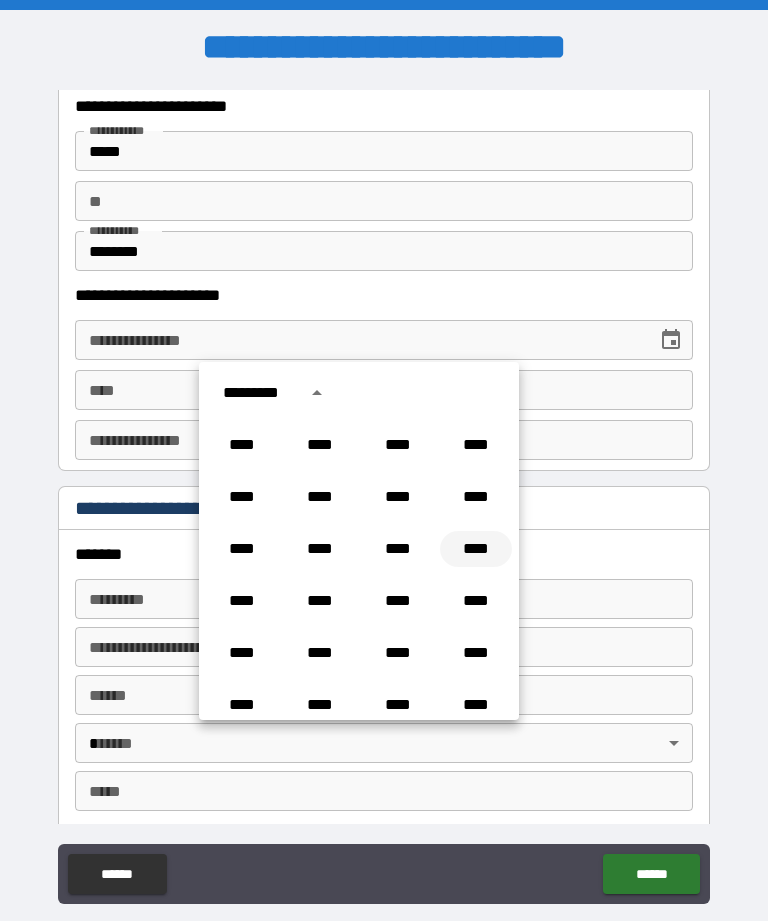 click on "****" at bounding box center [476, 549] 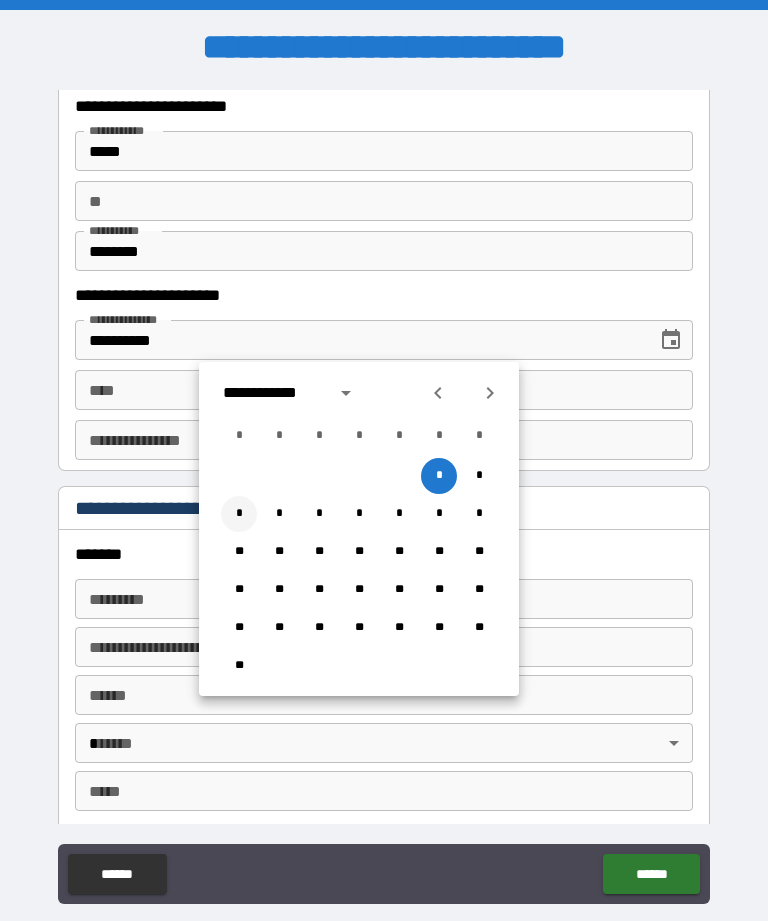 click on "*" at bounding box center (239, 514) 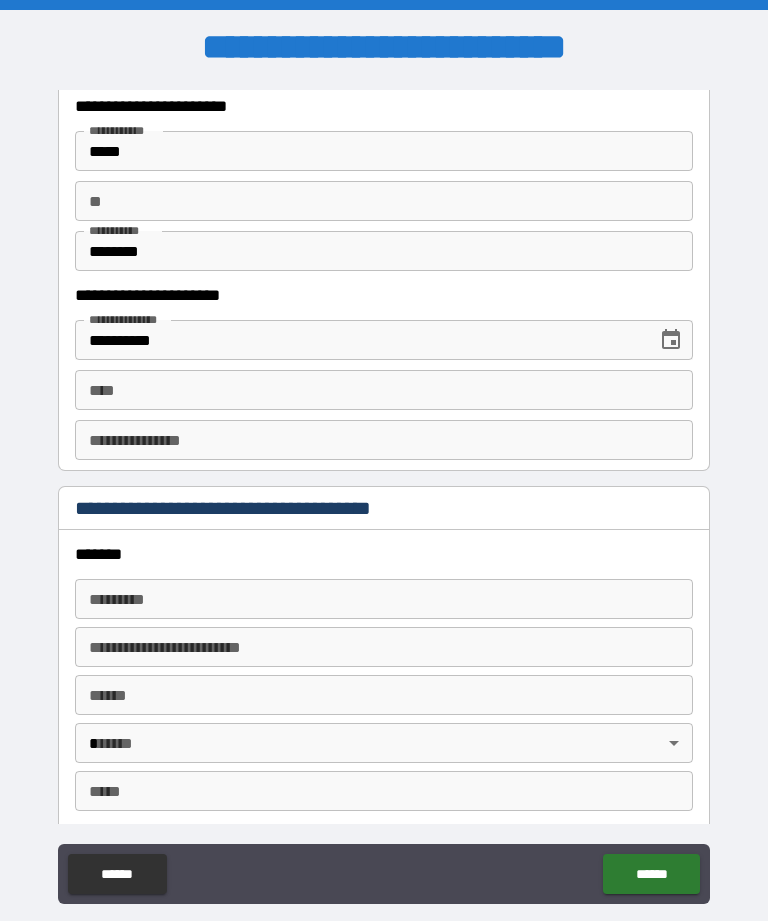 type on "**********" 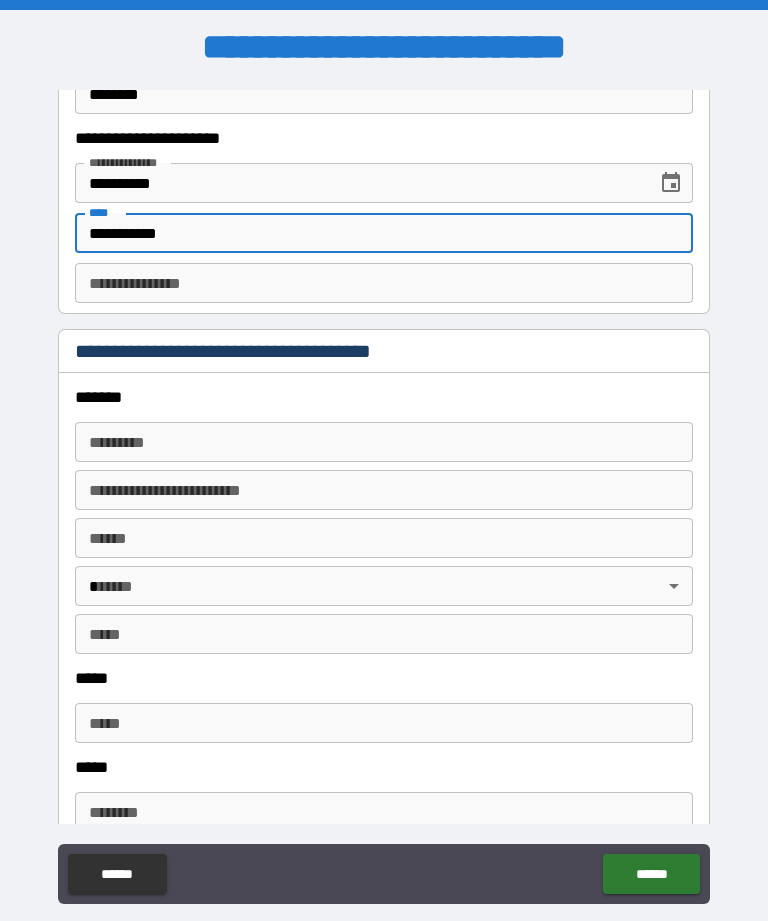 scroll, scrollTop: 2154, scrollLeft: 0, axis: vertical 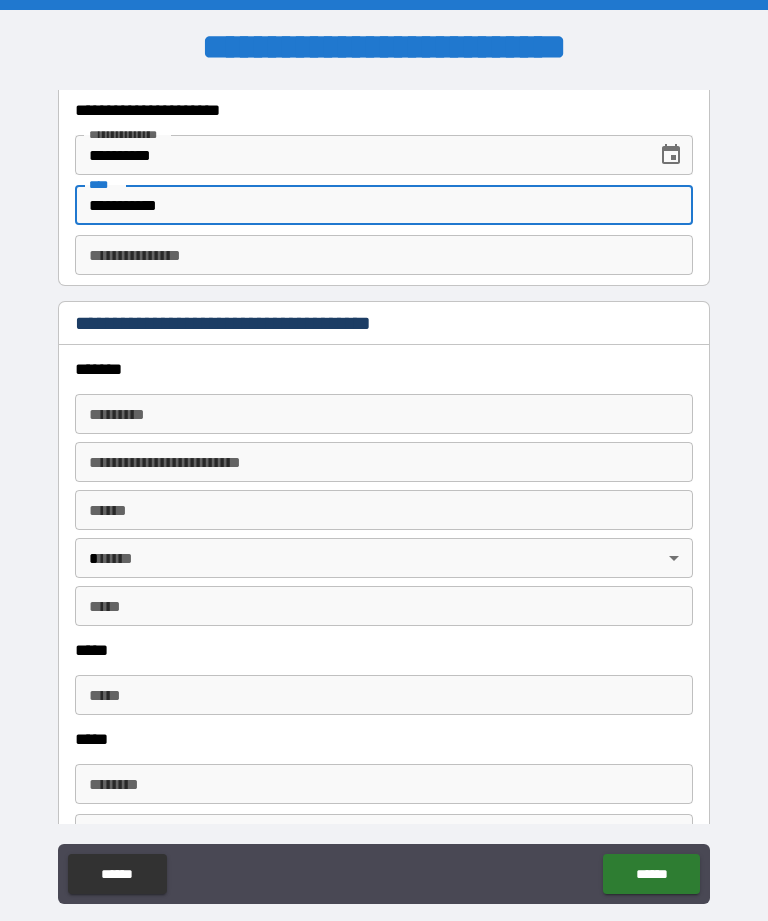 type on "**********" 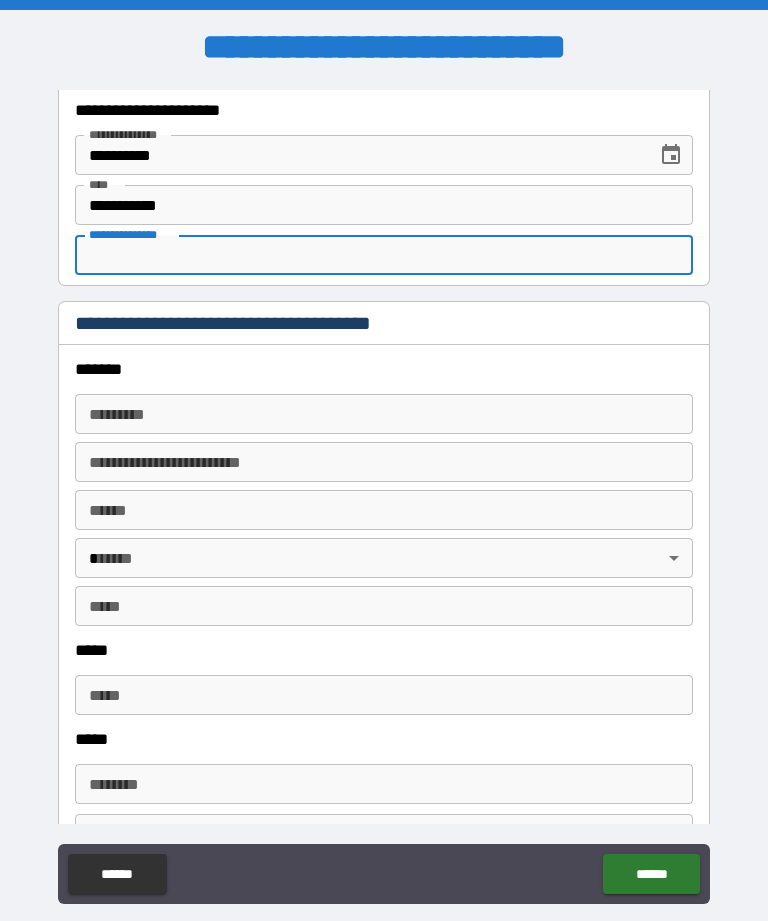 type on "*" 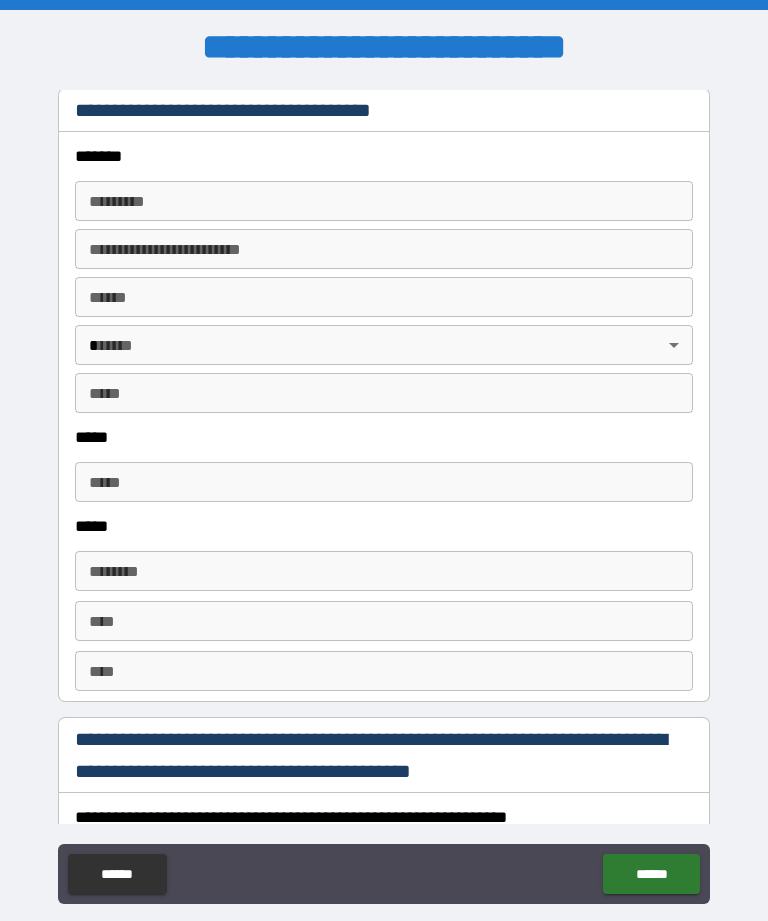 scroll, scrollTop: 2371, scrollLeft: 0, axis: vertical 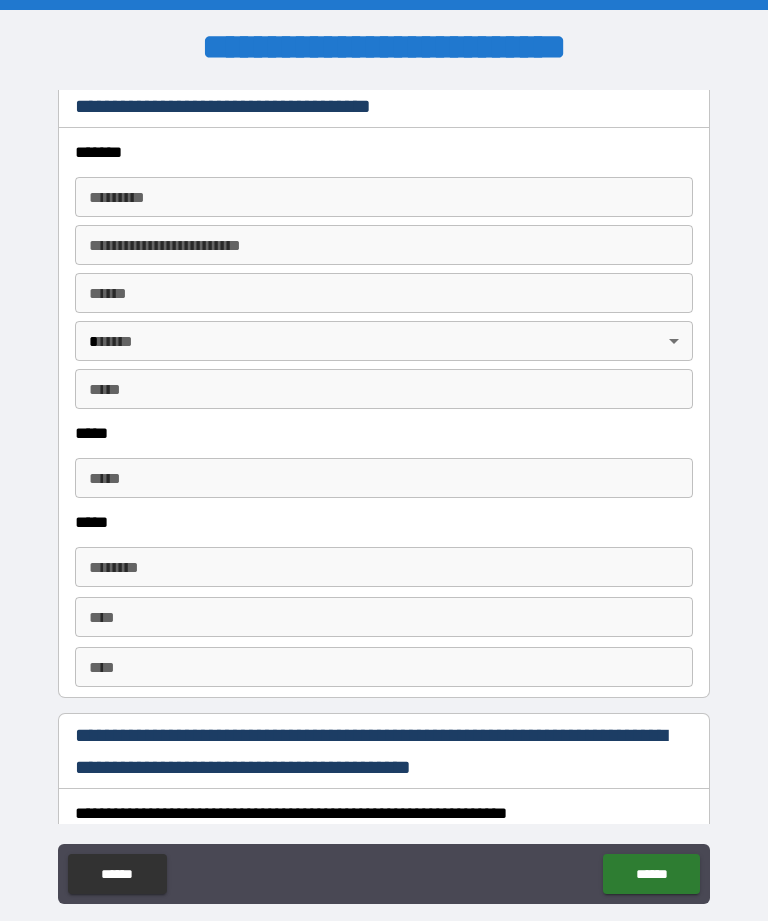 type on "********" 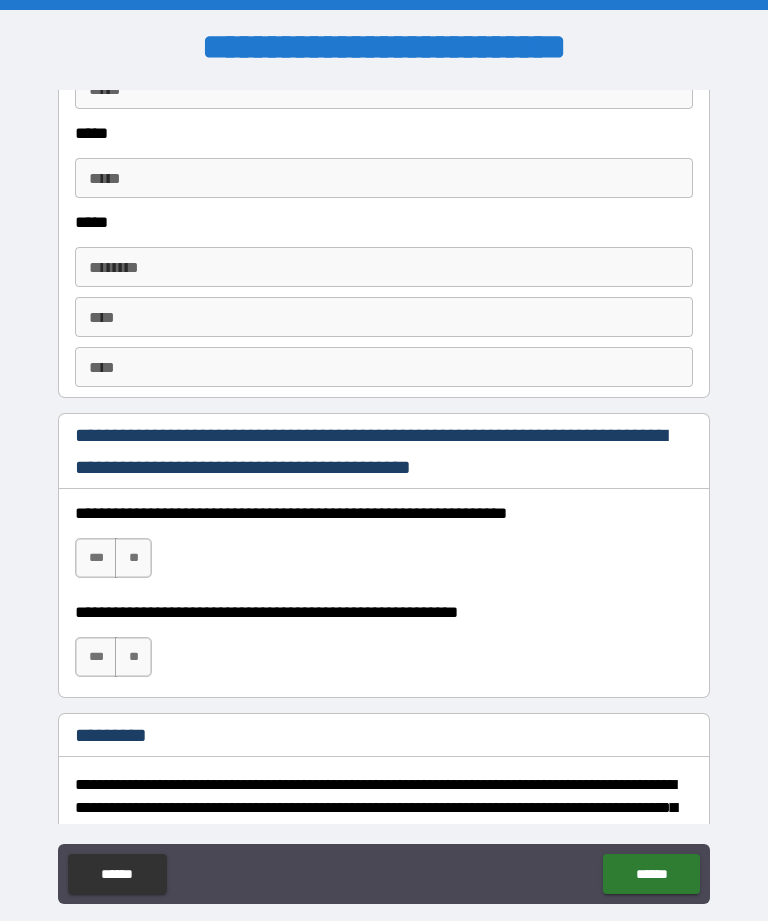 scroll, scrollTop: 2669, scrollLeft: 0, axis: vertical 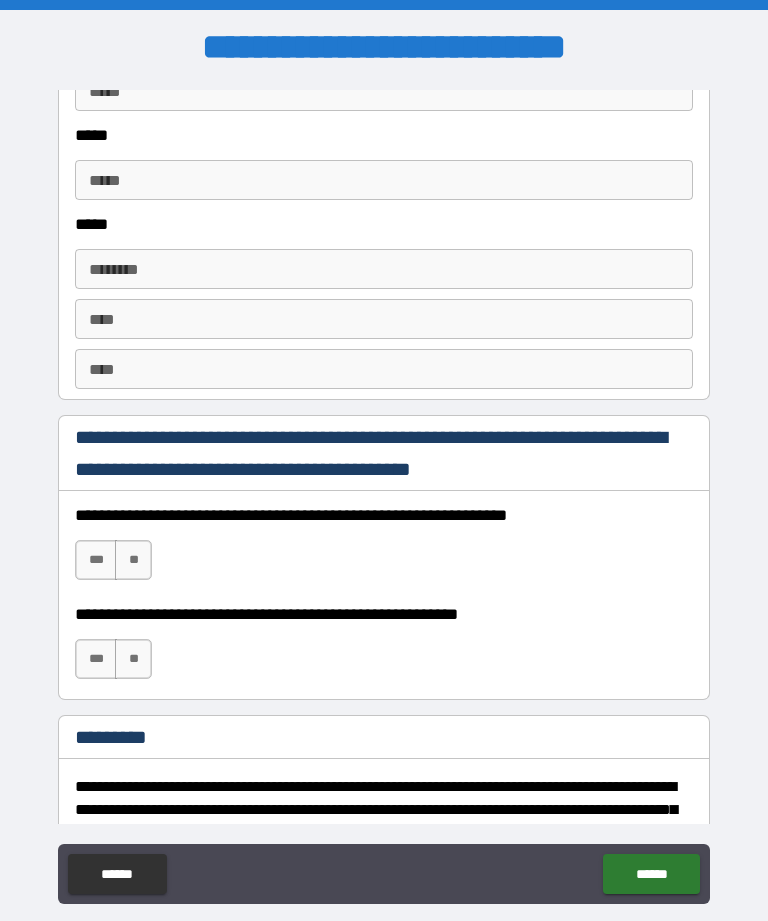 click on "***" at bounding box center (96, 560) 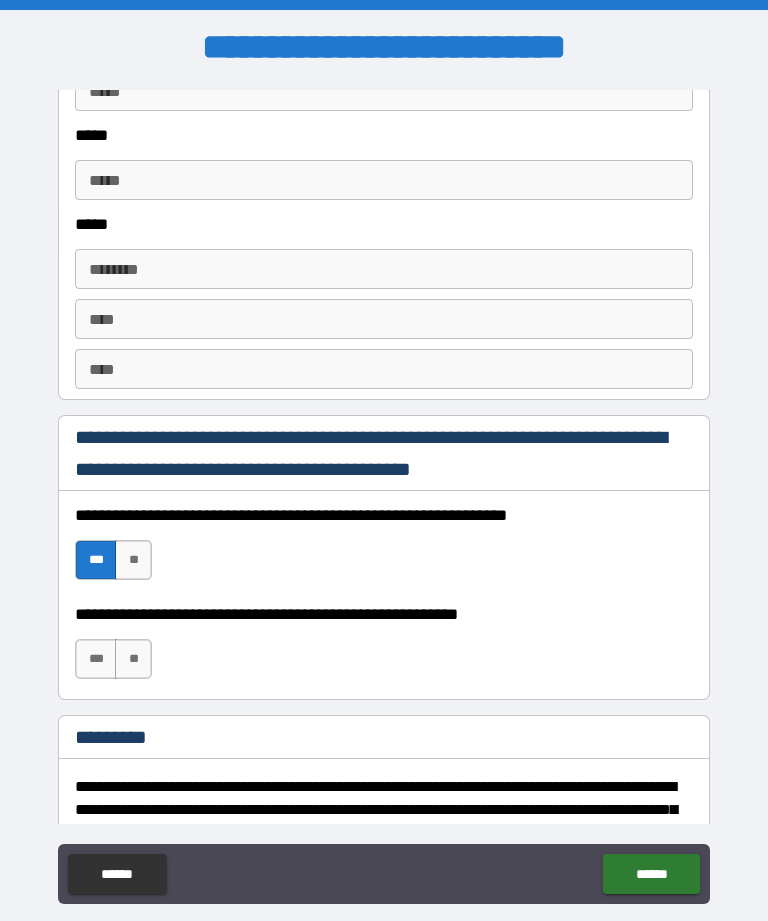 click on "***" at bounding box center (96, 659) 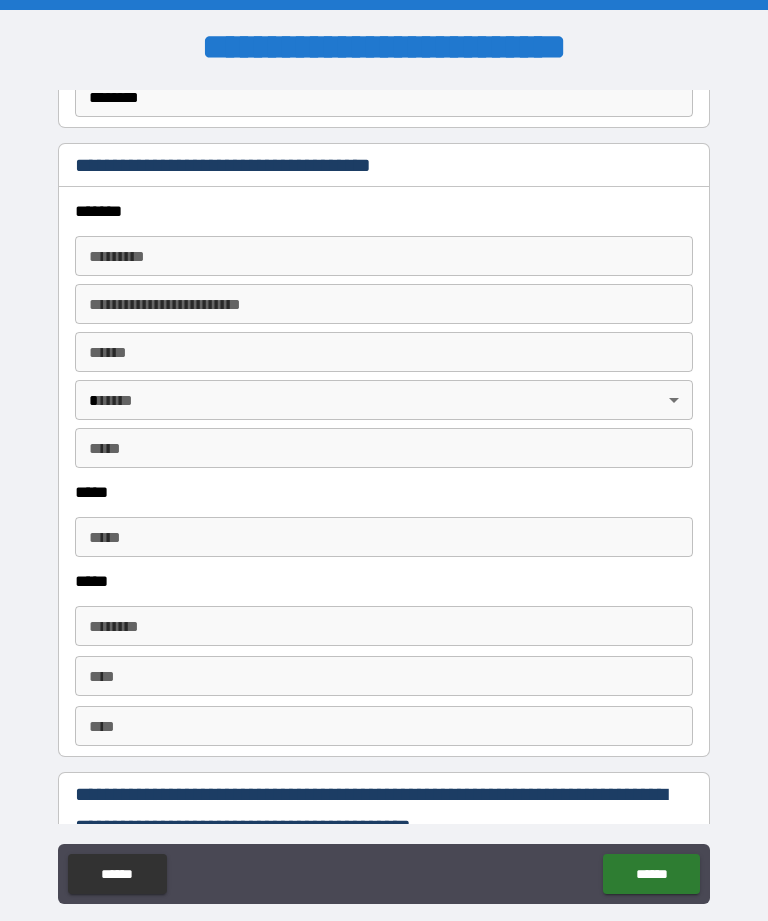 scroll, scrollTop: 2296, scrollLeft: 0, axis: vertical 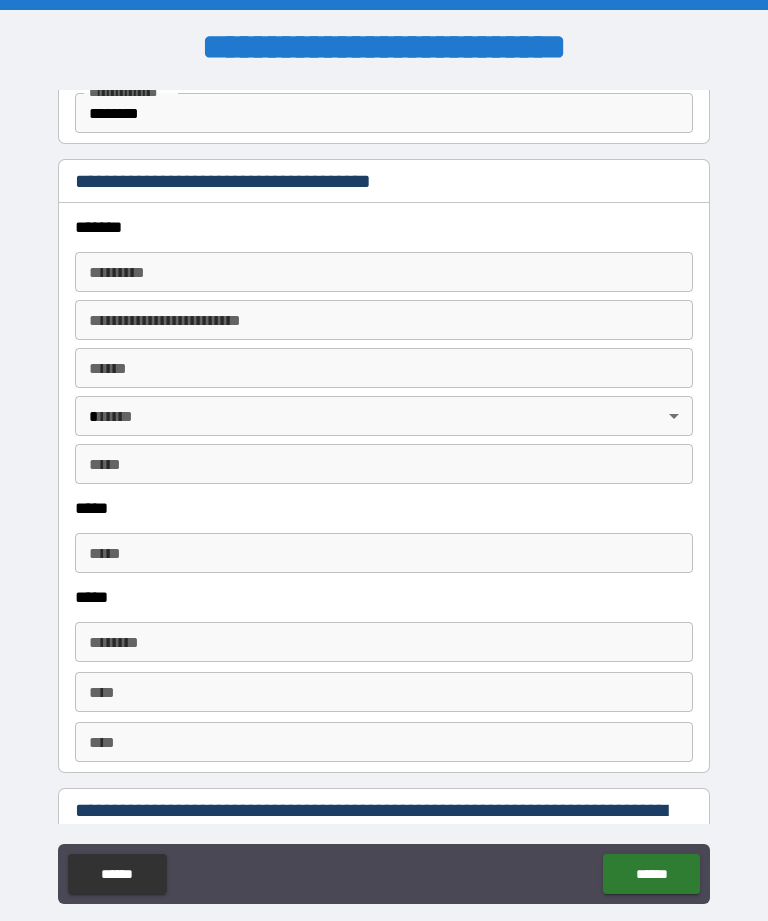 click on "*******   *" at bounding box center (384, 272) 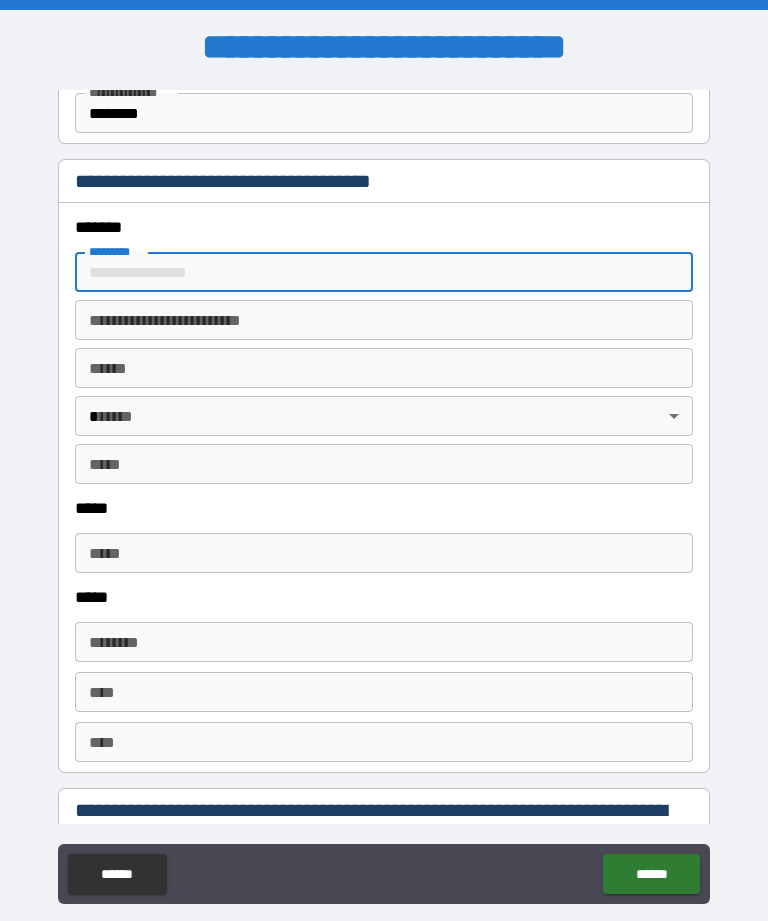 scroll, scrollTop: 64, scrollLeft: 0, axis: vertical 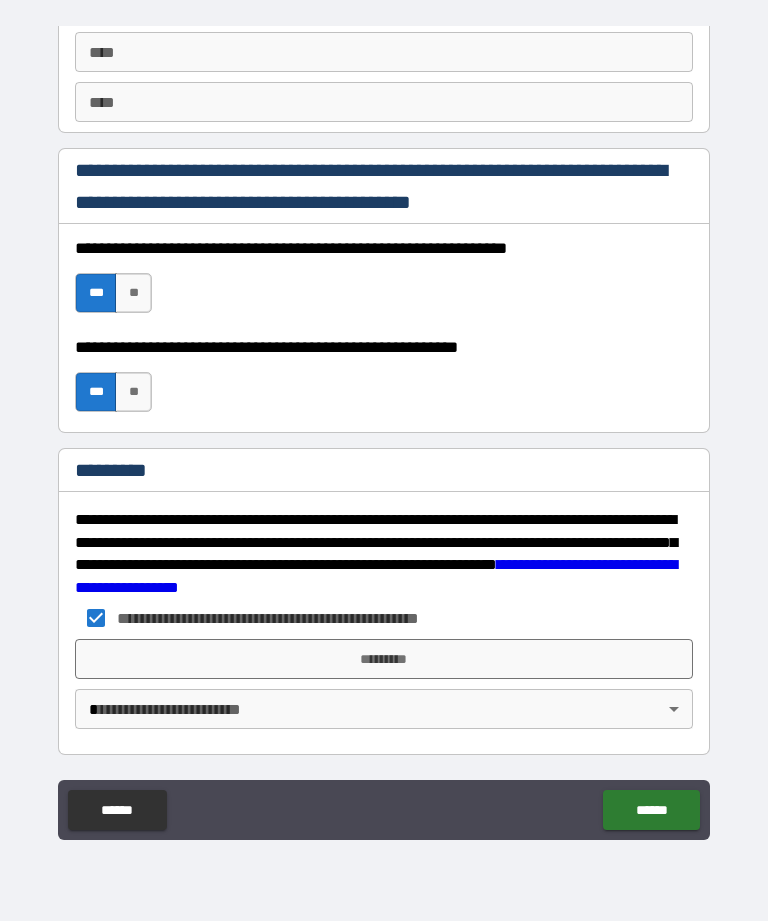 click on "*********" at bounding box center (384, 659) 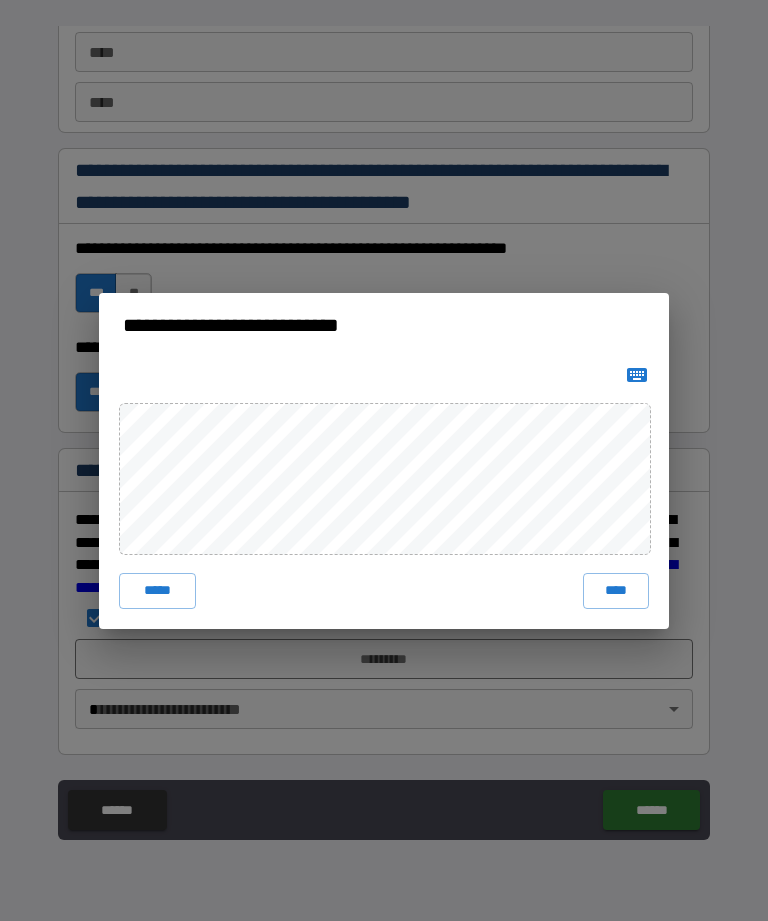click on "****" at bounding box center [616, 591] 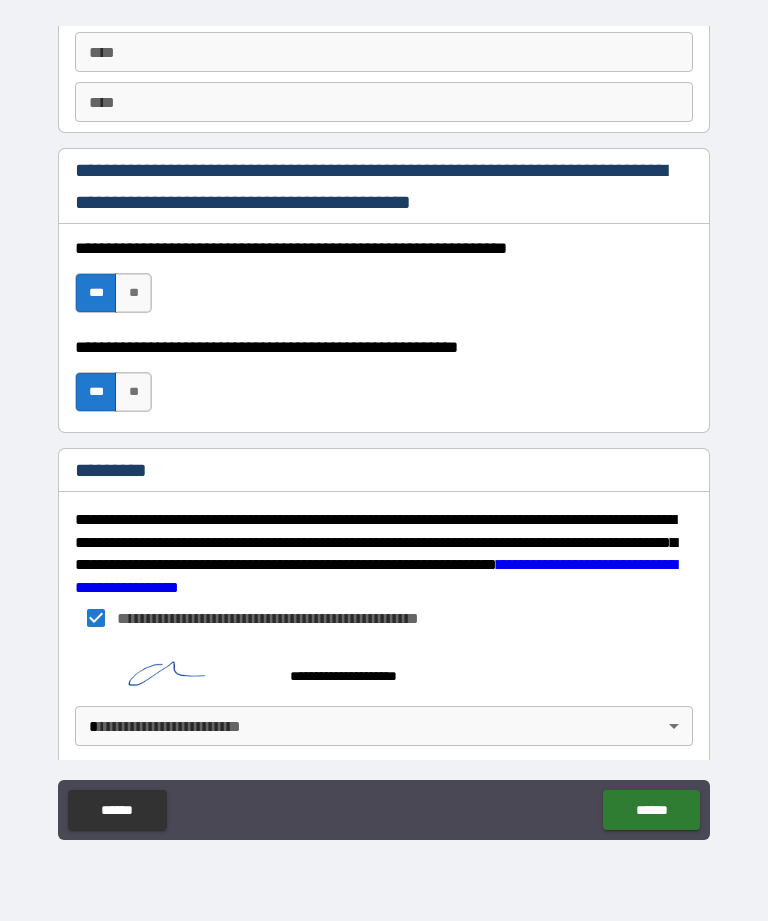 click on "******" at bounding box center [651, 810] 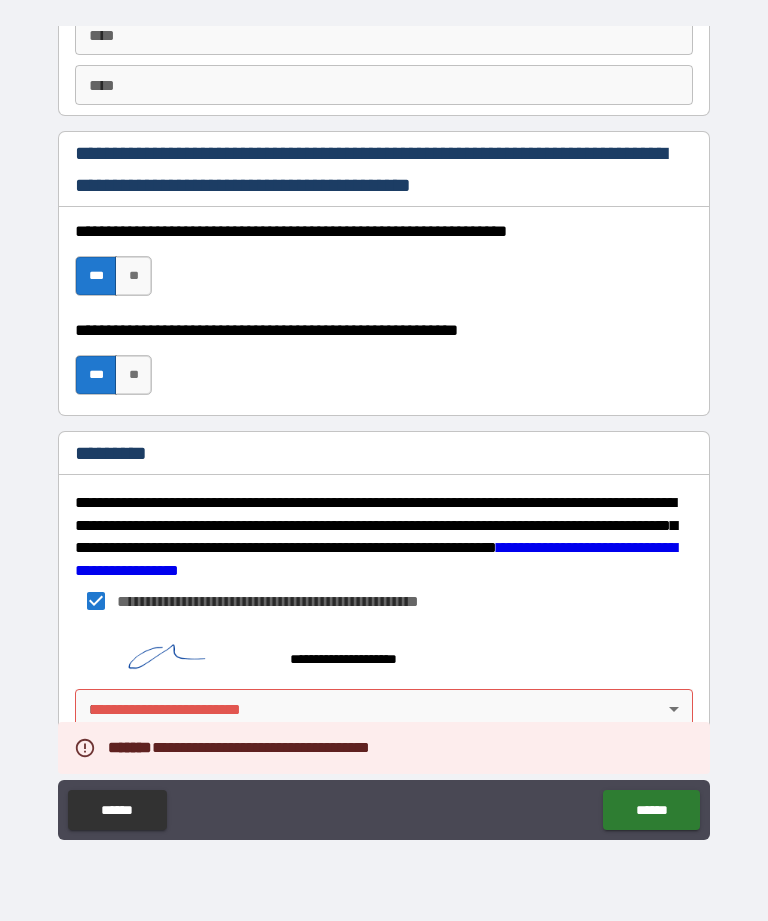 scroll, scrollTop: 2889, scrollLeft: 0, axis: vertical 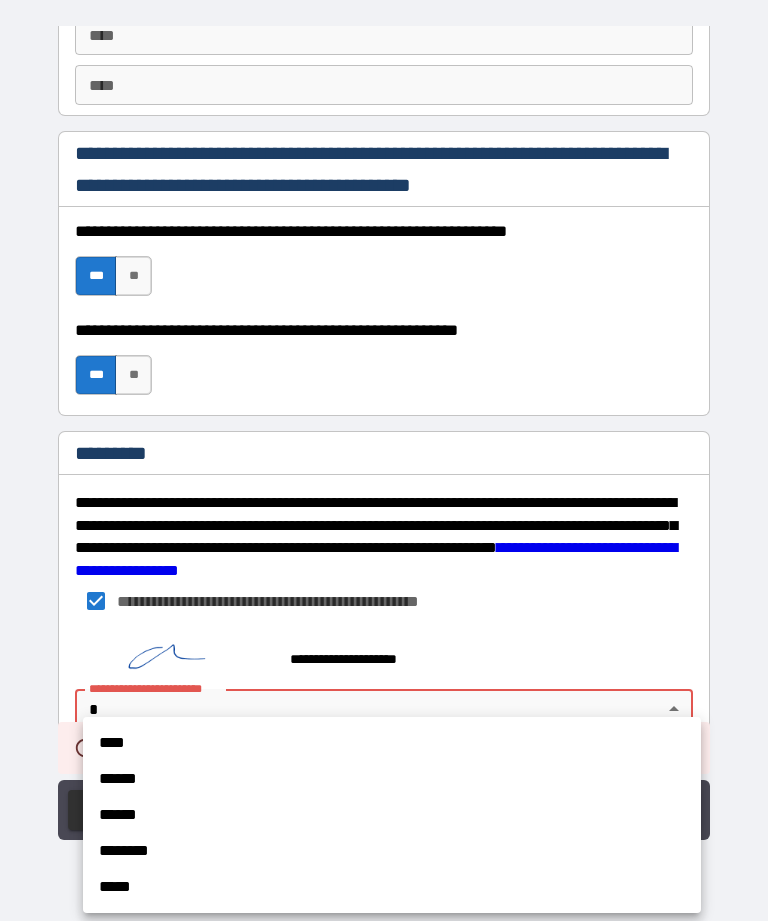 click on "****" at bounding box center [392, 743] 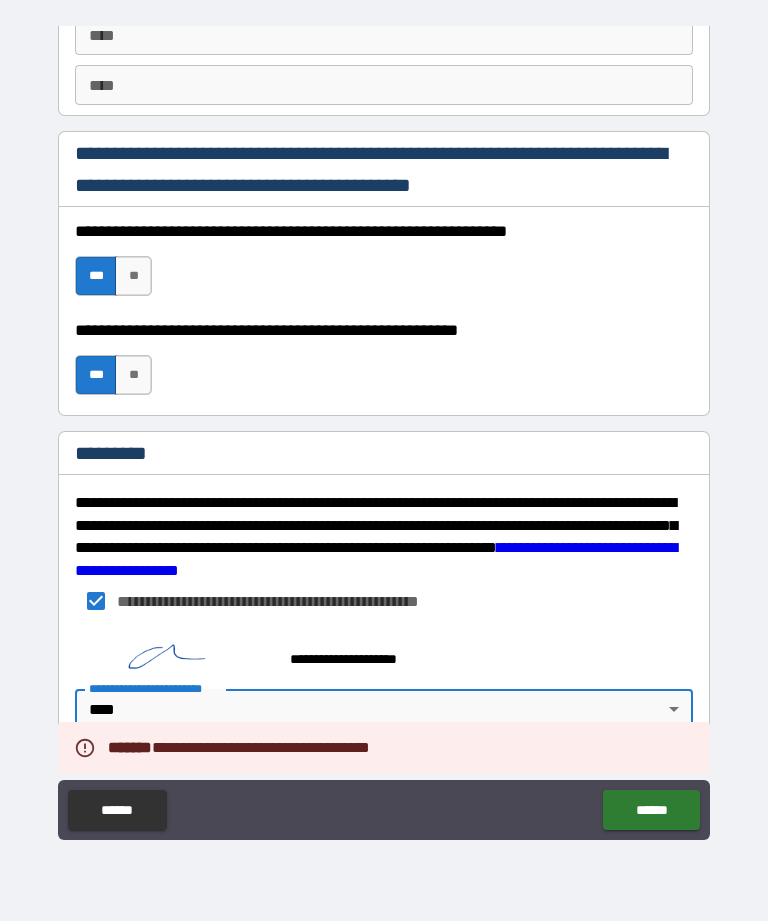 type on "*" 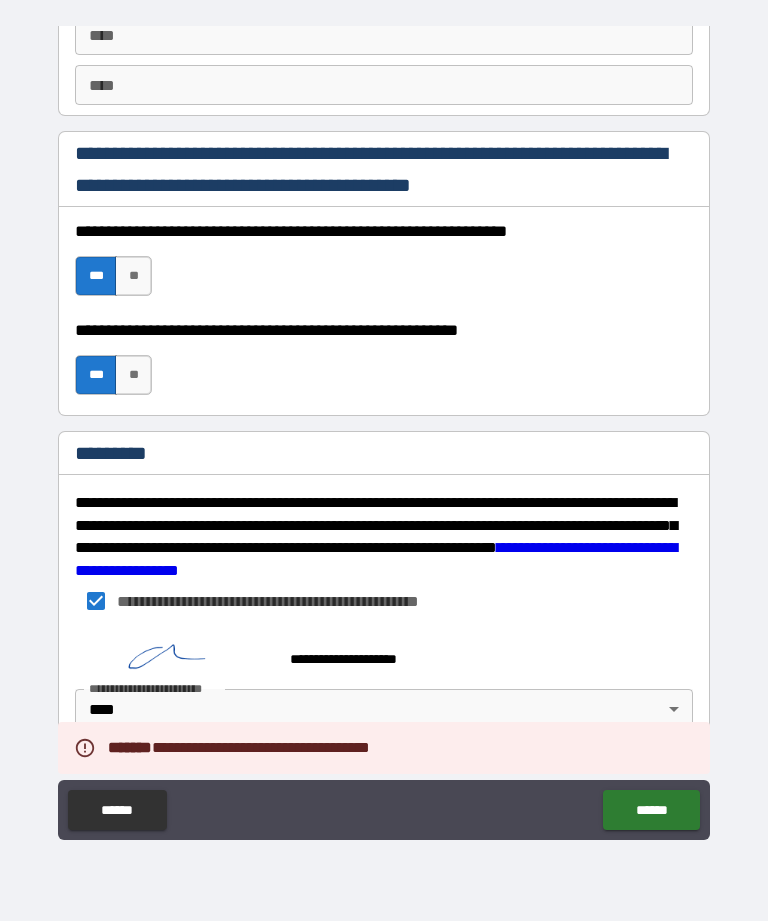 click on "******" at bounding box center [651, 810] 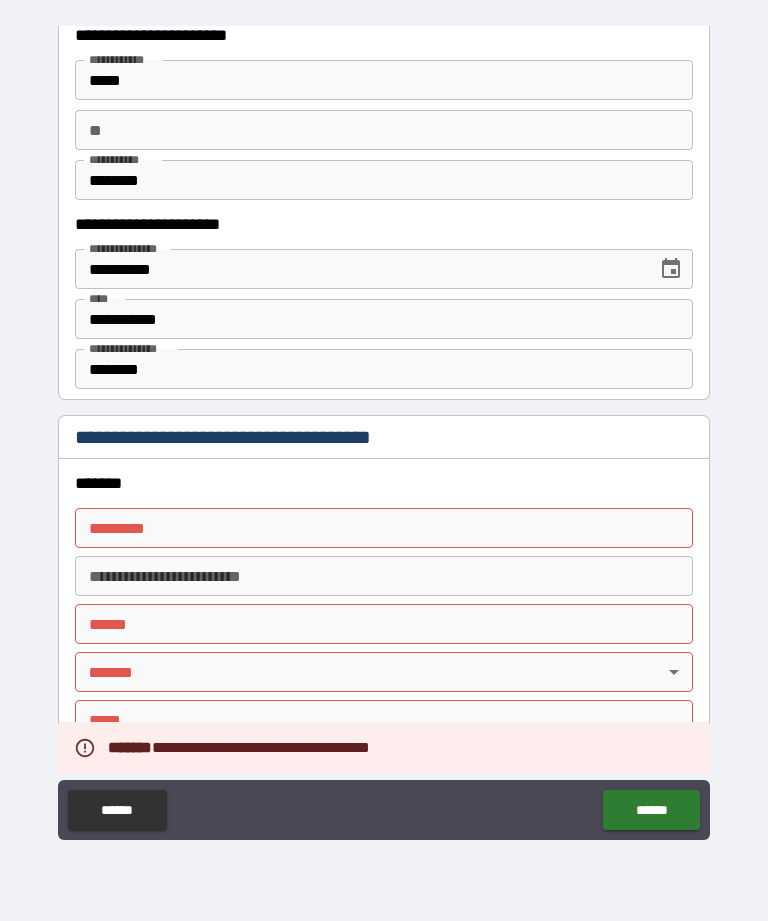 scroll, scrollTop: 2007, scrollLeft: 0, axis: vertical 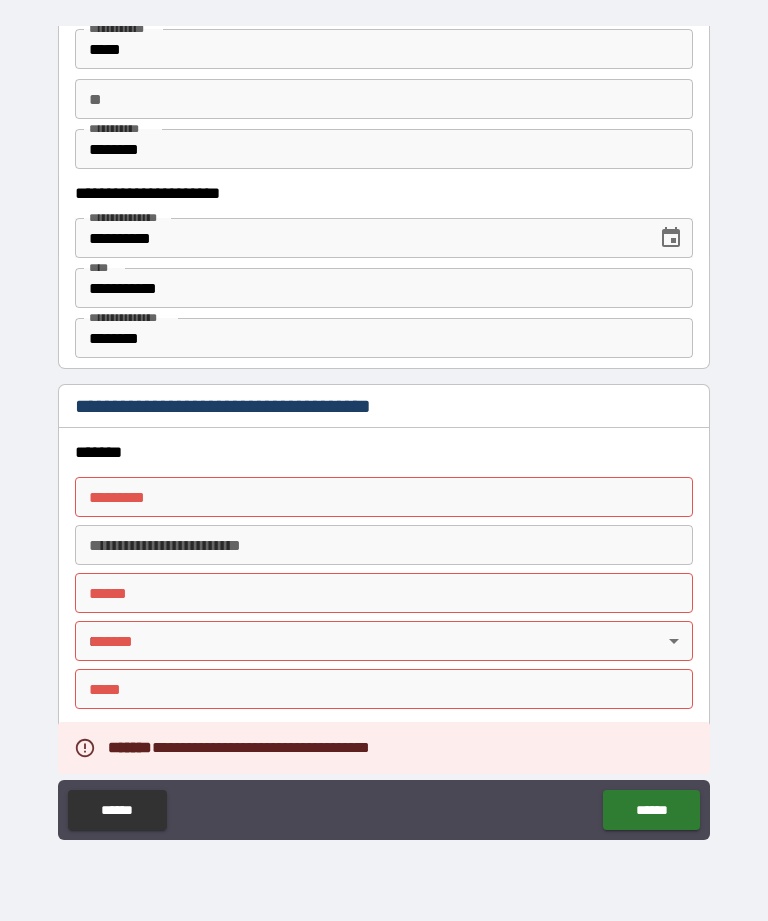 click on "*******   *" at bounding box center [384, 497] 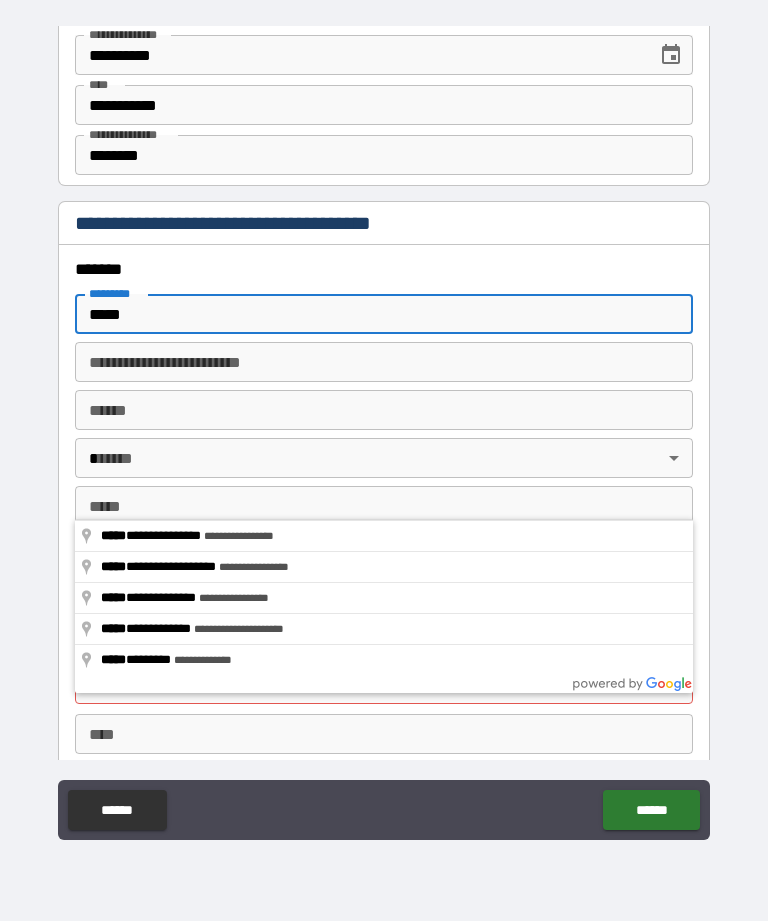 scroll, scrollTop: 2202, scrollLeft: 0, axis: vertical 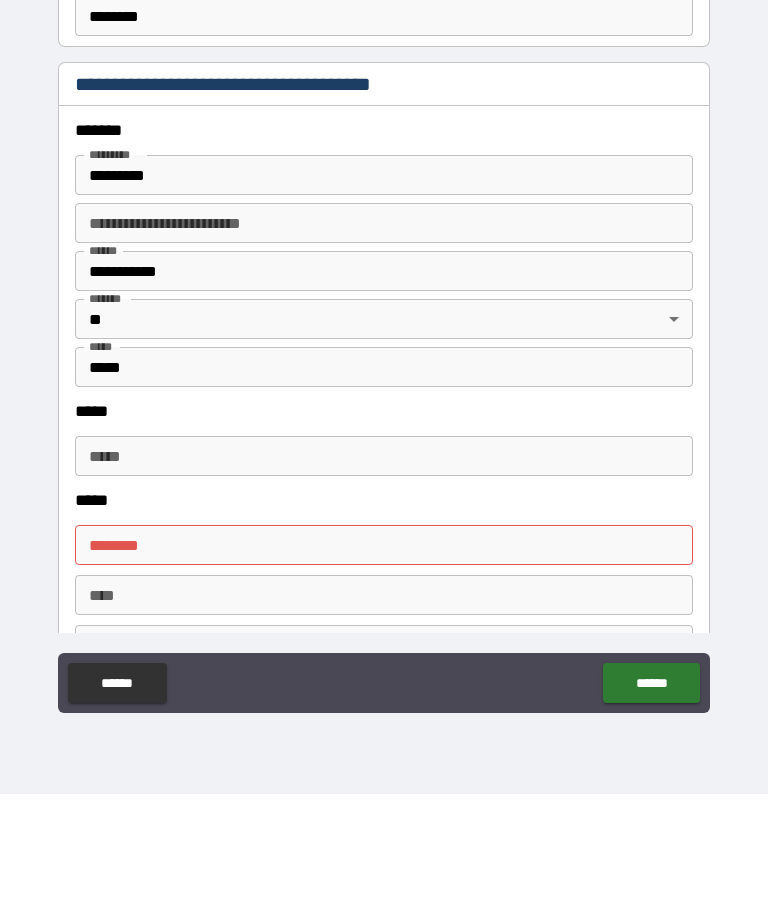 type on "**********" 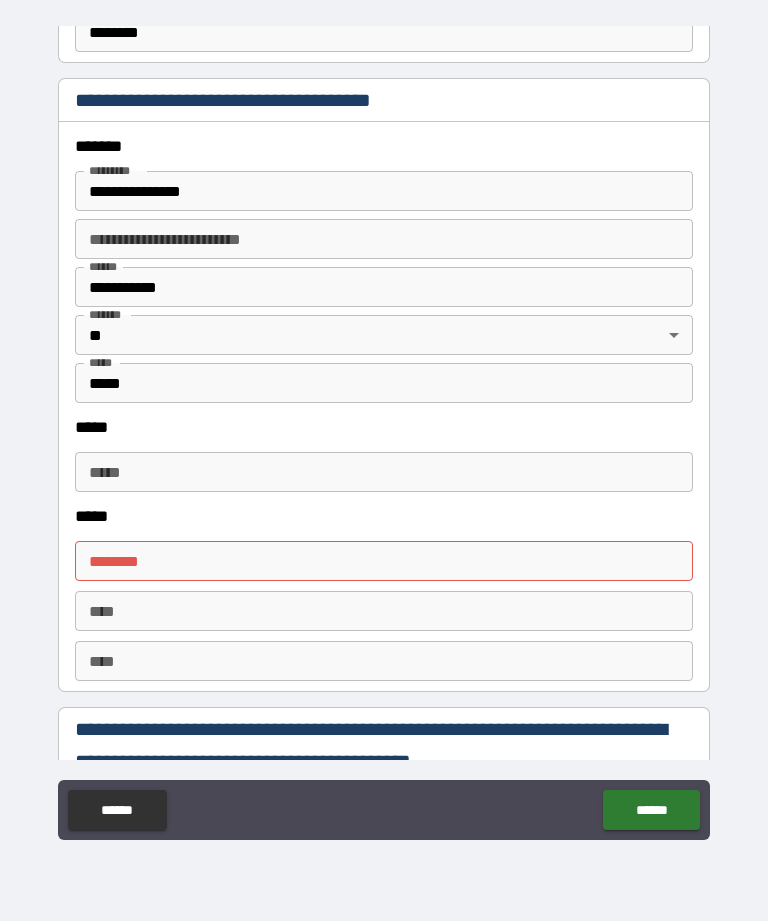 scroll, scrollTop: 2322, scrollLeft: 0, axis: vertical 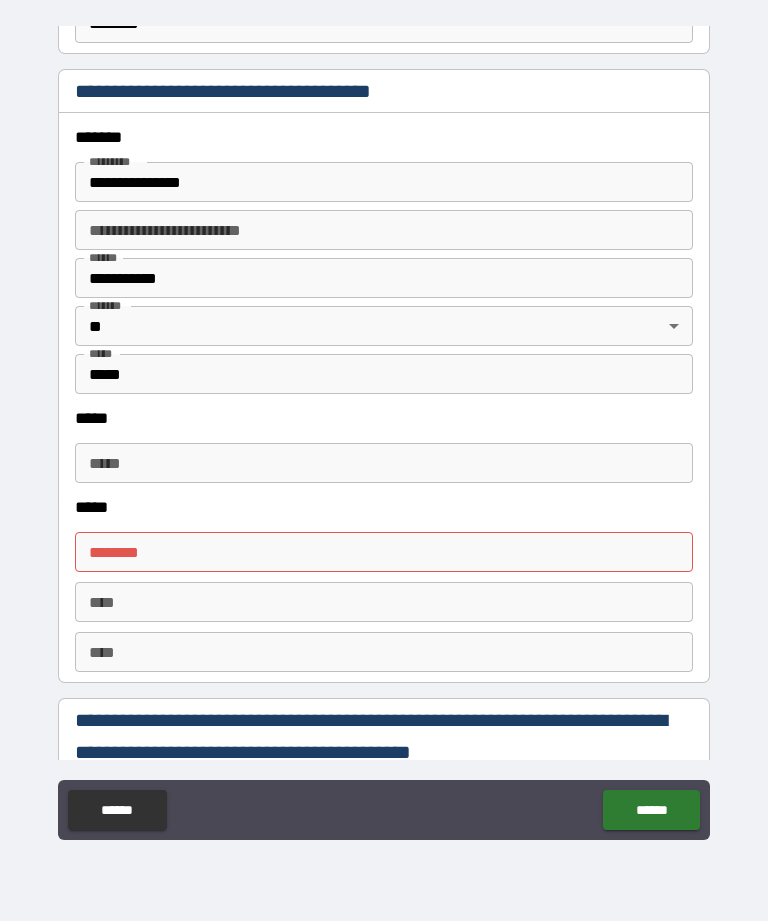 click on "******   *" at bounding box center (384, 552) 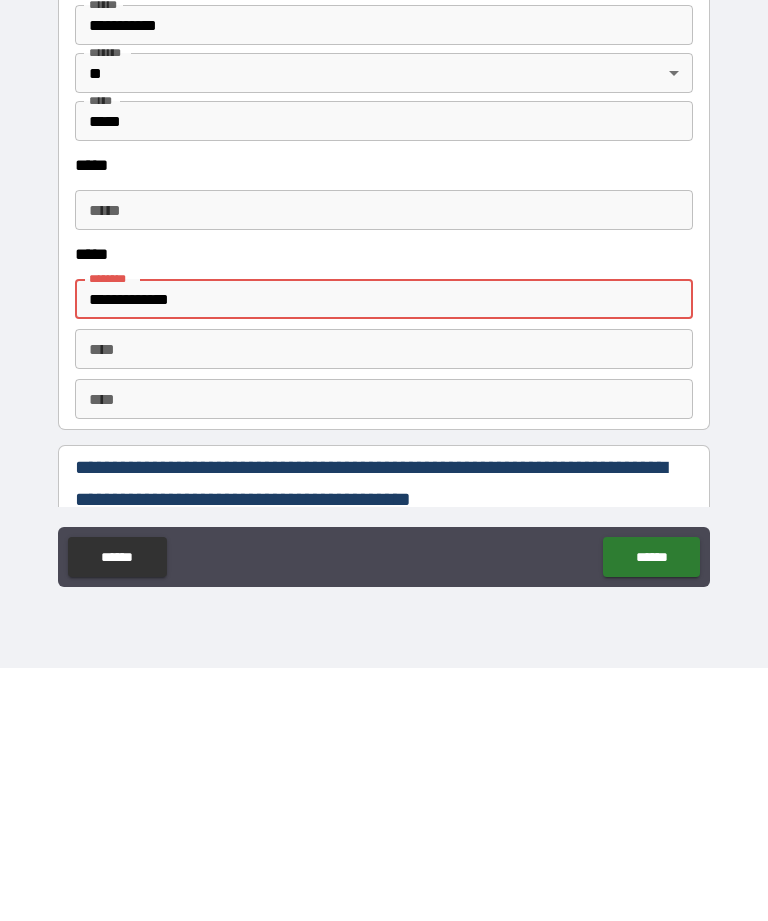 type on "**********" 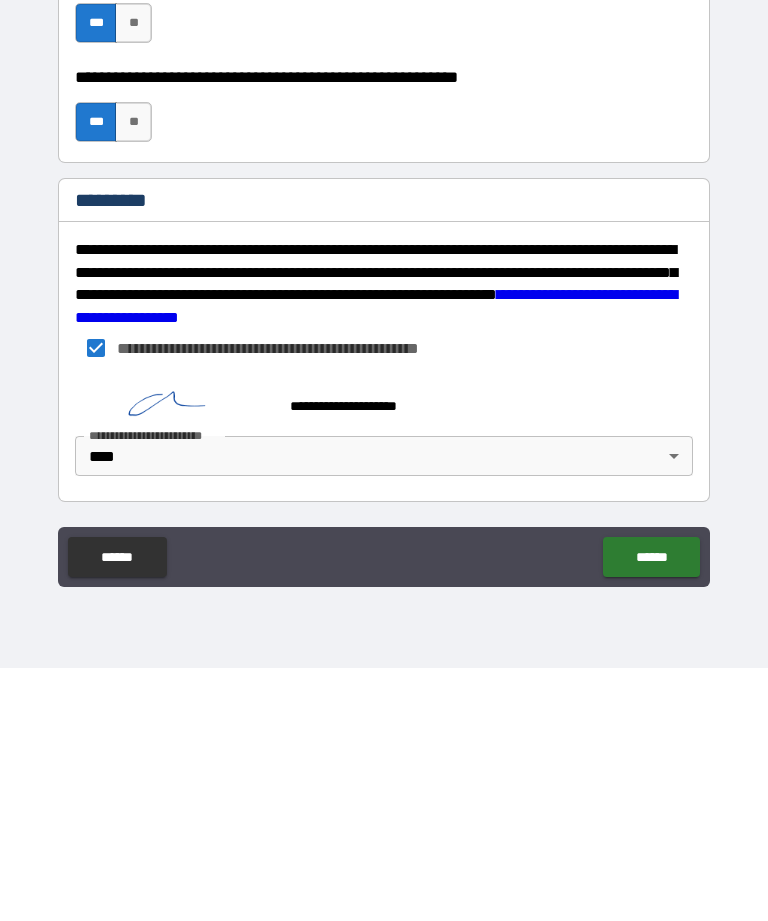 scroll, scrollTop: 2889, scrollLeft: 0, axis: vertical 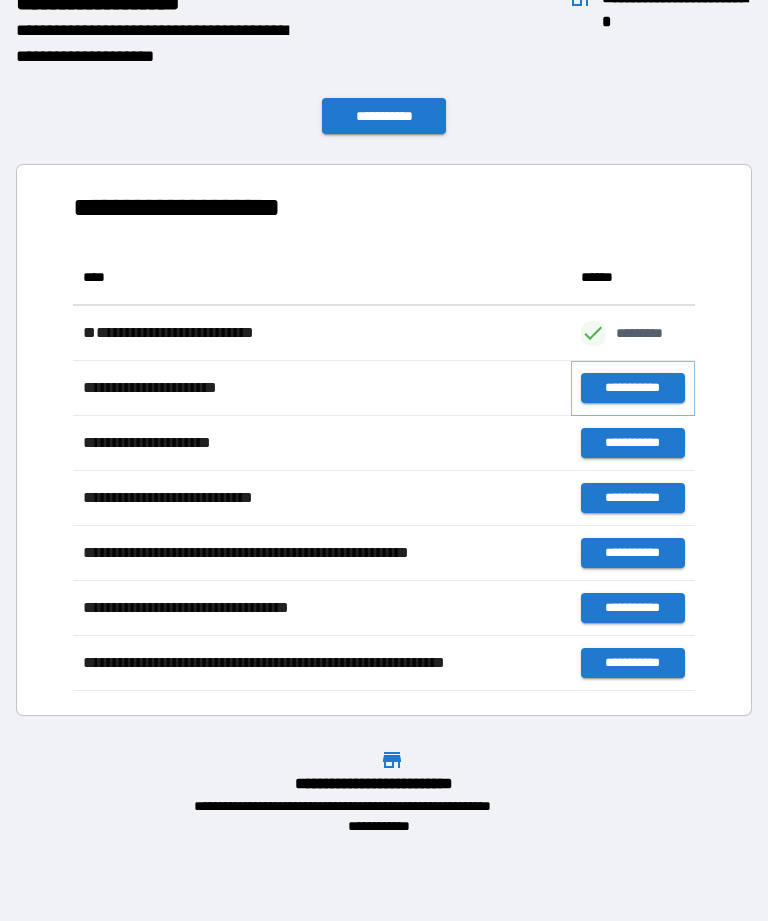 click on "**********" at bounding box center [633, 388] 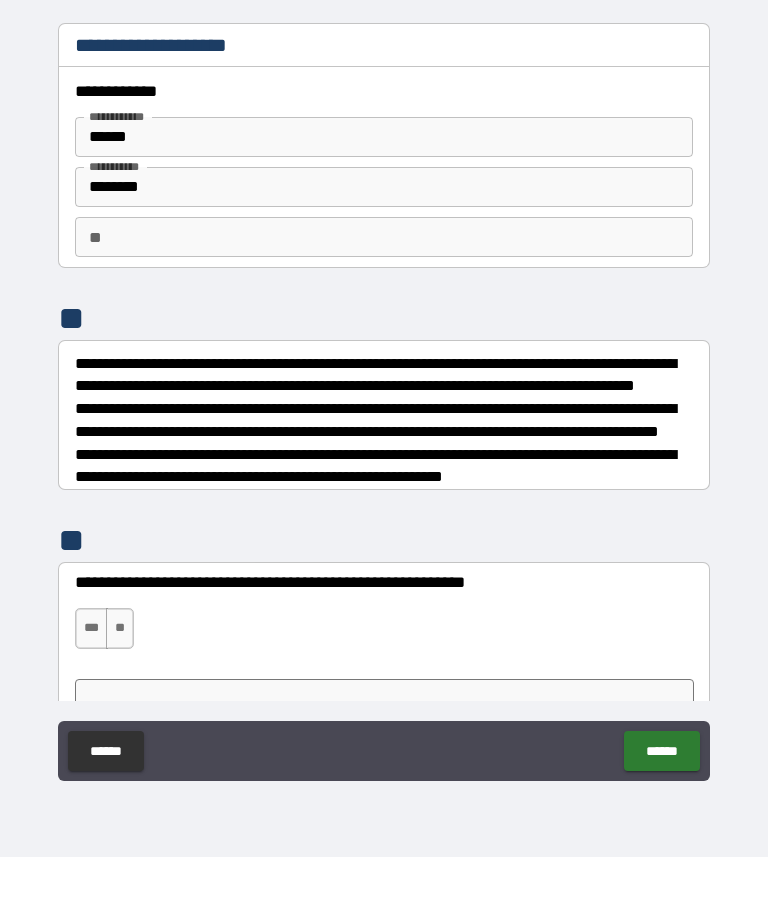 type on "*" 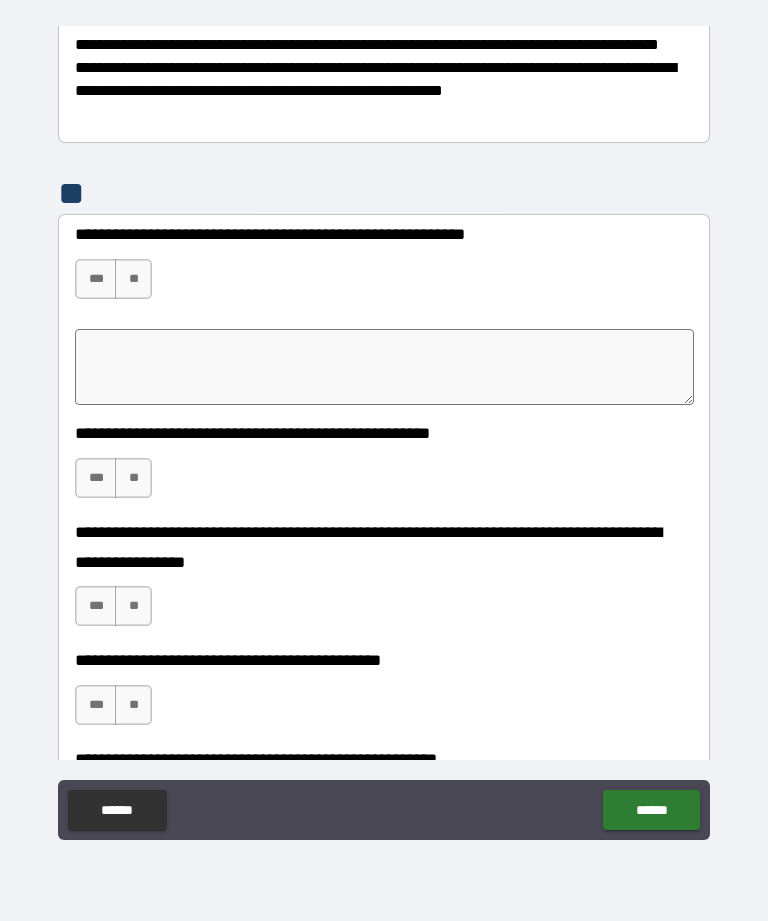 scroll, scrollTop: 393, scrollLeft: 0, axis: vertical 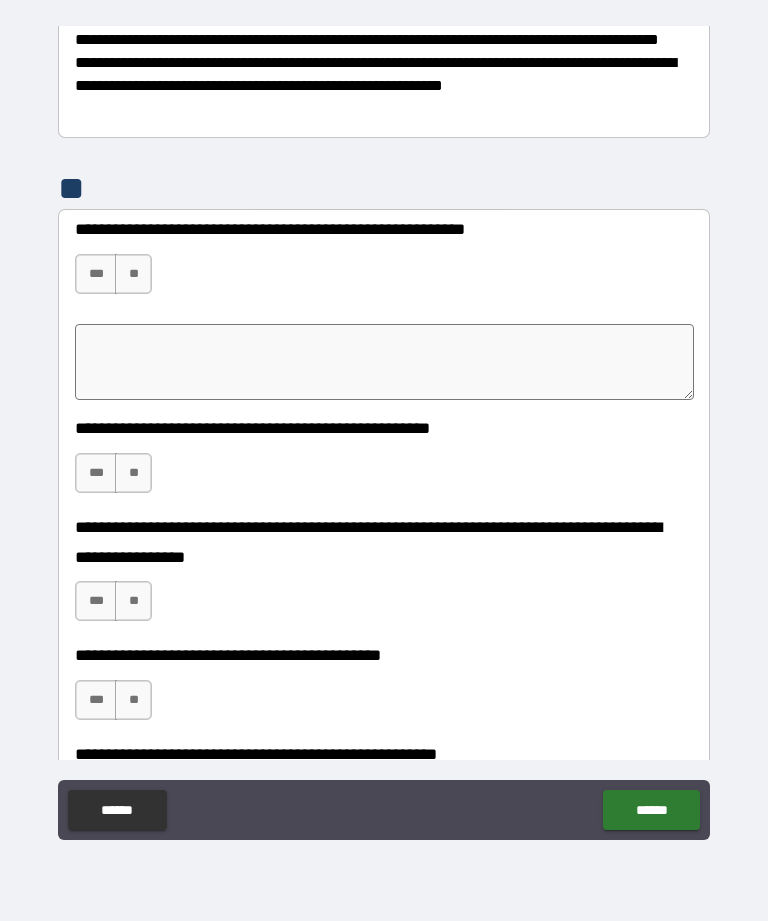 click on "***" at bounding box center [96, 274] 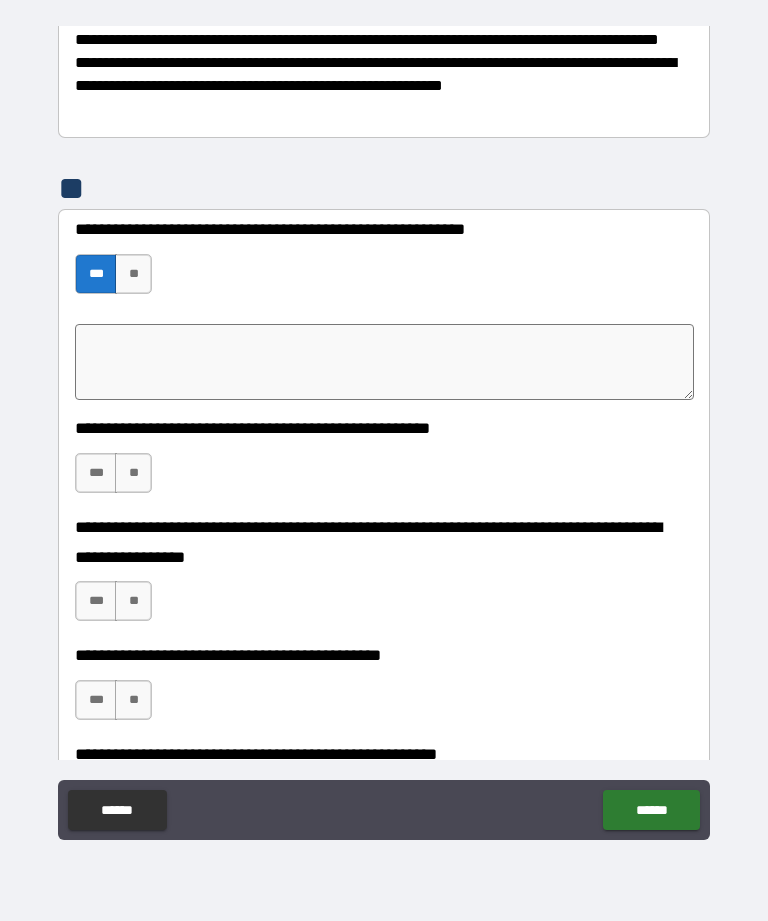type on "*" 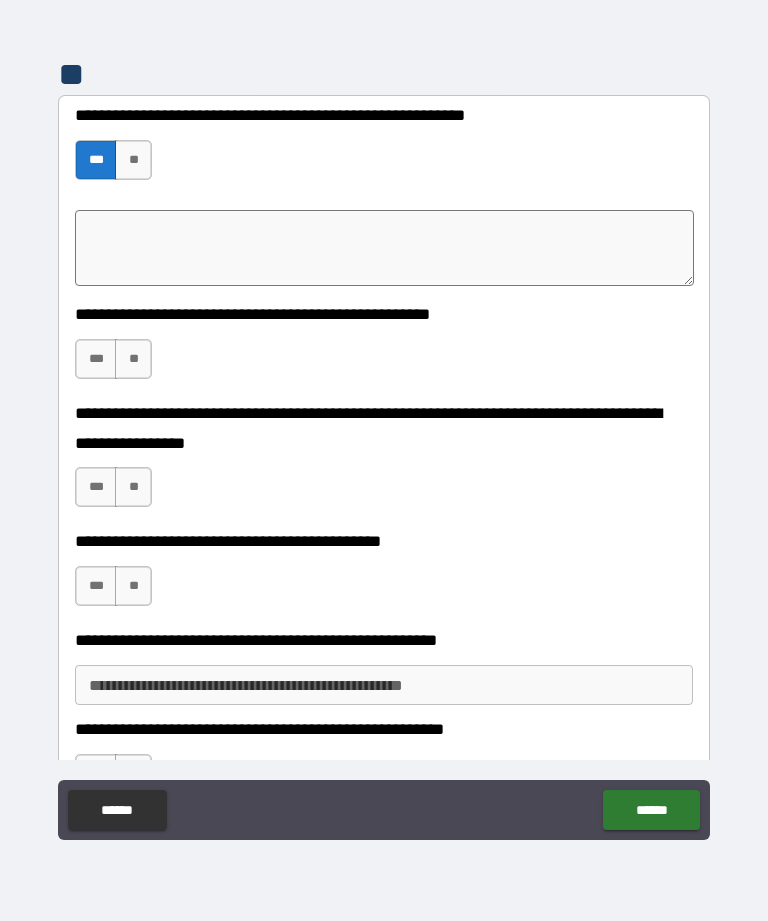 scroll, scrollTop: 514, scrollLeft: 0, axis: vertical 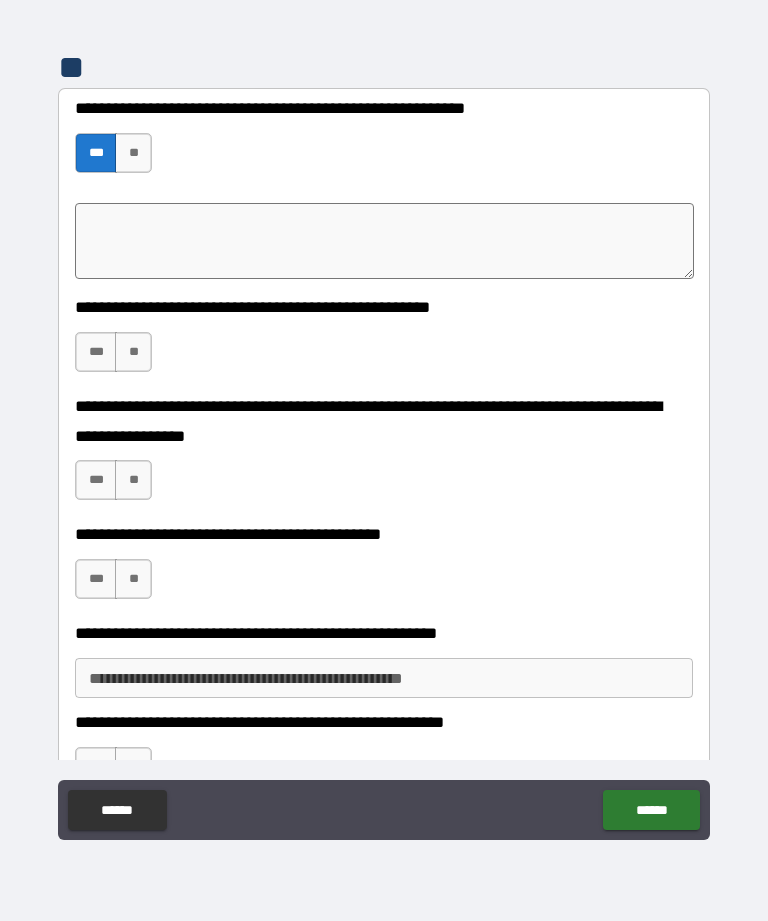 click on "*** **" at bounding box center (116, 357) 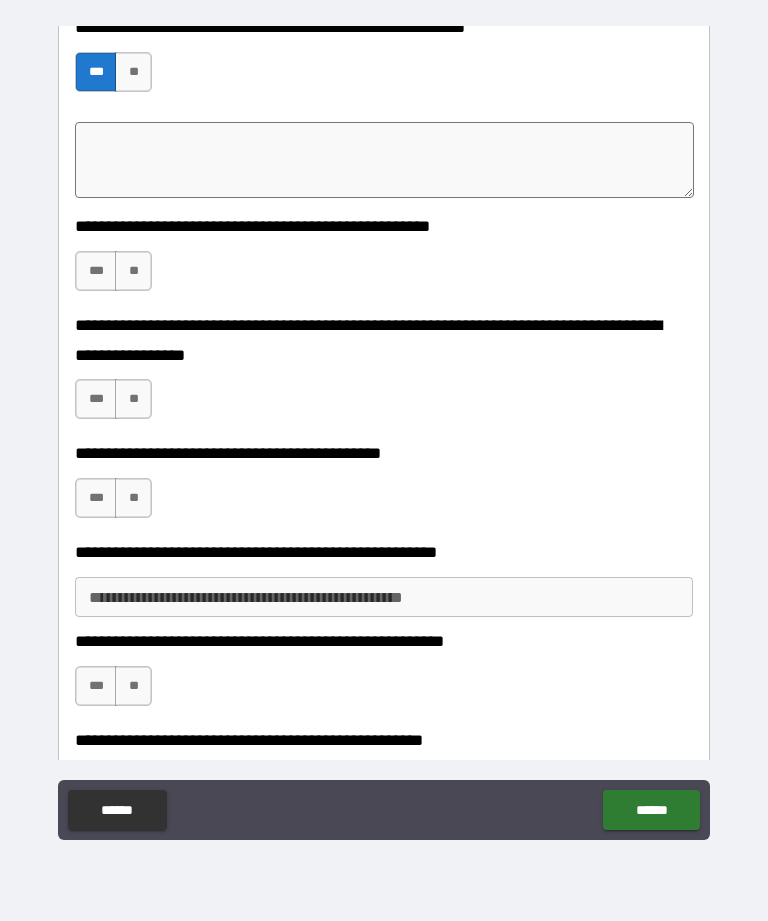 scroll, scrollTop: 596, scrollLeft: 0, axis: vertical 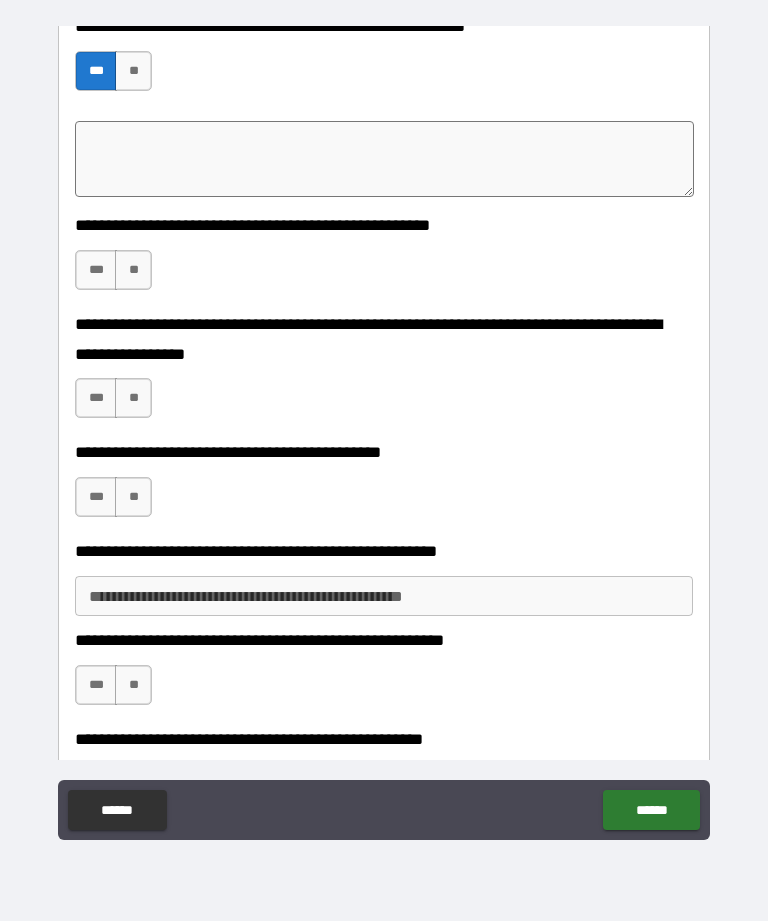 click on "**" at bounding box center [133, 270] 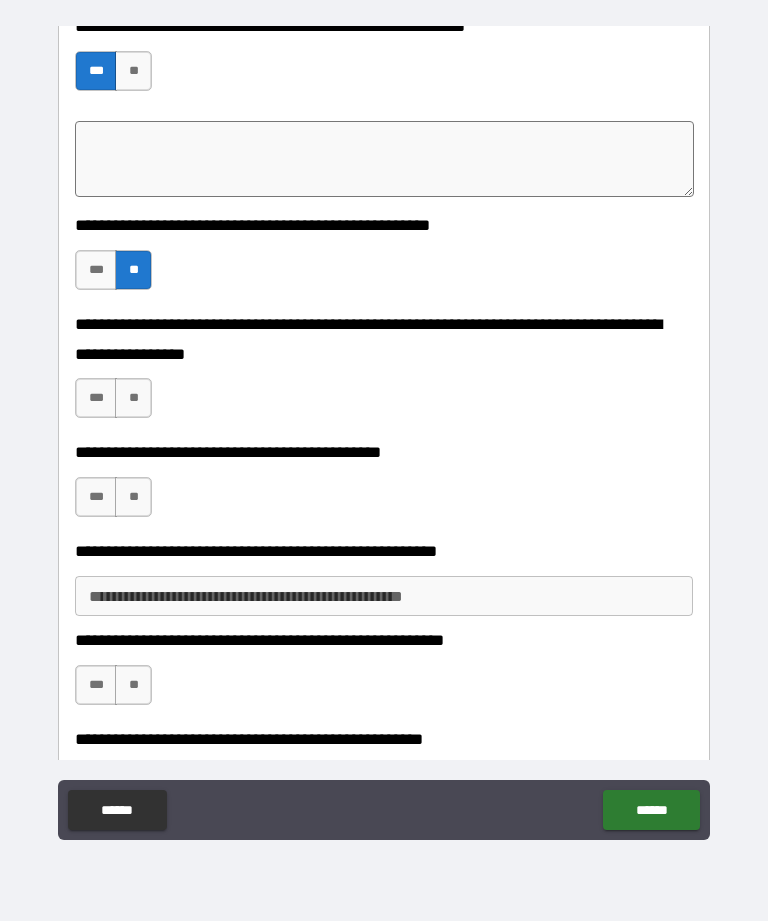 type on "*" 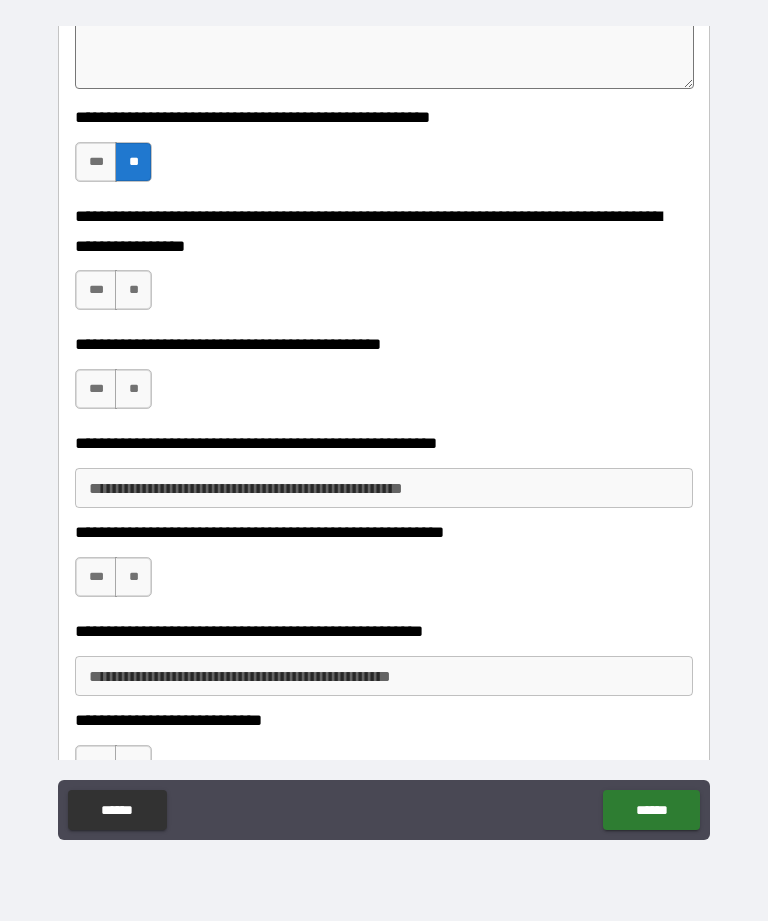 scroll, scrollTop: 719, scrollLeft: 0, axis: vertical 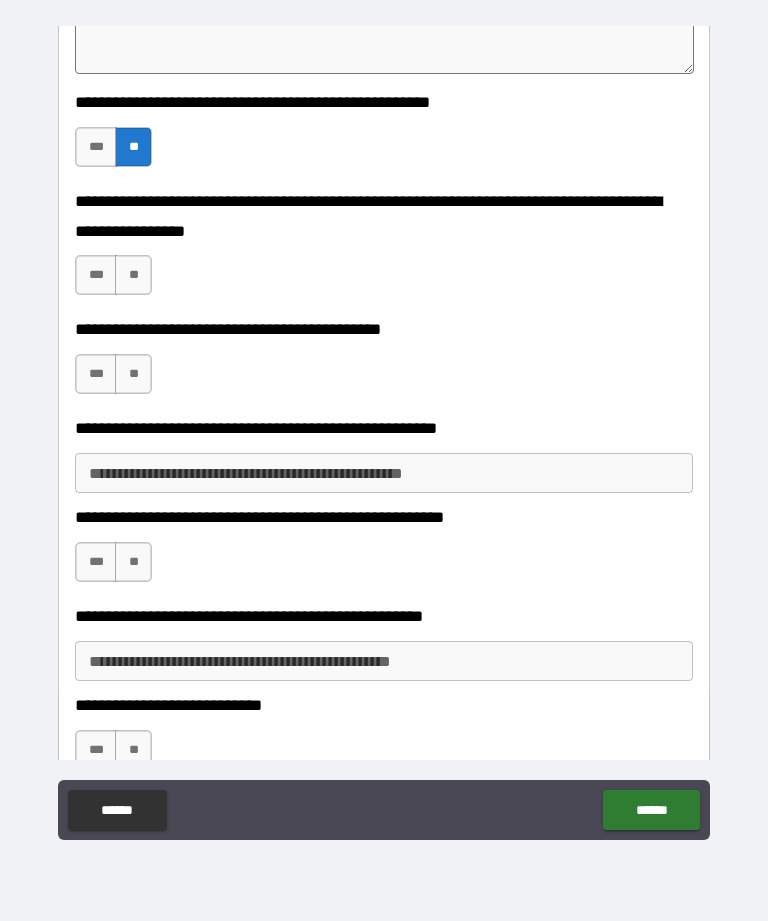 click on "**" at bounding box center [133, 275] 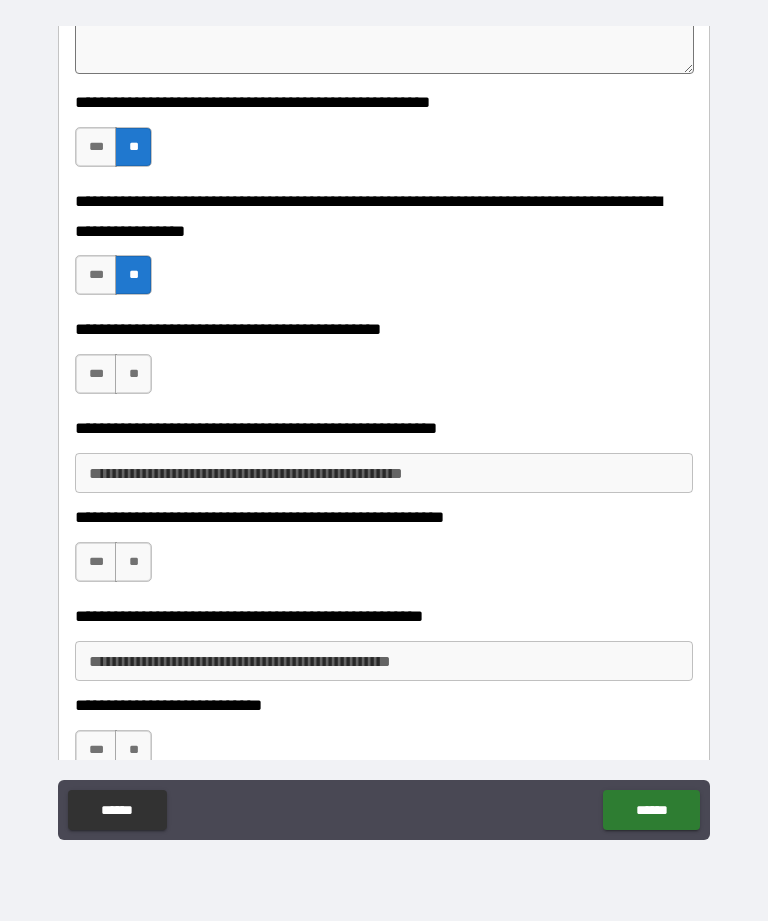 type on "*" 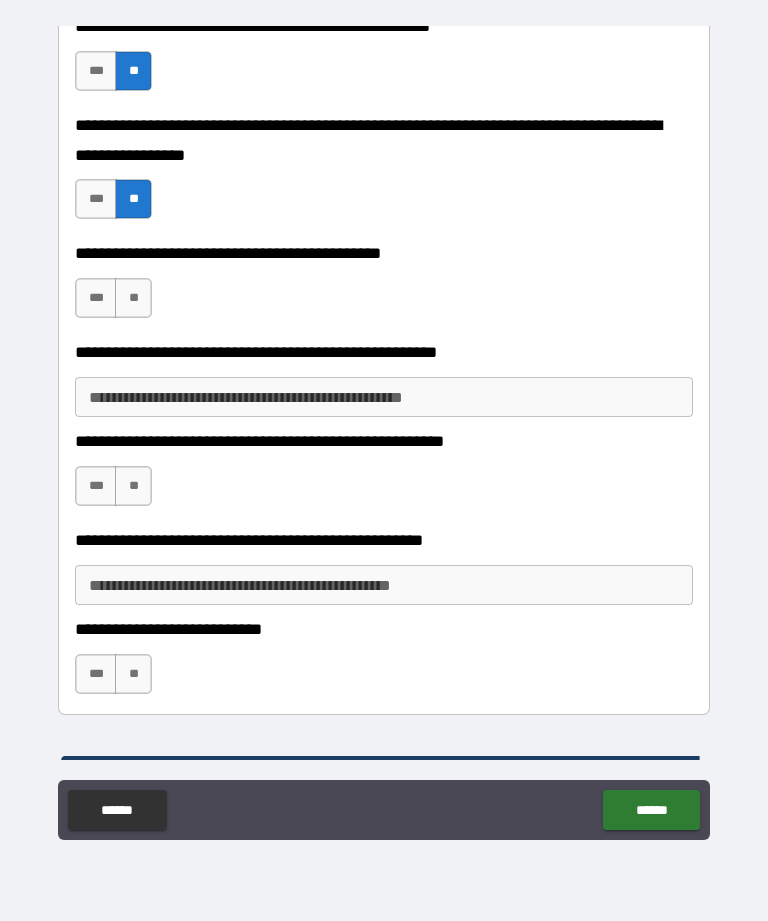 scroll, scrollTop: 795, scrollLeft: 0, axis: vertical 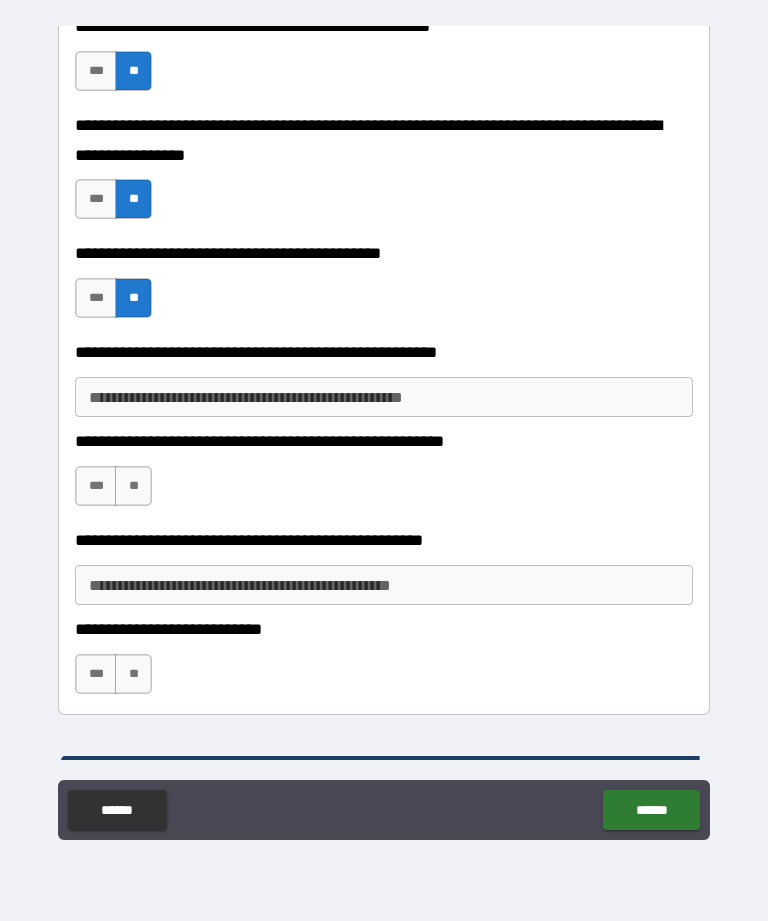 type on "*" 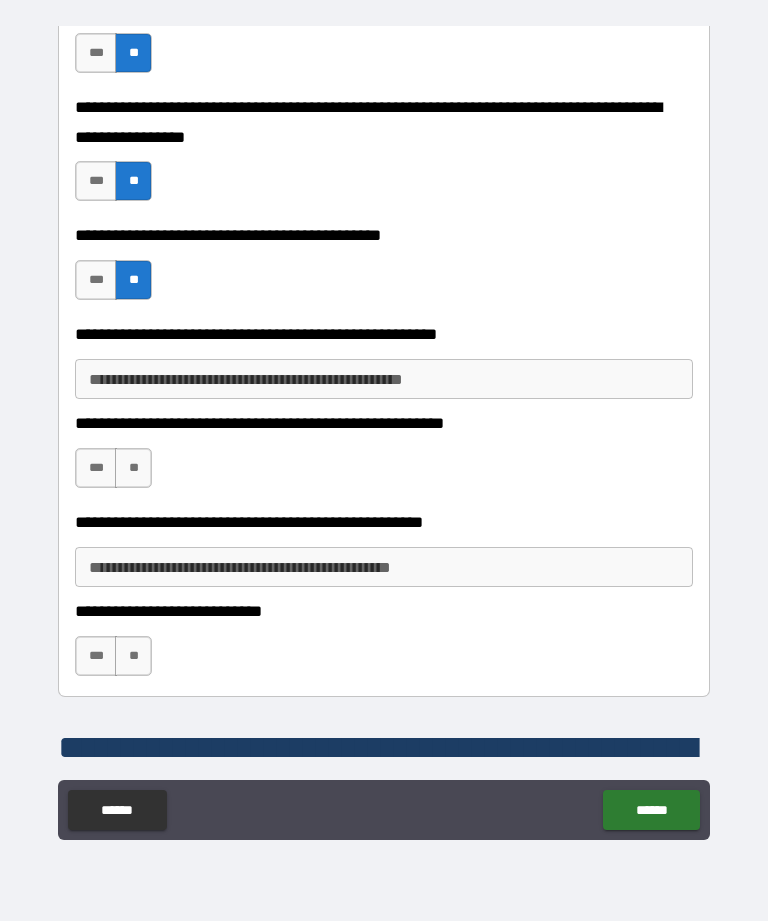 scroll, scrollTop: 815, scrollLeft: 0, axis: vertical 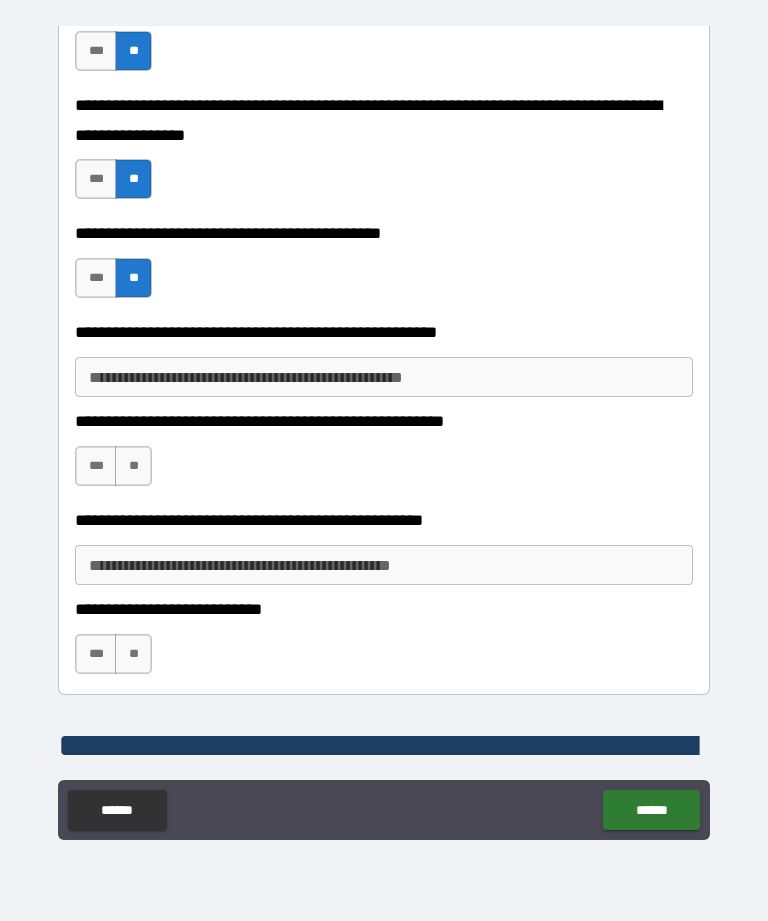 click on "***" at bounding box center [96, 278] 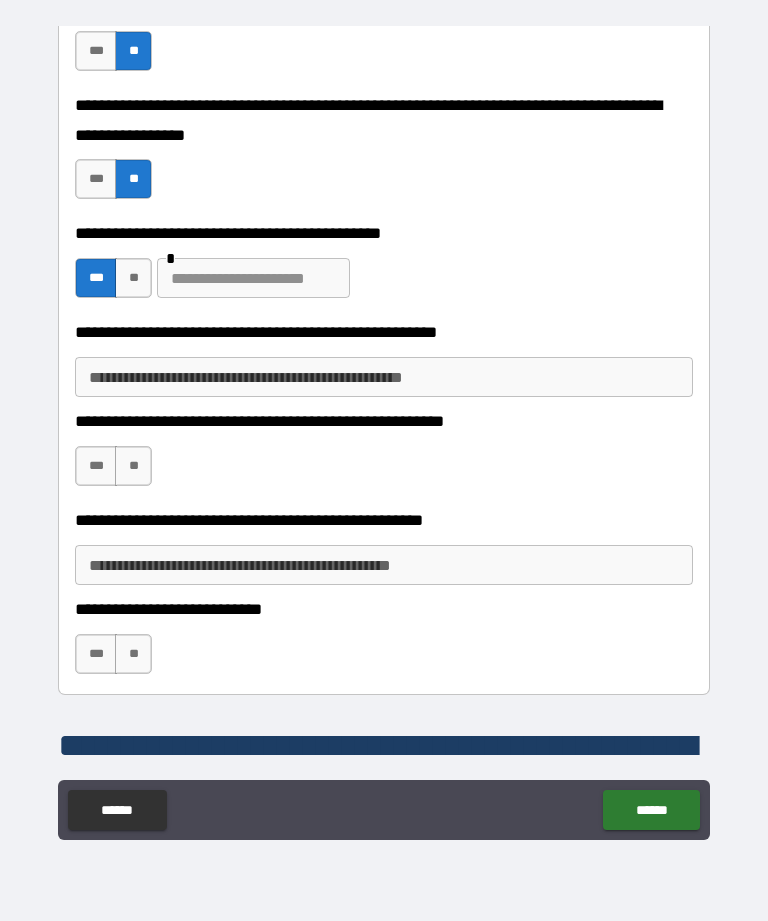 type on "*" 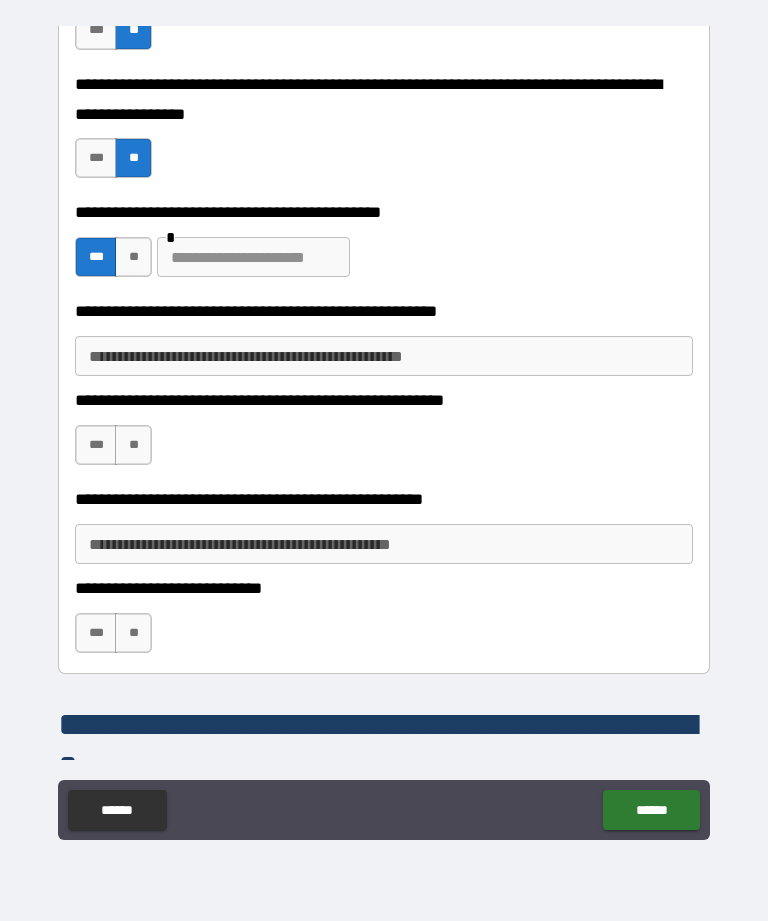scroll, scrollTop: 841, scrollLeft: 0, axis: vertical 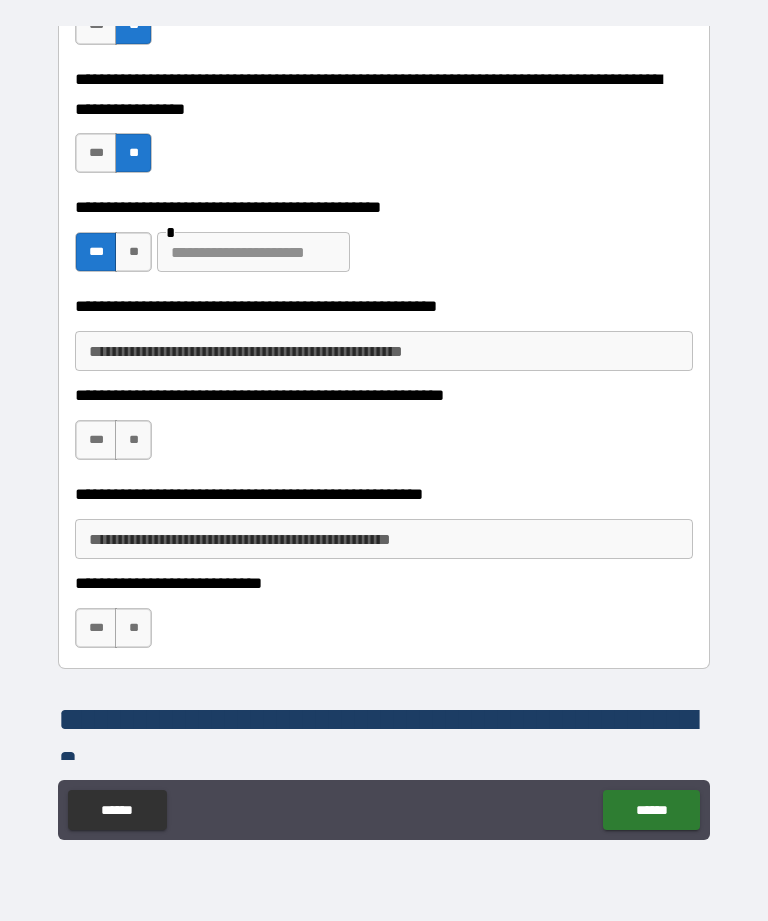 click on "**" at bounding box center [133, 252] 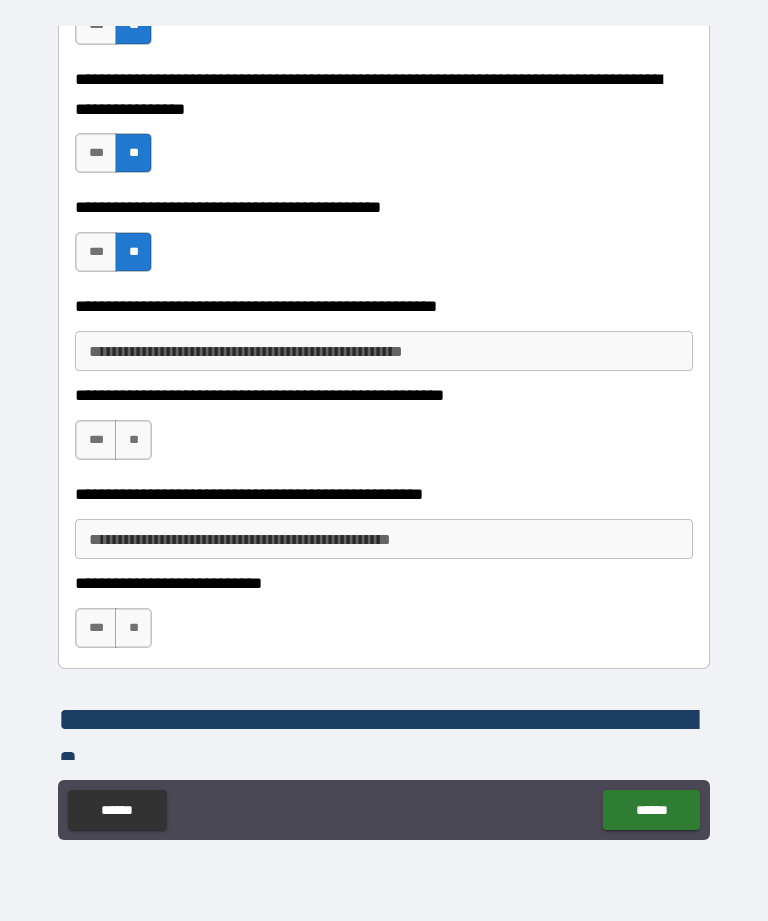 type on "*" 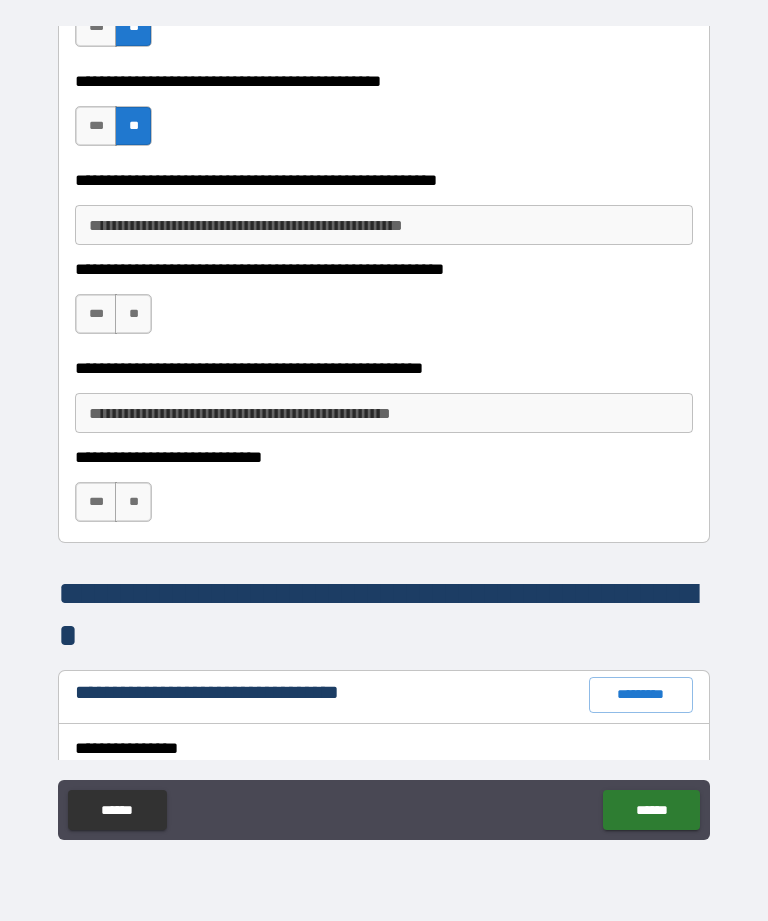 scroll, scrollTop: 977, scrollLeft: 0, axis: vertical 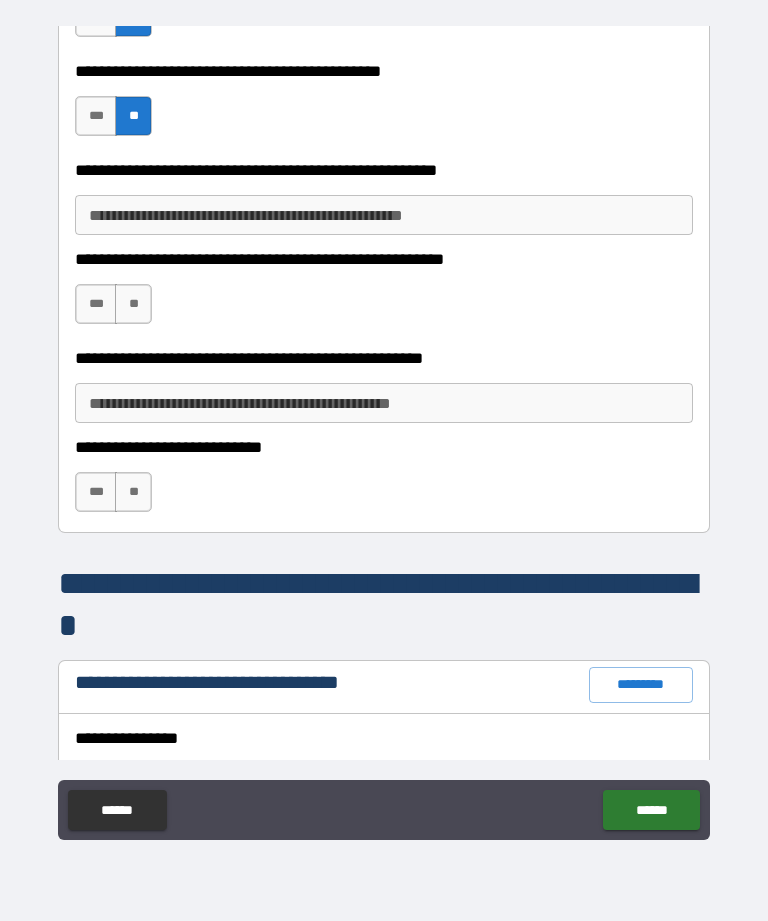 click on "**" at bounding box center (133, 304) 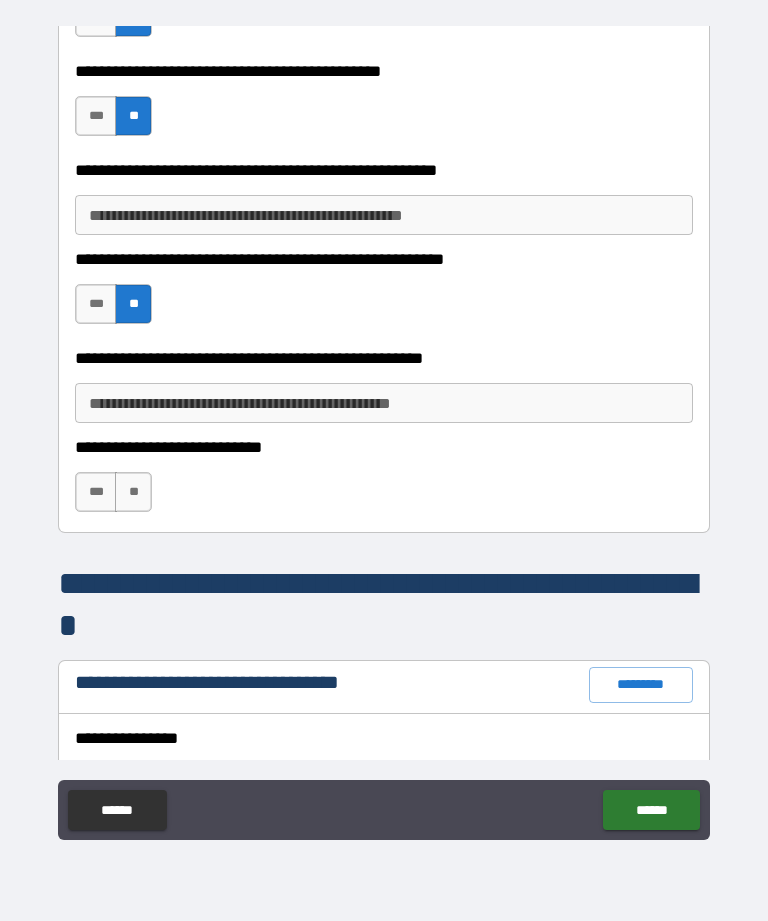 type on "*" 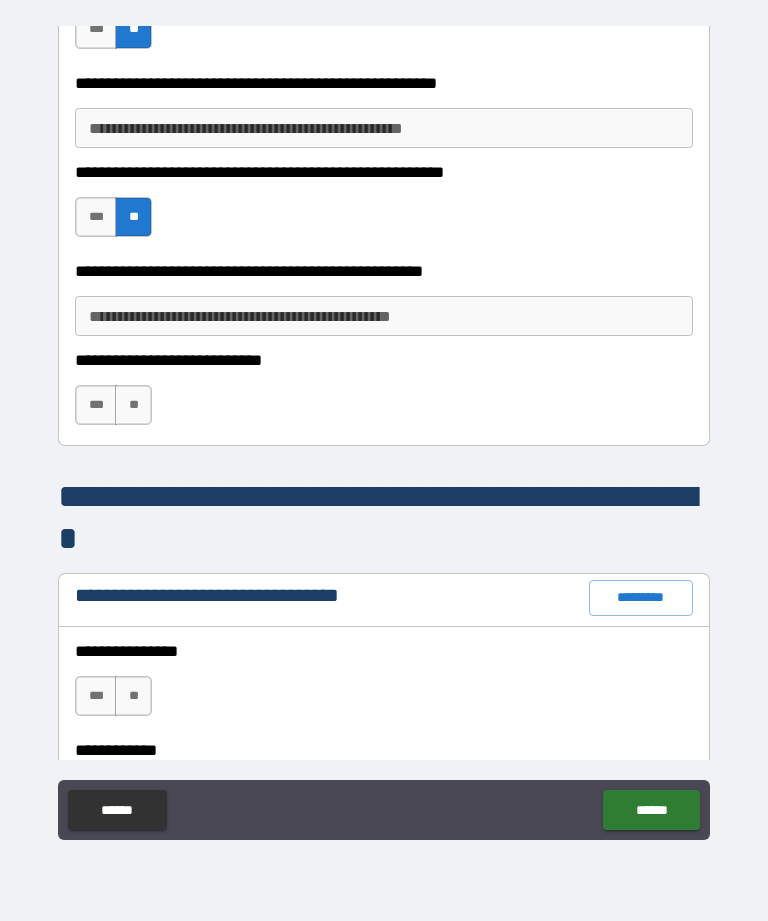 scroll, scrollTop: 1073, scrollLeft: 0, axis: vertical 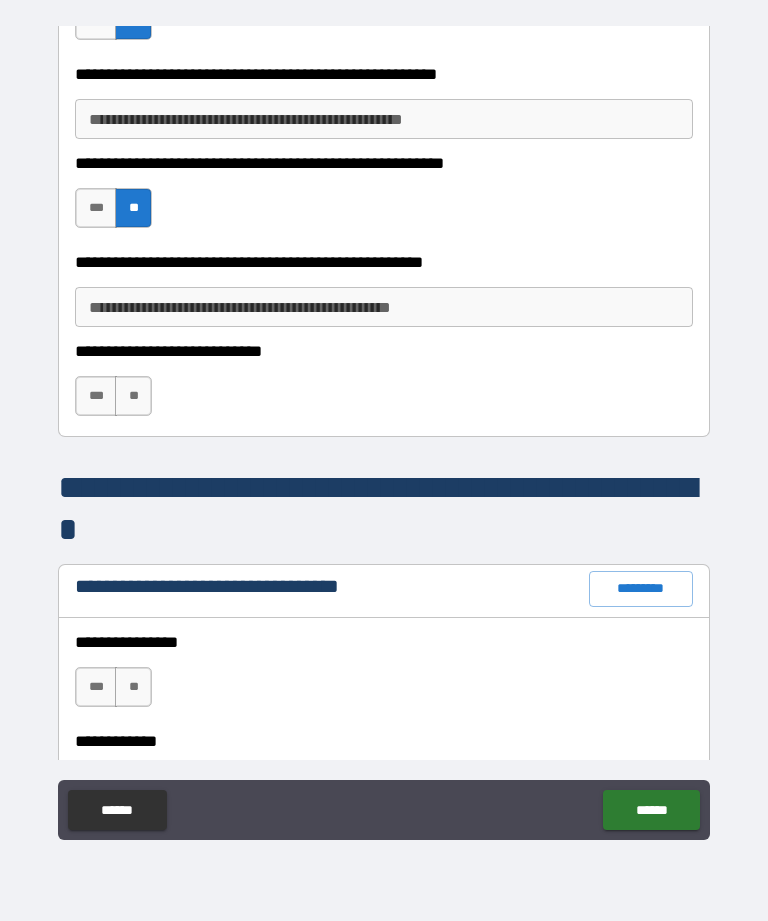 click on "**" at bounding box center (133, 396) 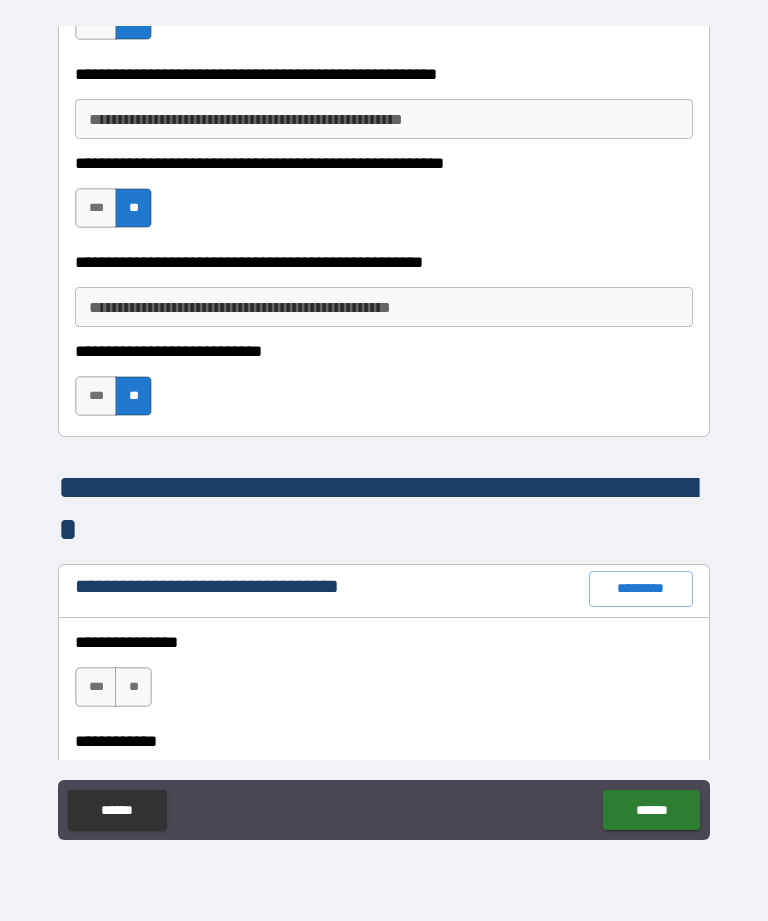 type on "*" 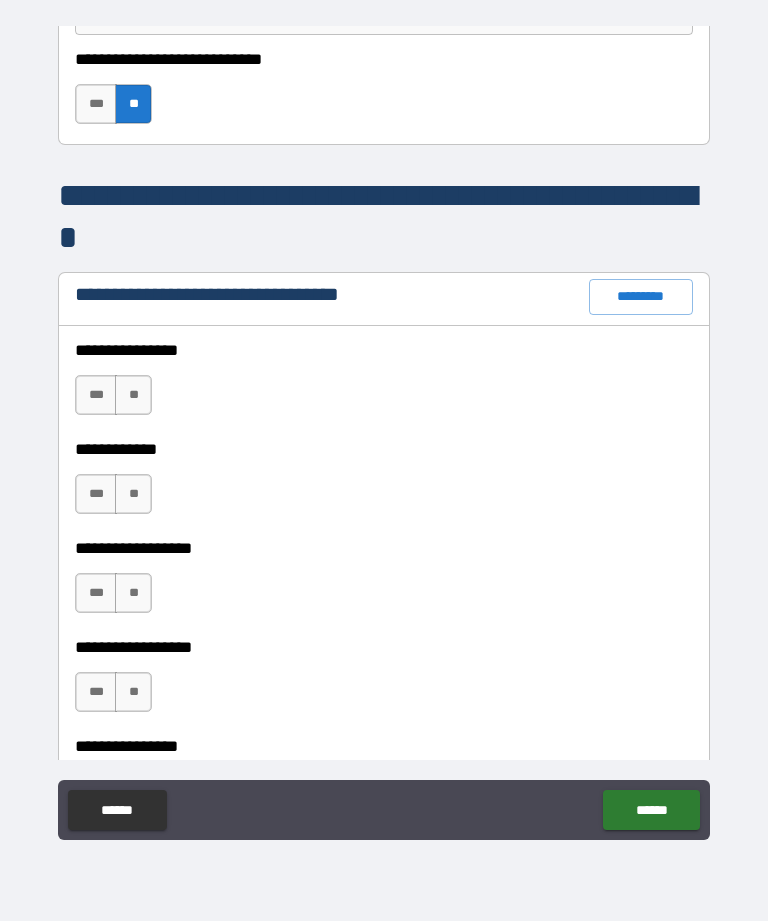 click on "**" at bounding box center (133, 395) 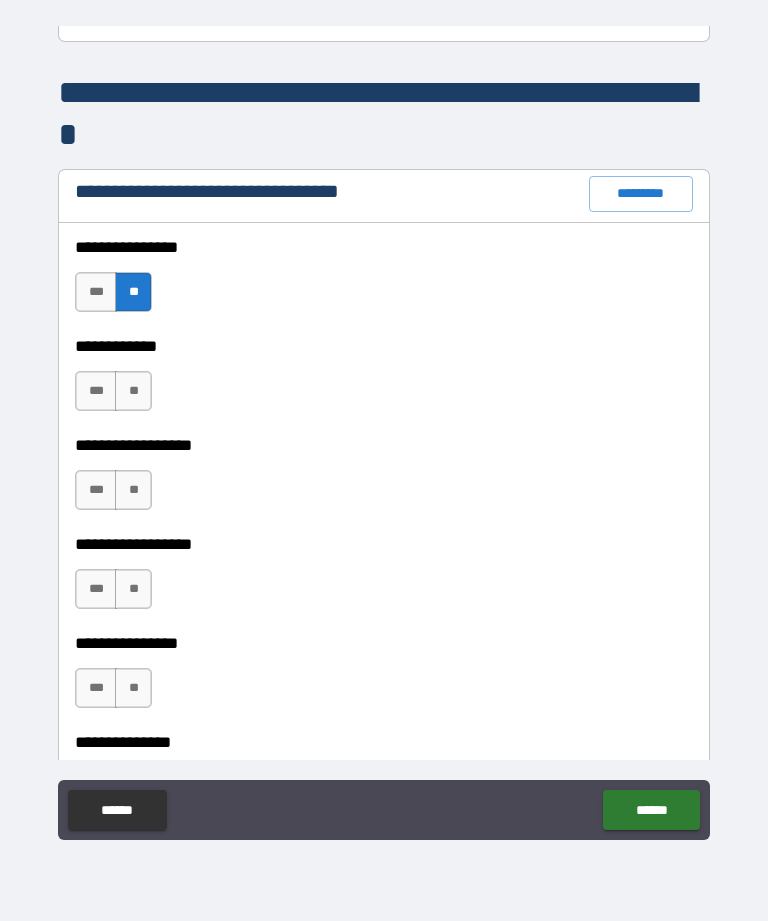type on "*" 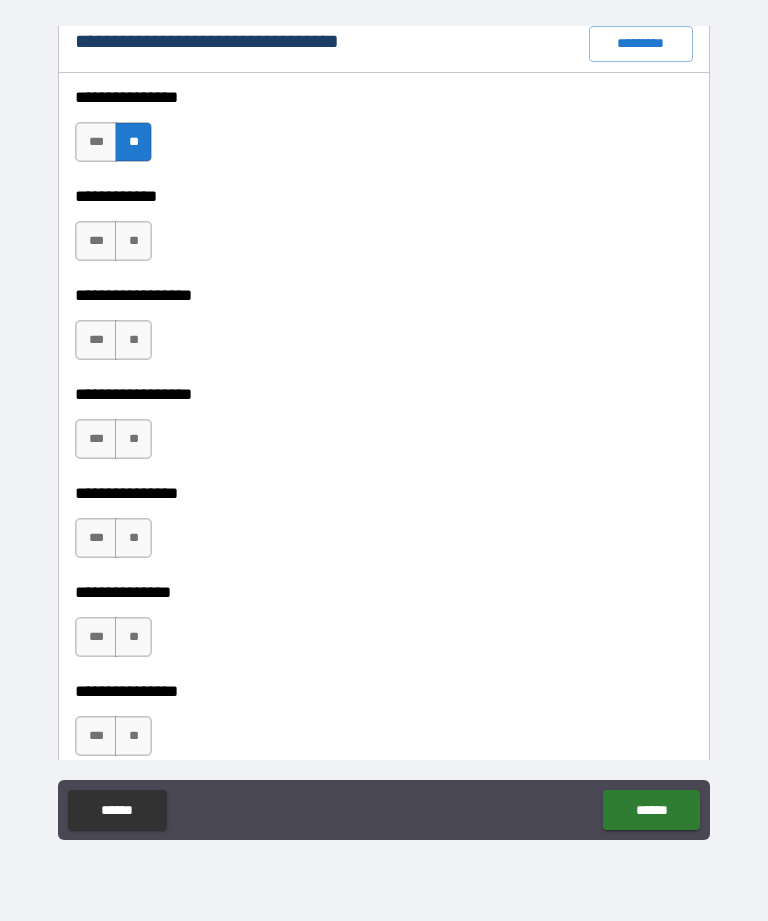 scroll, scrollTop: 1631, scrollLeft: 0, axis: vertical 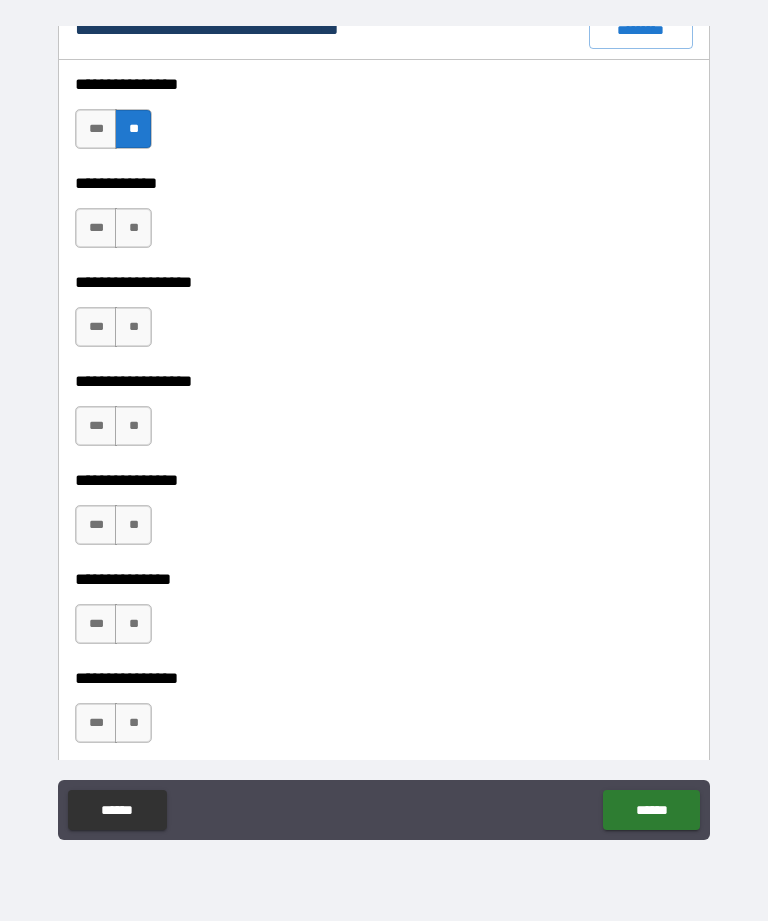 click on "**" at bounding box center [133, 228] 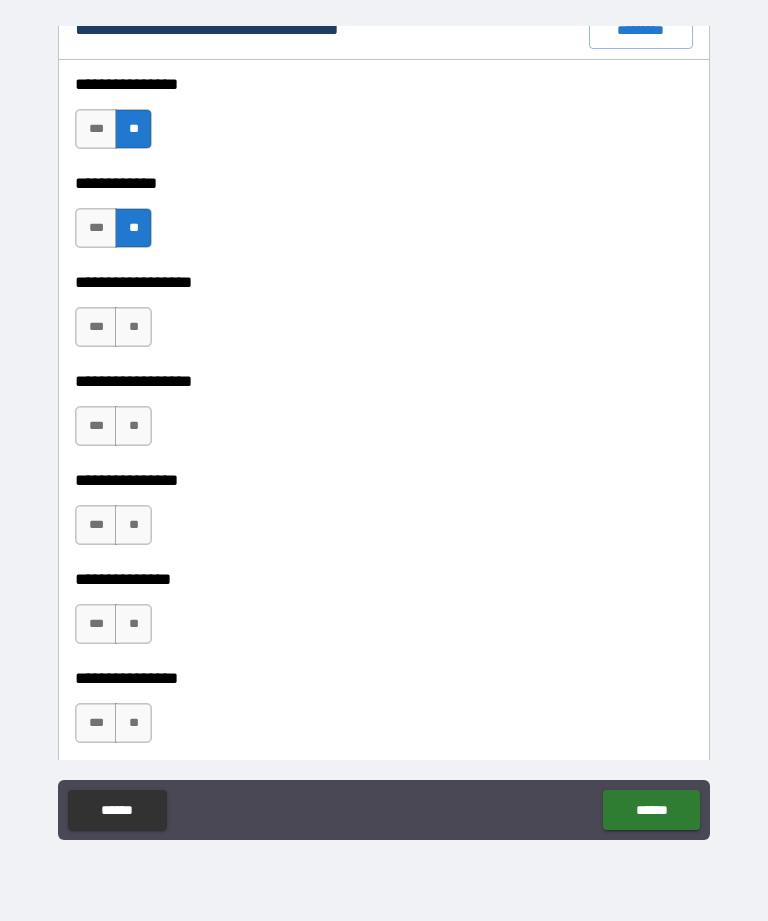 type on "*" 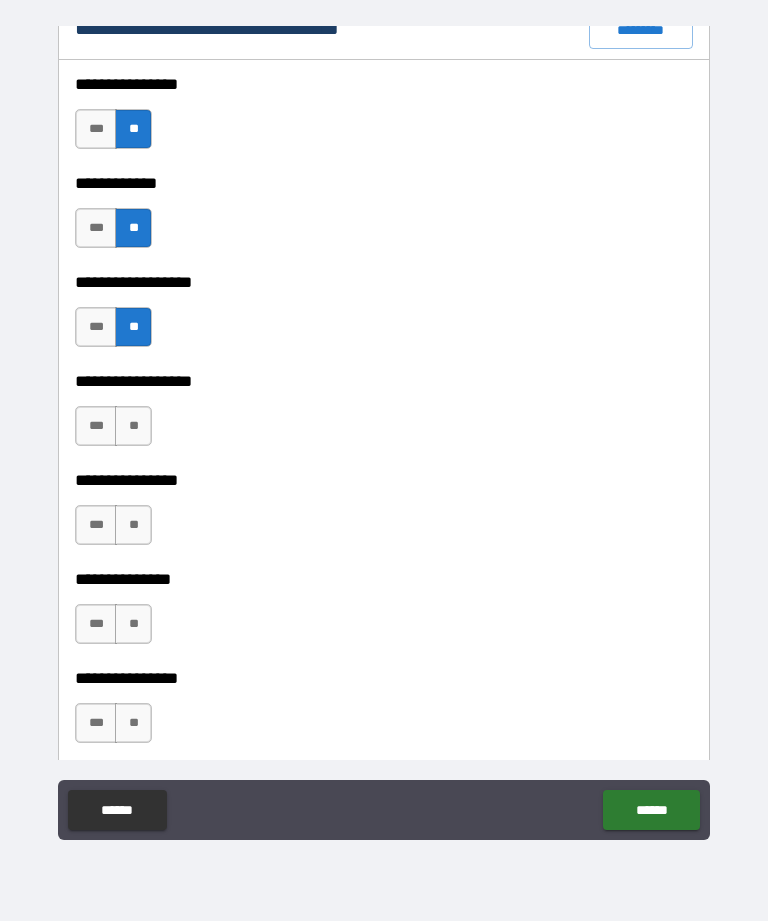 type on "*" 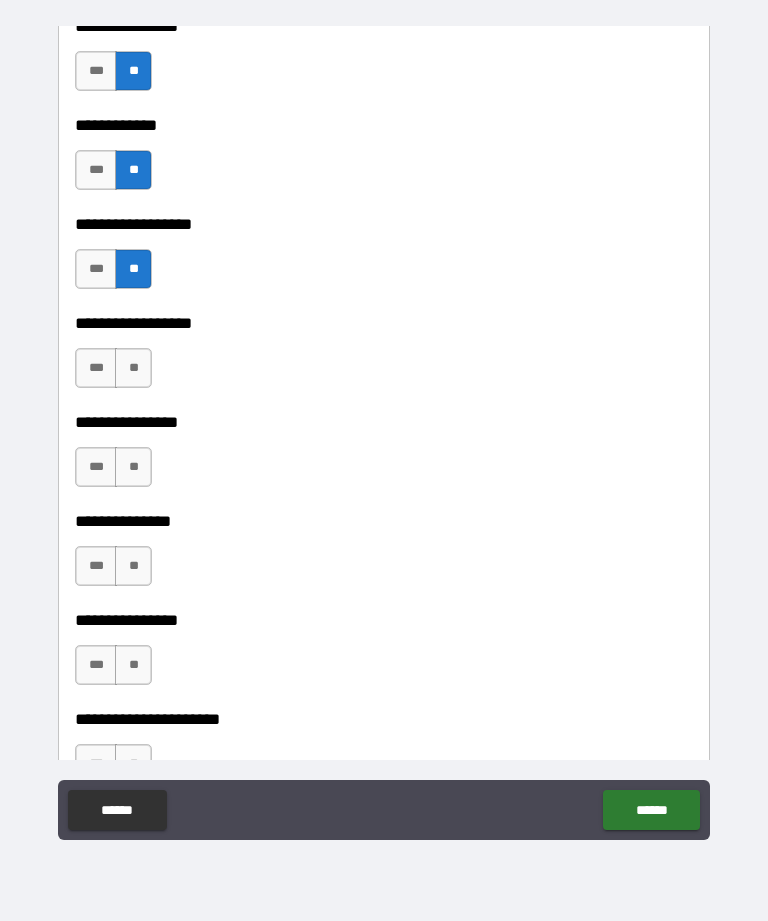 click on "**" at bounding box center (133, 368) 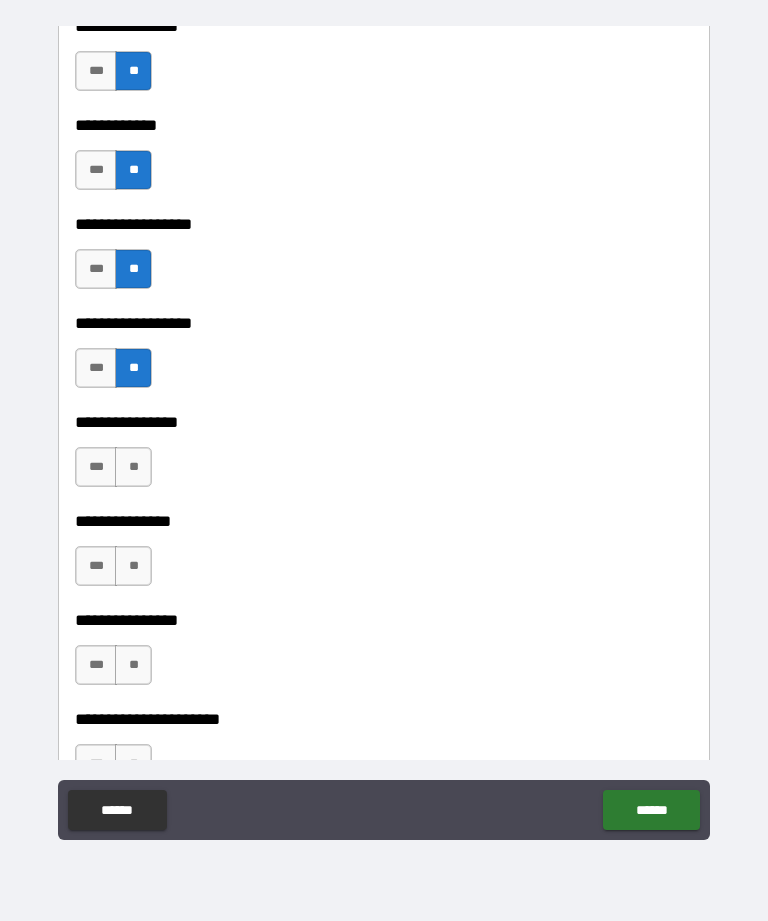 type on "*" 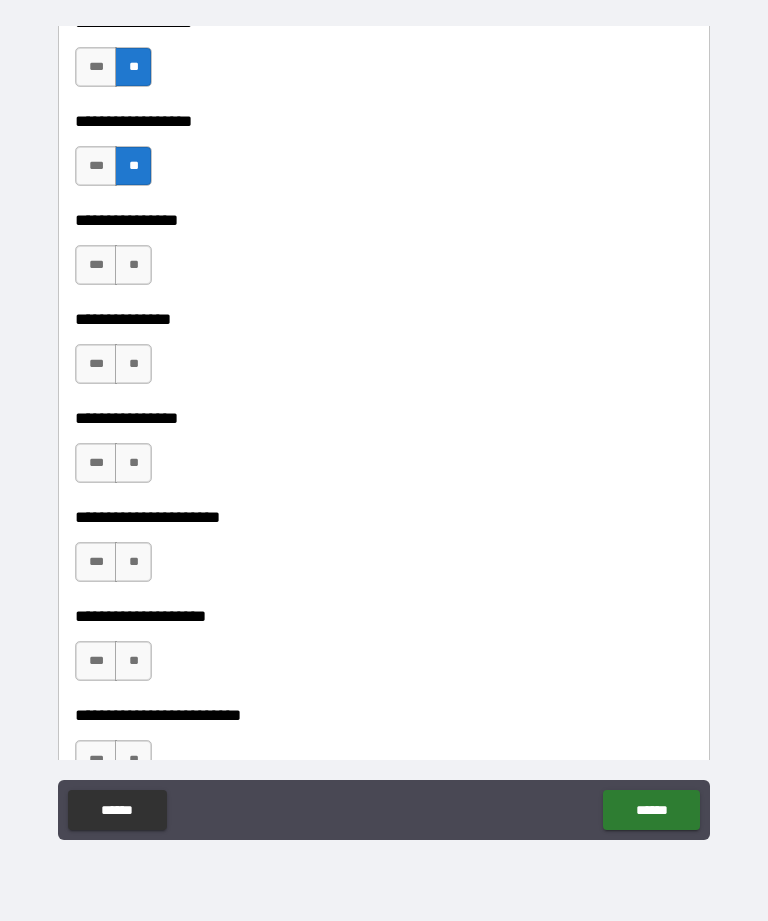 scroll, scrollTop: 1905, scrollLeft: 0, axis: vertical 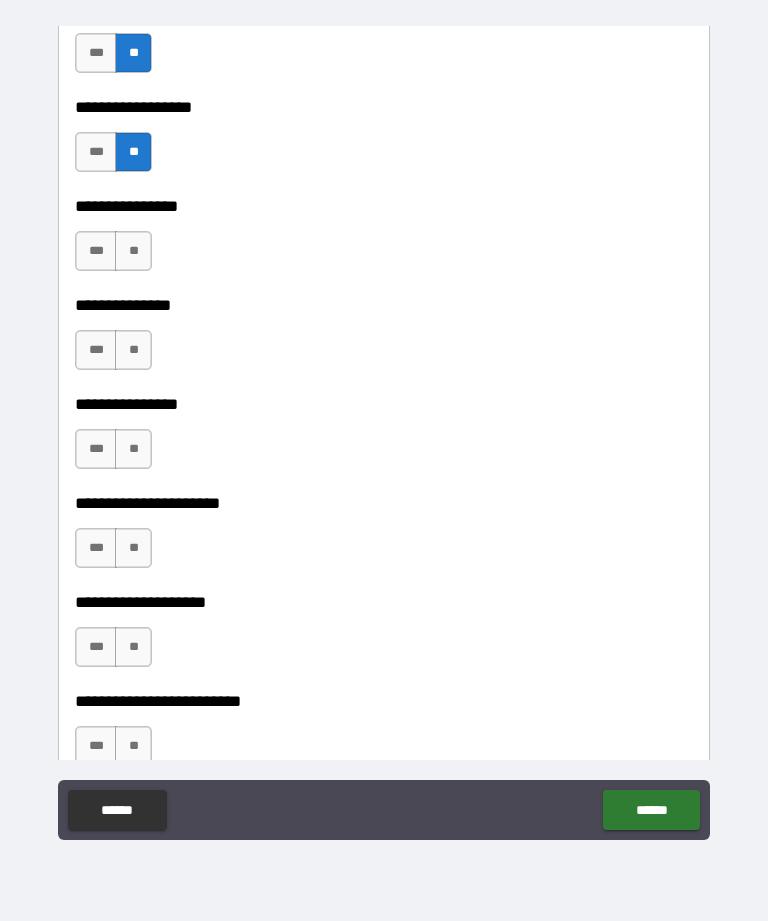 click on "**" at bounding box center (133, 251) 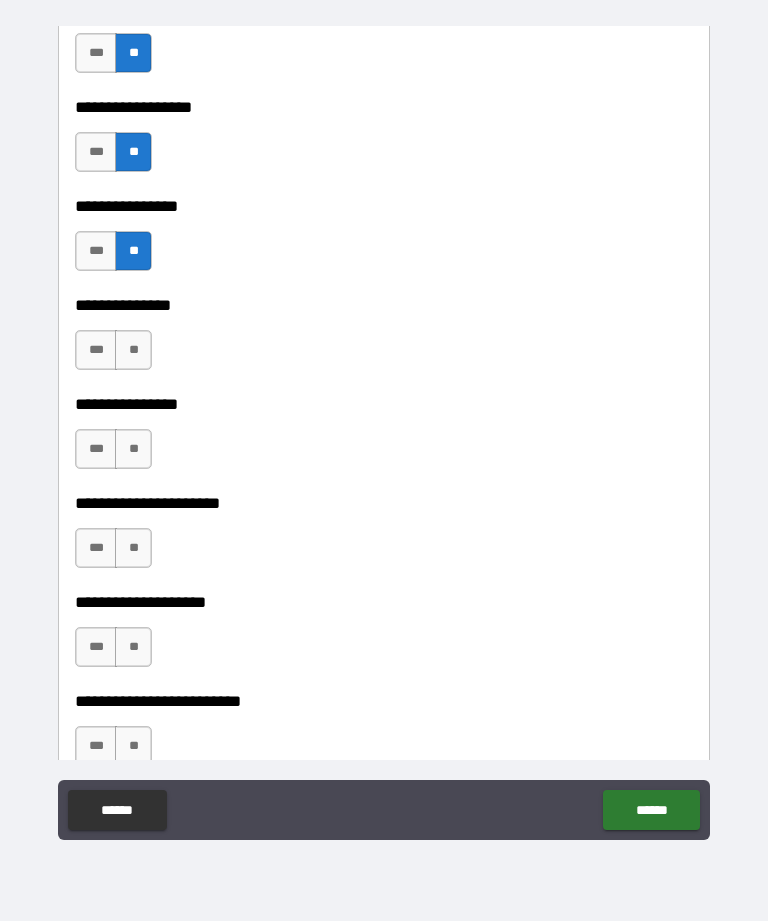 type on "*" 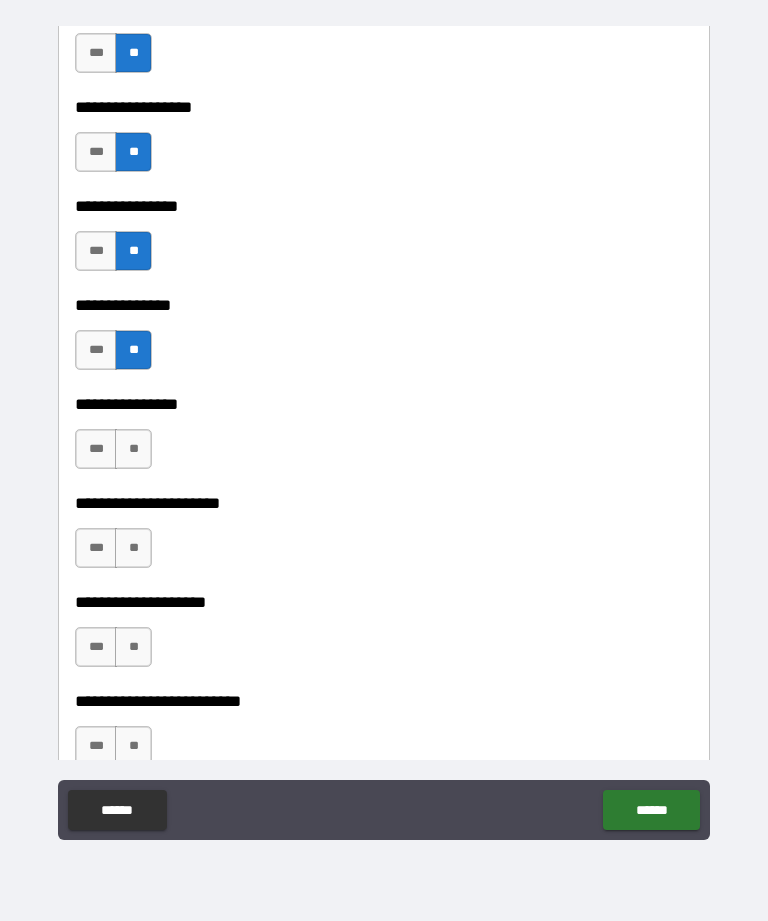 type on "*" 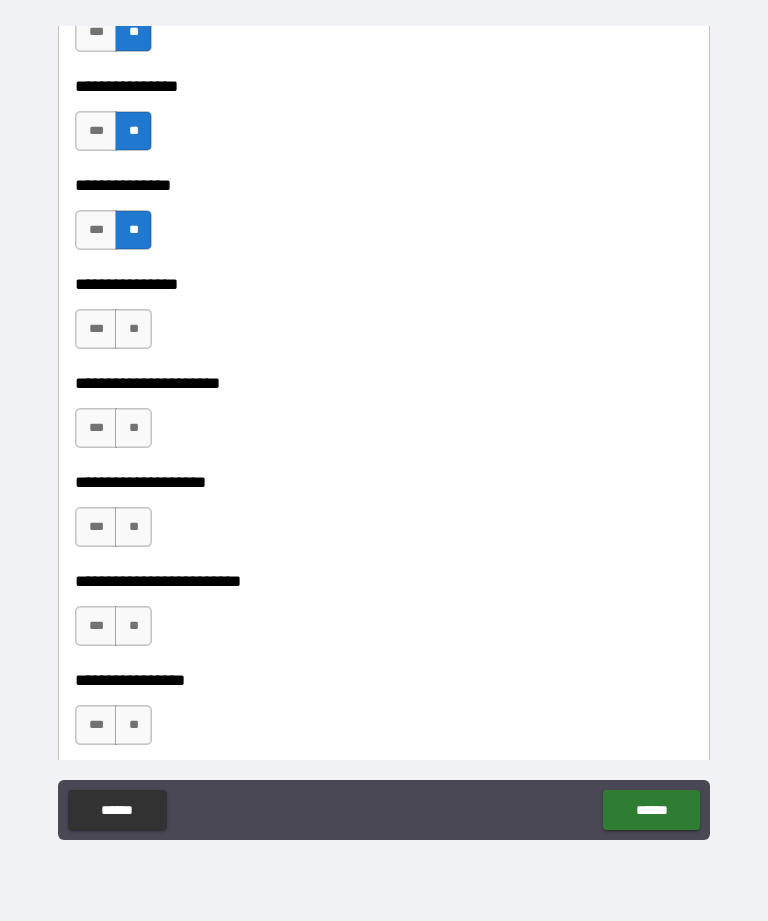 scroll, scrollTop: 2059, scrollLeft: 0, axis: vertical 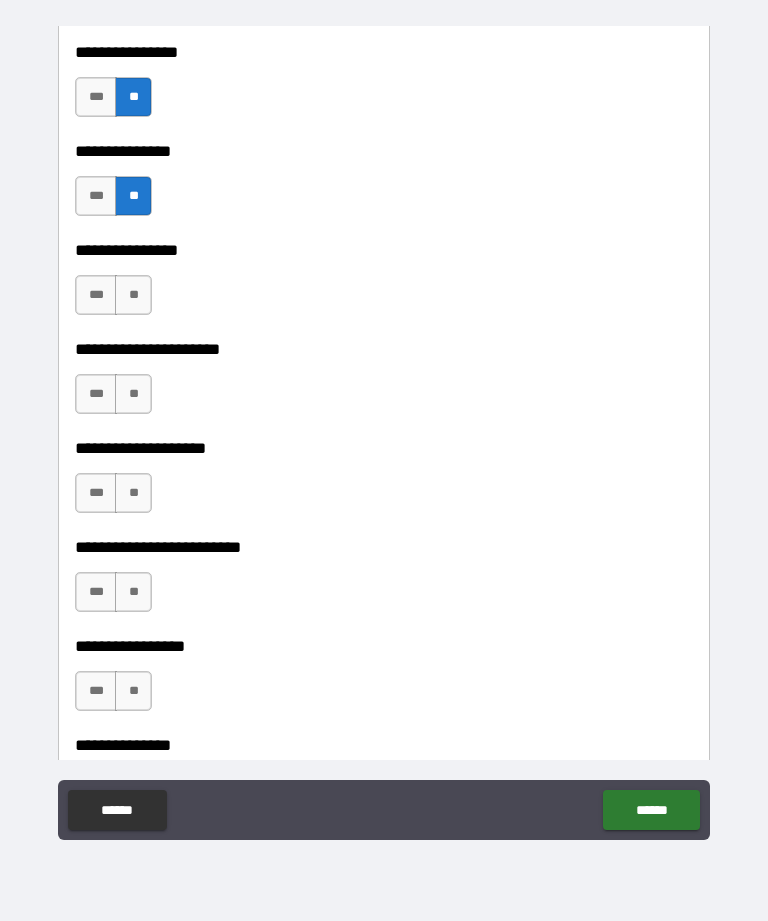 click on "**" at bounding box center [133, 295] 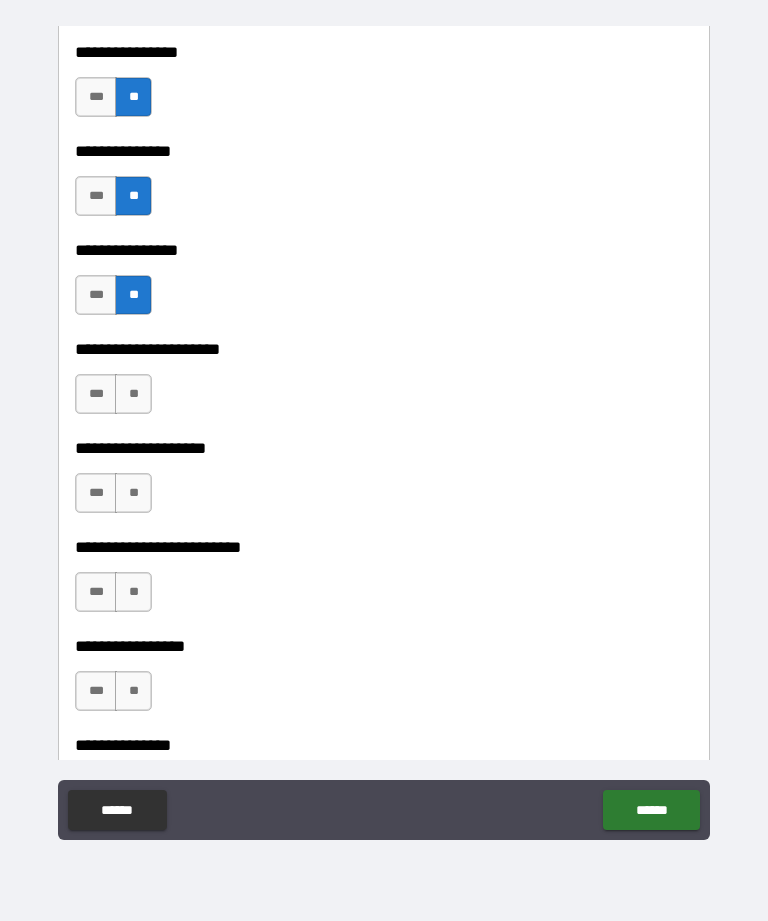 type on "*" 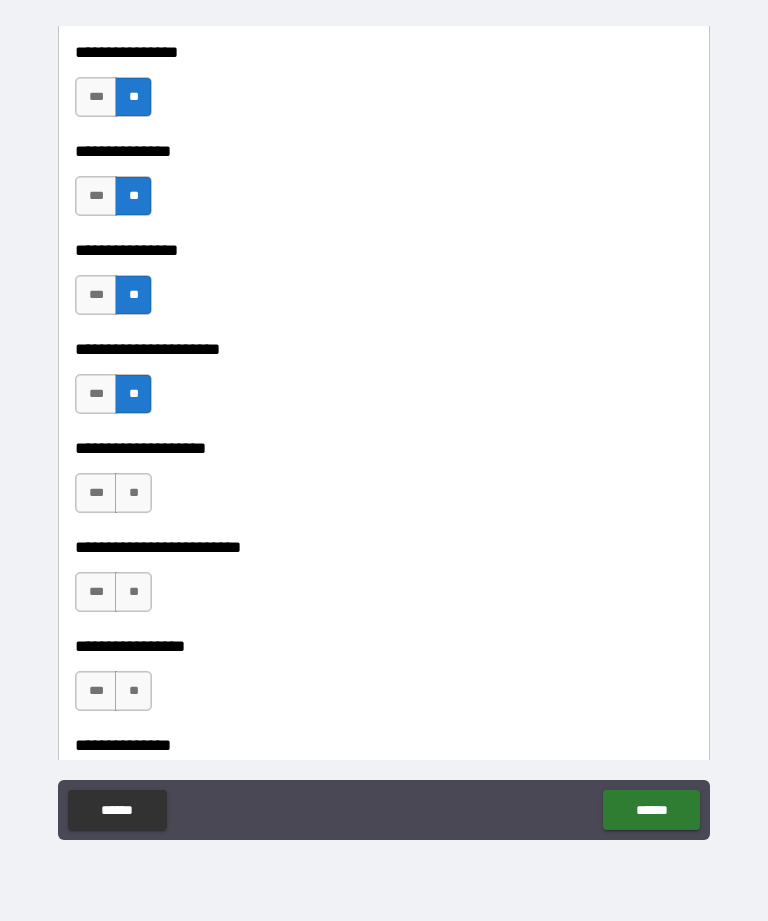 type on "*" 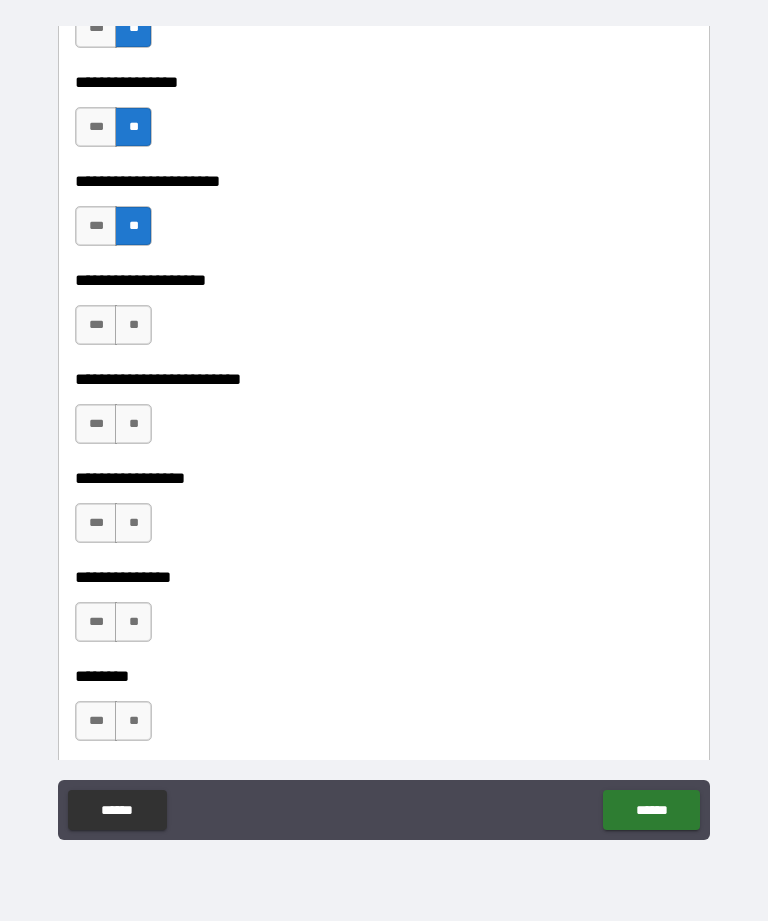 scroll, scrollTop: 2253, scrollLeft: 0, axis: vertical 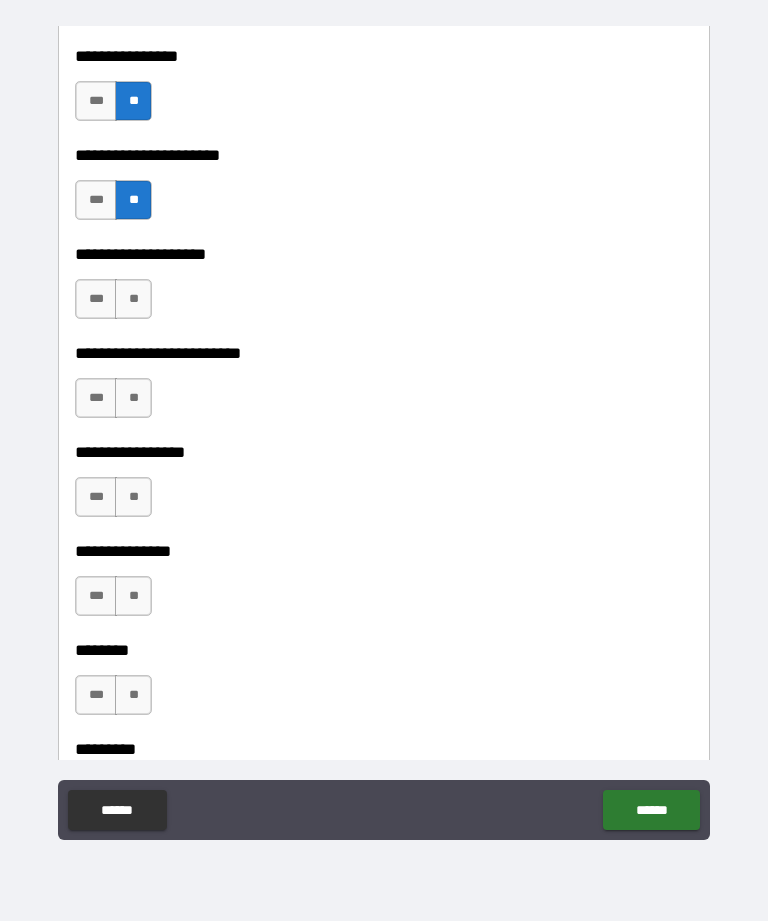 click on "**" at bounding box center (133, 299) 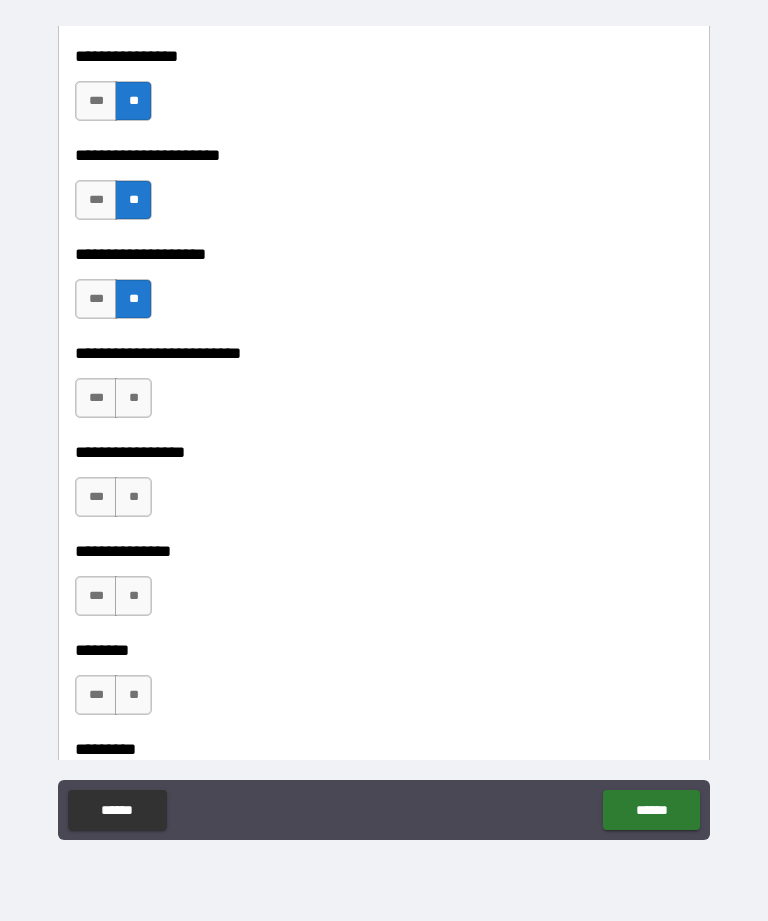 type on "*" 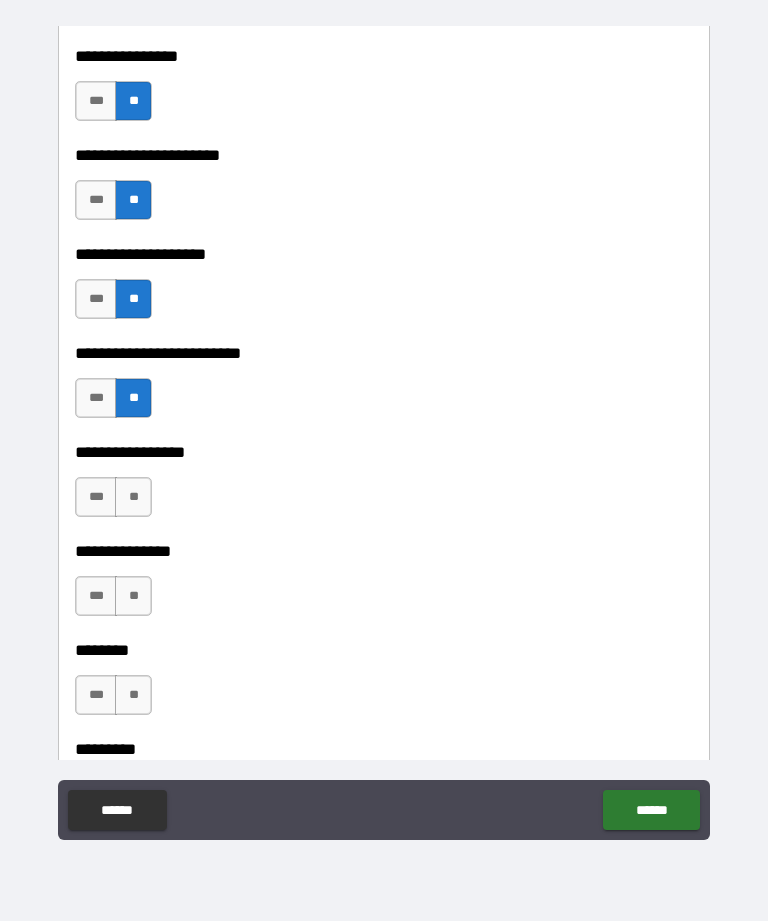 type on "*" 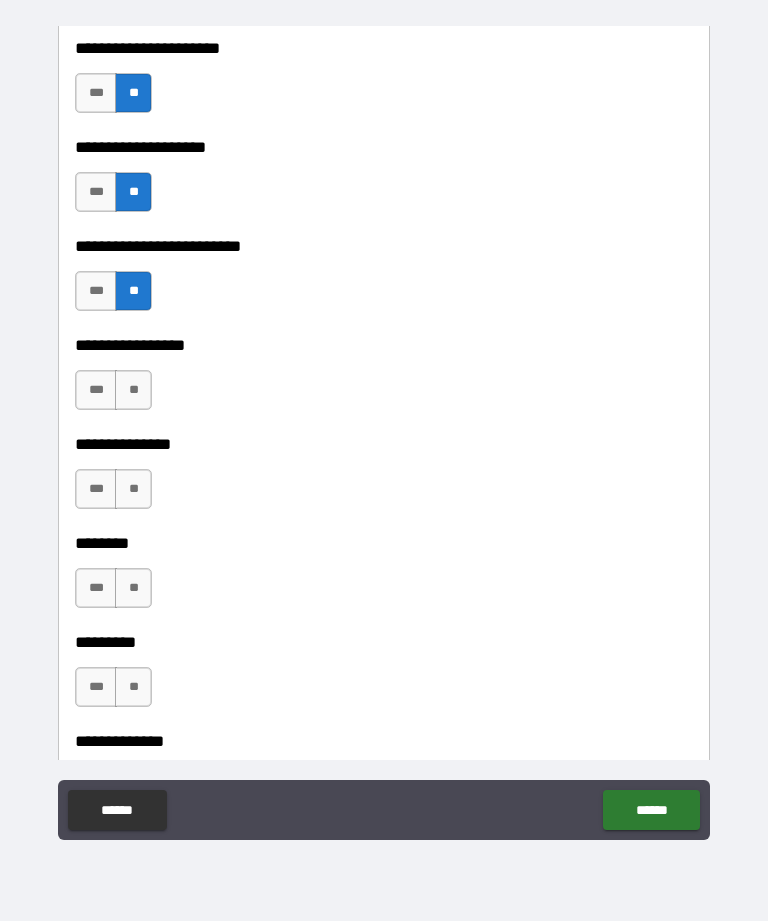 scroll, scrollTop: 2464, scrollLeft: 0, axis: vertical 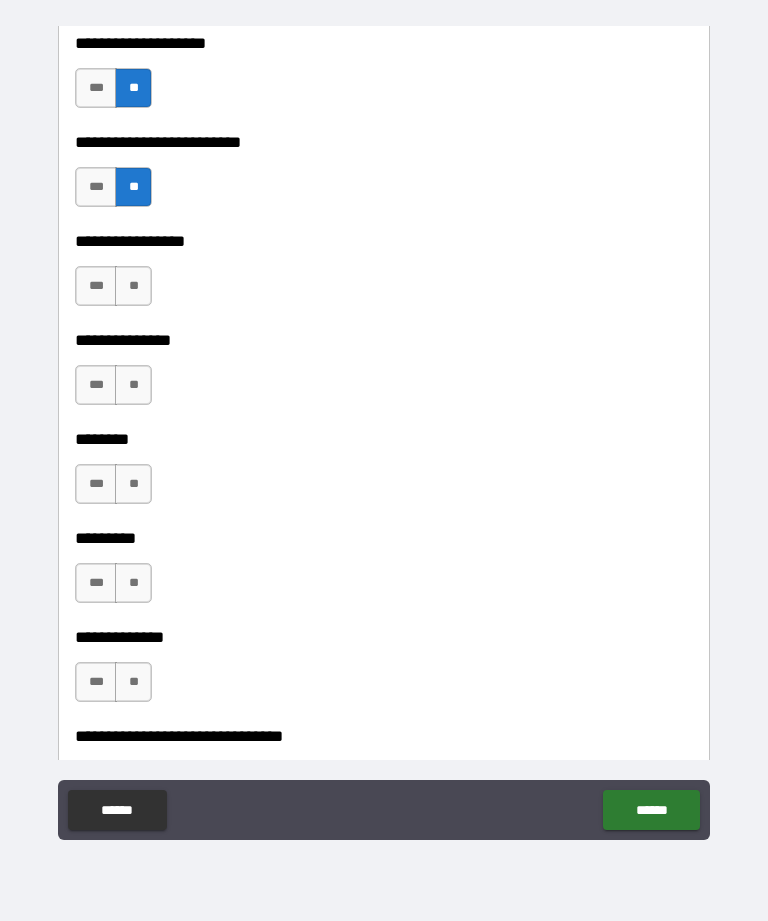 click on "**" at bounding box center [133, 286] 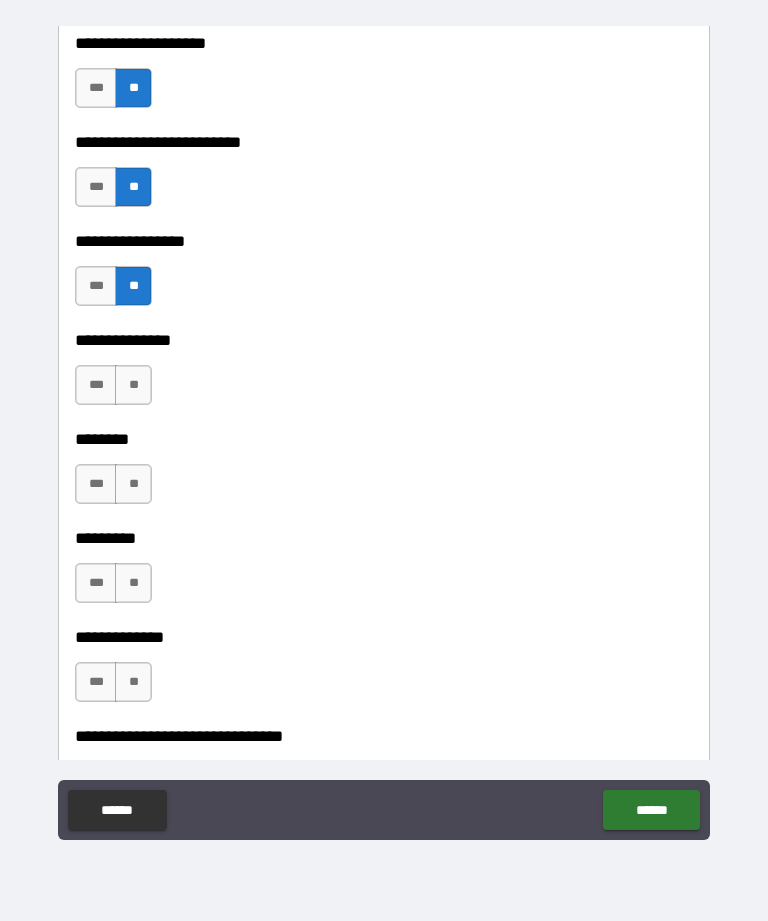 type on "*" 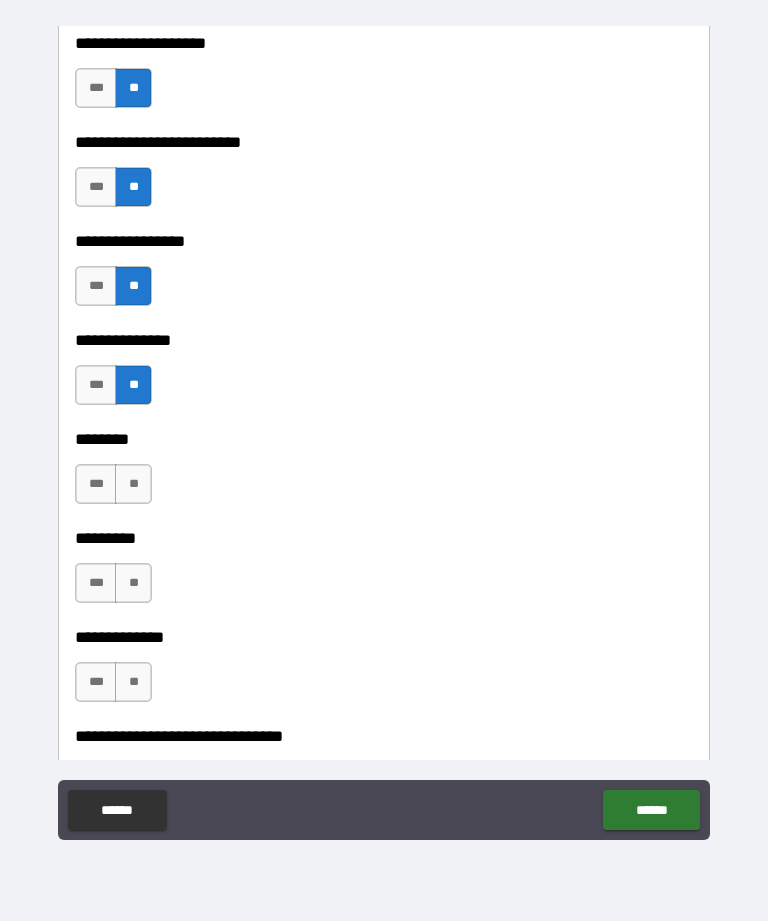 type on "*" 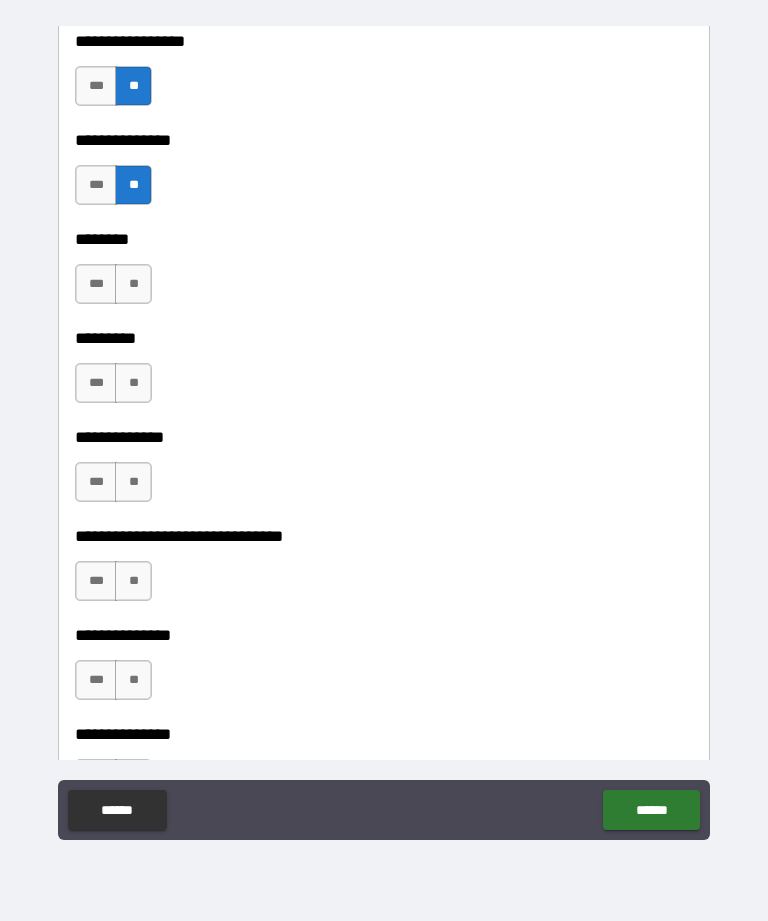 scroll, scrollTop: 2664, scrollLeft: 0, axis: vertical 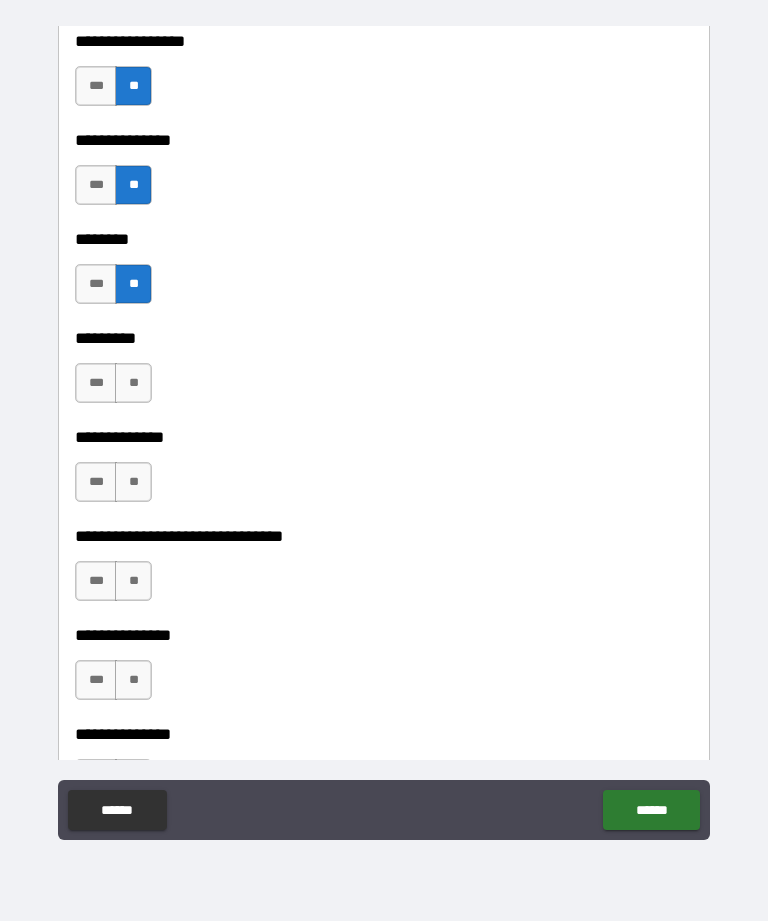 type on "*" 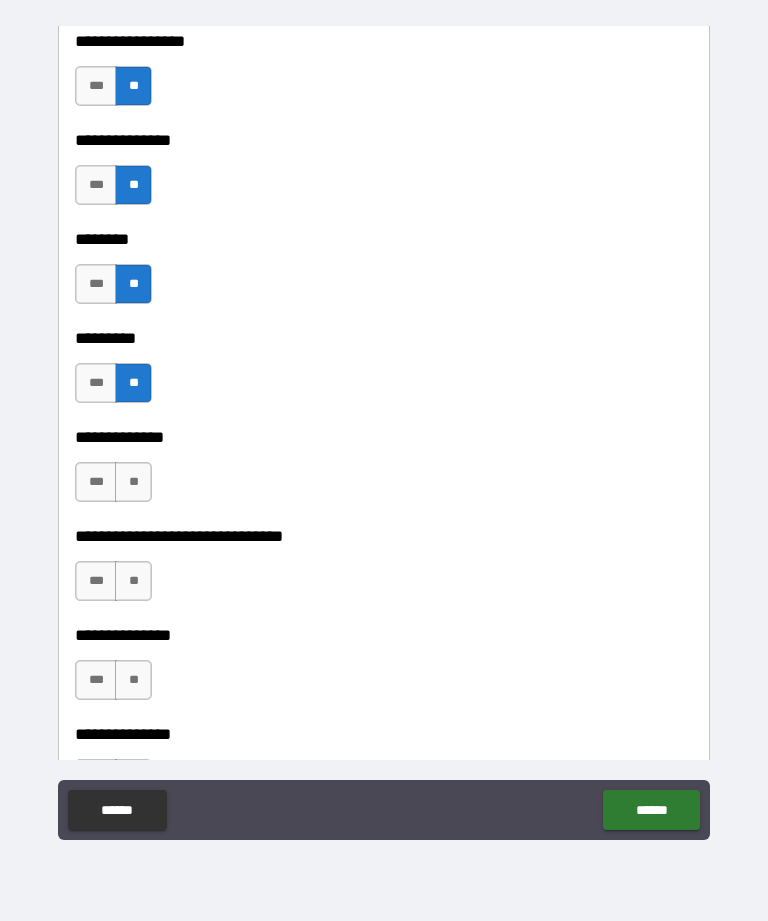 type on "*" 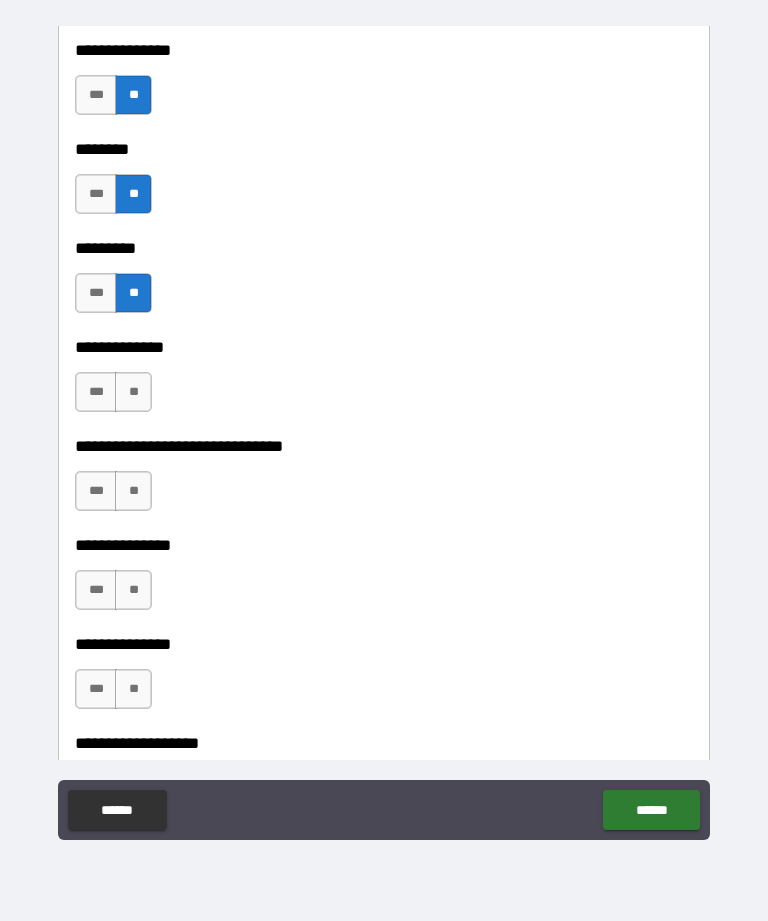 scroll, scrollTop: 2828, scrollLeft: 0, axis: vertical 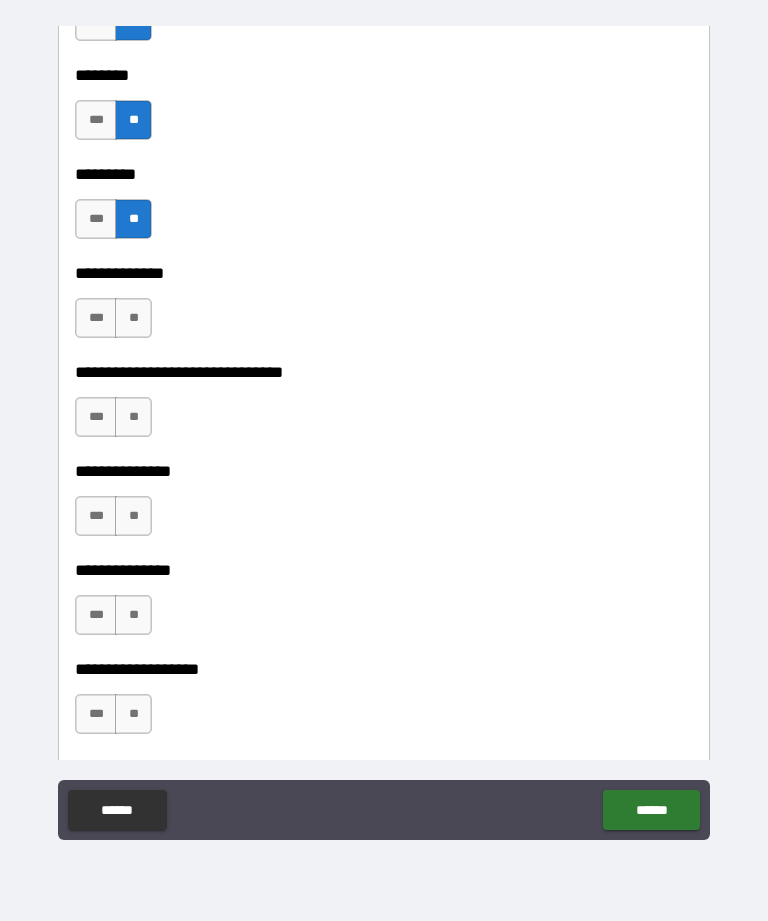 click on "**" at bounding box center [133, 318] 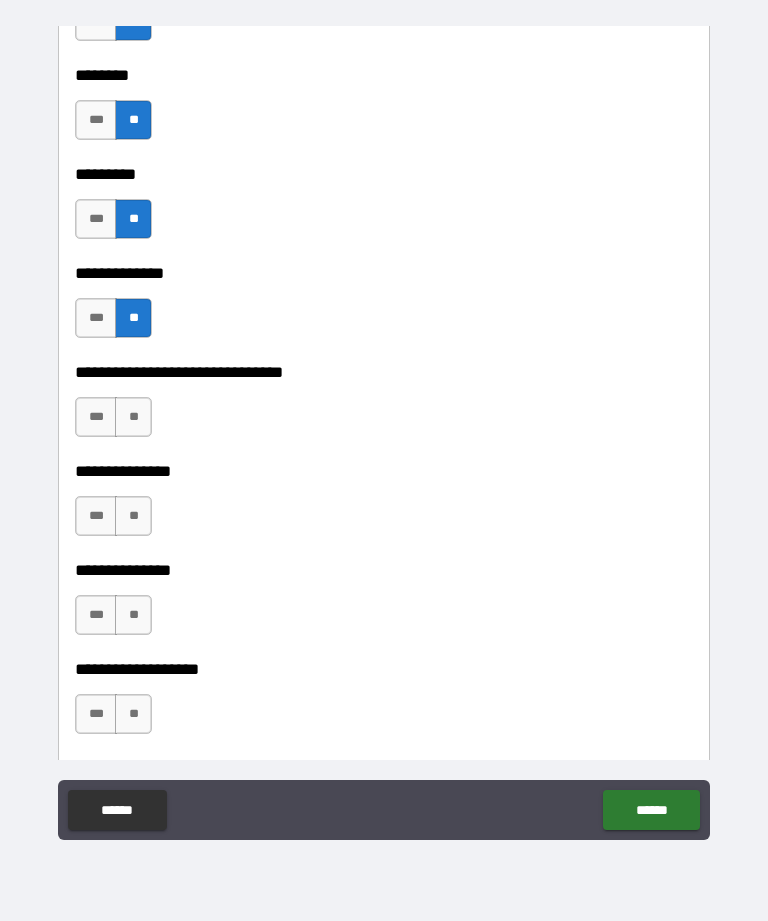 type on "*" 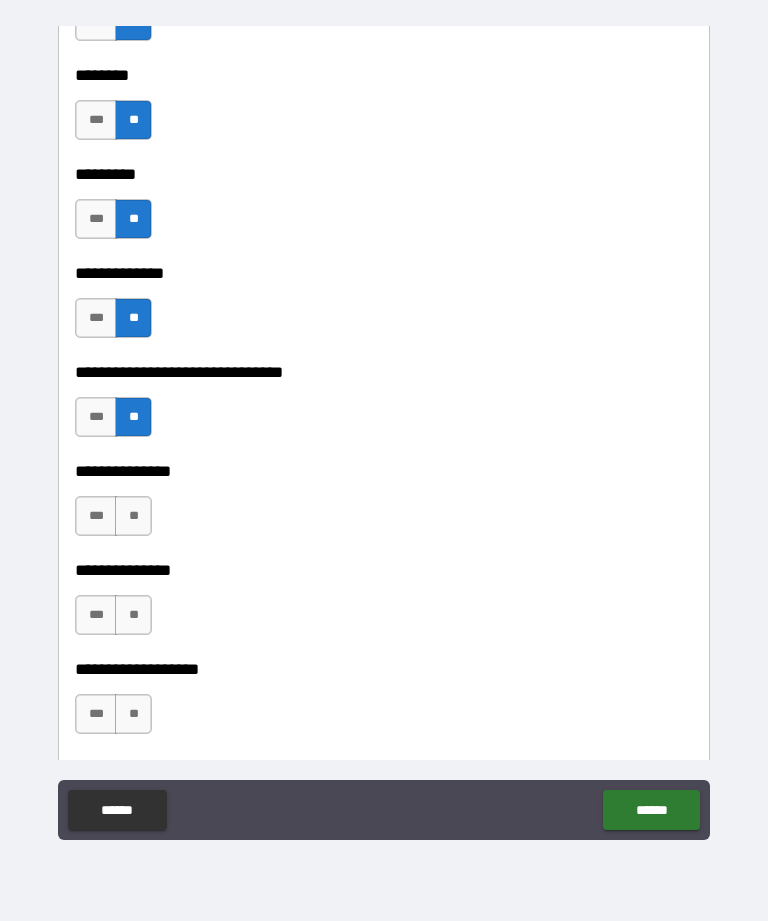 type on "*" 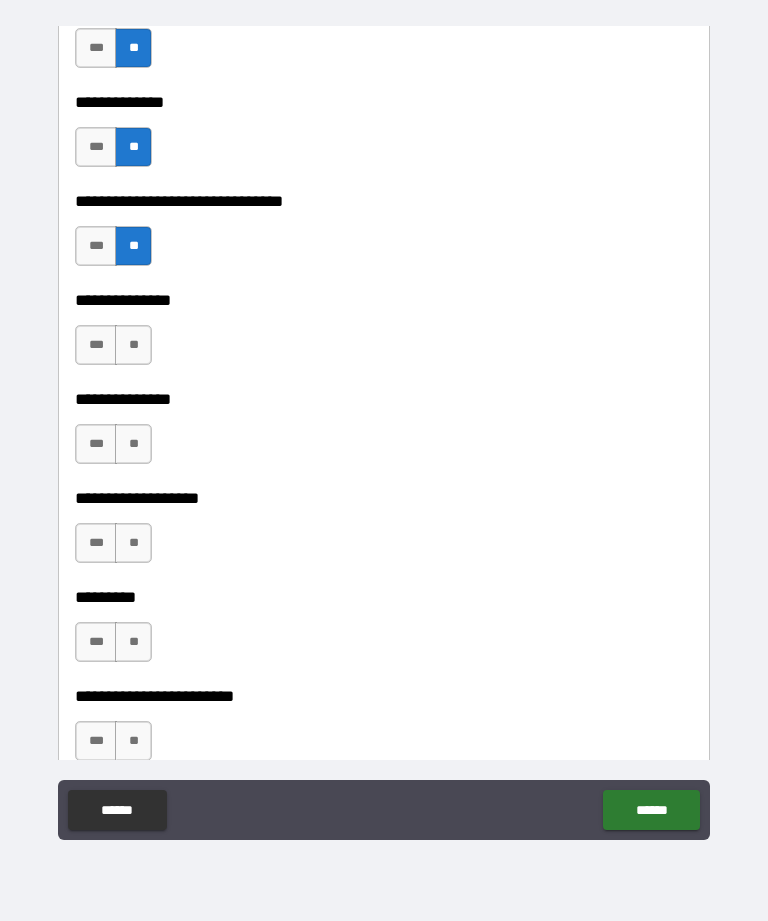 scroll, scrollTop: 3089, scrollLeft: 0, axis: vertical 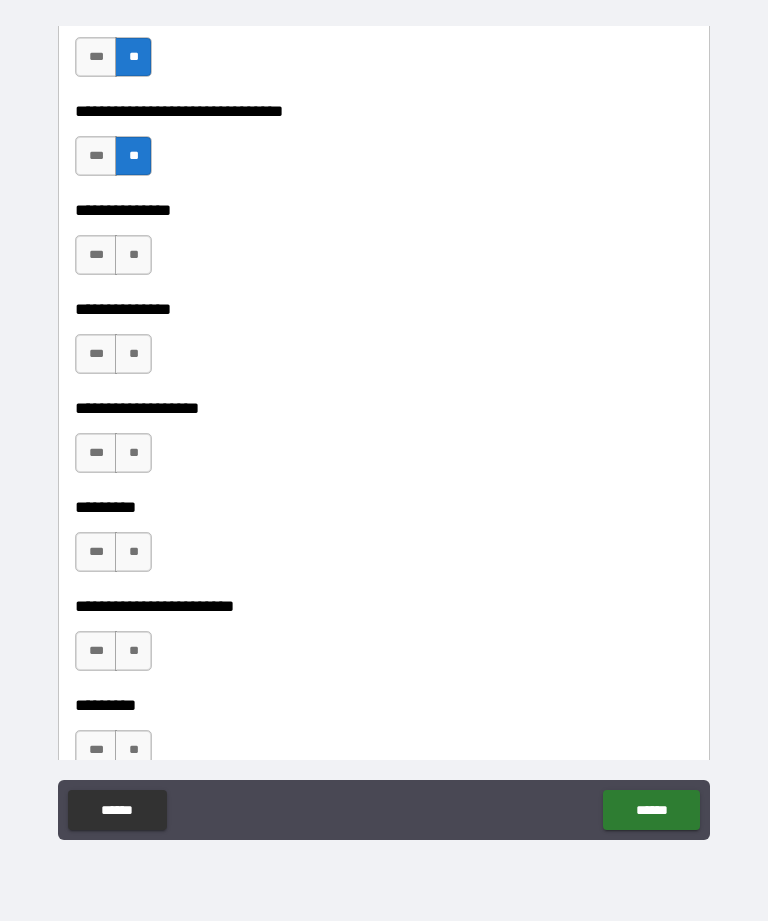click on "**" at bounding box center [133, 255] 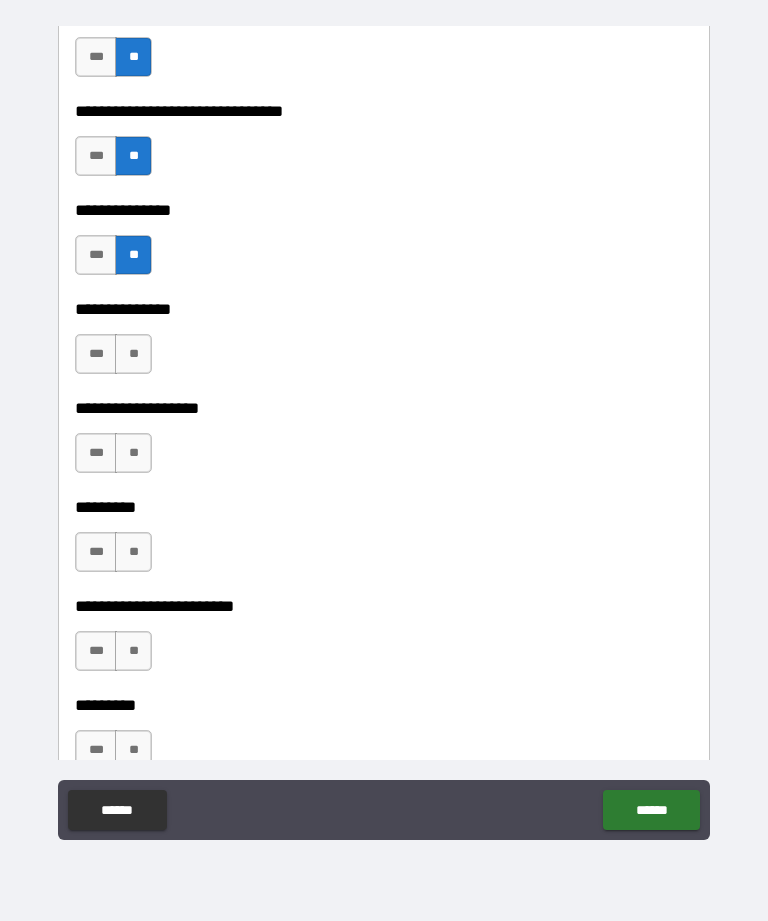 click on "**" at bounding box center [133, 354] 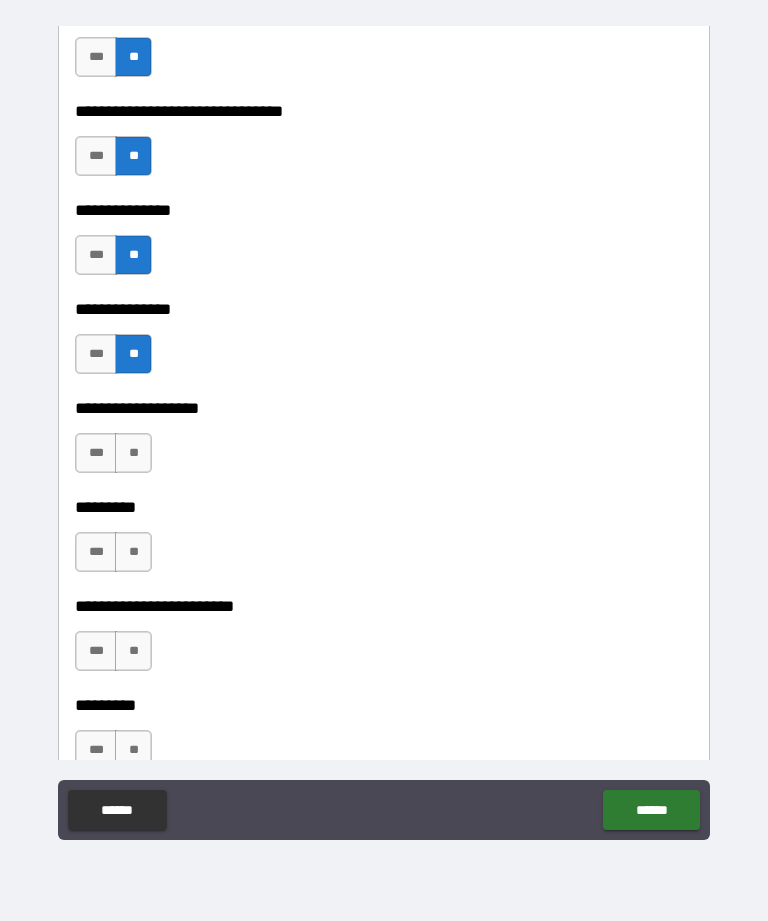 type on "*" 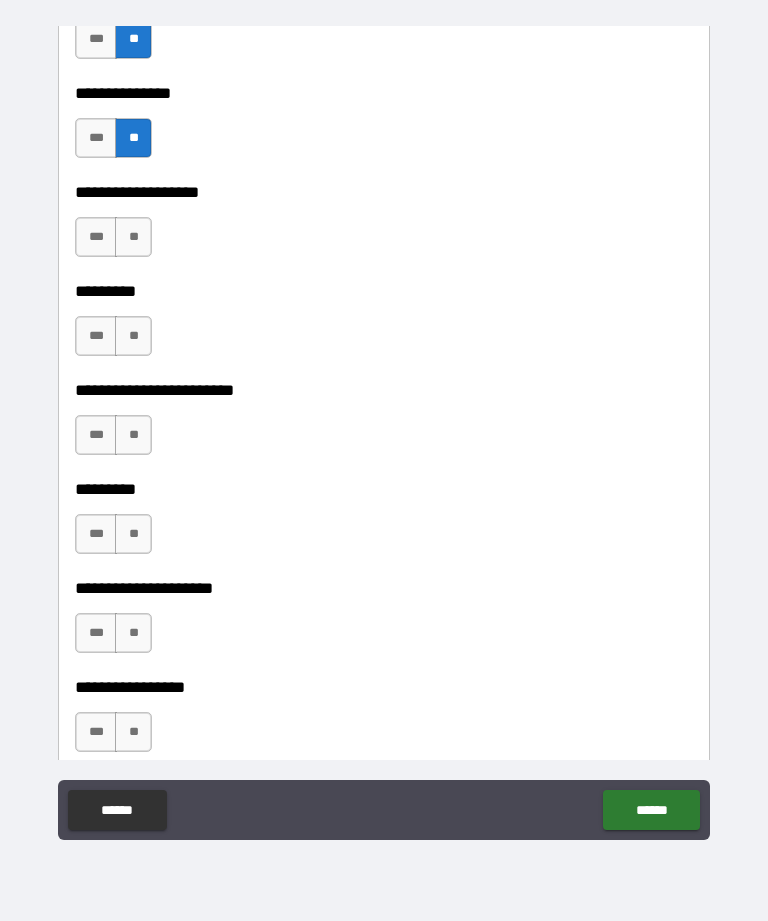 scroll, scrollTop: 3305, scrollLeft: 0, axis: vertical 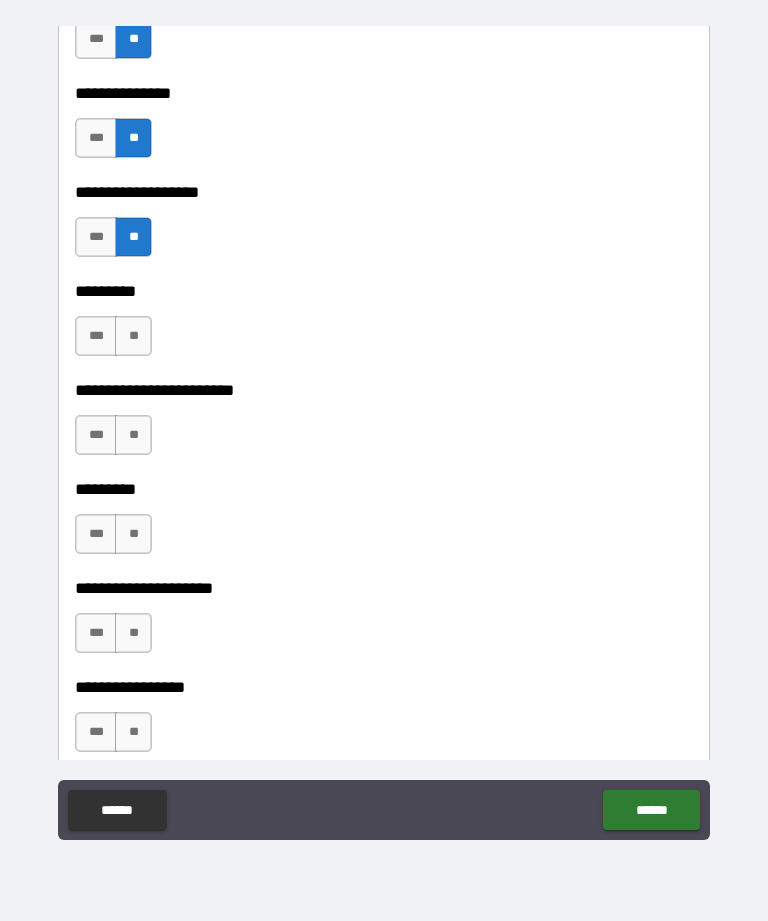 type on "*" 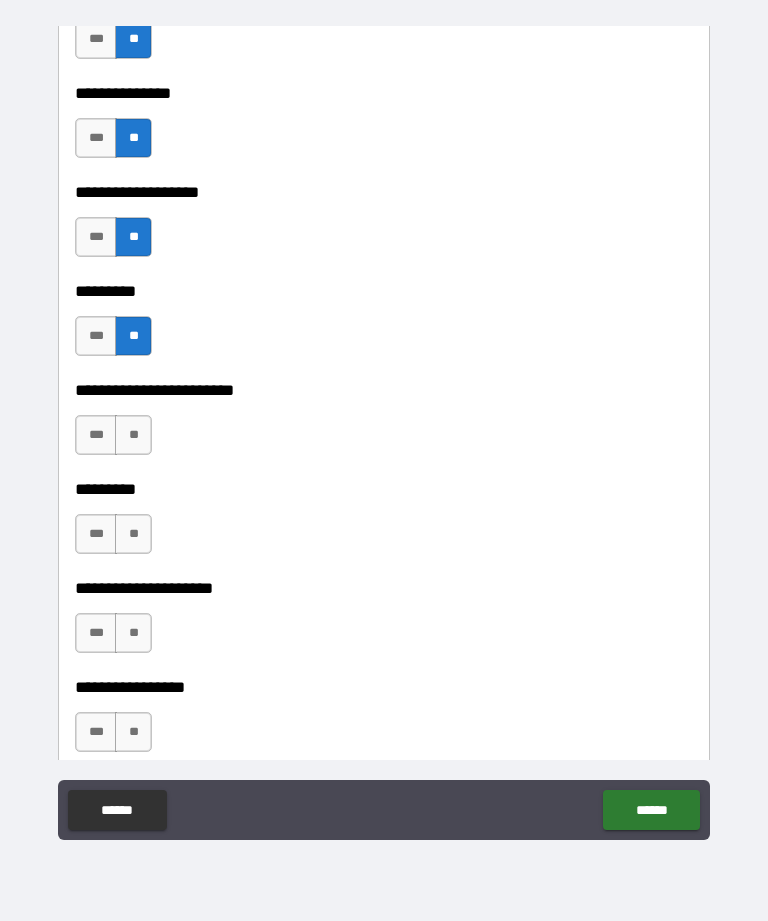 type on "*" 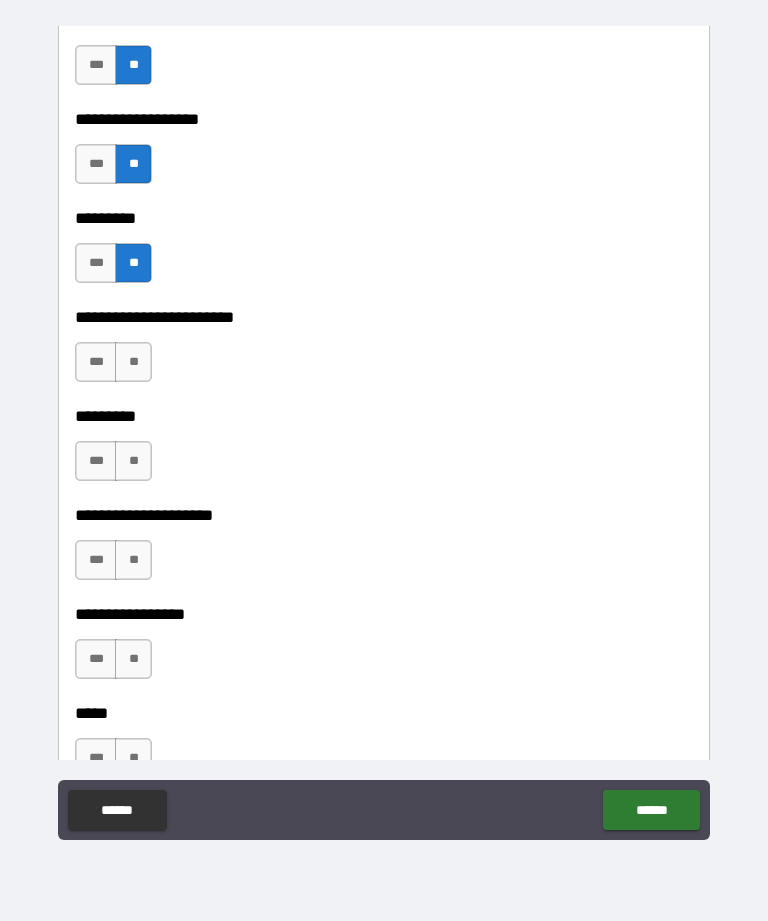 scroll, scrollTop: 3443, scrollLeft: 0, axis: vertical 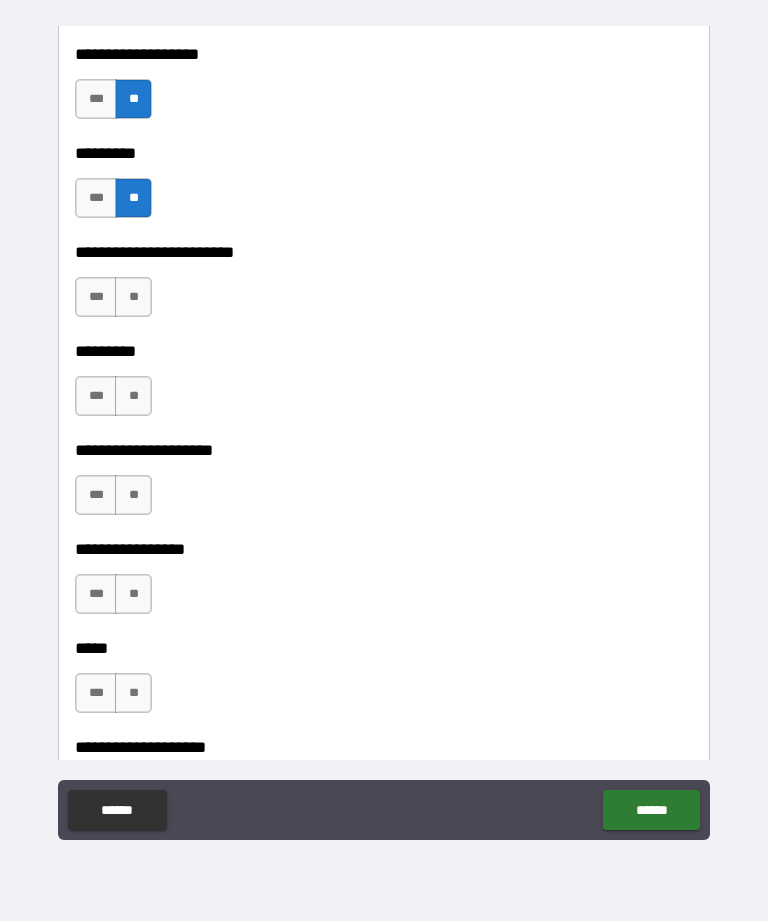 click on "**" at bounding box center [133, 297] 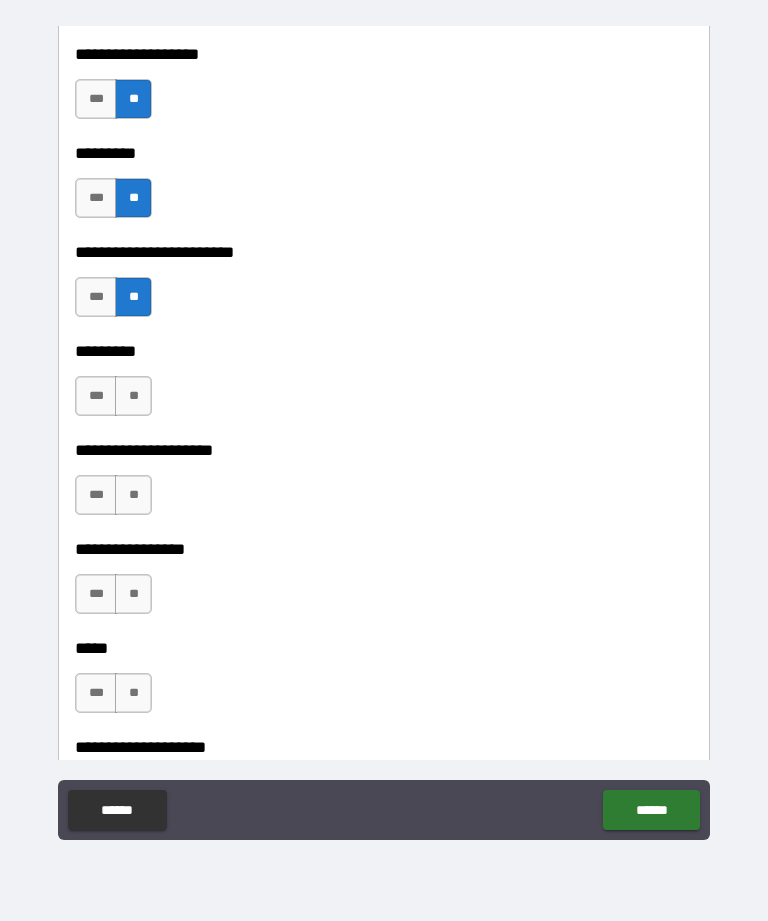 type on "*" 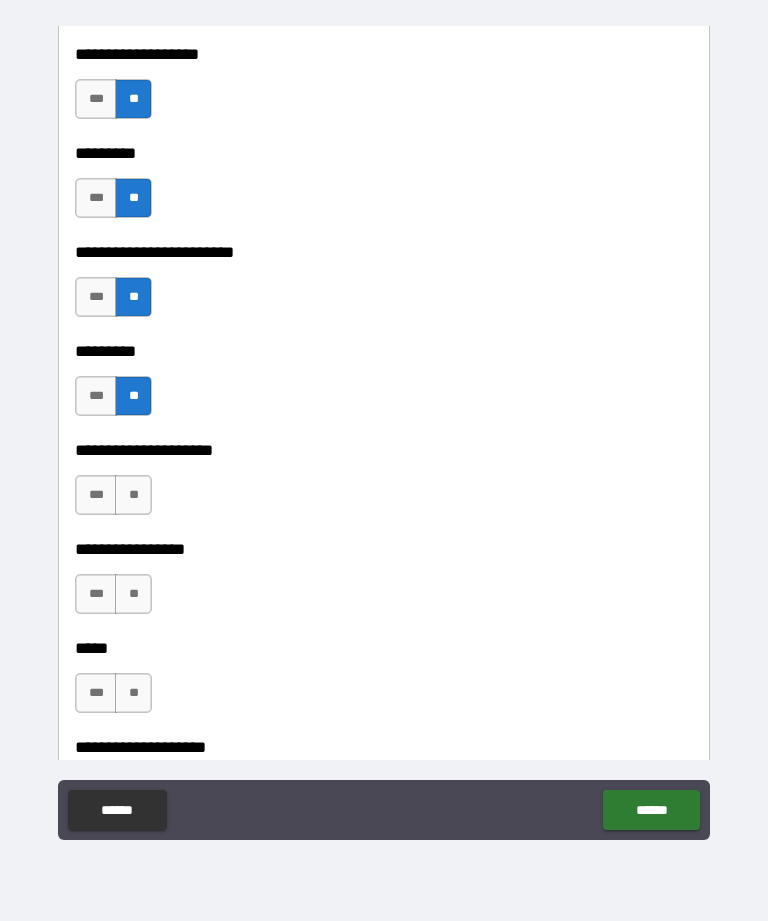 type on "*" 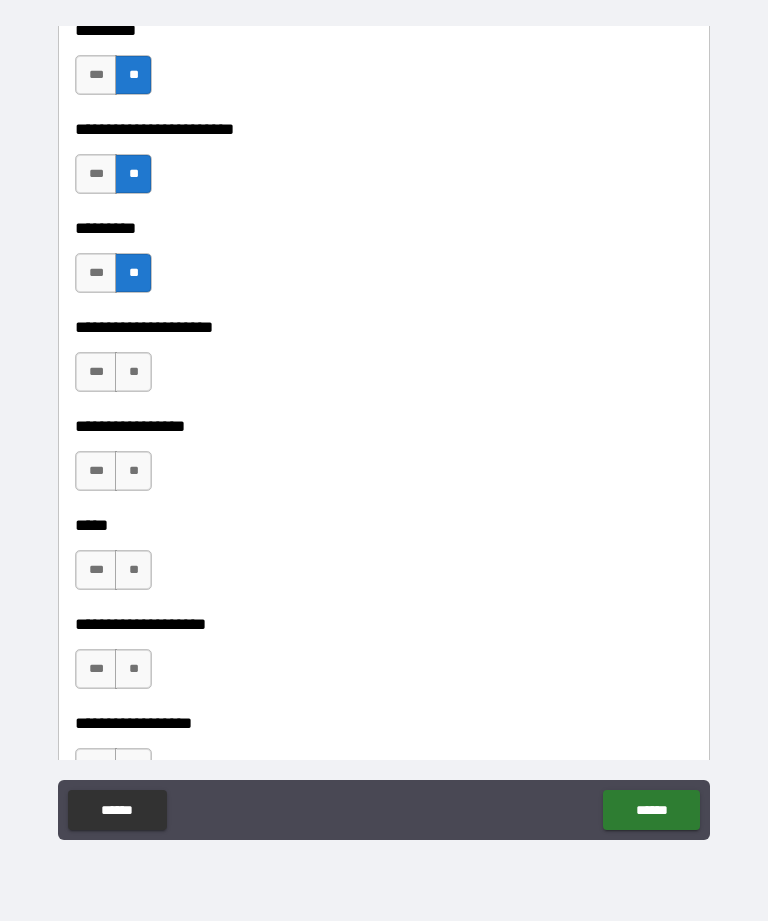 scroll, scrollTop: 3678, scrollLeft: 0, axis: vertical 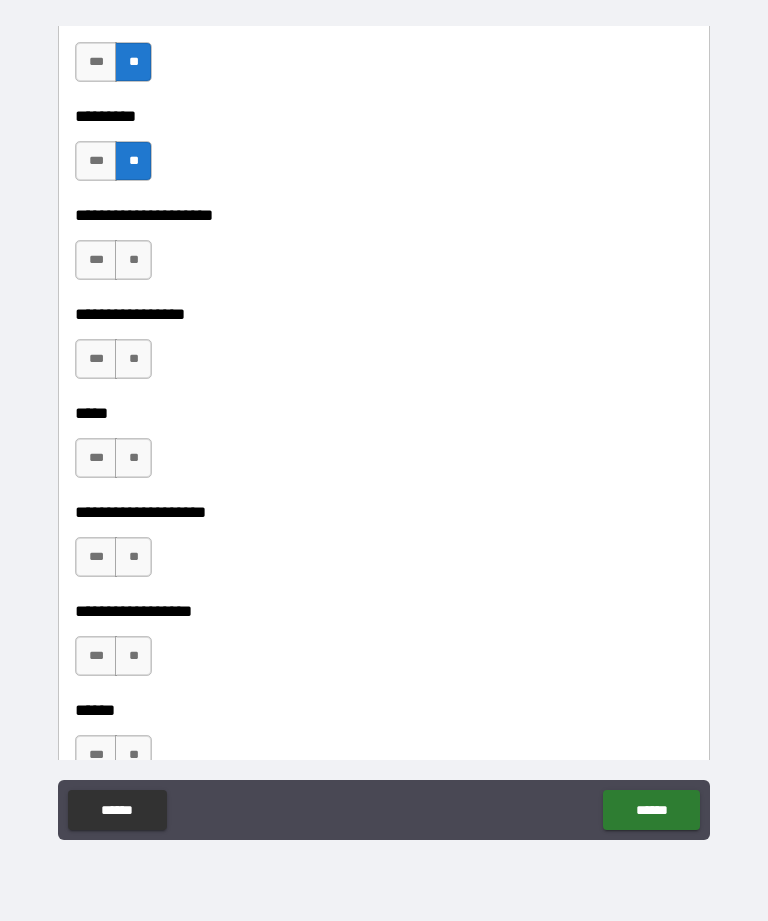click on "**" at bounding box center [133, 260] 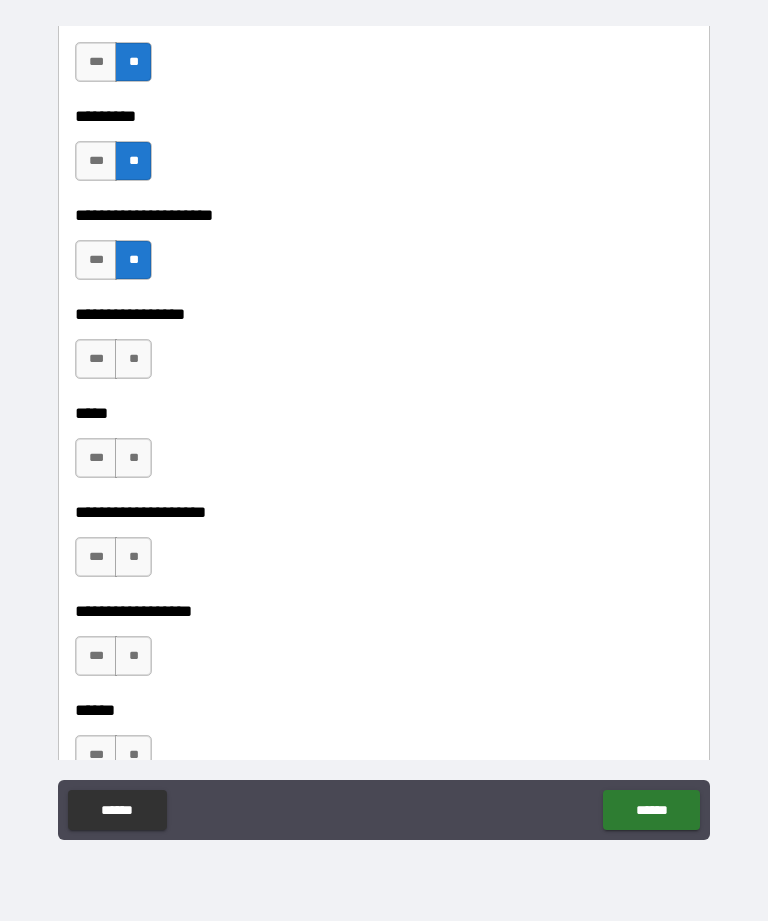 type 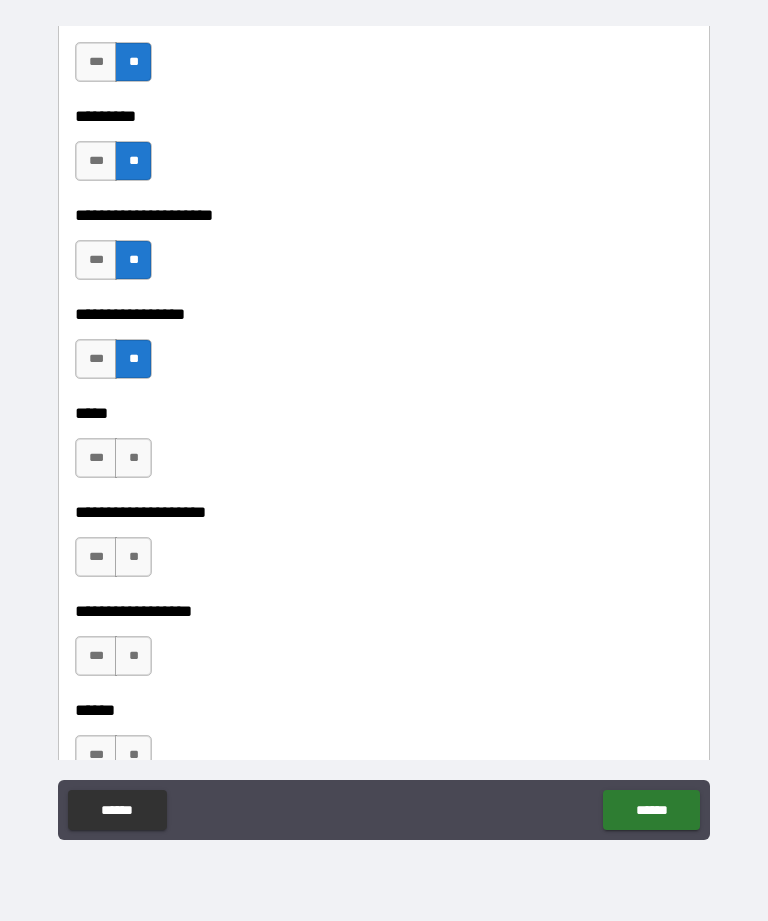 scroll, scrollTop: 3763, scrollLeft: 0, axis: vertical 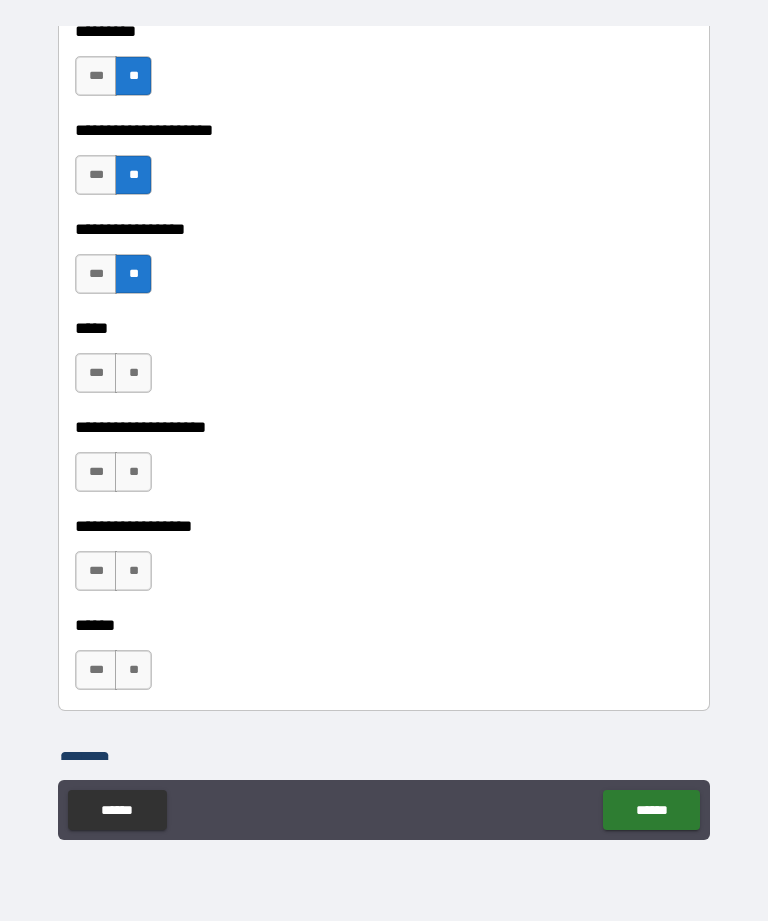 click on "**" at bounding box center (133, 373) 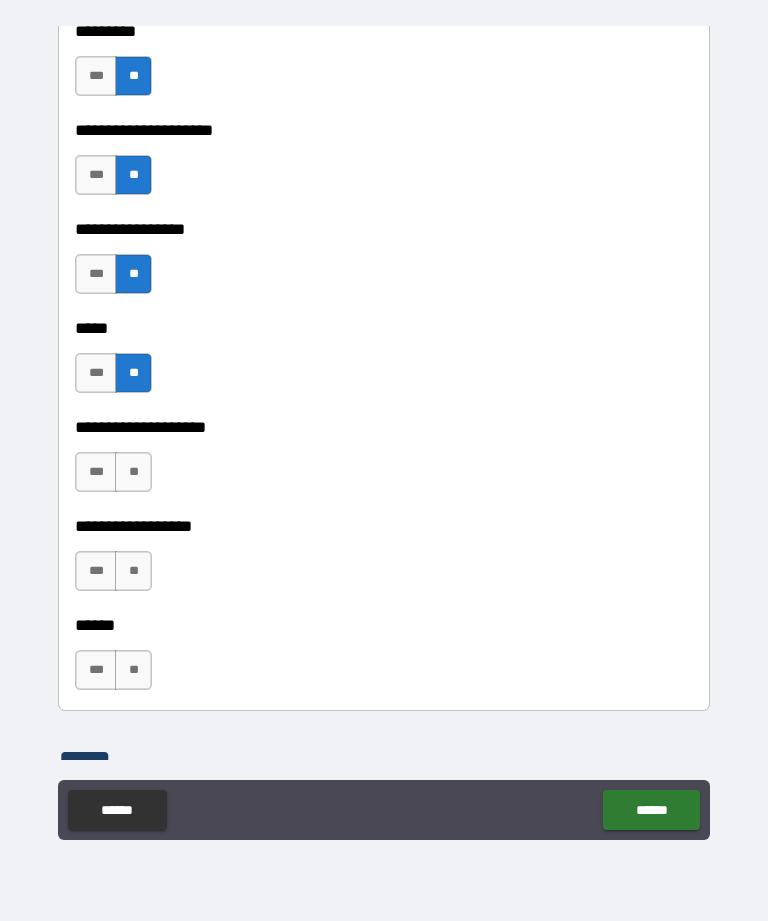 click on "**" at bounding box center (133, 472) 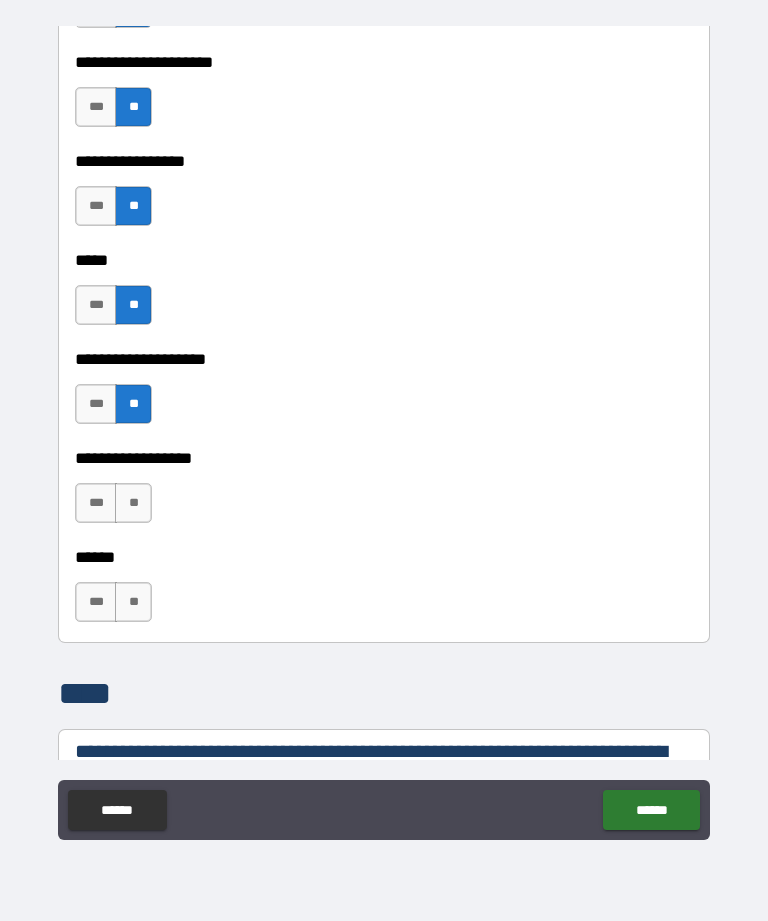 click on "**" at bounding box center (133, 503) 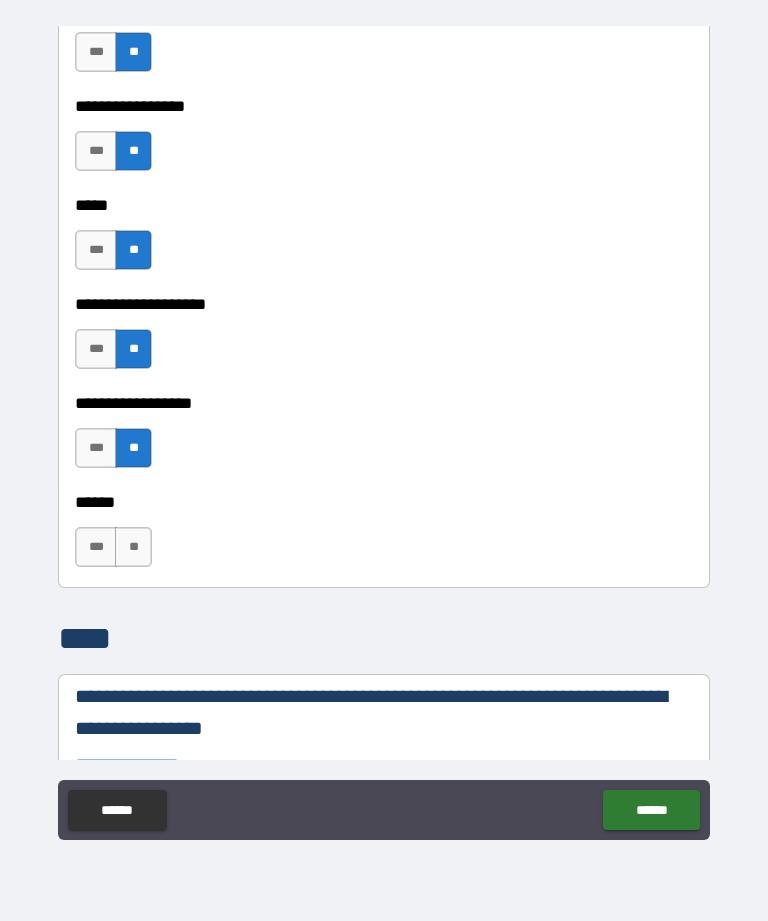 scroll, scrollTop: 3973, scrollLeft: 0, axis: vertical 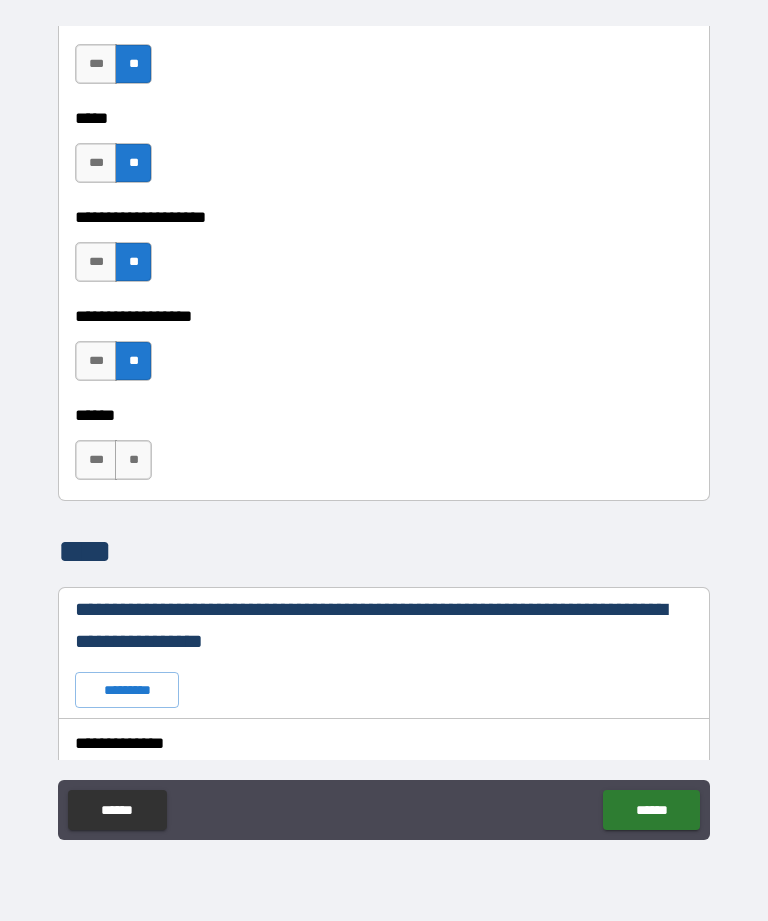 click on "**" at bounding box center [133, 460] 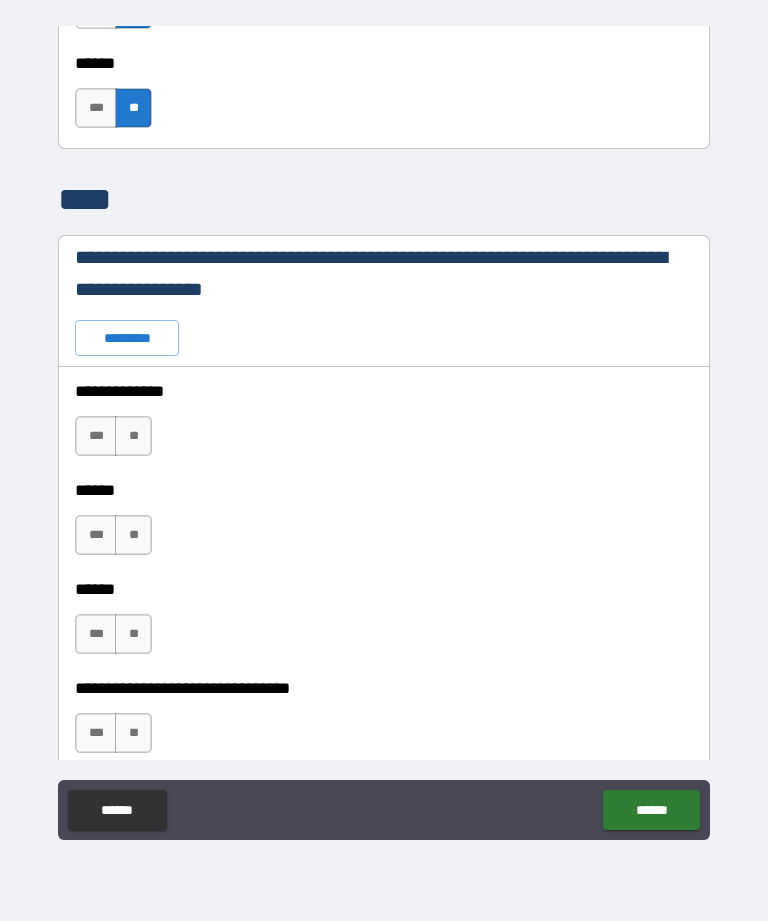 scroll, scrollTop: 4374, scrollLeft: 0, axis: vertical 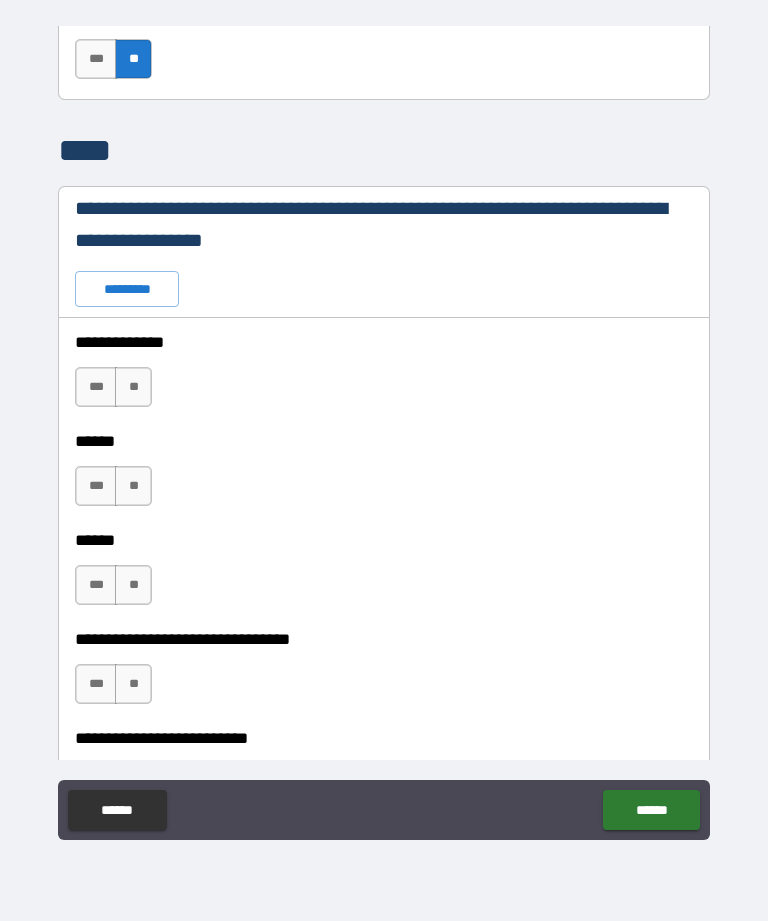 click on "**" at bounding box center (133, 387) 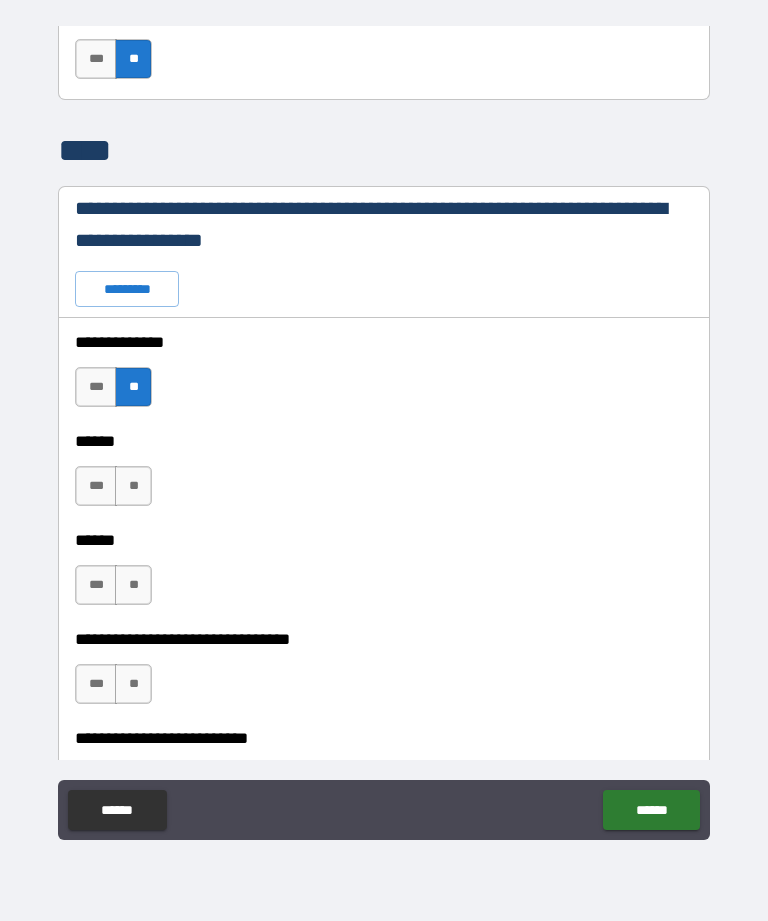click on "**" at bounding box center [133, 486] 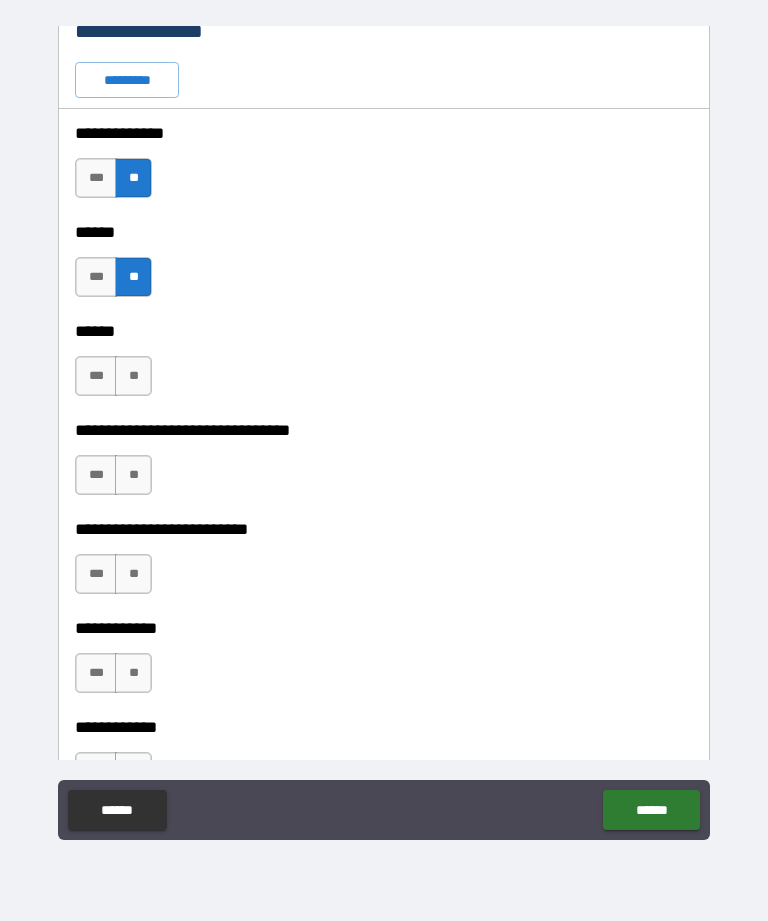 click on "**" at bounding box center (133, 376) 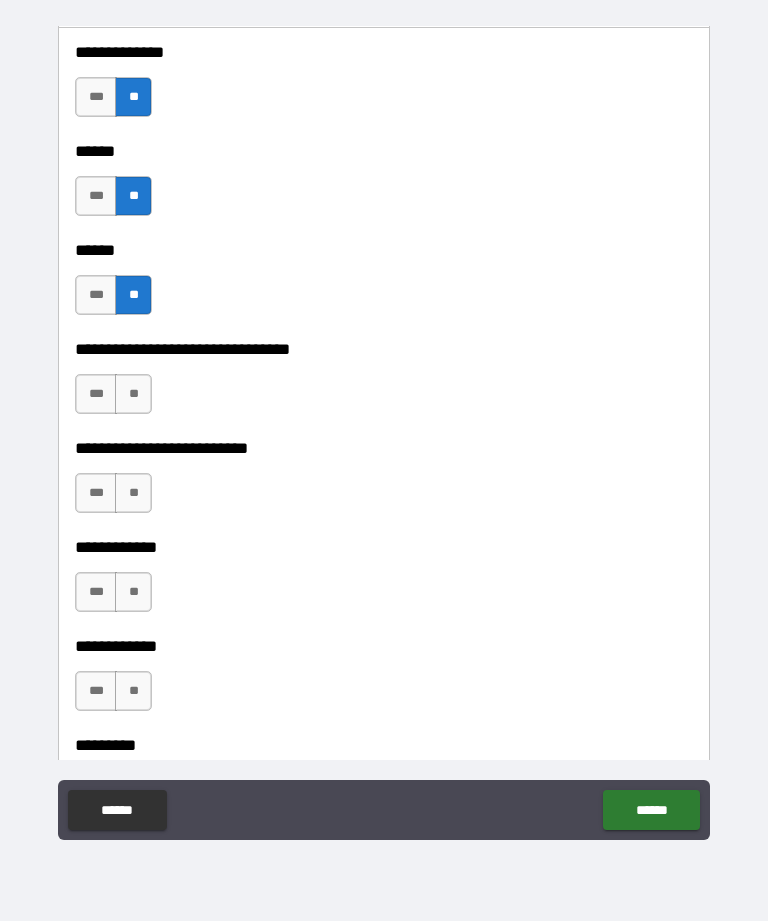 click on "**" at bounding box center (133, 394) 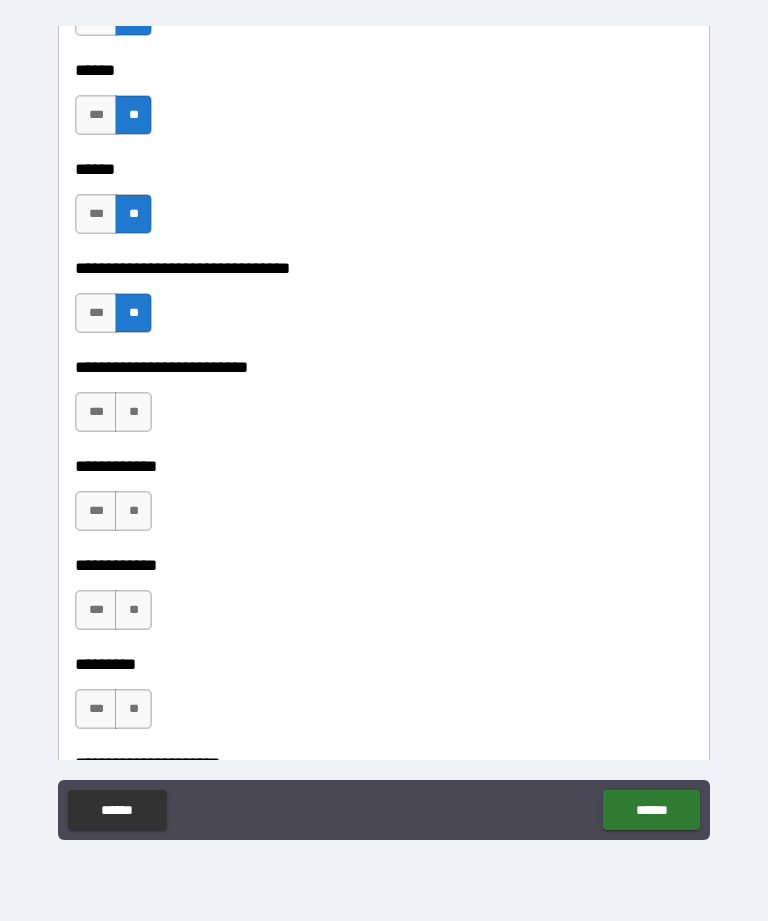click on "**" at bounding box center [133, 412] 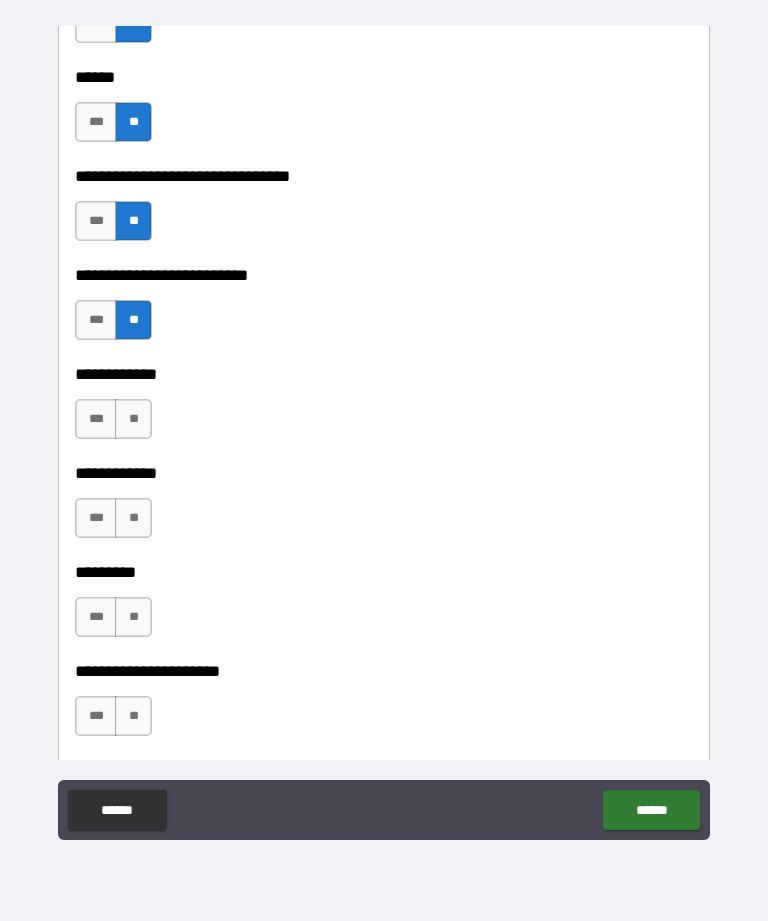 click on "**" at bounding box center [133, 419] 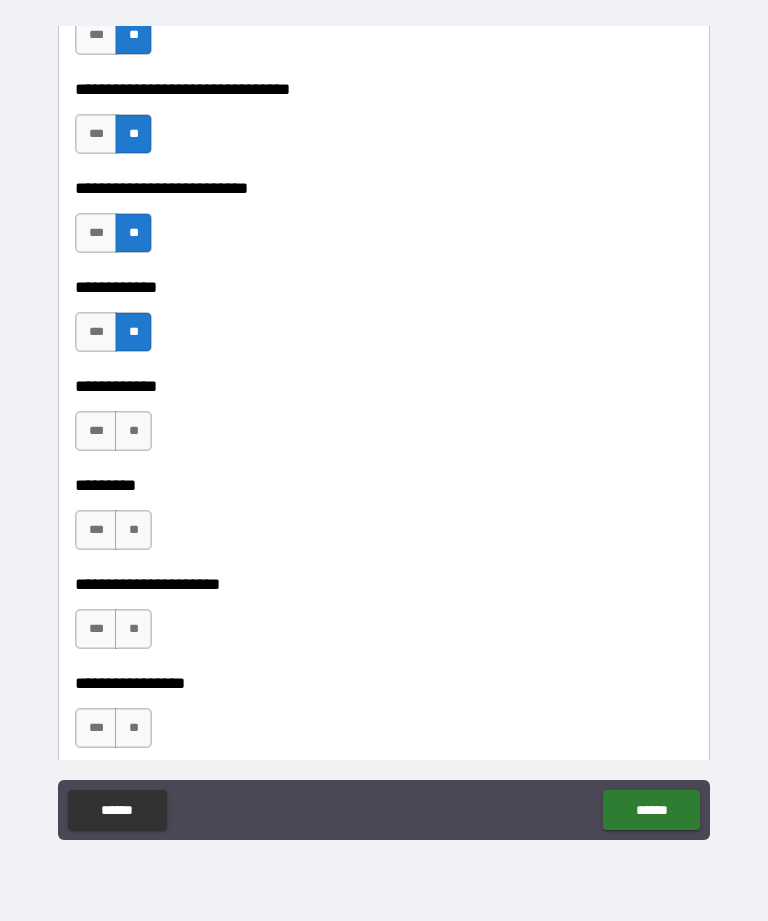 click on "**" at bounding box center (133, 431) 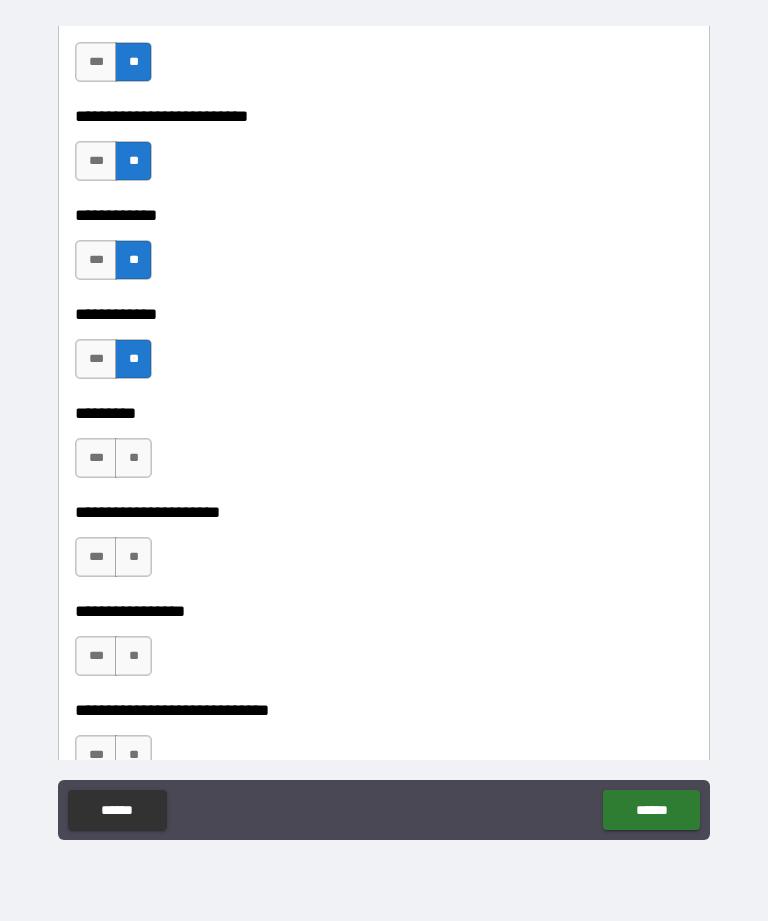 click on "**" at bounding box center [133, 458] 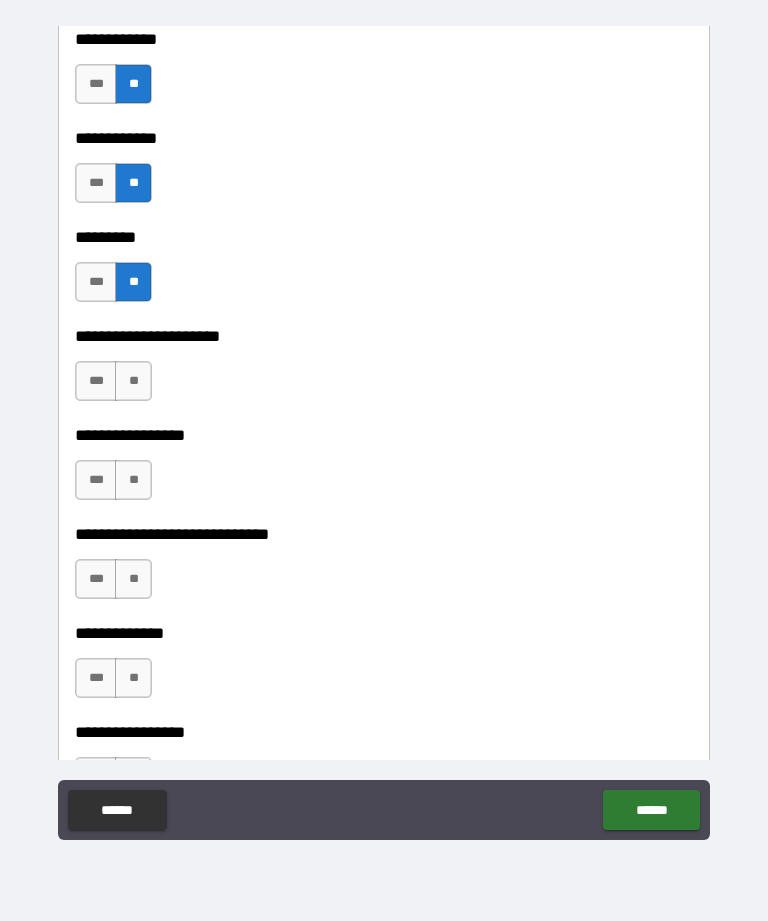 click on "**" at bounding box center (133, 381) 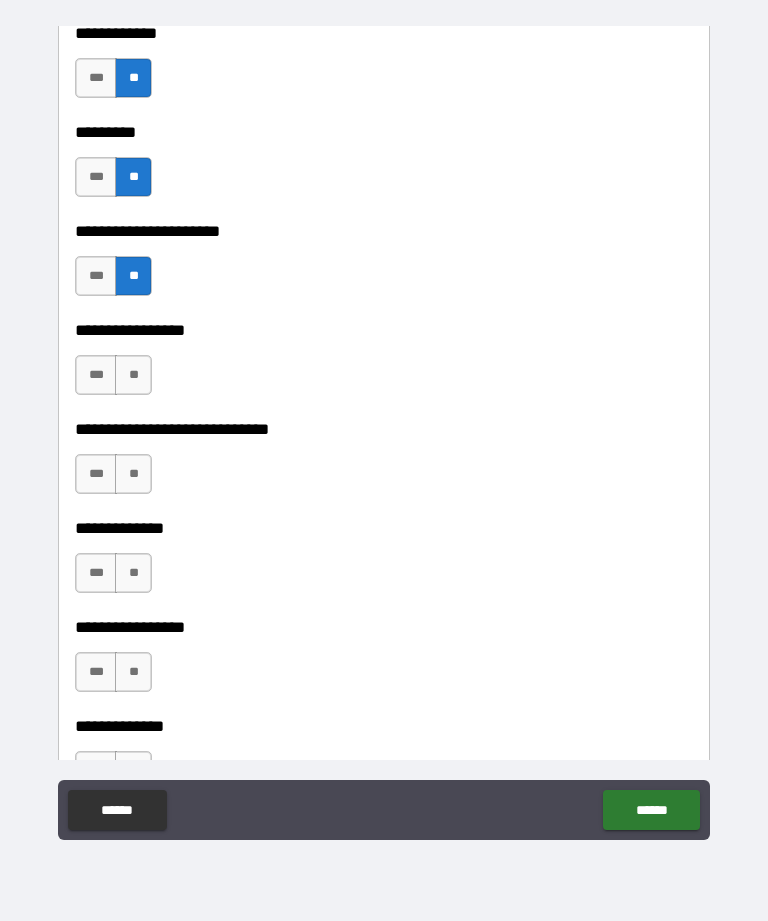 scroll, scrollTop: 5334, scrollLeft: 0, axis: vertical 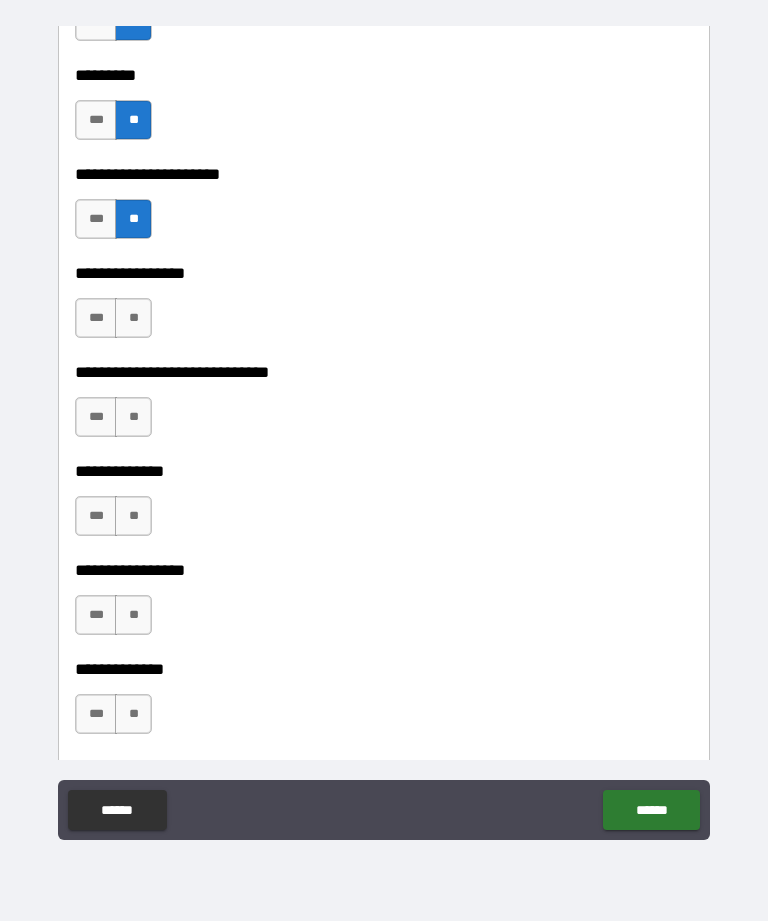 click on "**" at bounding box center (133, 318) 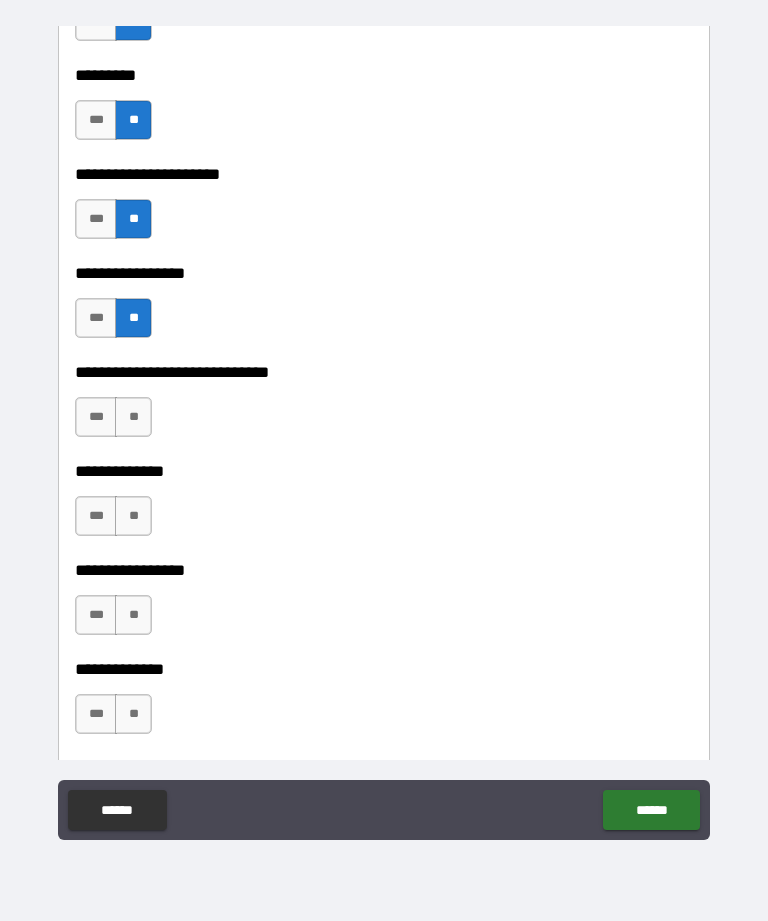 click on "**" at bounding box center (133, 417) 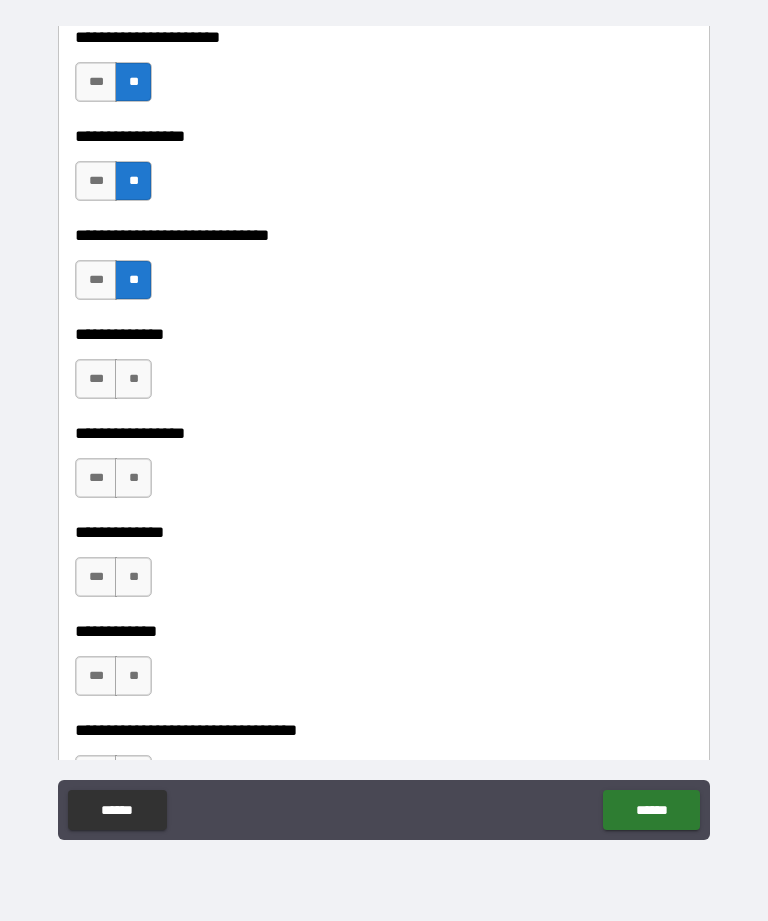 scroll, scrollTop: 5565, scrollLeft: 0, axis: vertical 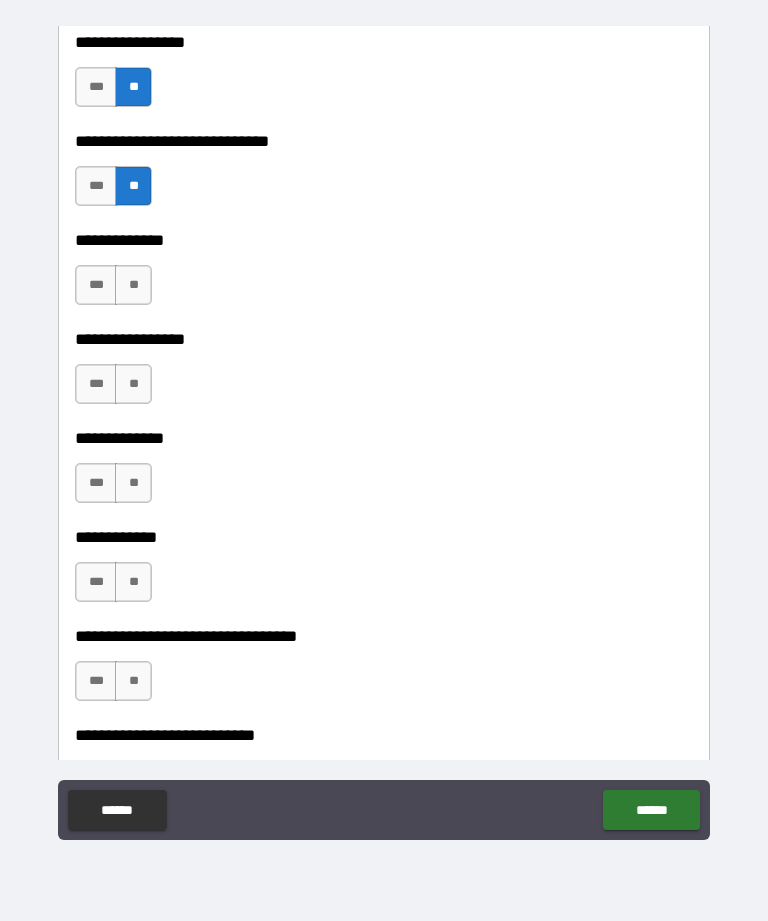 click on "**" at bounding box center (133, 285) 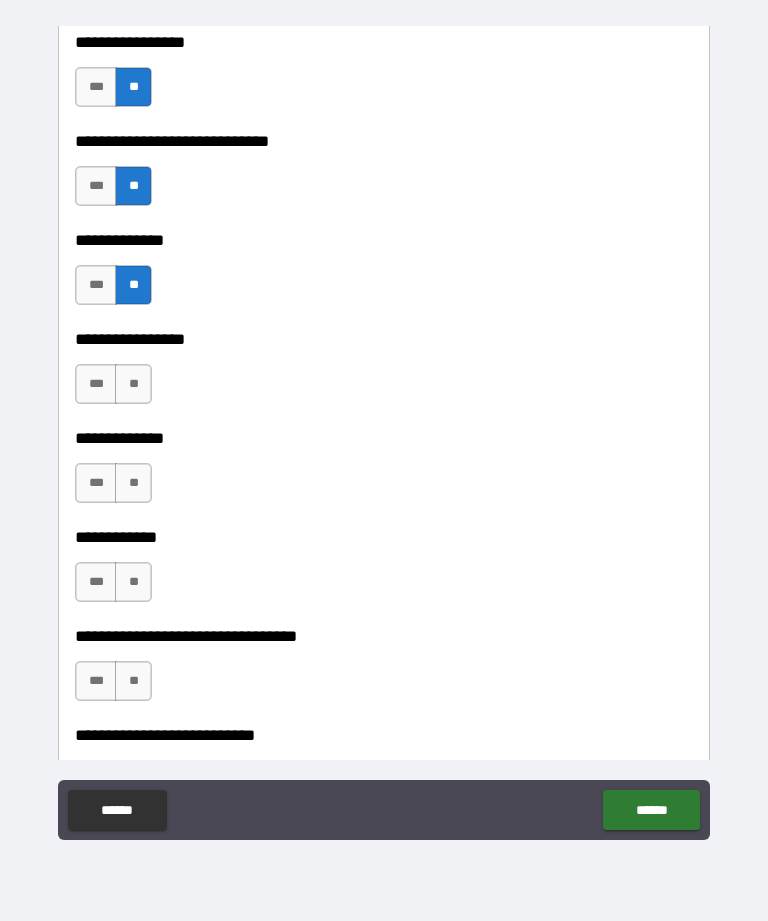 click on "**" at bounding box center [133, 384] 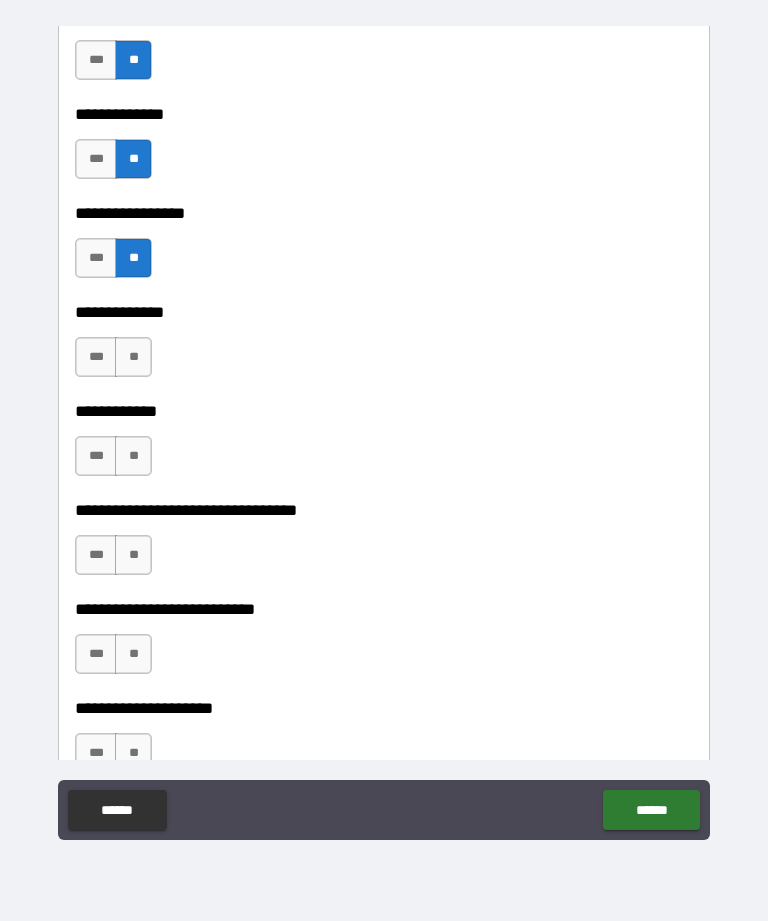 scroll, scrollTop: 5711, scrollLeft: 0, axis: vertical 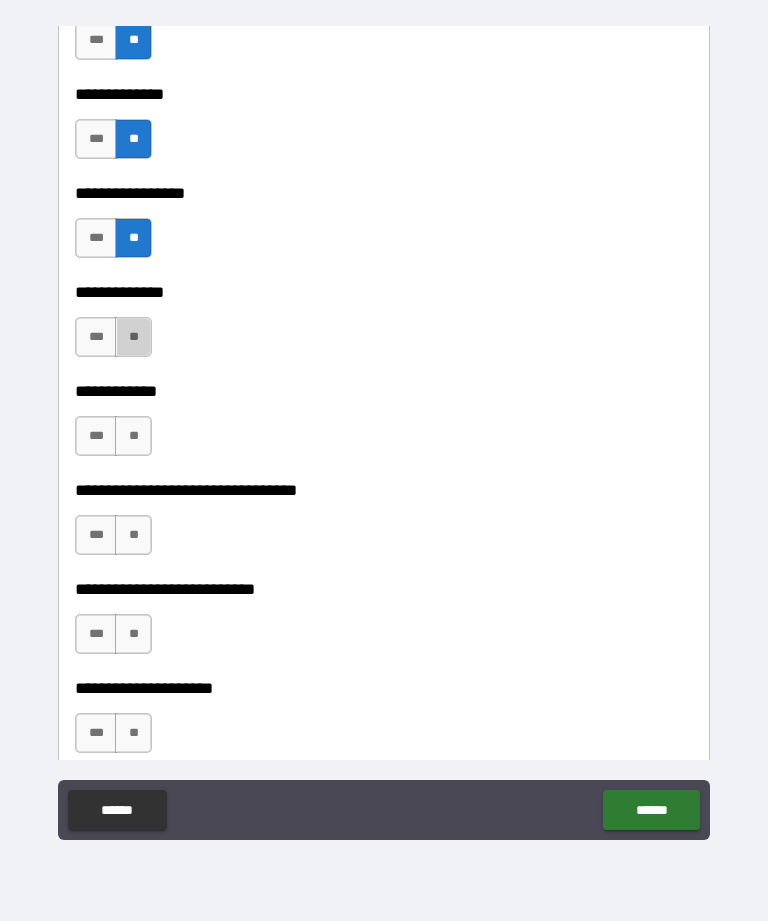 click on "**" at bounding box center [133, 337] 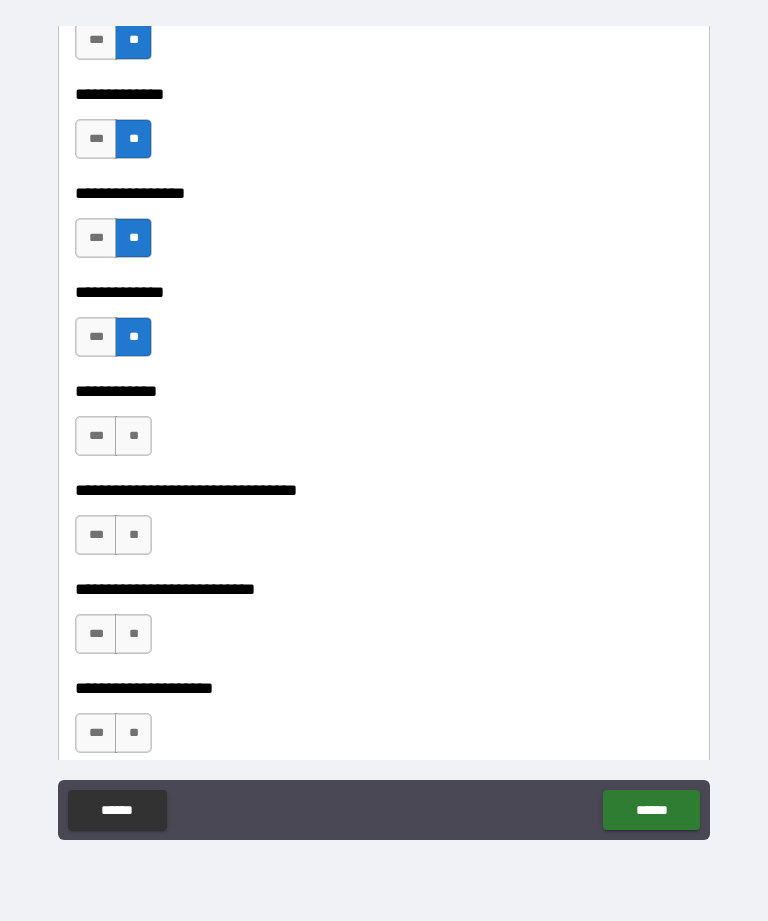 click on "**" at bounding box center [133, 436] 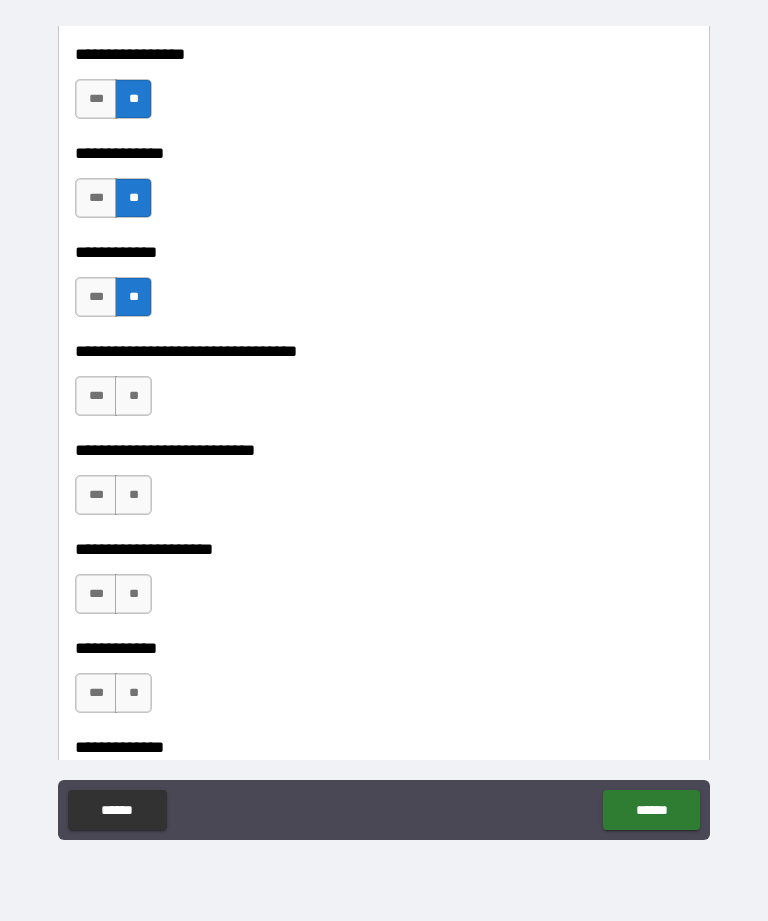 scroll, scrollTop: 5923, scrollLeft: 0, axis: vertical 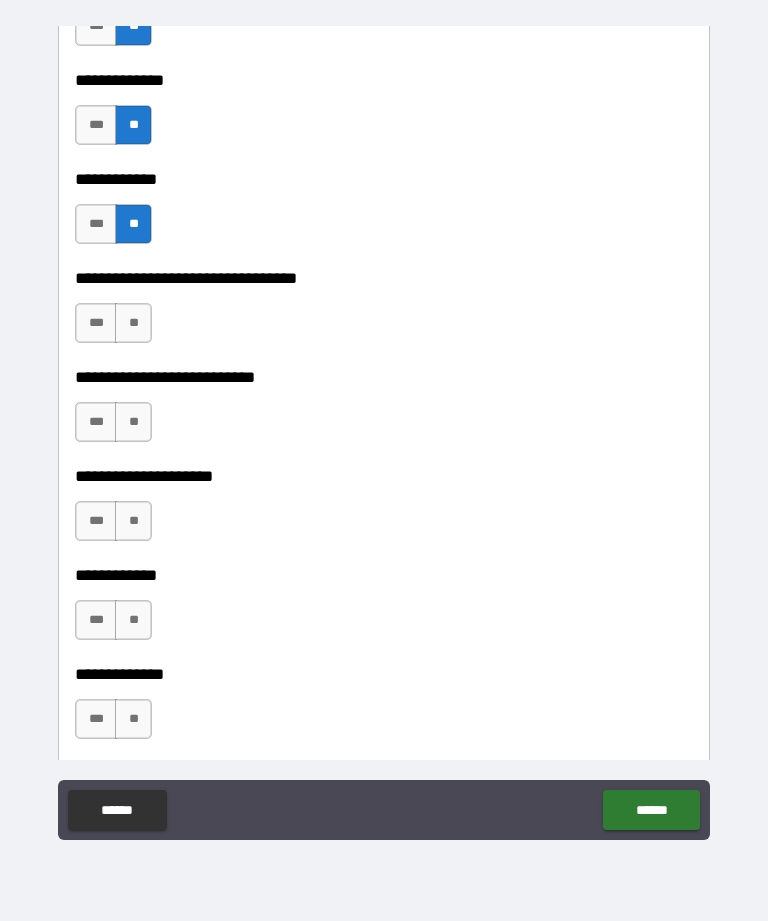 click on "**" at bounding box center (133, 323) 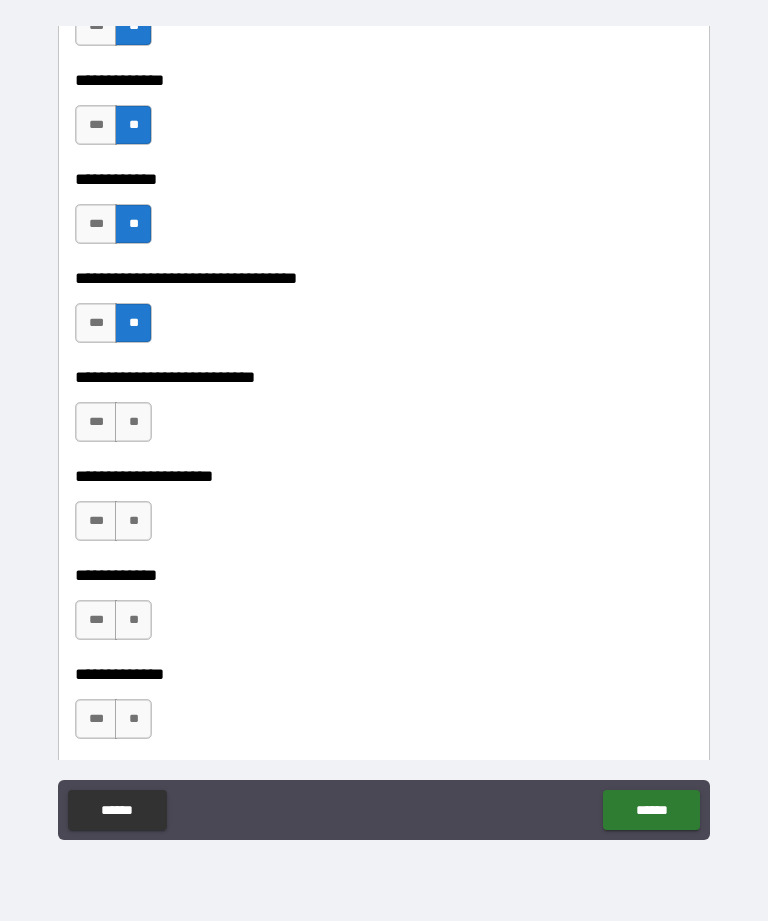 click on "**" at bounding box center (133, 422) 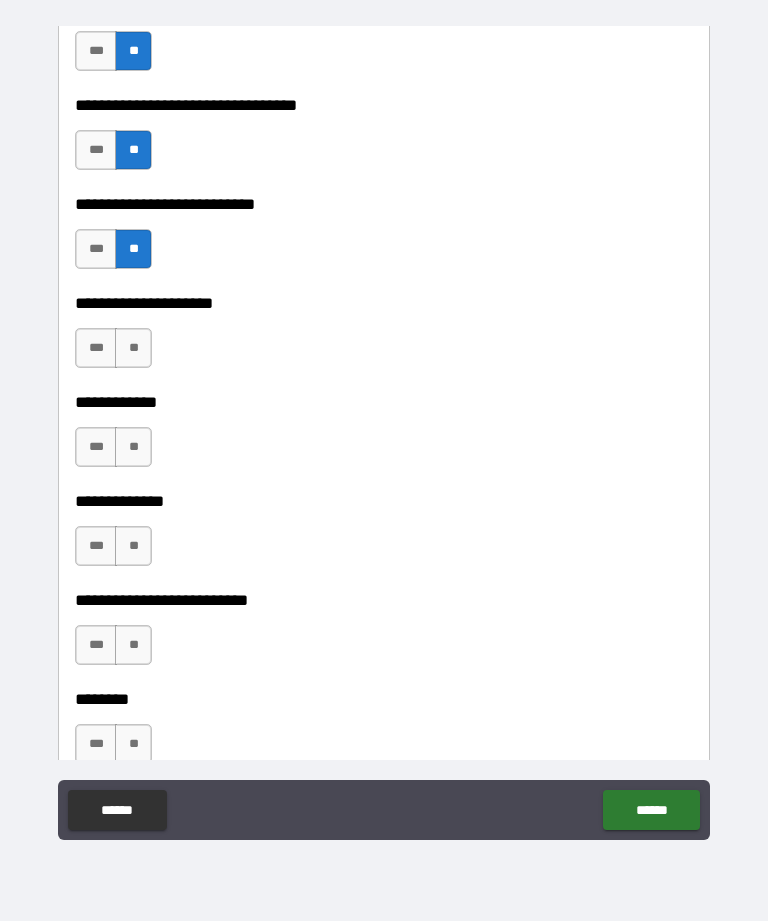 scroll, scrollTop: 6140, scrollLeft: 0, axis: vertical 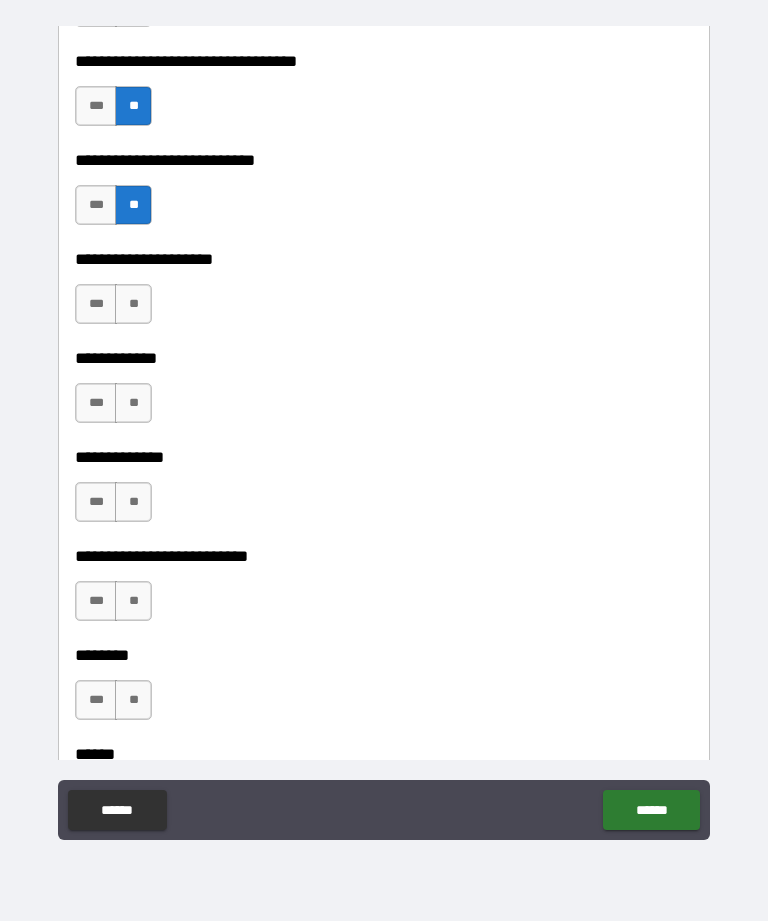click on "**" at bounding box center (133, 304) 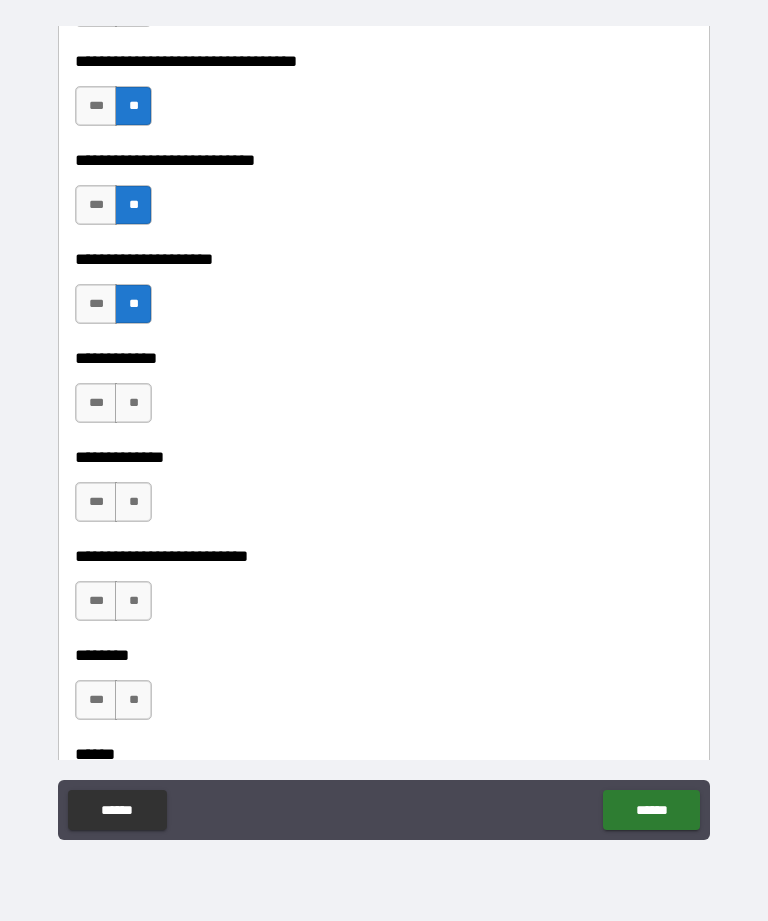 click on "**" at bounding box center (133, 403) 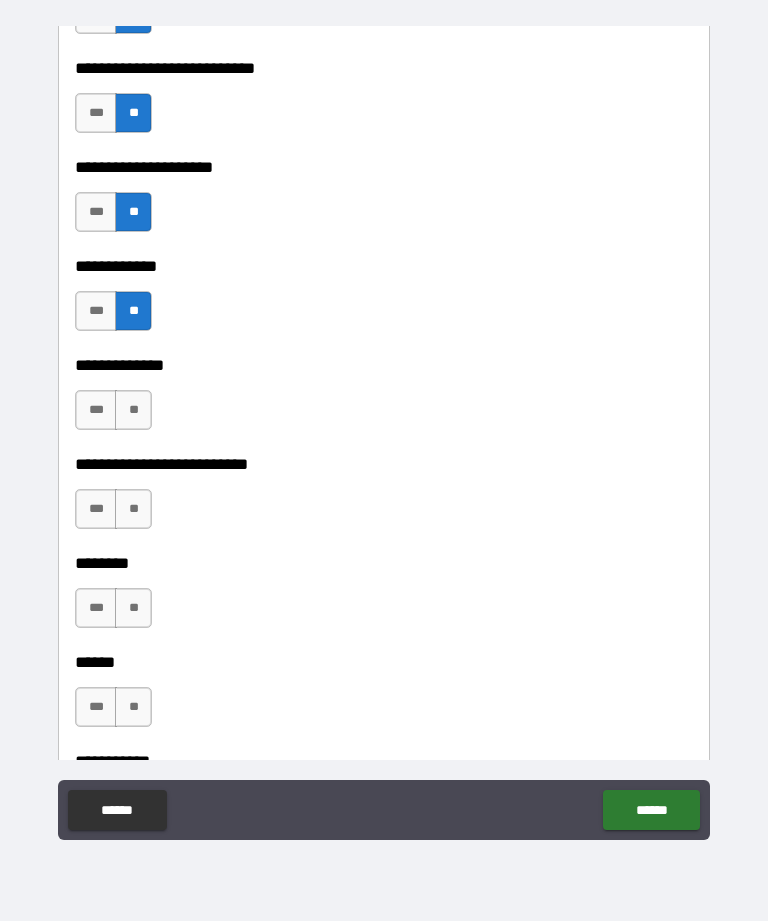 click on "**" at bounding box center (133, 410) 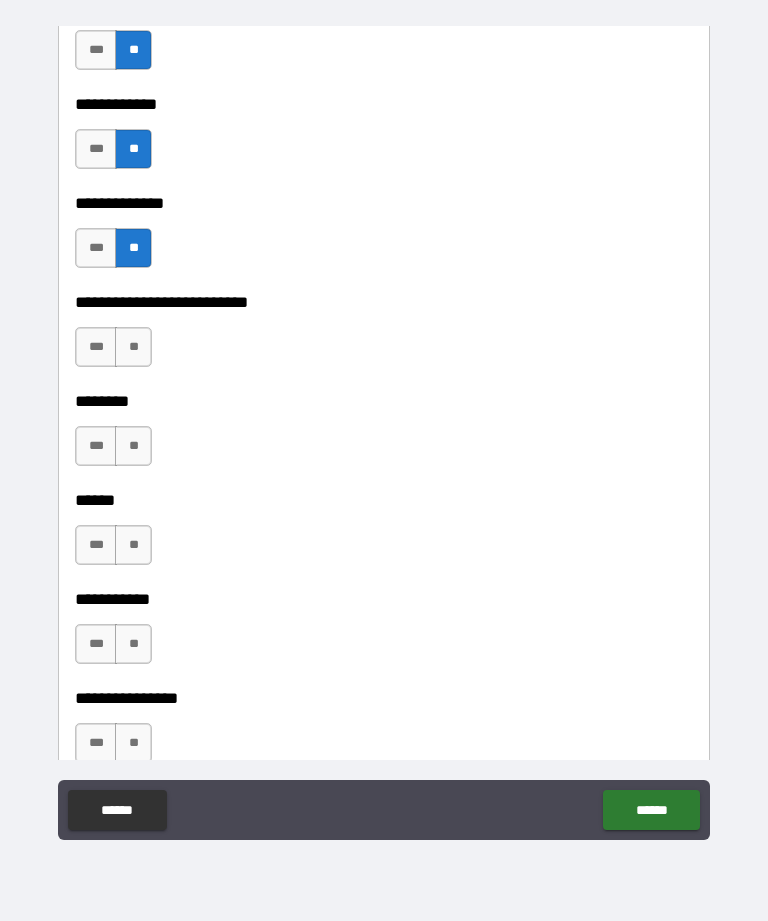 click on "**" at bounding box center (133, 347) 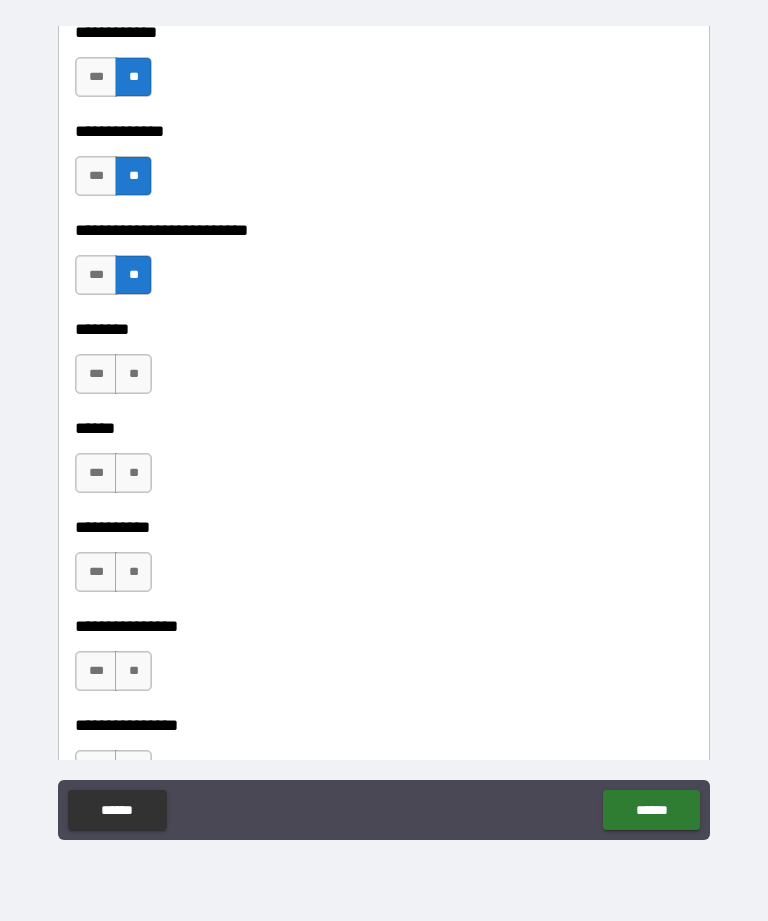 click on "**********" at bounding box center [384, 315] 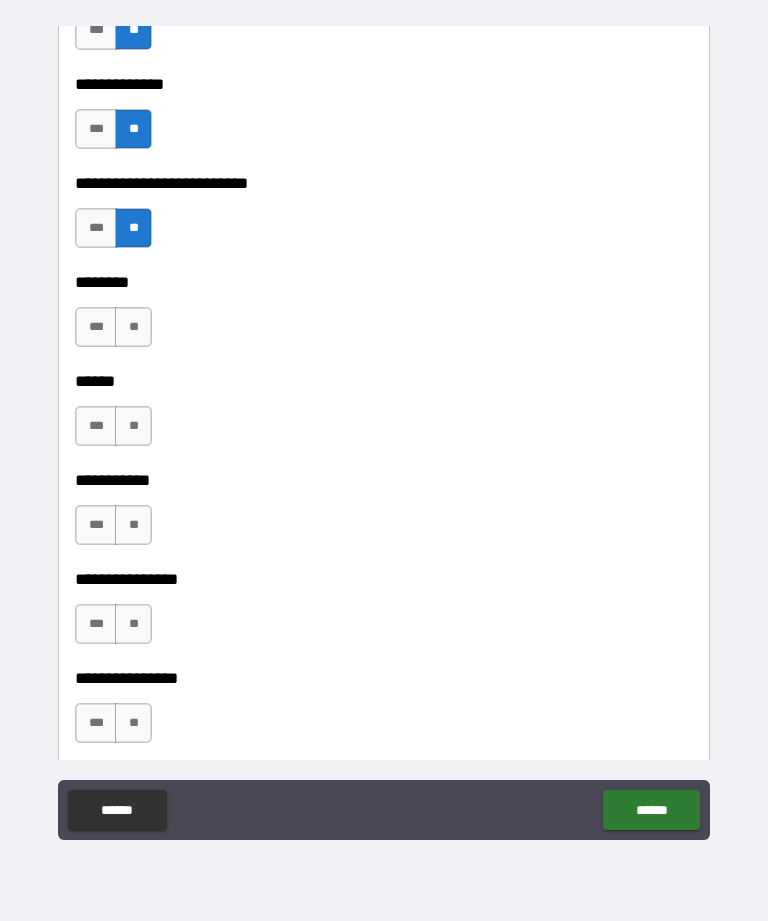 scroll, scrollTop: 6514, scrollLeft: 0, axis: vertical 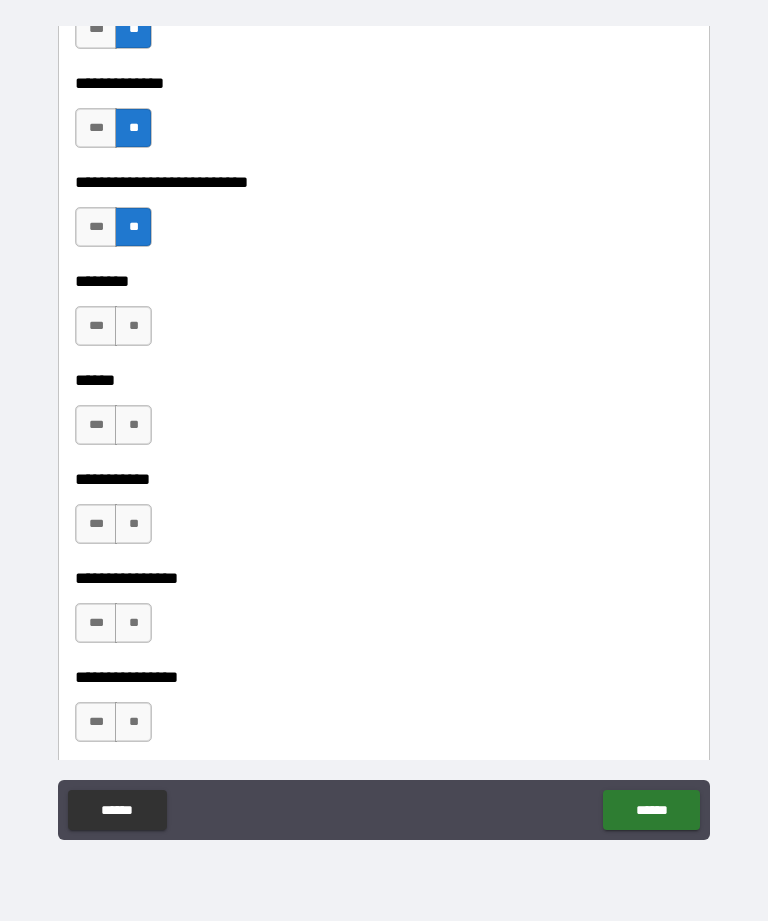 click on "**" at bounding box center [133, 326] 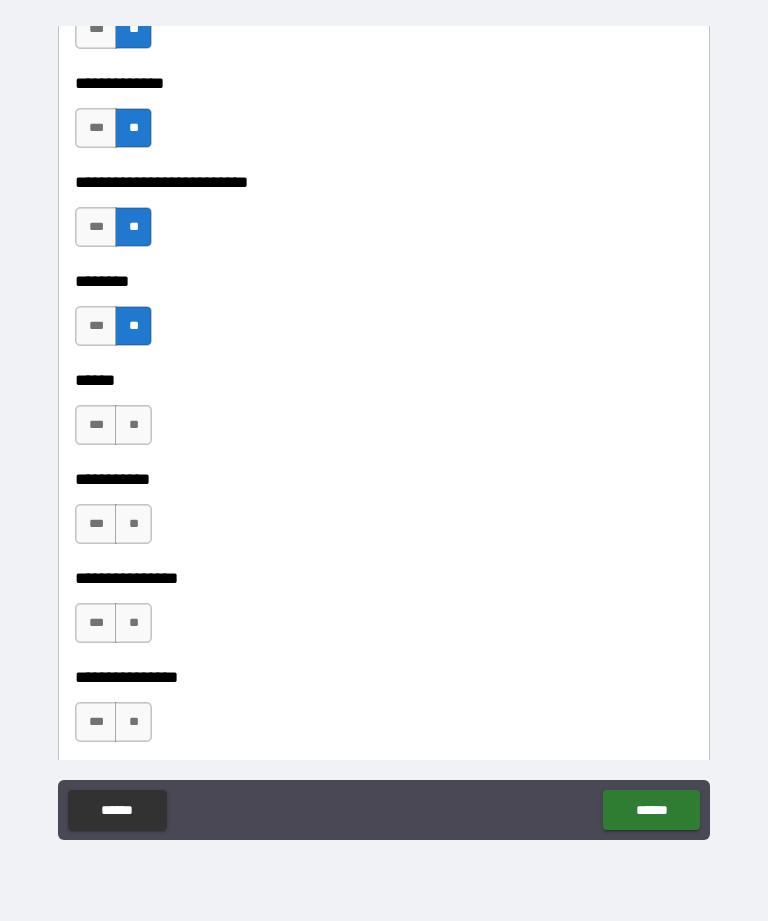 click on "**" at bounding box center (133, 425) 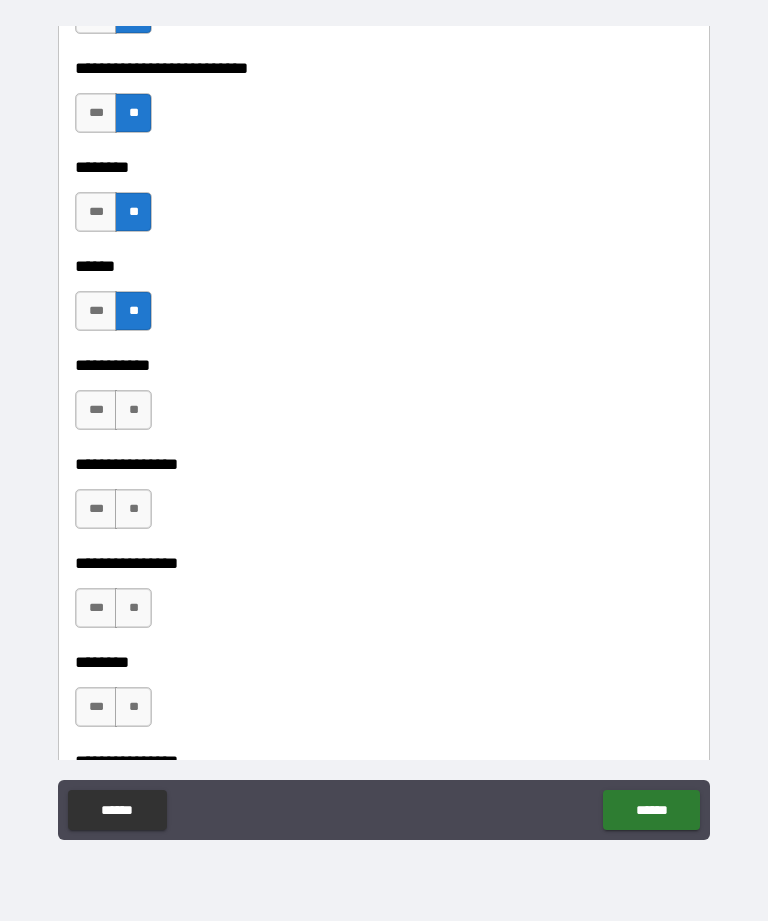 click on "**" at bounding box center (133, 410) 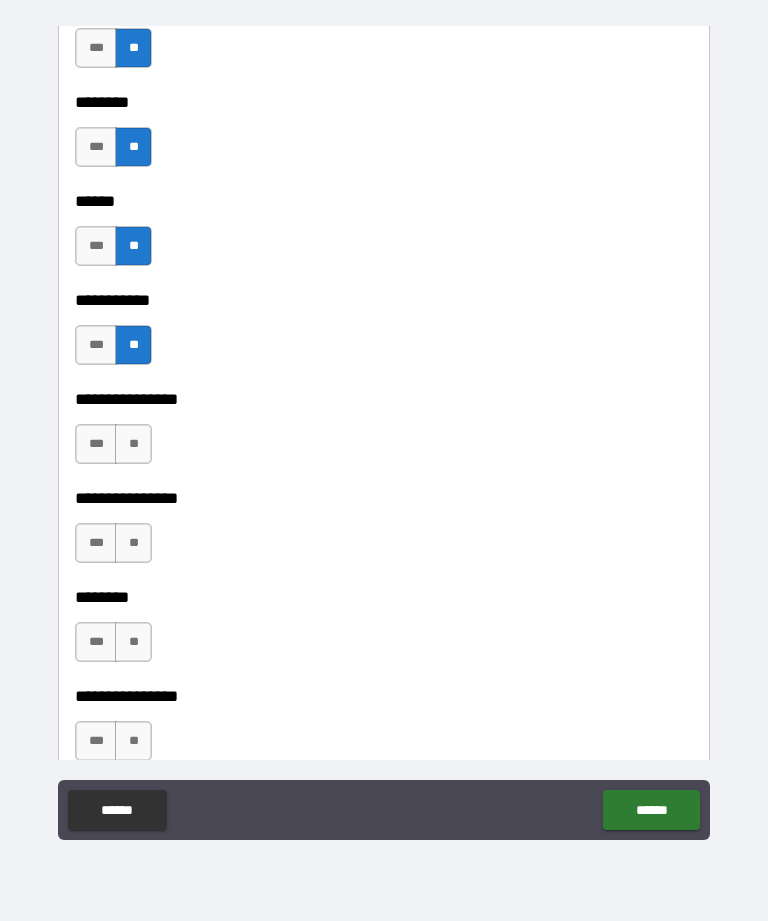 scroll, scrollTop: 6805, scrollLeft: 0, axis: vertical 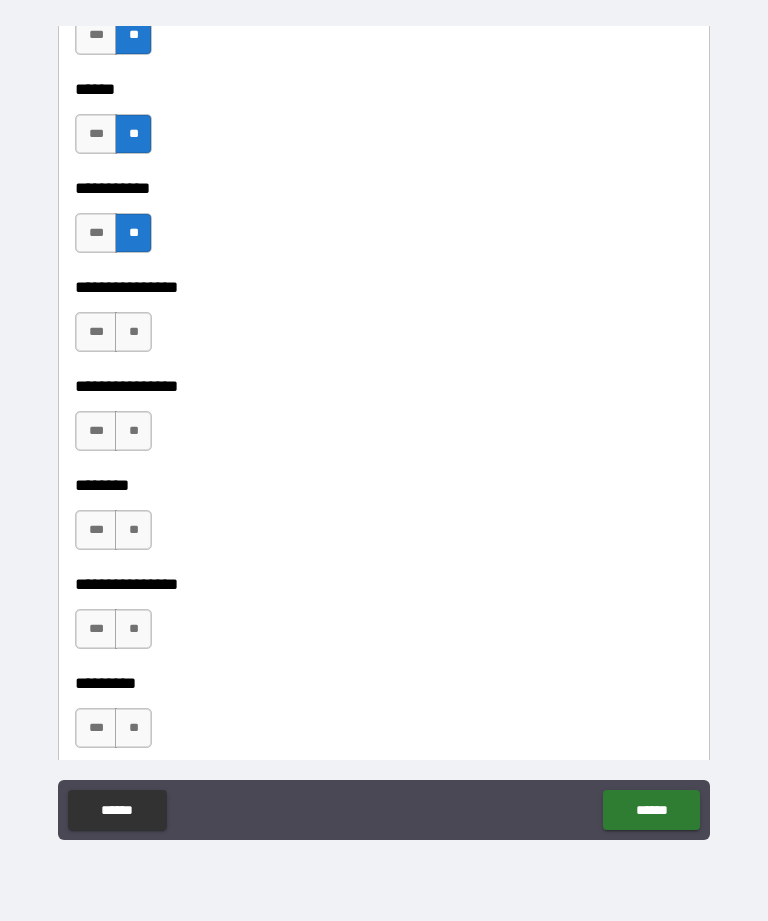 click on "**" at bounding box center [133, 332] 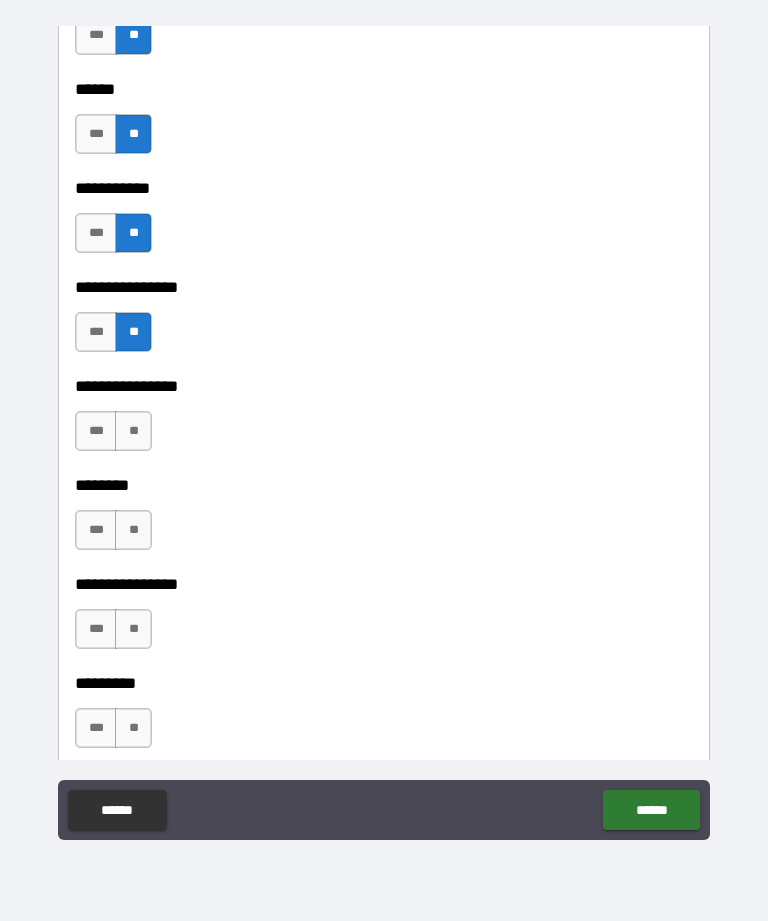 click on "**" at bounding box center [133, 431] 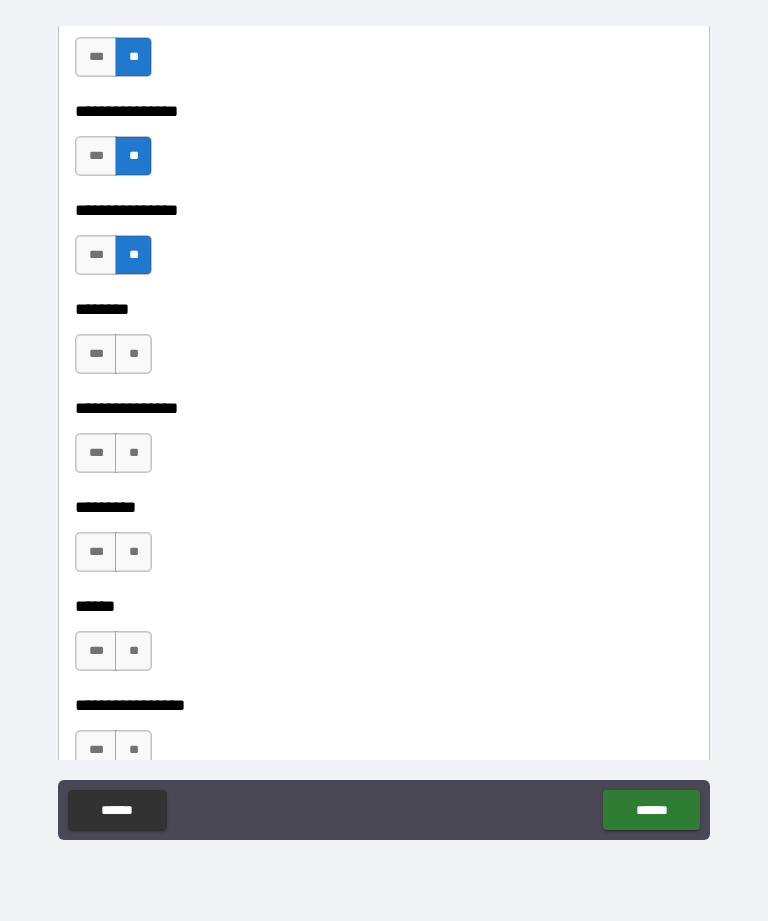 scroll, scrollTop: 7009, scrollLeft: 0, axis: vertical 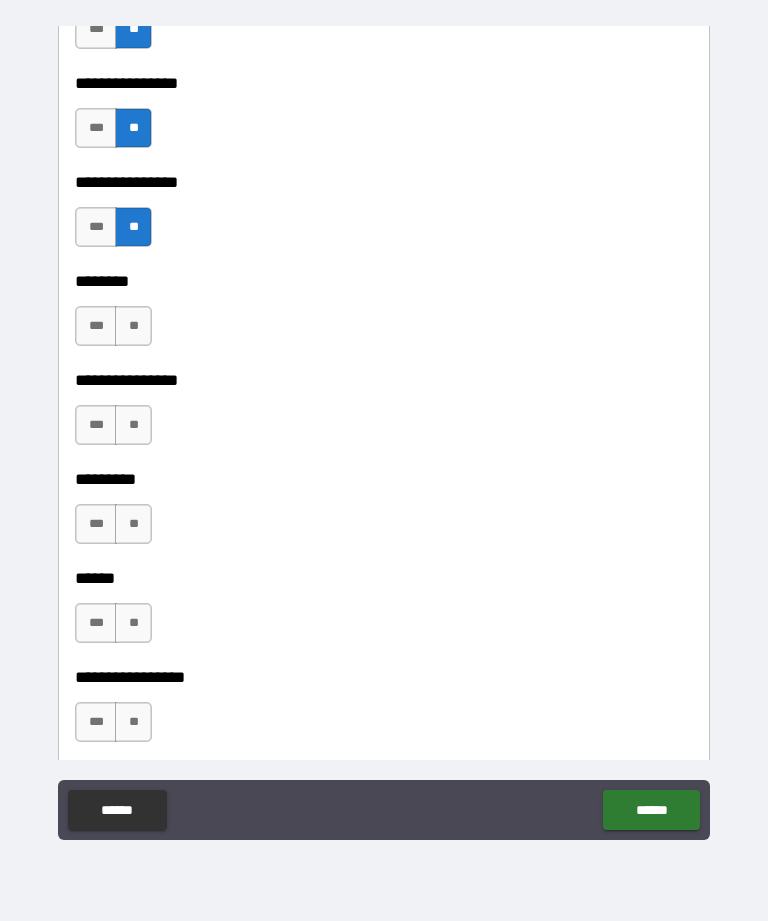 click on "**" at bounding box center (133, 326) 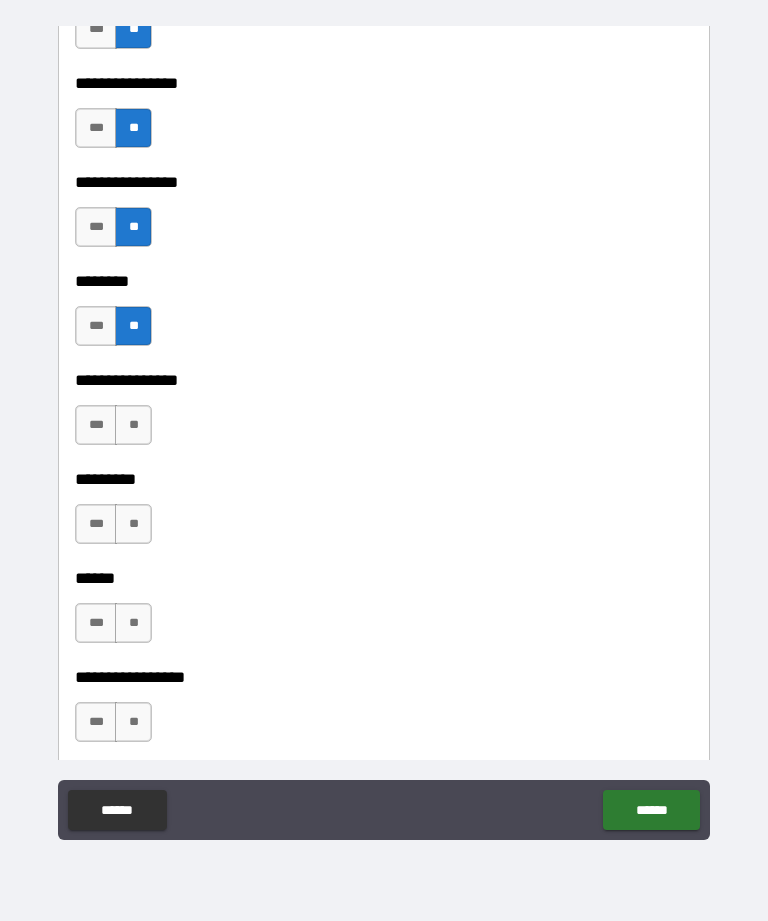 click on "**" at bounding box center [133, 425] 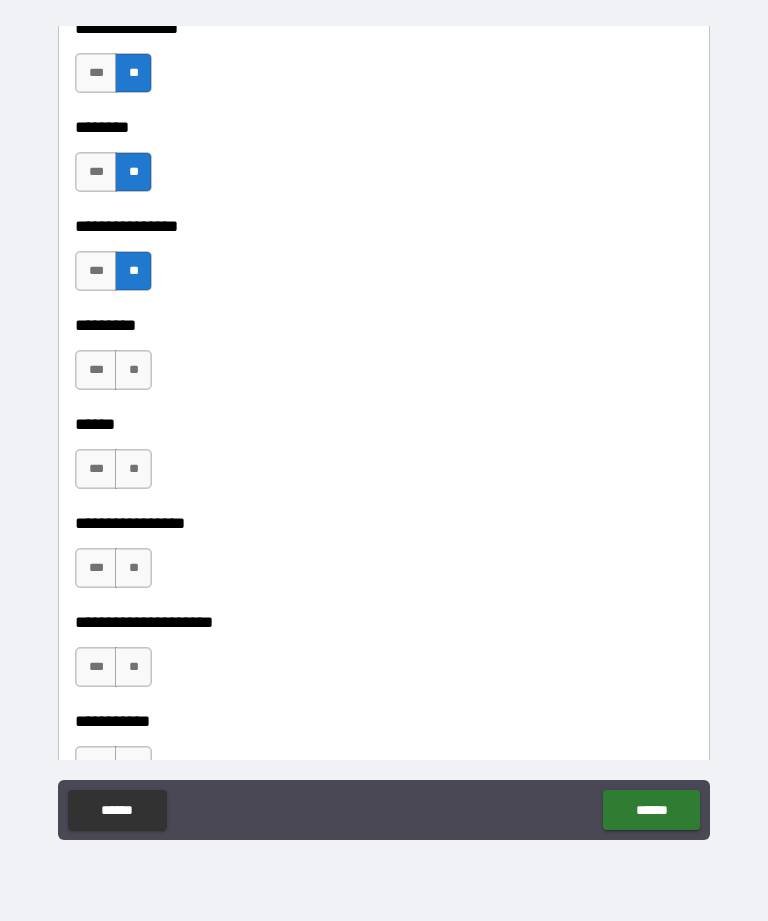 click on "**" at bounding box center (133, 370) 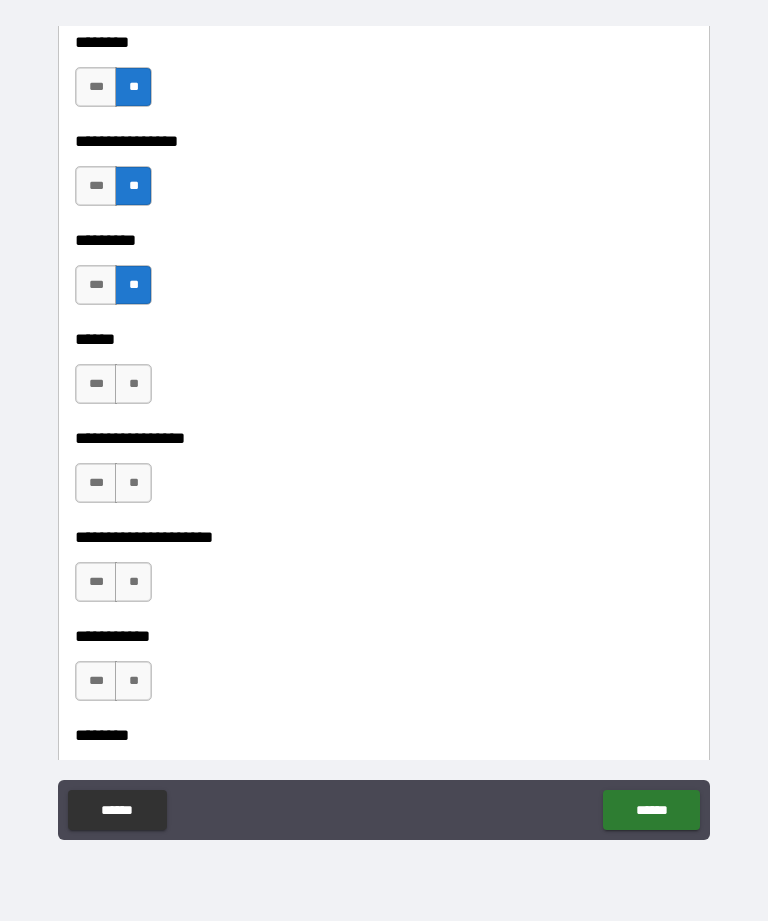 scroll, scrollTop: 7348, scrollLeft: 0, axis: vertical 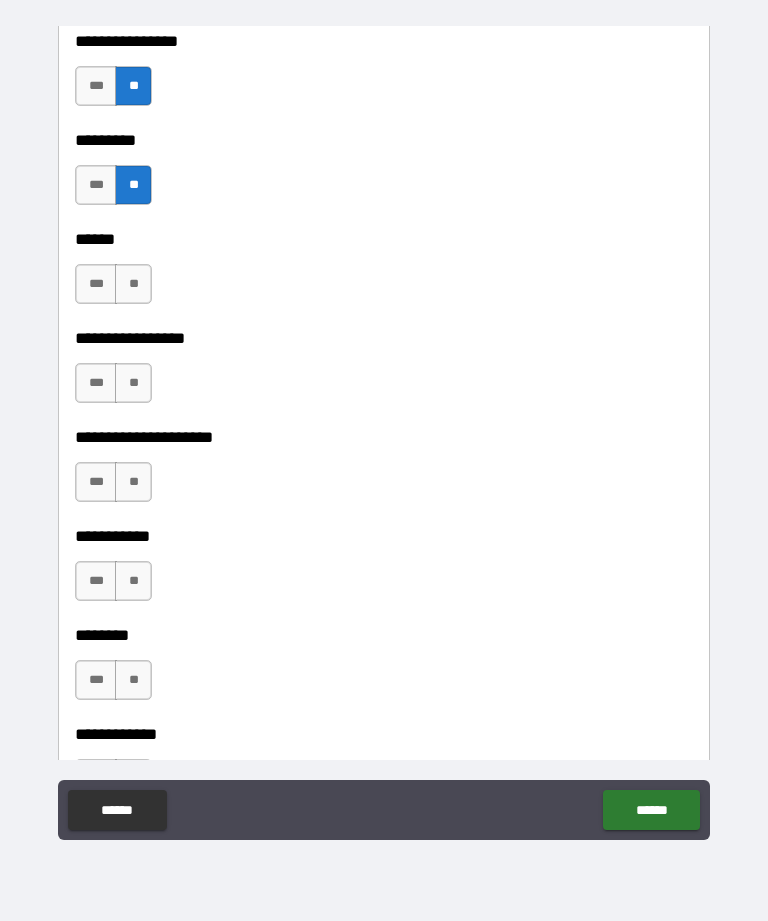 click on "**" at bounding box center (133, 284) 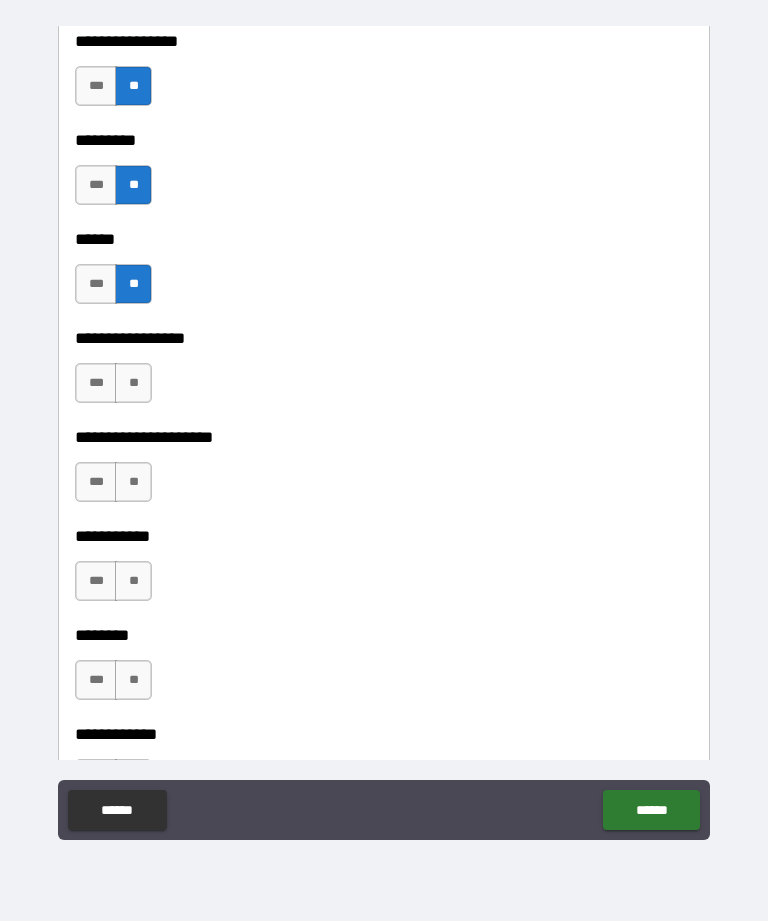 click on "**" at bounding box center (133, 383) 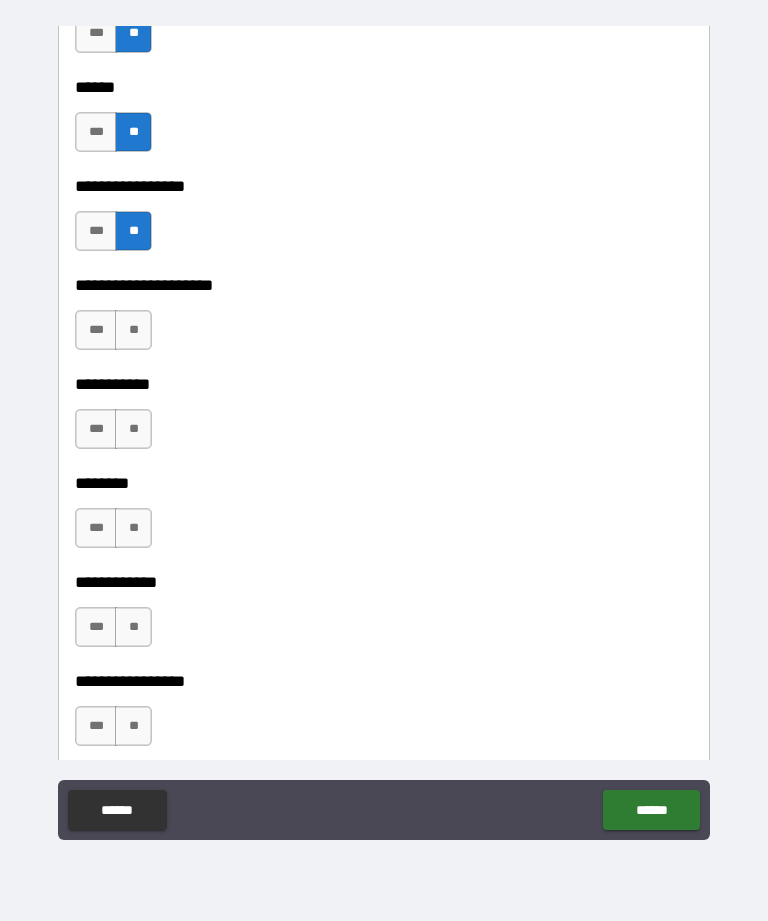 click on "**" at bounding box center (133, 330) 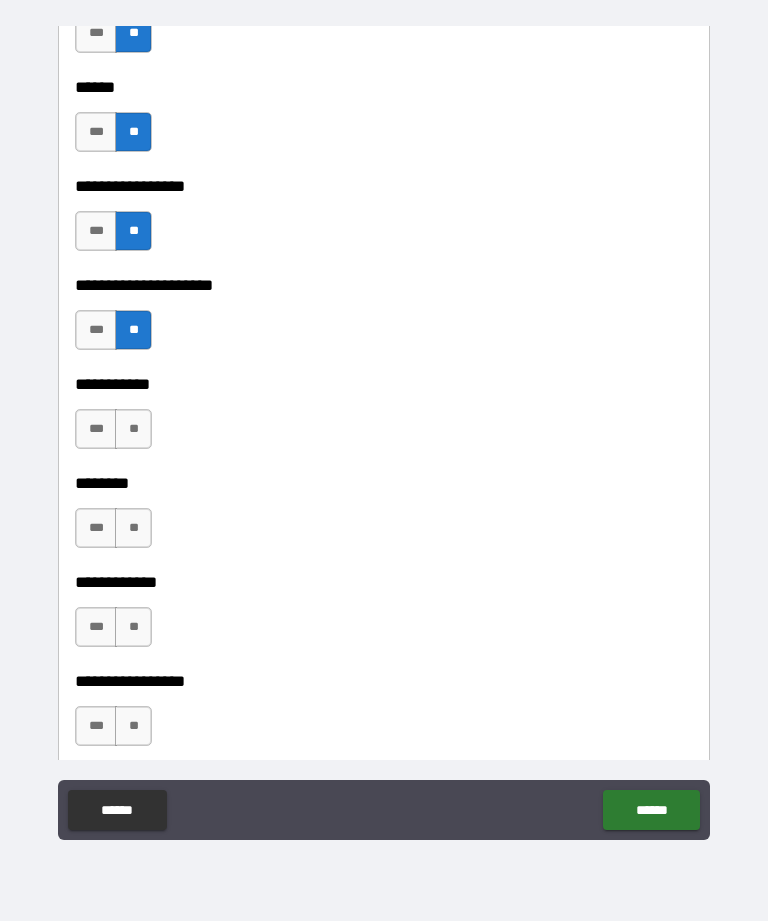 click on "**" at bounding box center (133, 429) 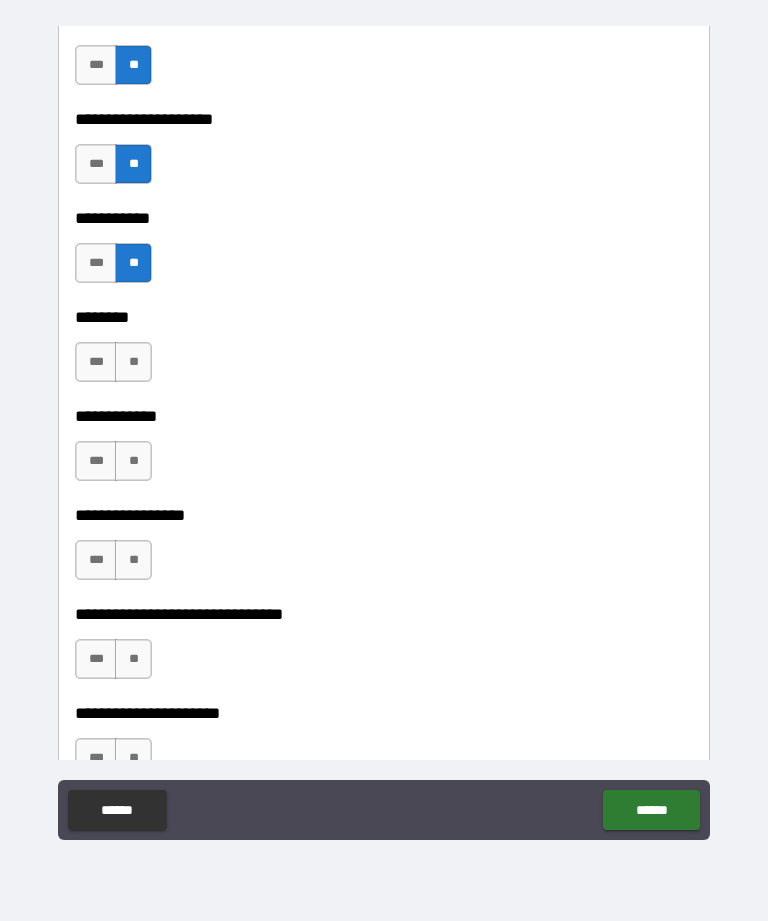 scroll, scrollTop: 7701, scrollLeft: 0, axis: vertical 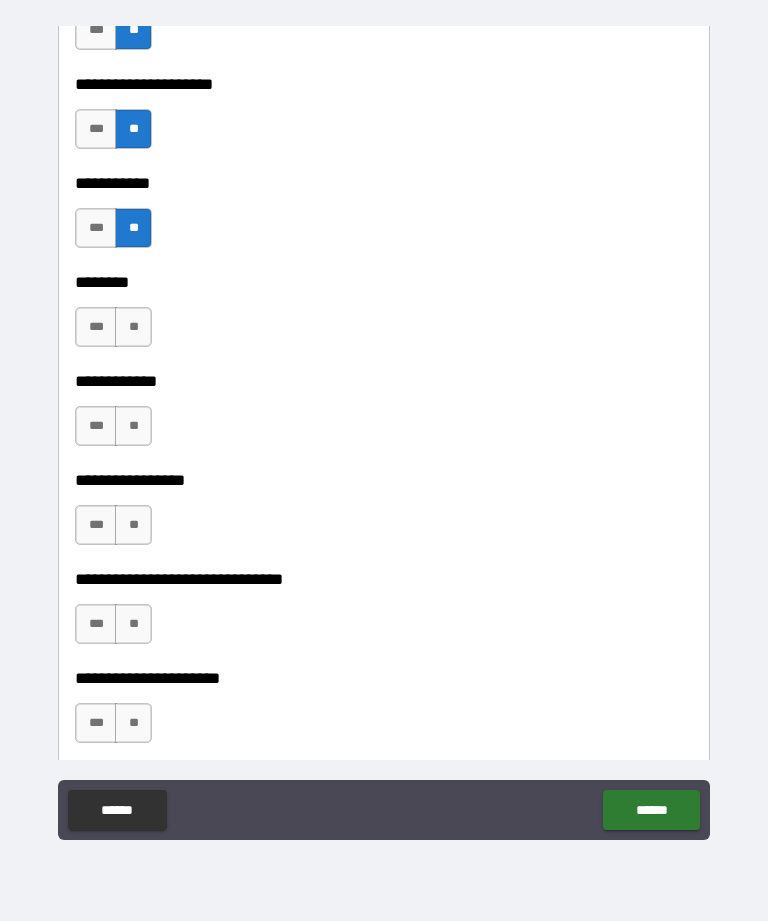 click on "**" at bounding box center (133, 327) 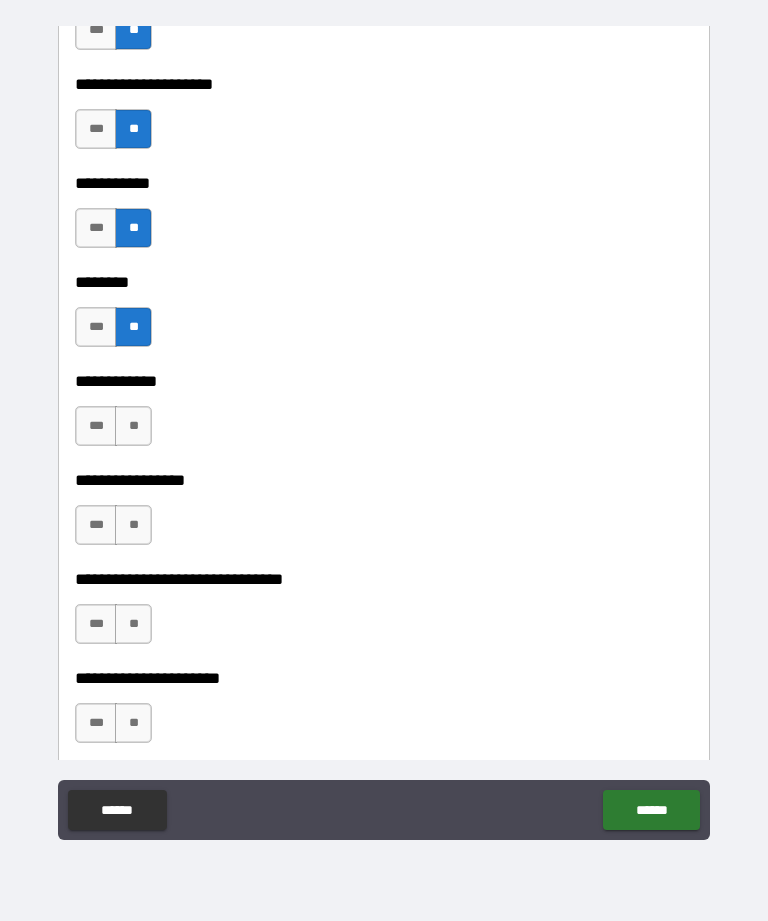 click on "**" at bounding box center [133, 426] 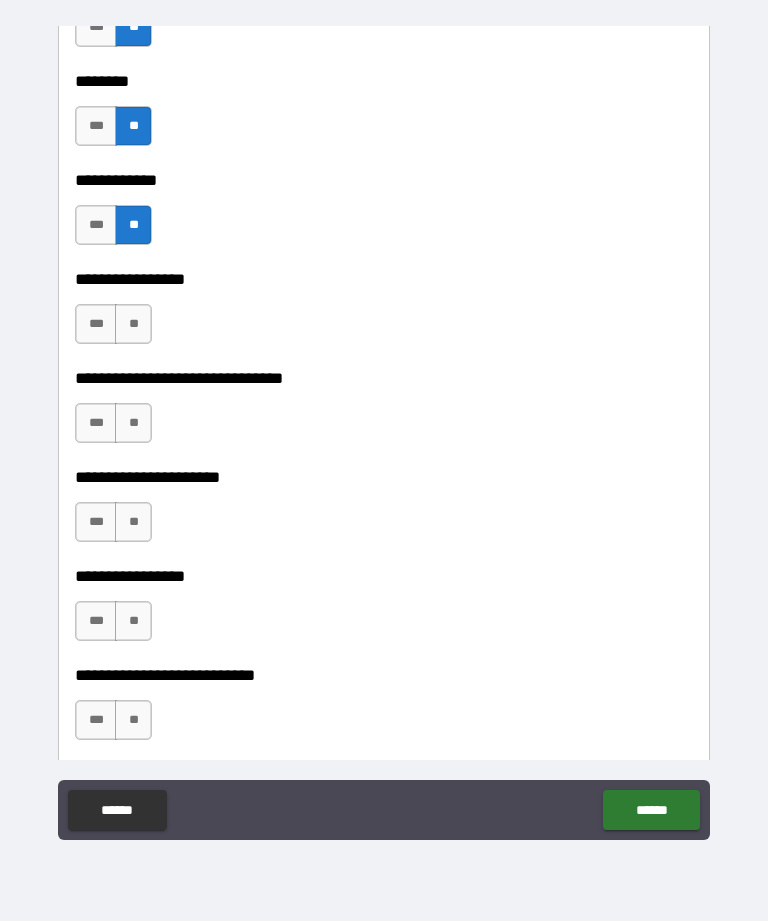 scroll, scrollTop: 7912, scrollLeft: 0, axis: vertical 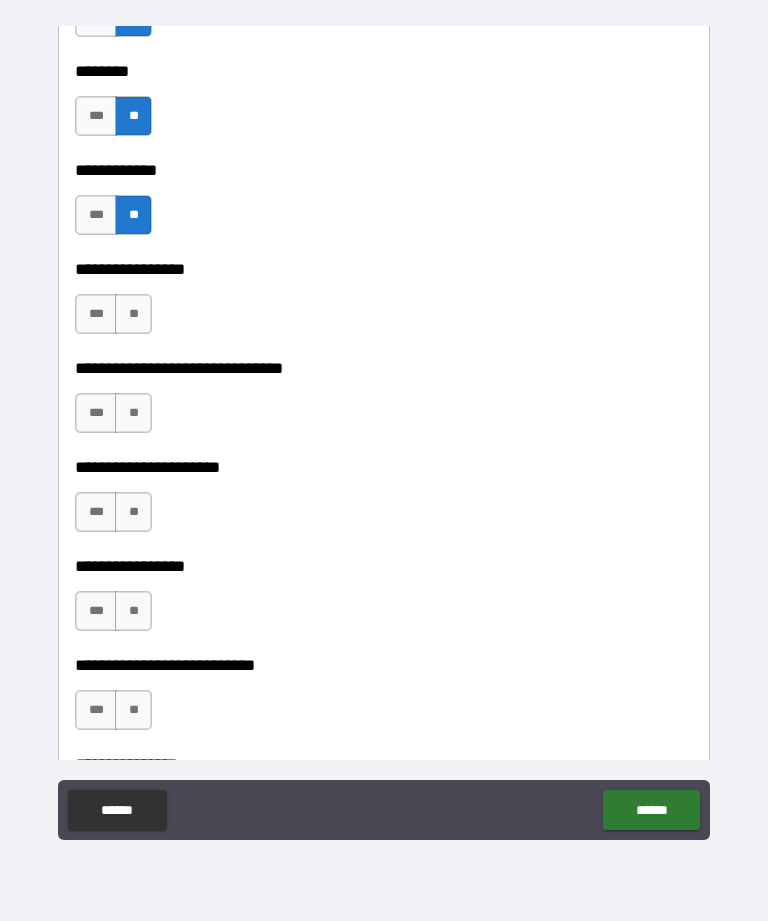 click on "**" at bounding box center (133, 314) 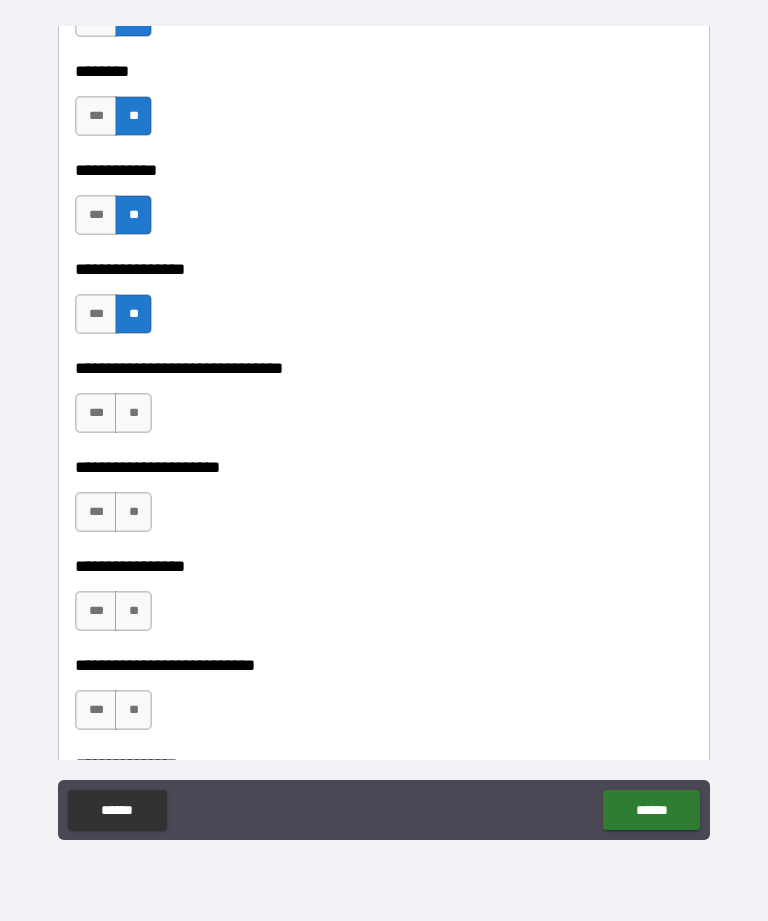 click on "**" at bounding box center [133, 413] 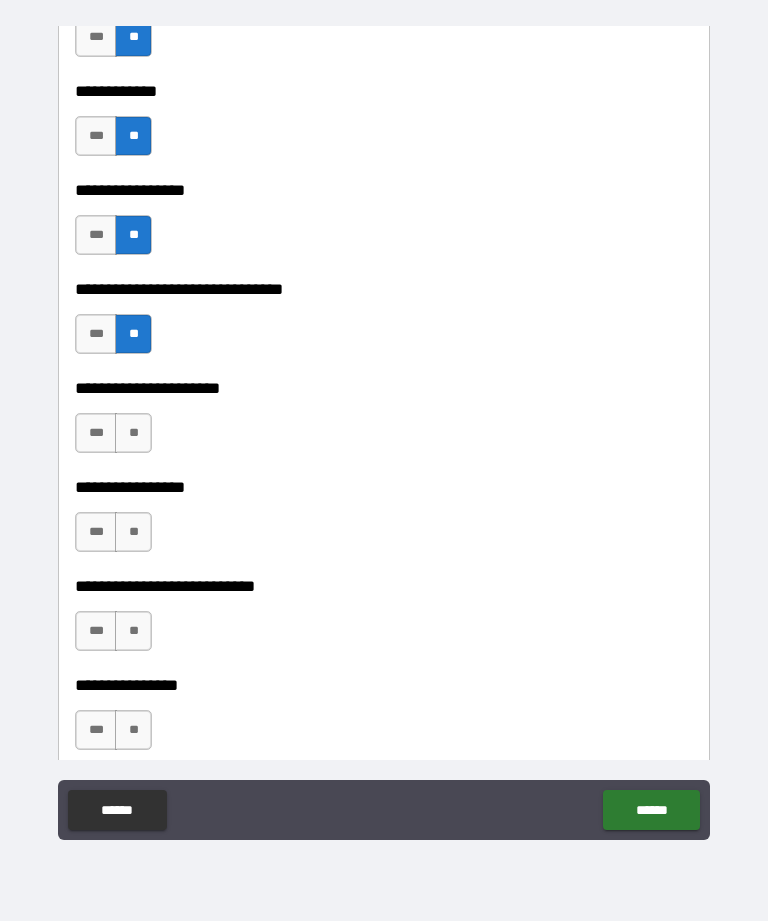 click on "**" at bounding box center (133, 433) 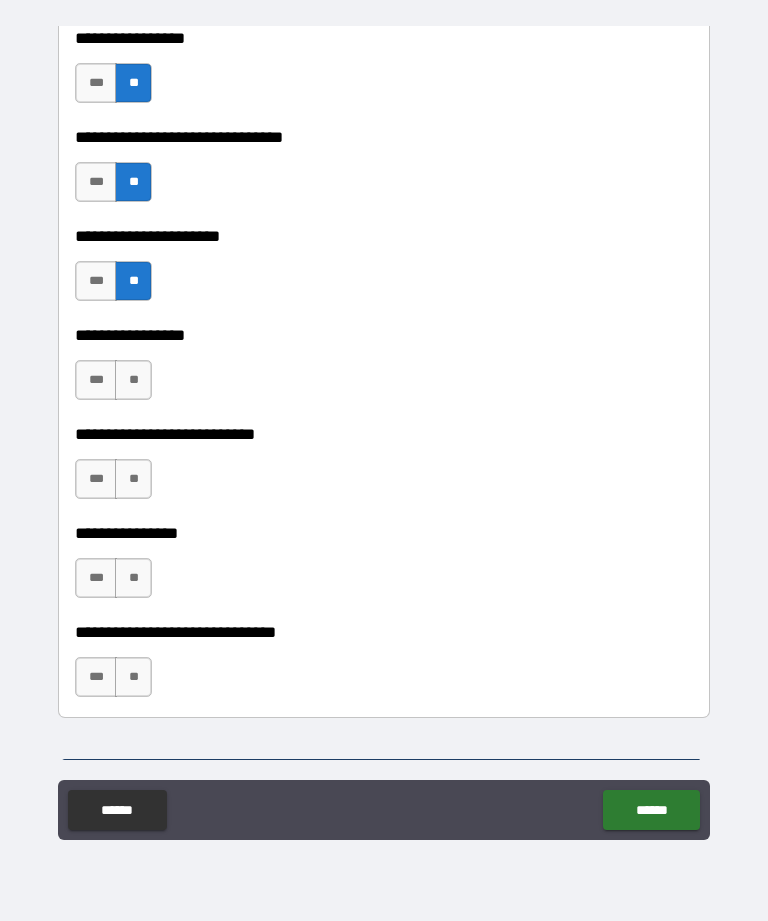 scroll, scrollTop: 8165, scrollLeft: 0, axis: vertical 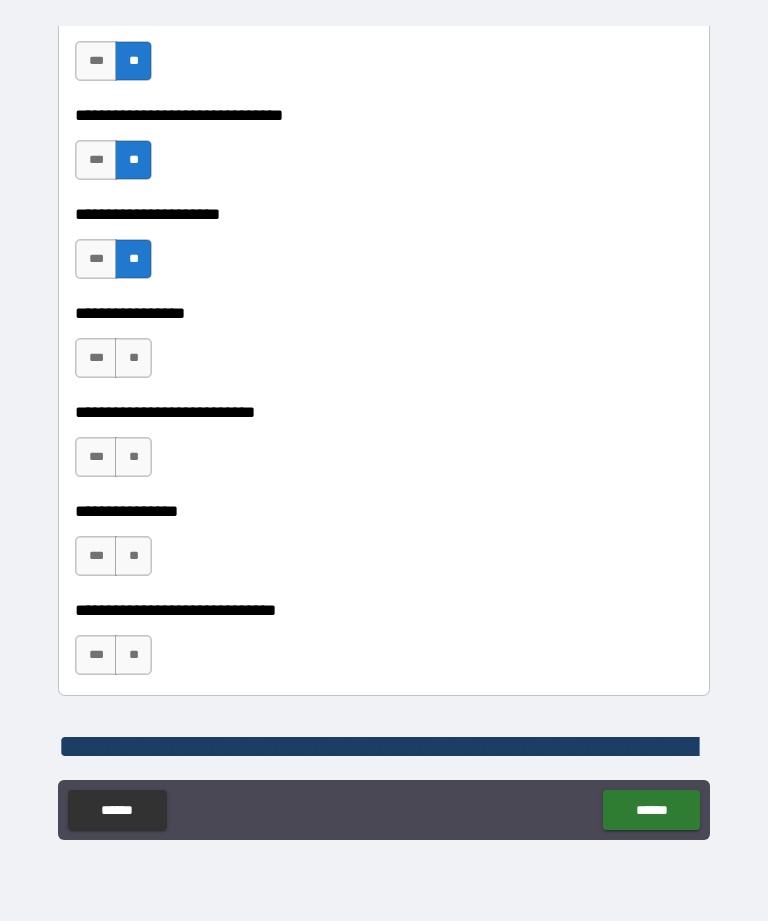 click on "**" at bounding box center (133, 358) 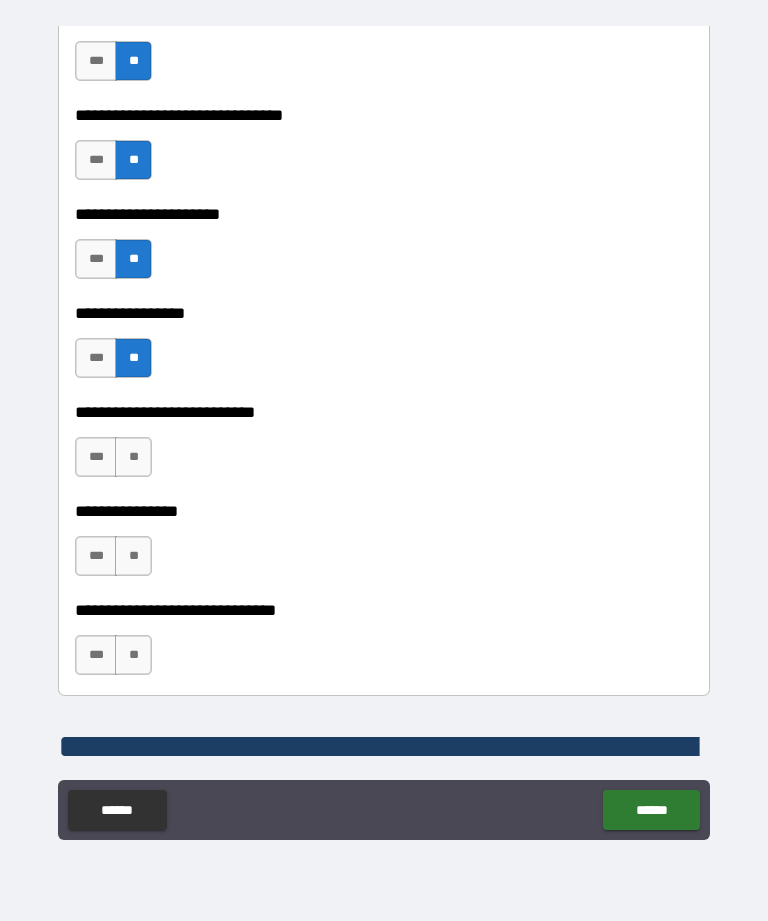 click on "**" at bounding box center [133, 457] 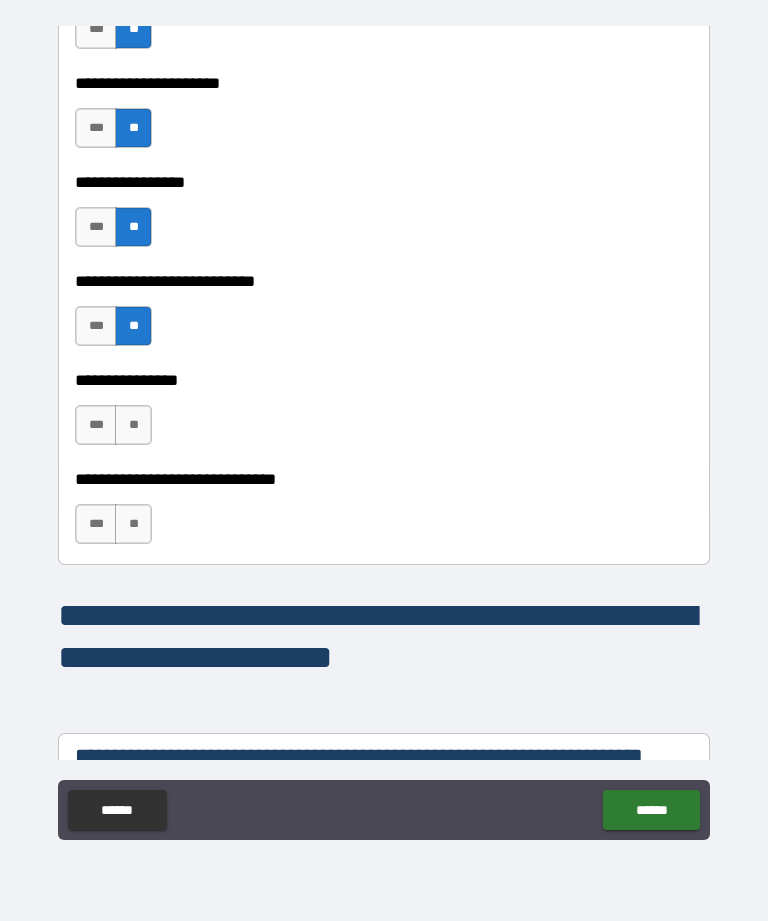 scroll, scrollTop: 8305, scrollLeft: 0, axis: vertical 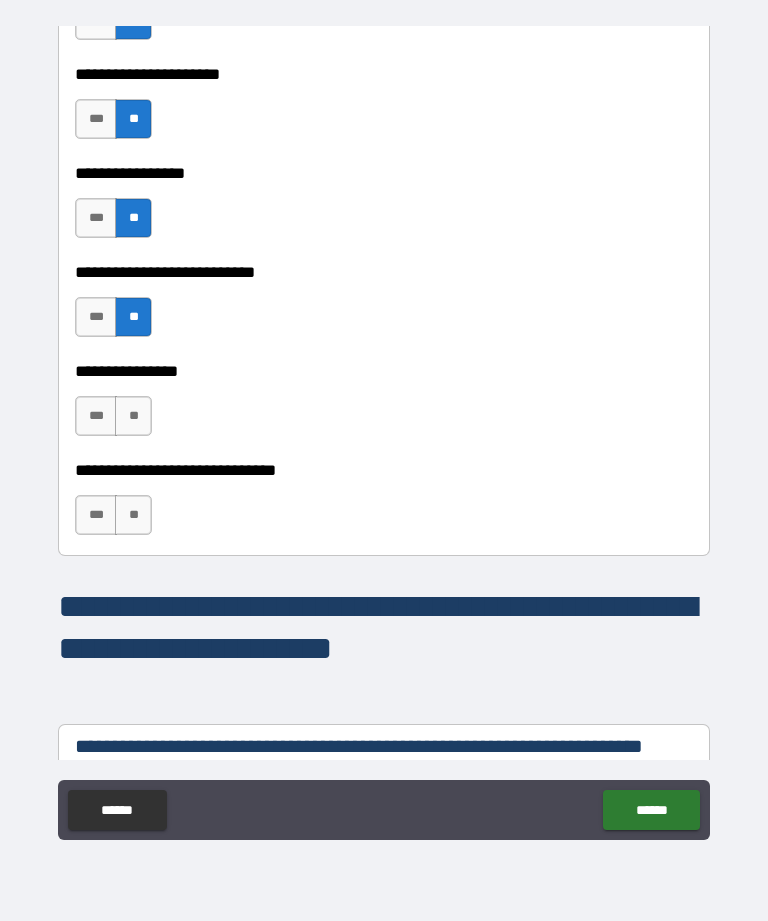 click on "**" at bounding box center (133, 416) 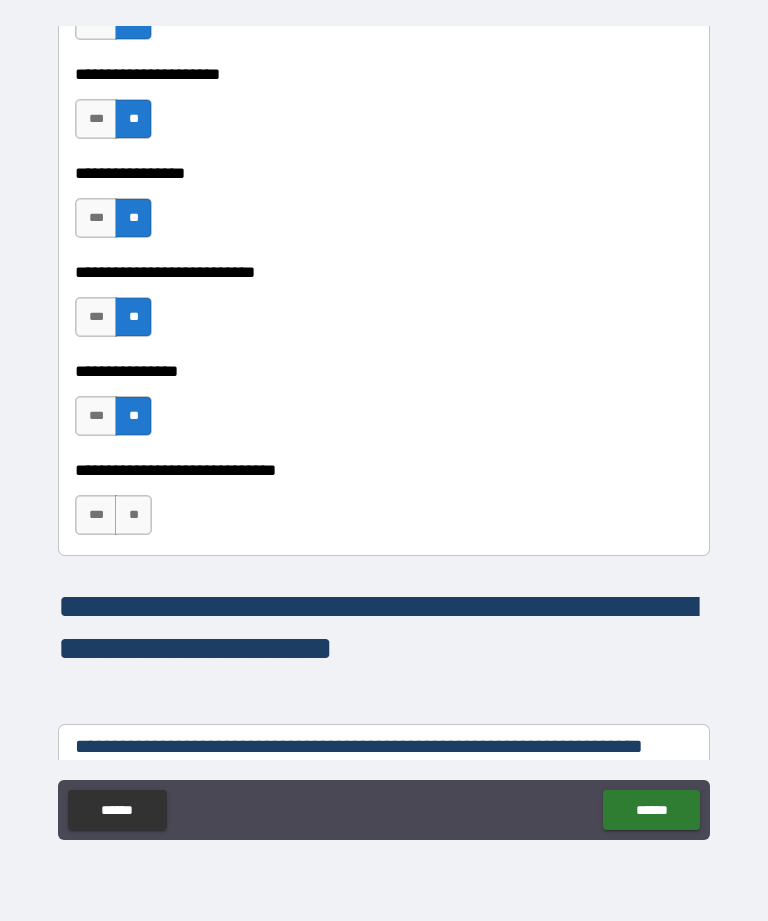 click on "**" at bounding box center (133, 515) 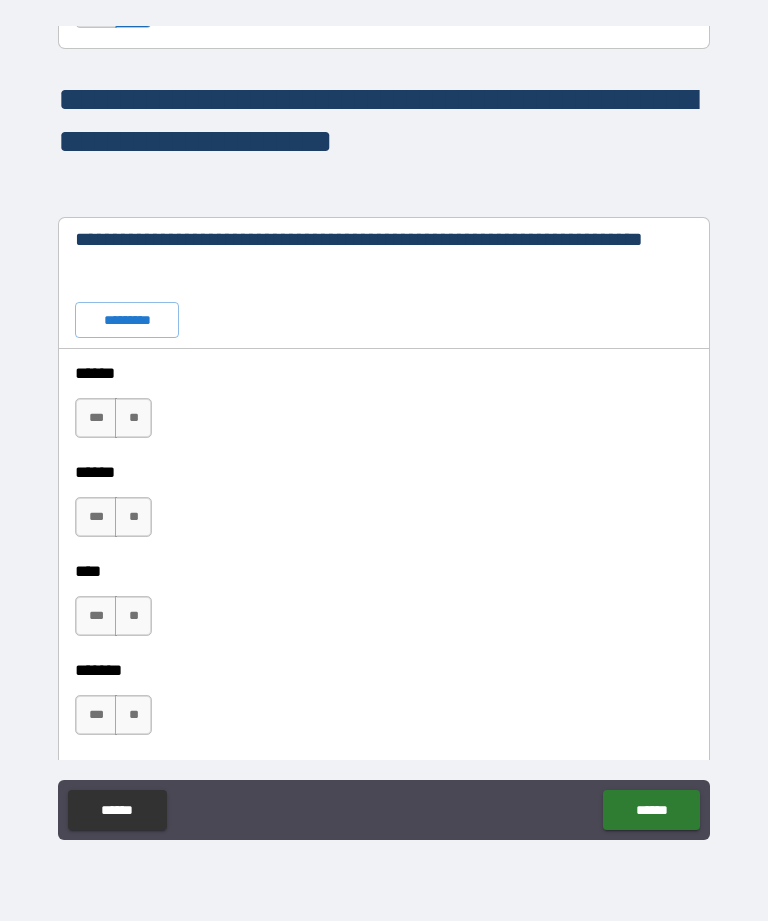 scroll, scrollTop: 8824, scrollLeft: 0, axis: vertical 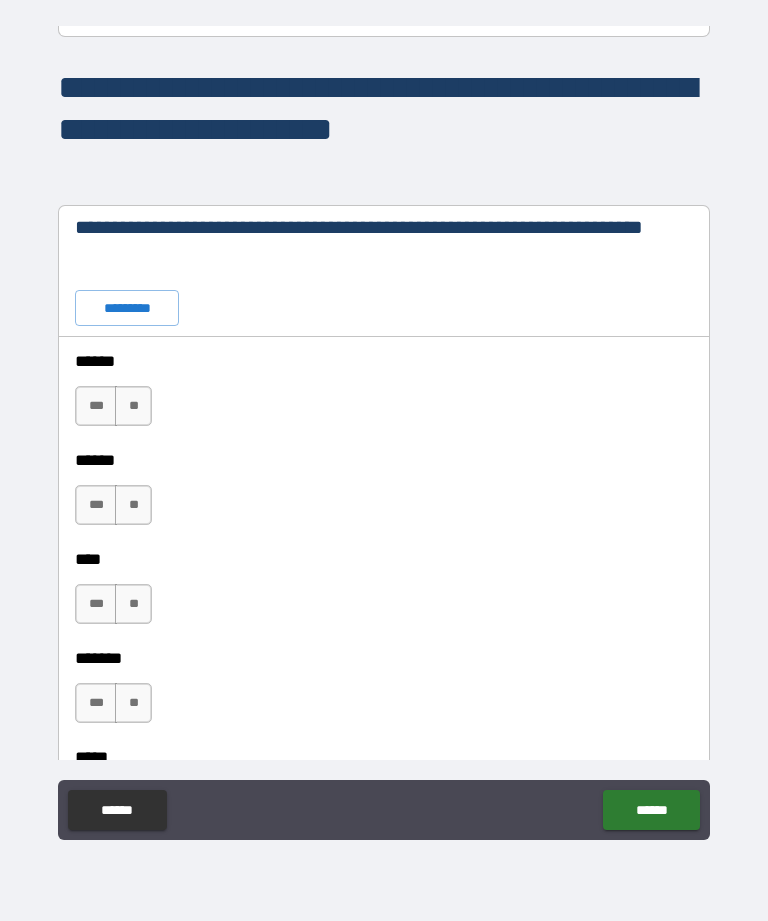 click on "**" at bounding box center (133, 406) 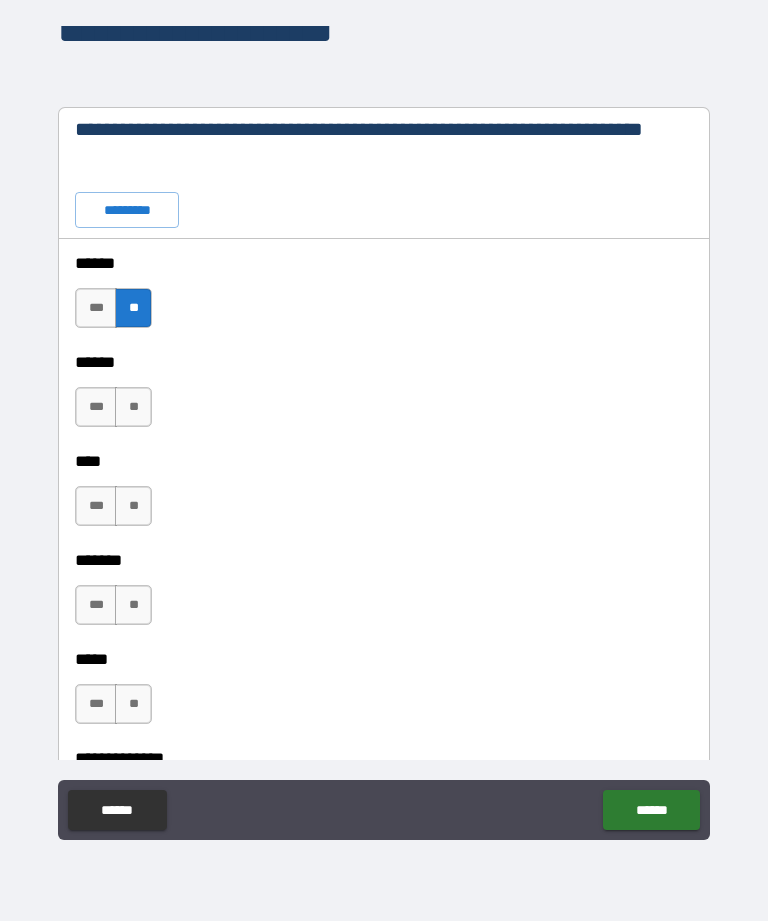 click on "**" at bounding box center (133, 407) 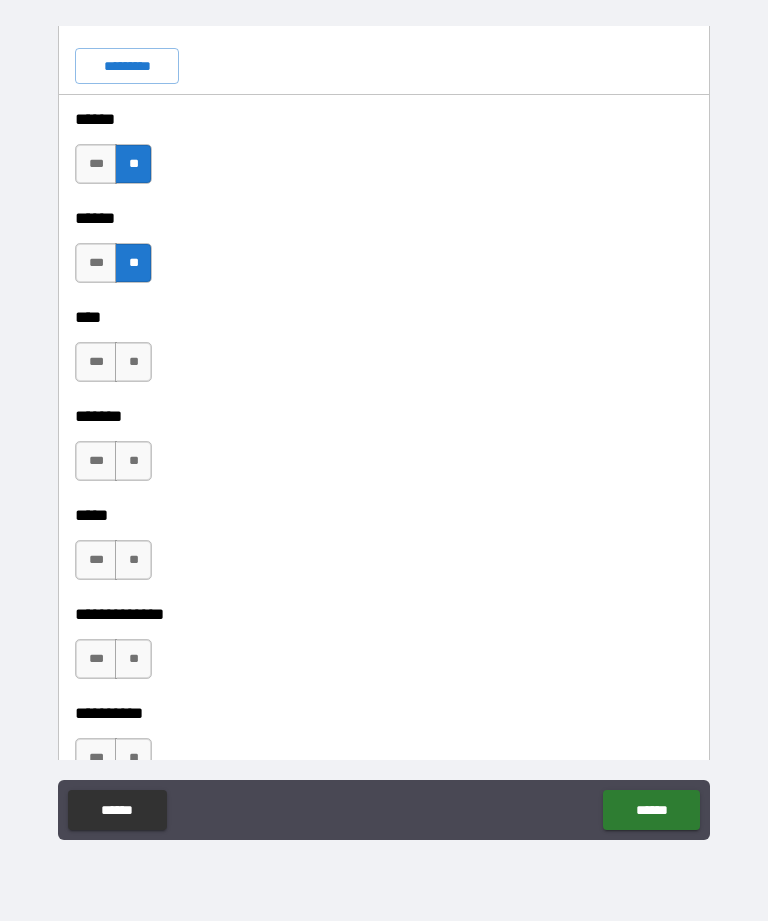 scroll, scrollTop: 9158, scrollLeft: 0, axis: vertical 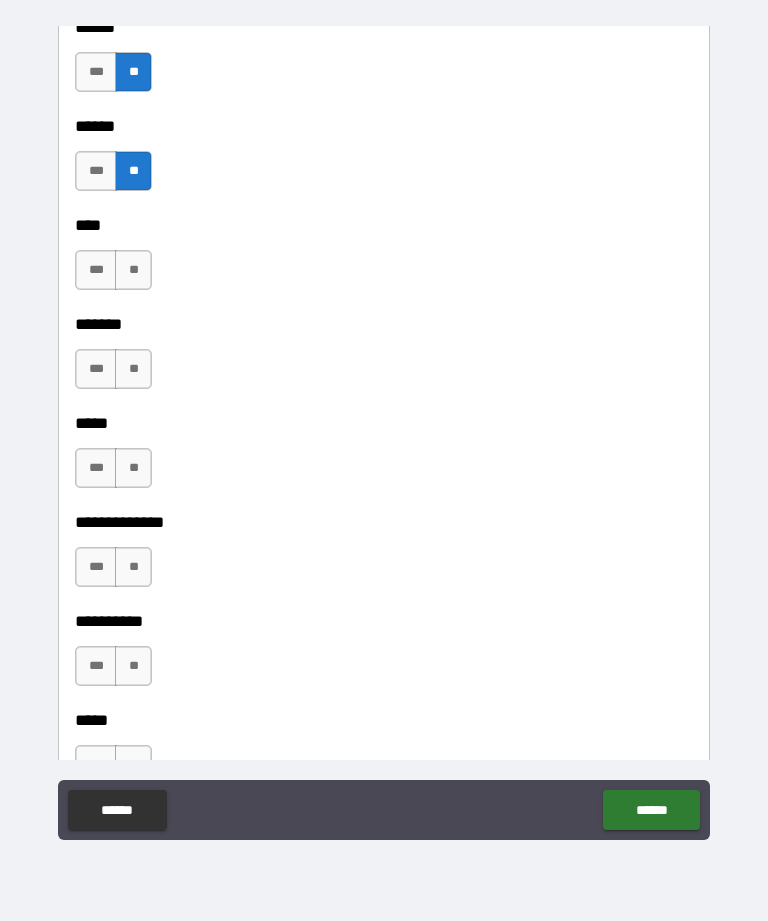 click on "**** *** ** ******* *** **" at bounding box center (384, 310) 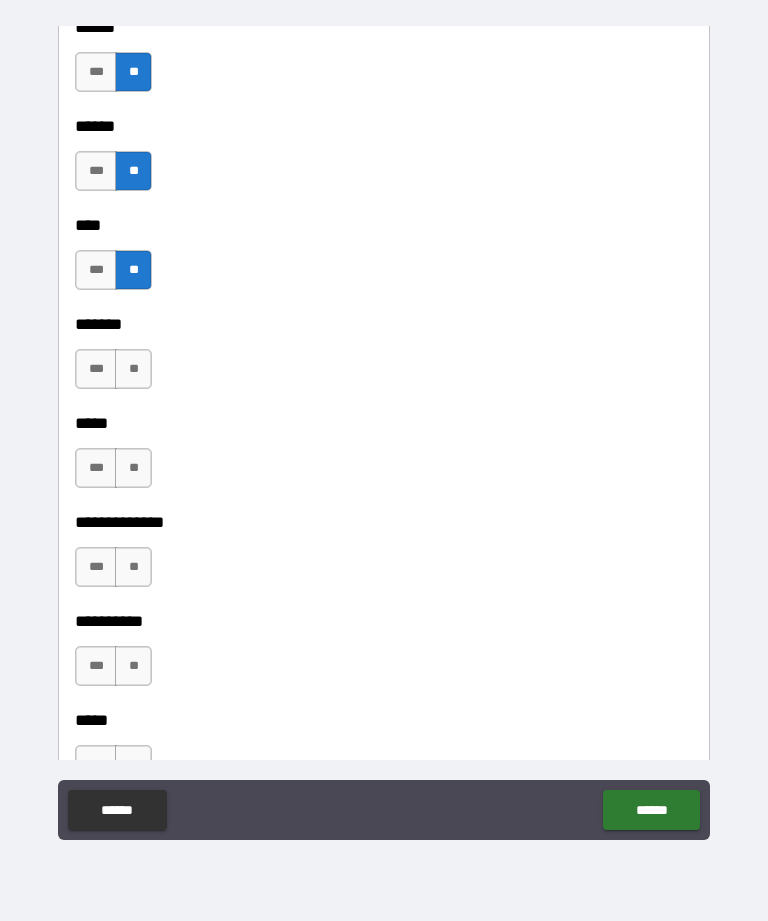 click on "**" at bounding box center (133, 369) 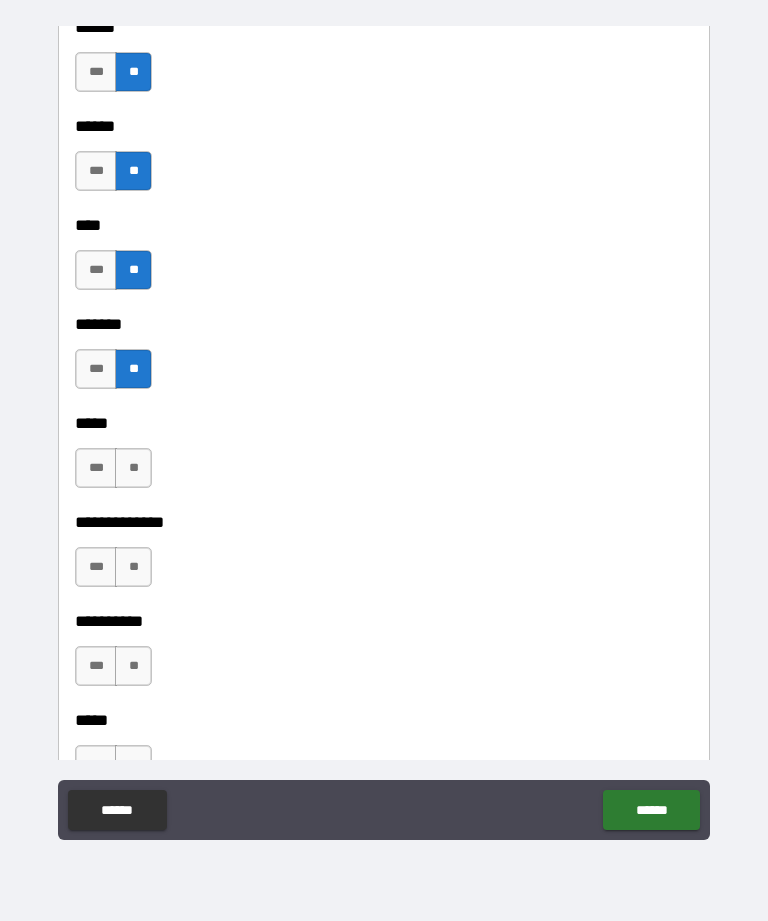 click on "**" at bounding box center [133, 468] 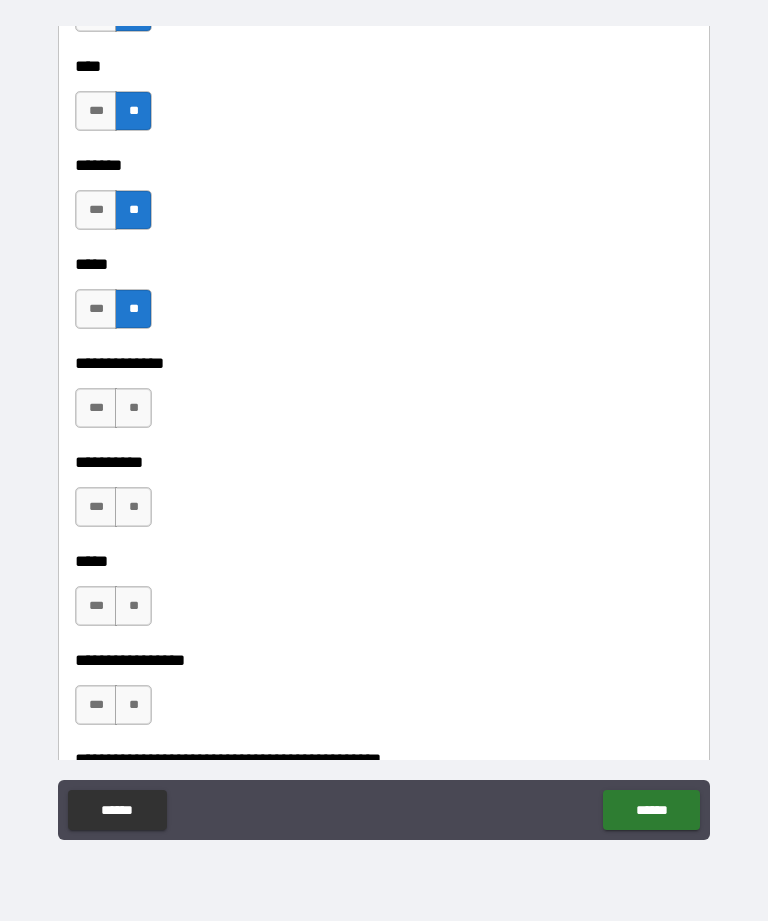 click on "**" at bounding box center [133, 408] 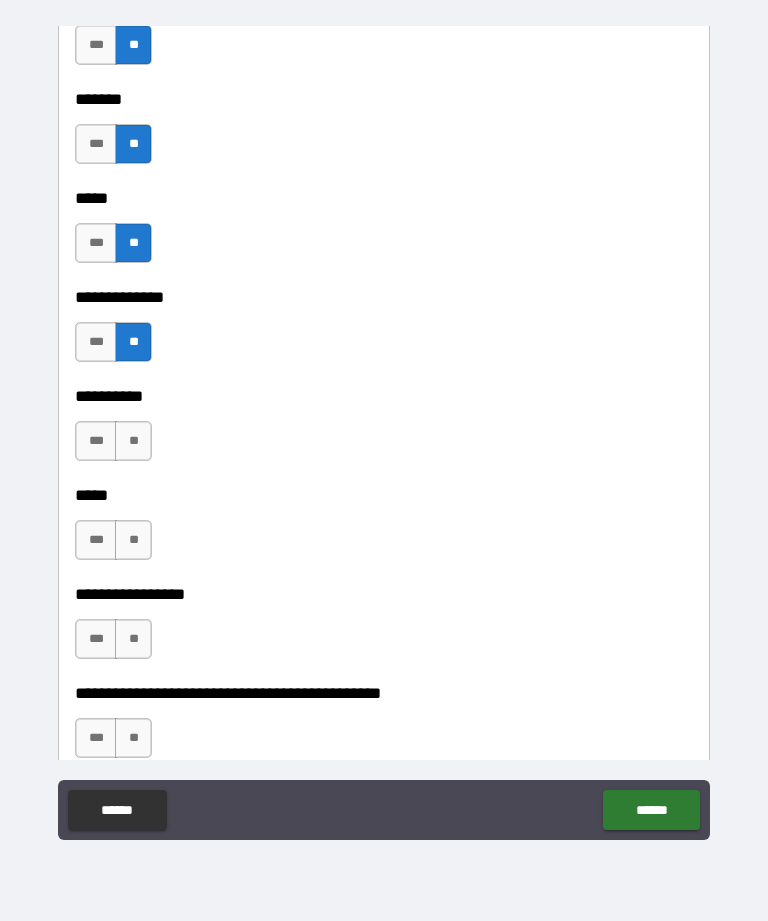 scroll, scrollTop: 9448, scrollLeft: 0, axis: vertical 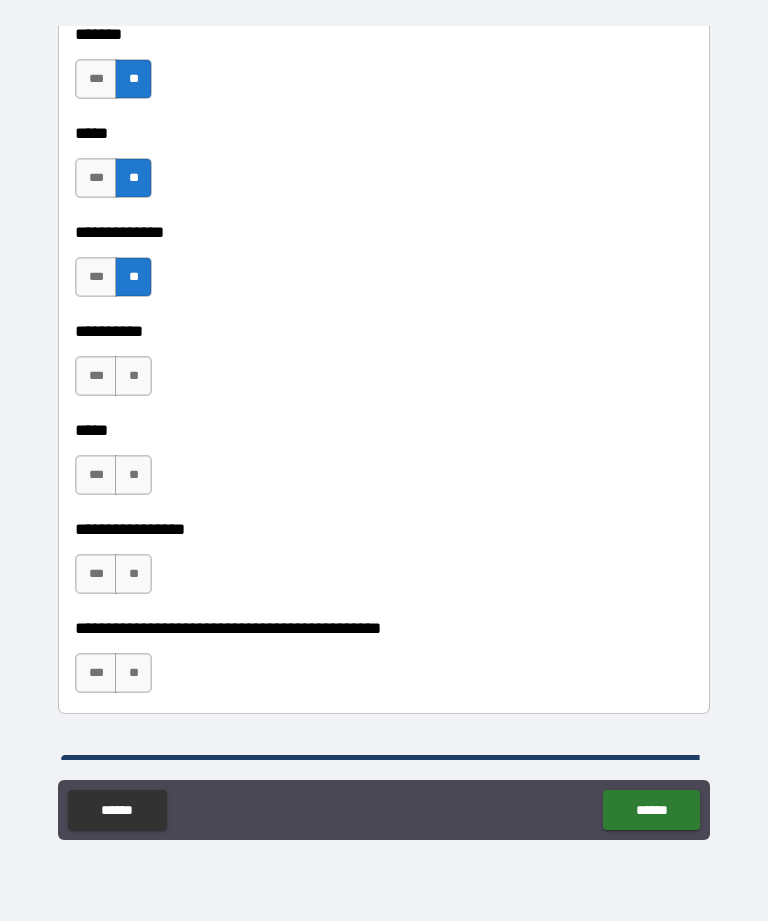 click on "**" at bounding box center (133, 376) 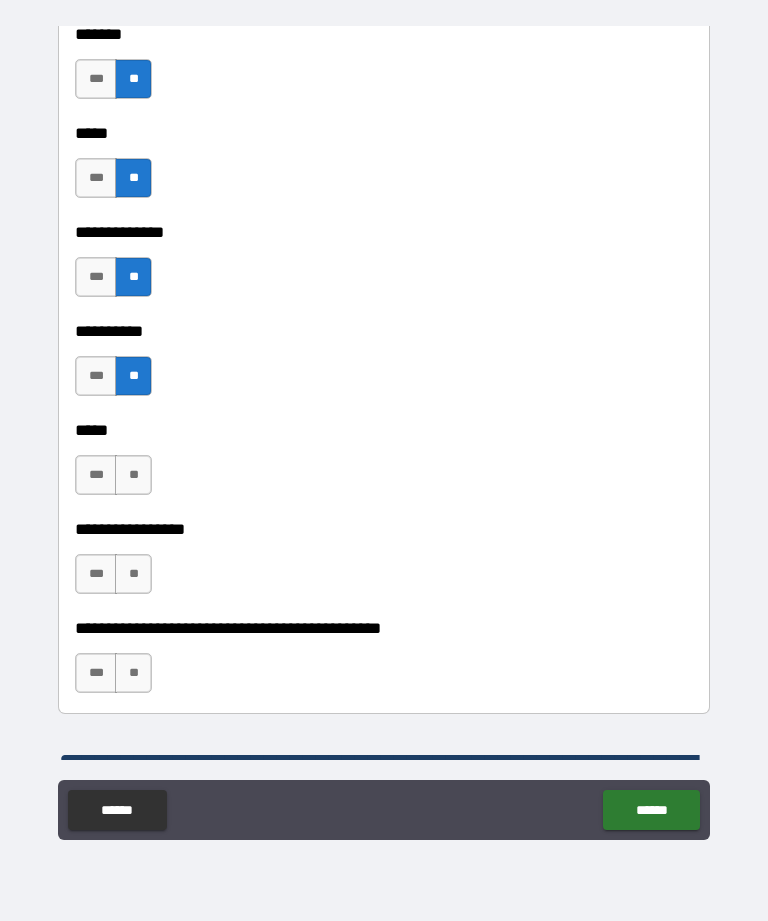 click on "**" at bounding box center (133, 475) 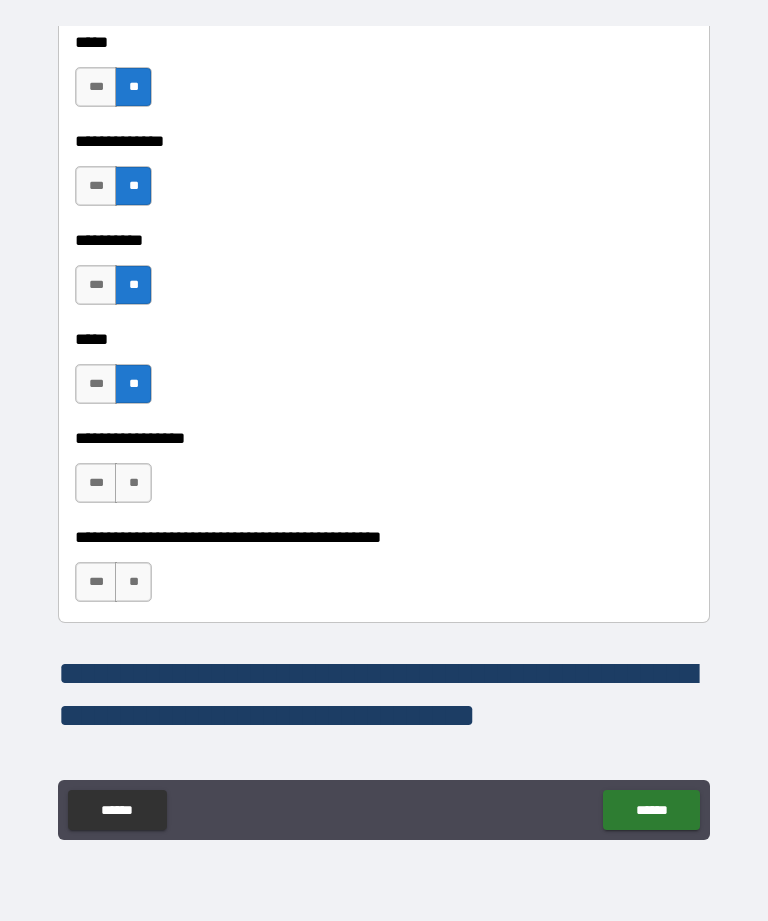 click on "**" at bounding box center (133, 483) 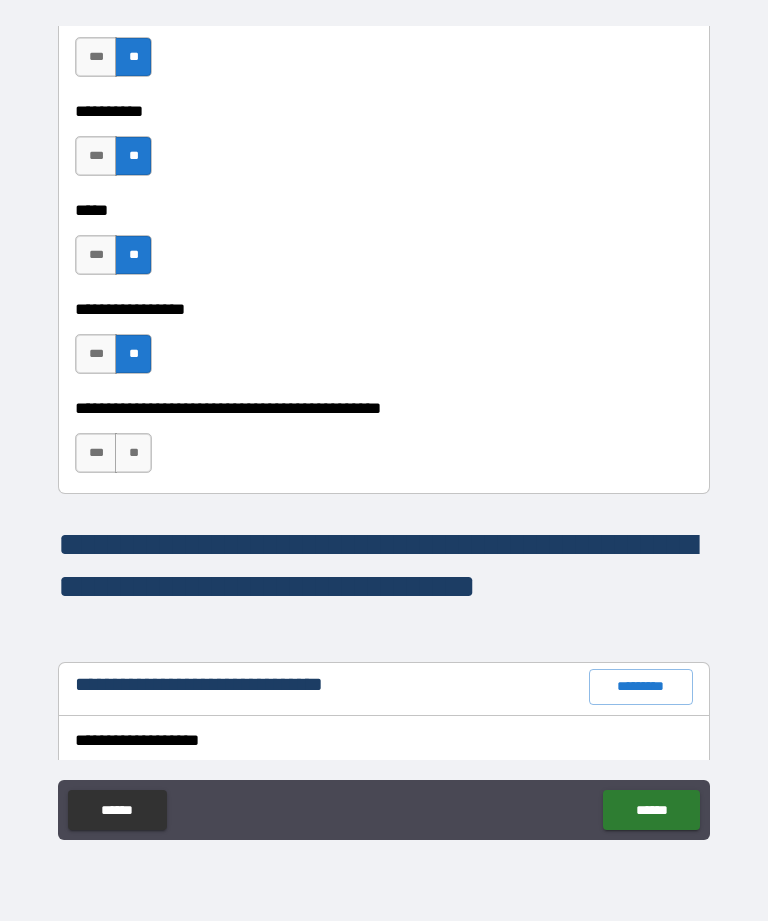 click on "**" at bounding box center [133, 453] 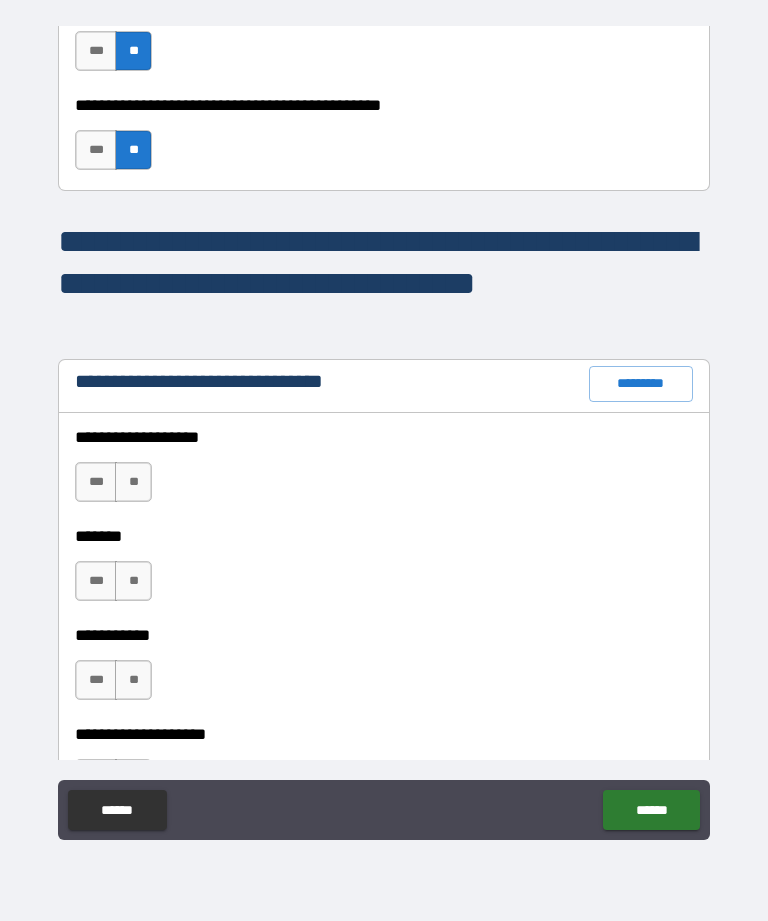 click on "**" at bounding box center (133, 482) 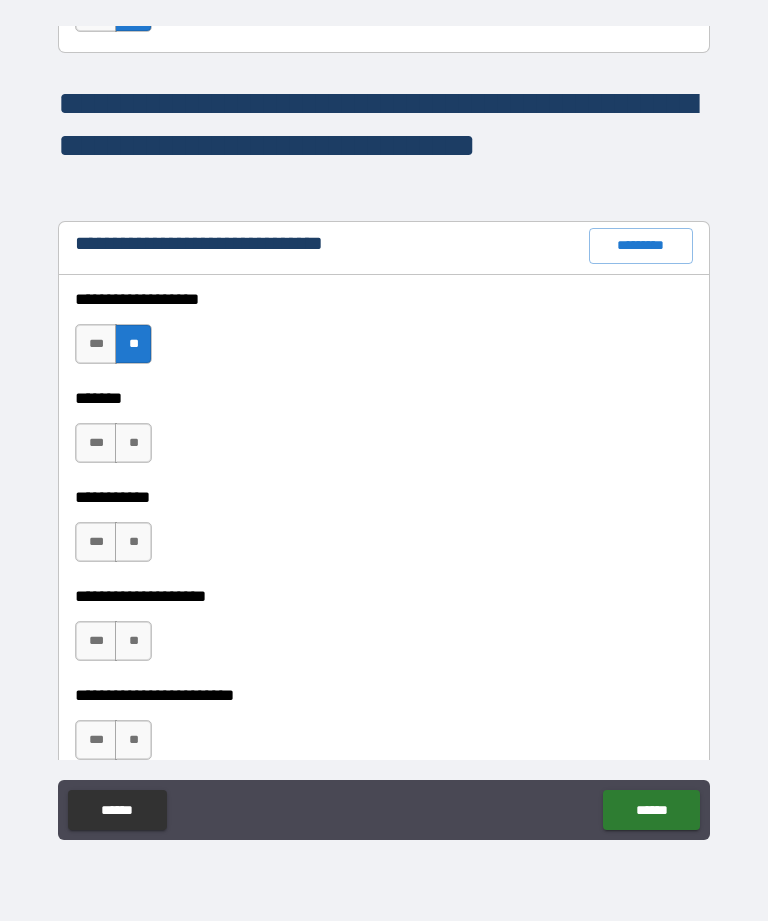scroll, scrollTop: 10199, scrollLeft: 0, axis: vertical 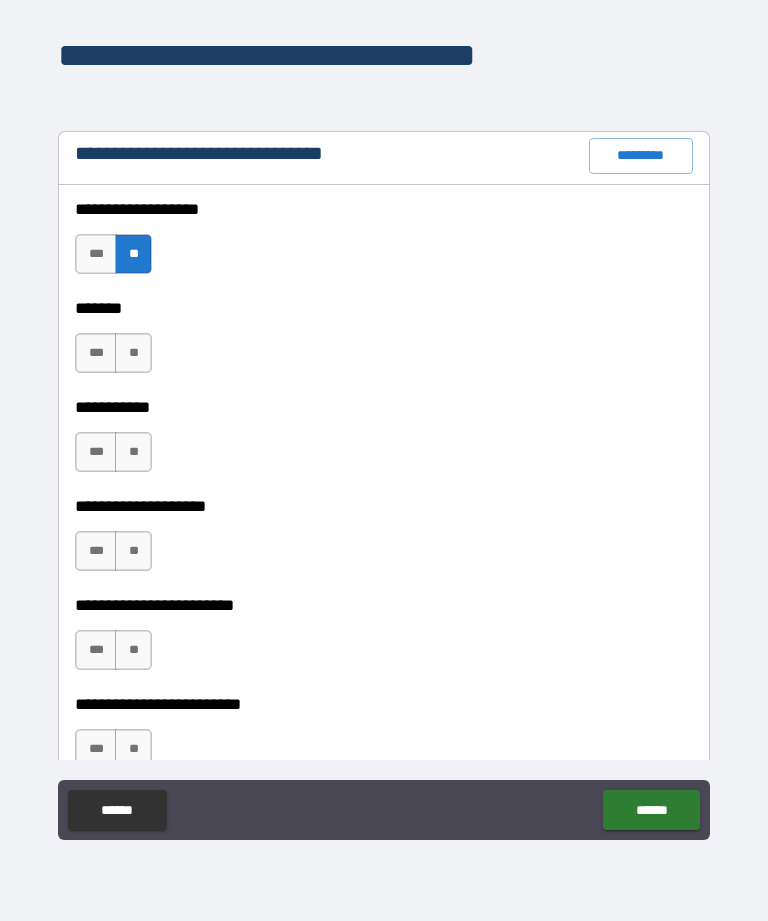click on "**" at bounding box center (133, 353) 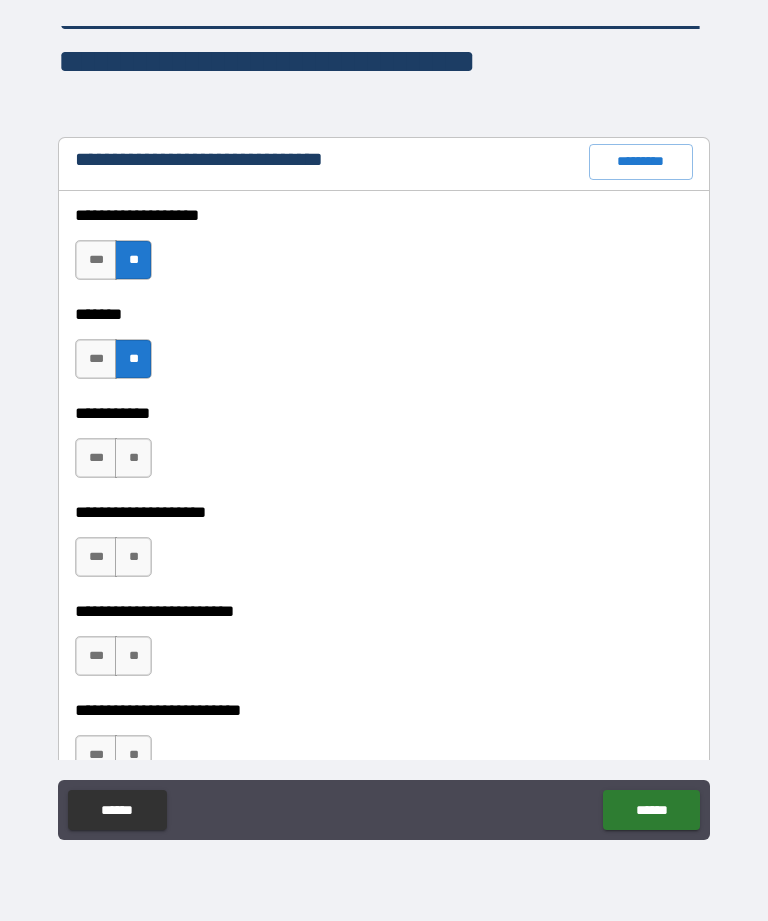 scroll, scrollTop: 10196, scrollLeft: 0, axis: vertical 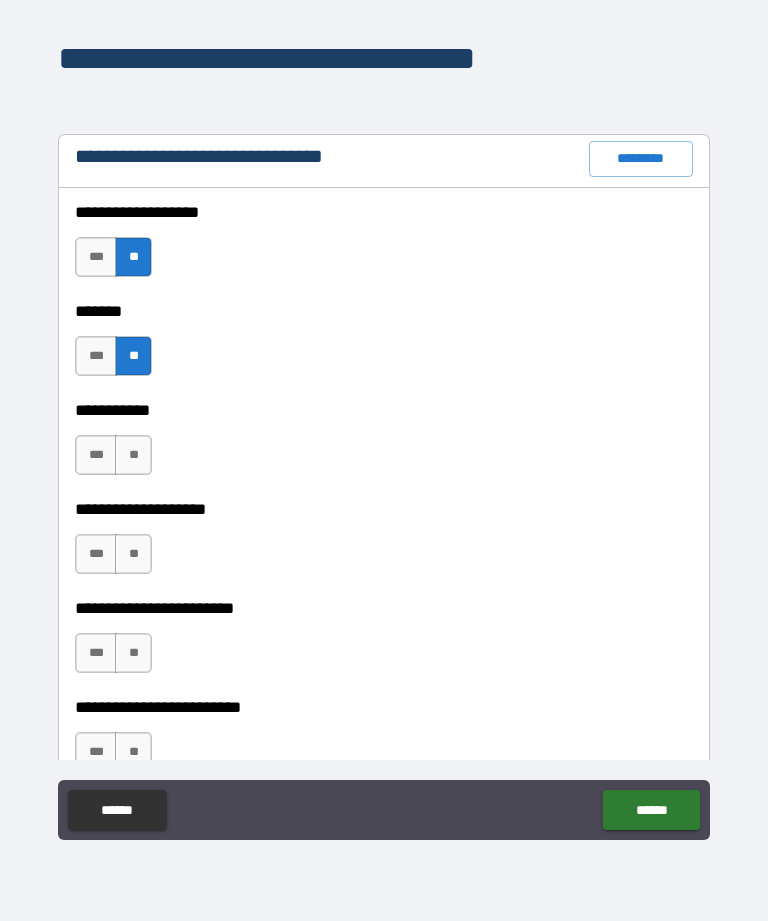 click on "***" at bounding box center (96, 356) 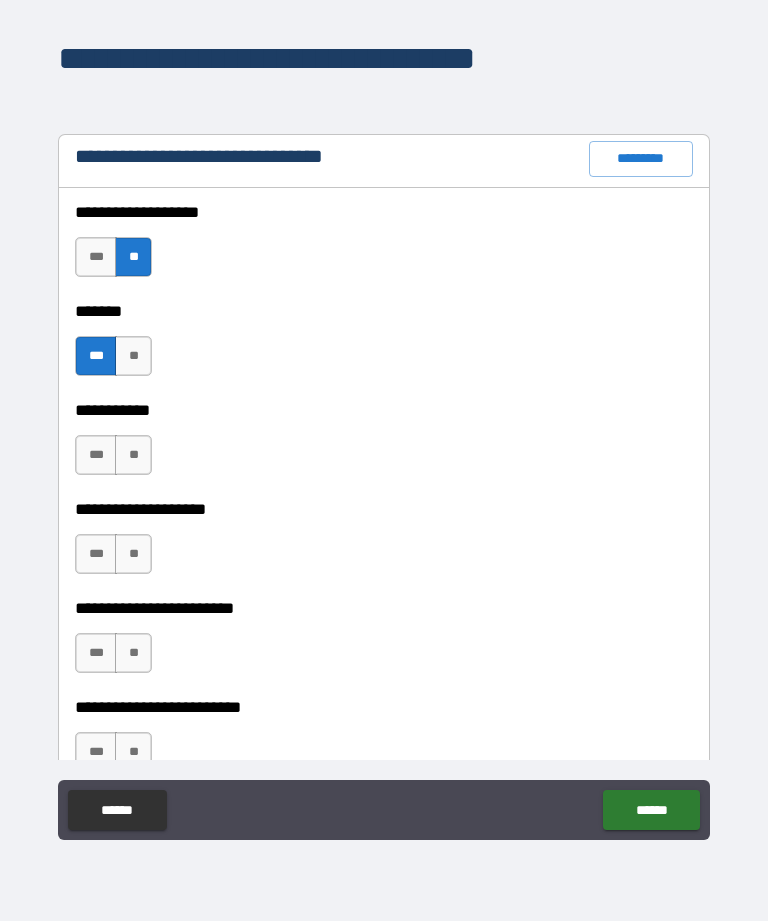 click on "***" at bounding box center (96, 257) 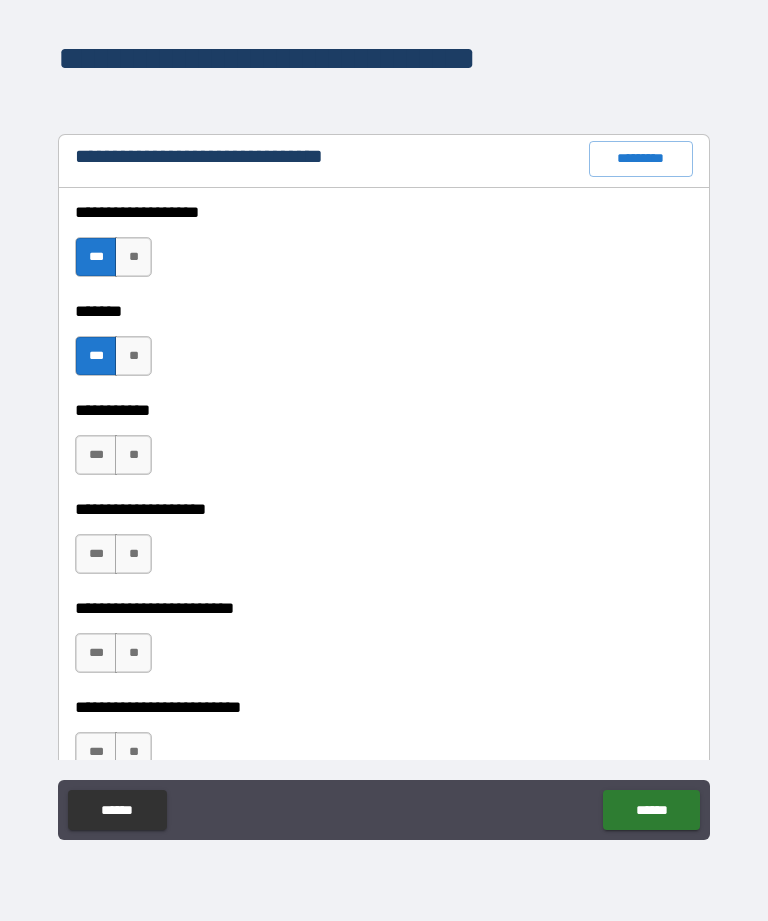 click on "***" at bounding box center (96, 257) 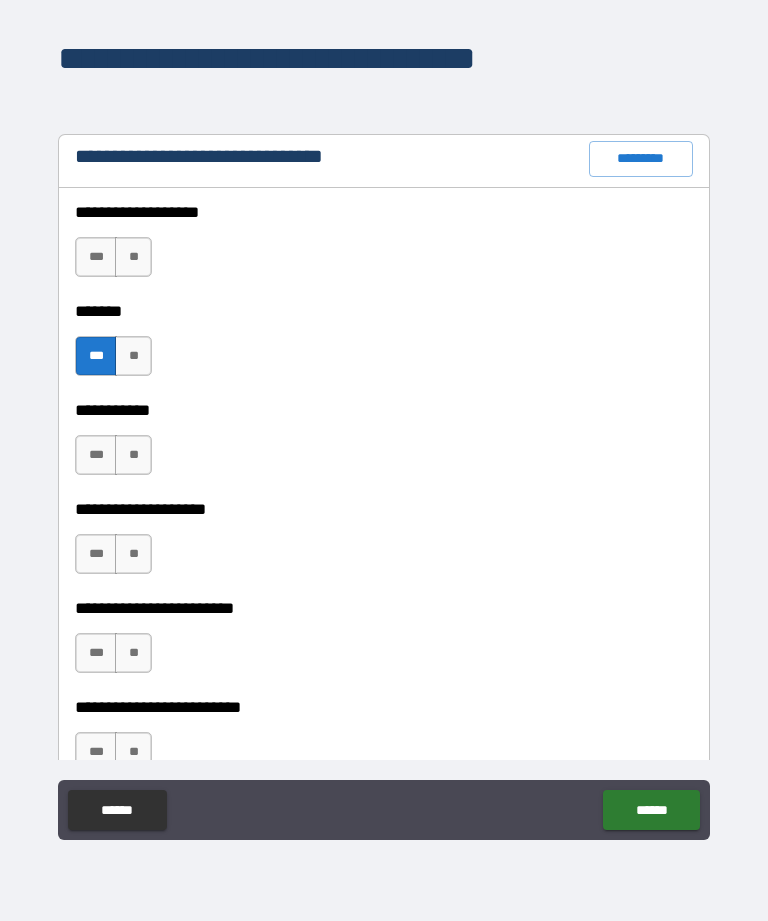 click on "***" at bounding box center (96, 257) 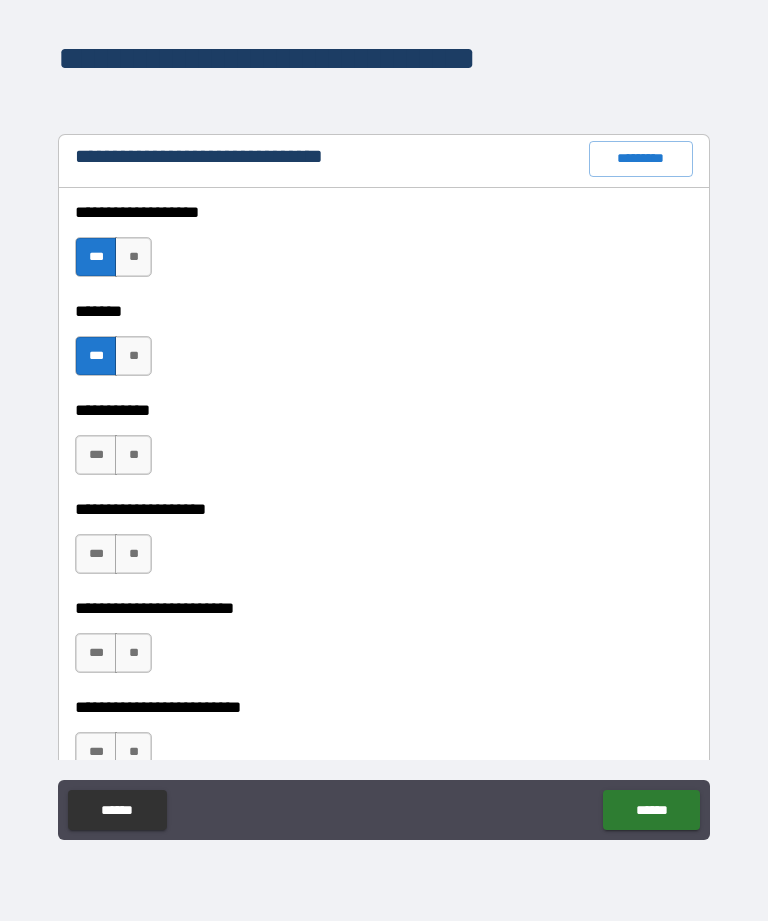 click on "**" at bounding box center [133, 455] 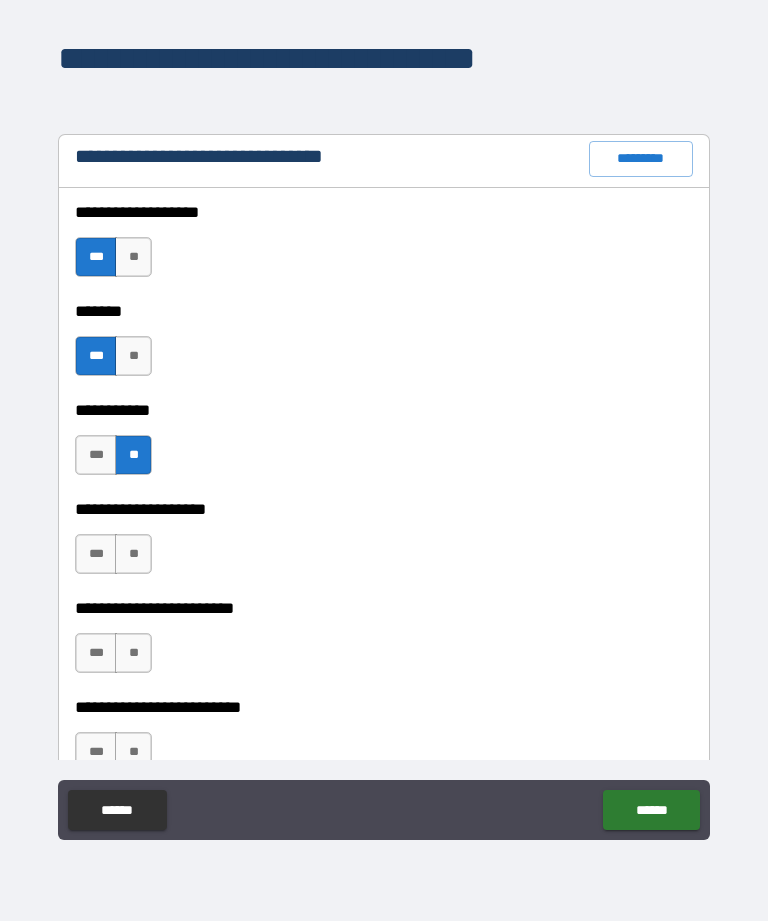click on "**" at bounding box center [133, 257] 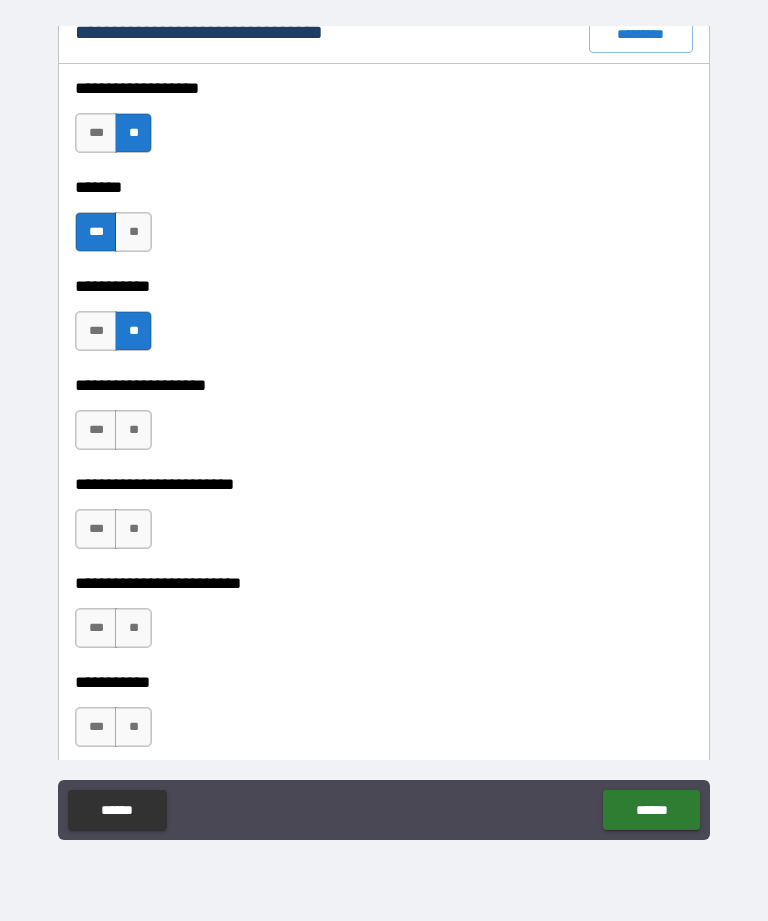 click on "**" at bounding box center [133, 430] 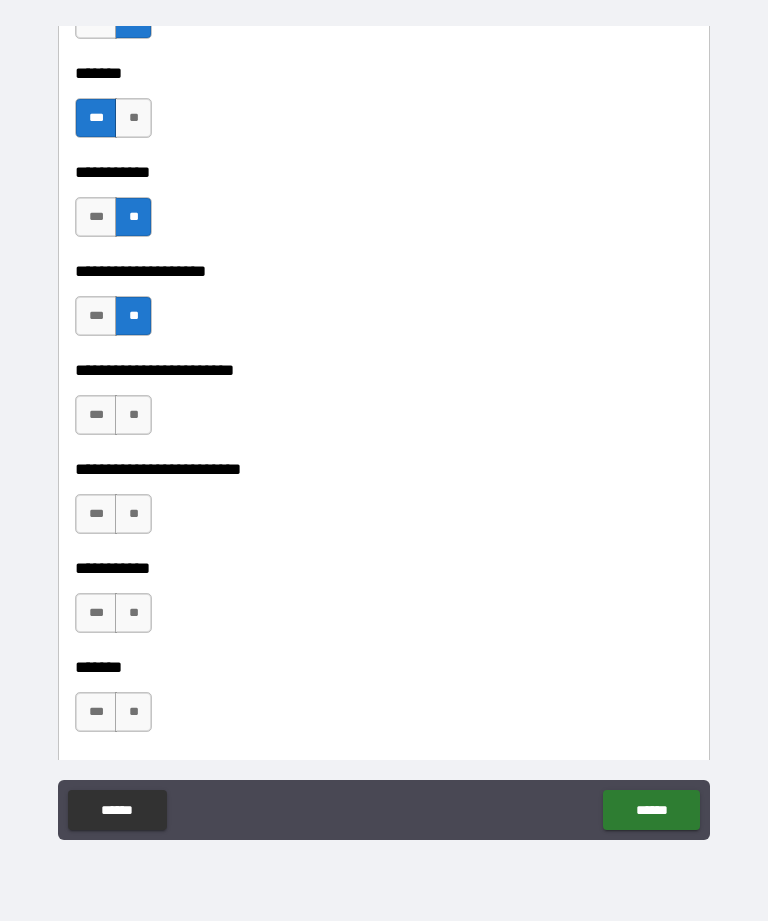 scroll, scrollTop: 10554, scrollLeft: 0, axis: vertical 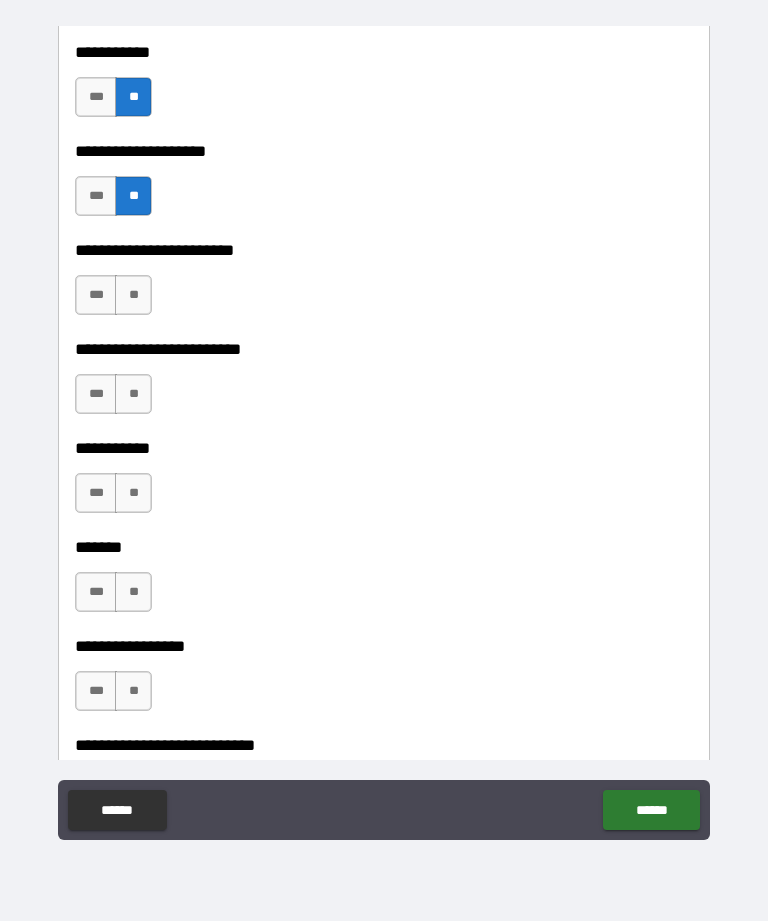 click on "**" at bounding box center [133, 295] 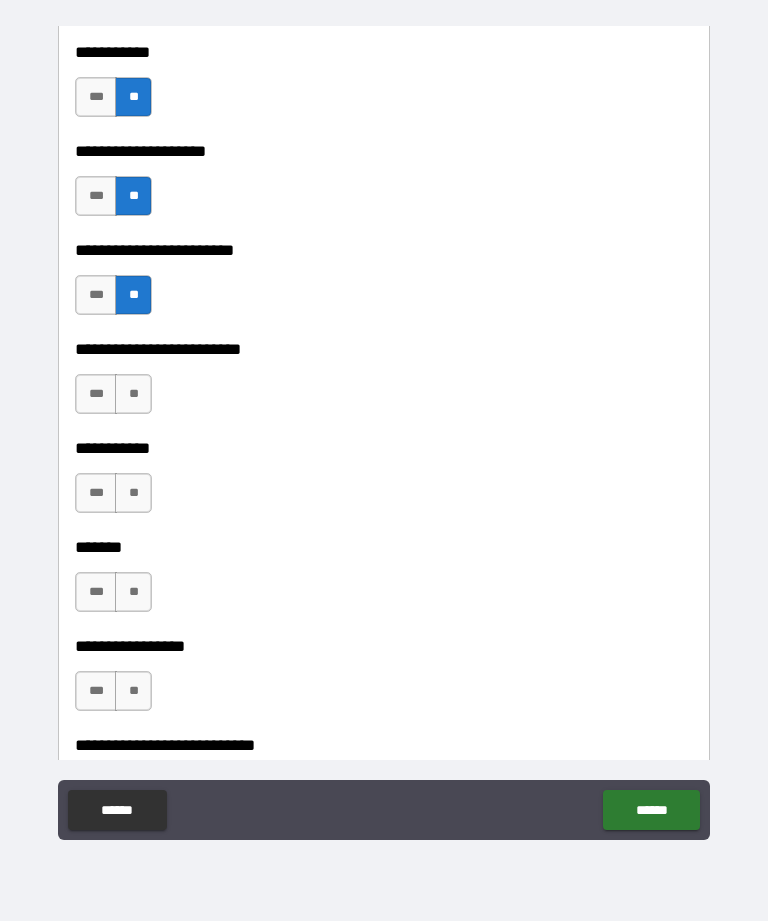 click on "**********" at bounding box center (384, 335) 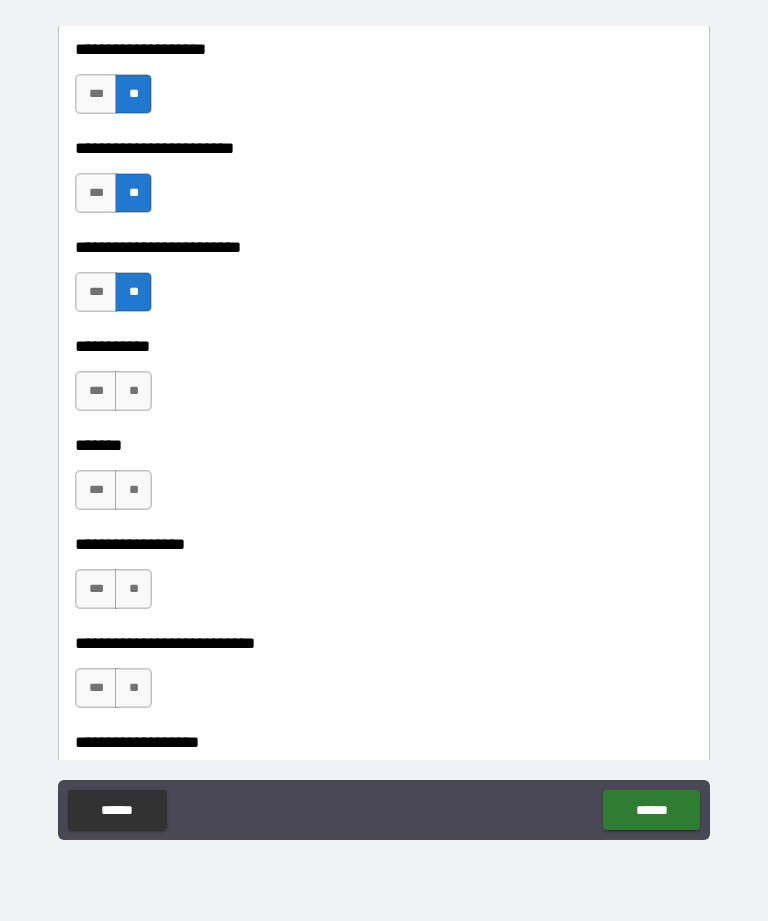 scroll, scrollTop: 10656, scrollLeft: 0, axis: vertical 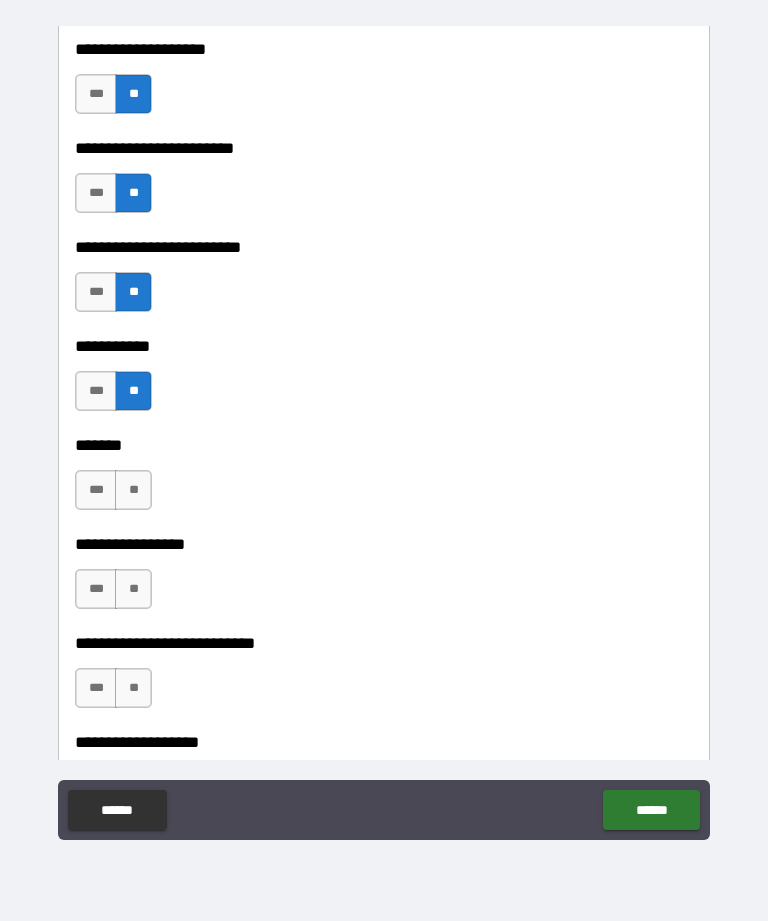 click on "**" at bounding box center [133, 490] 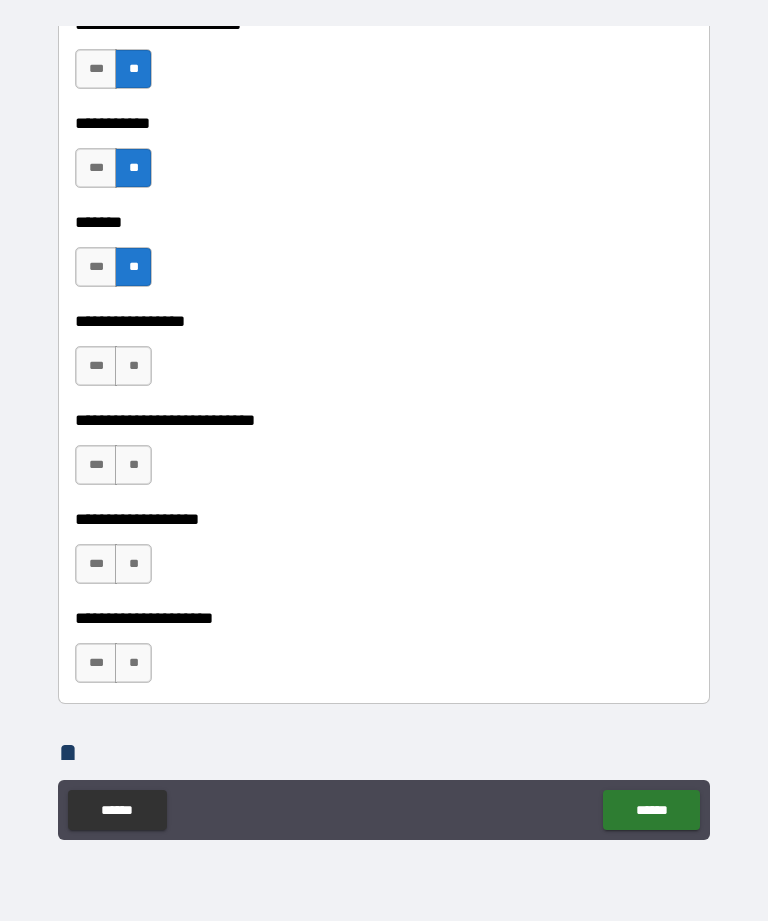 scroll, scrollTop: 10880, scrollLeft: 0, axis: vertical 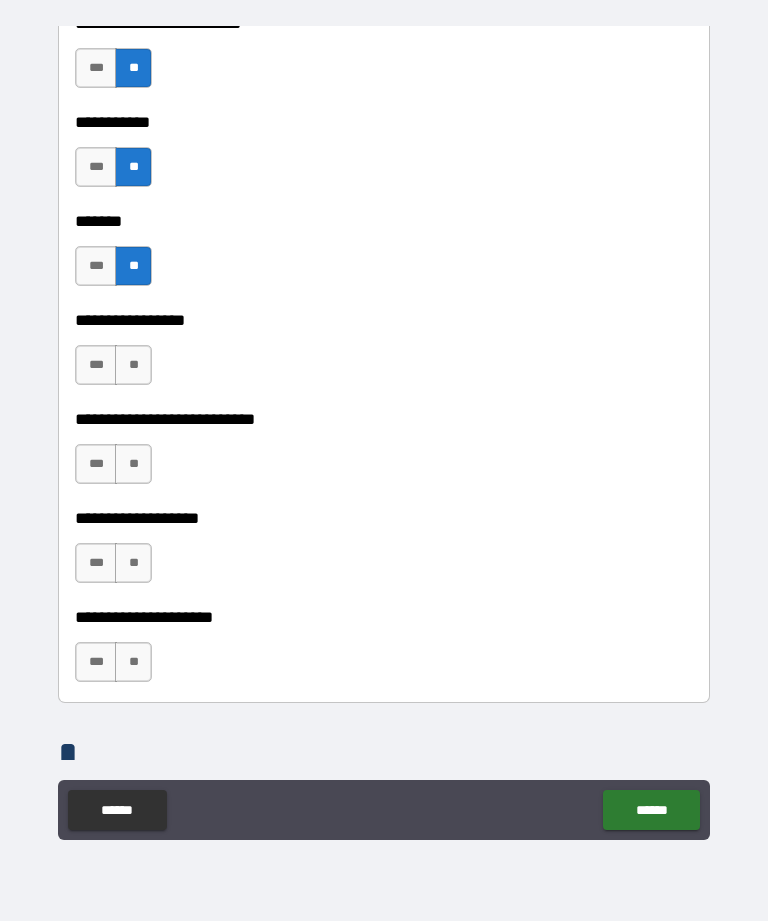 click on "**" at bounding box center (133, 365) 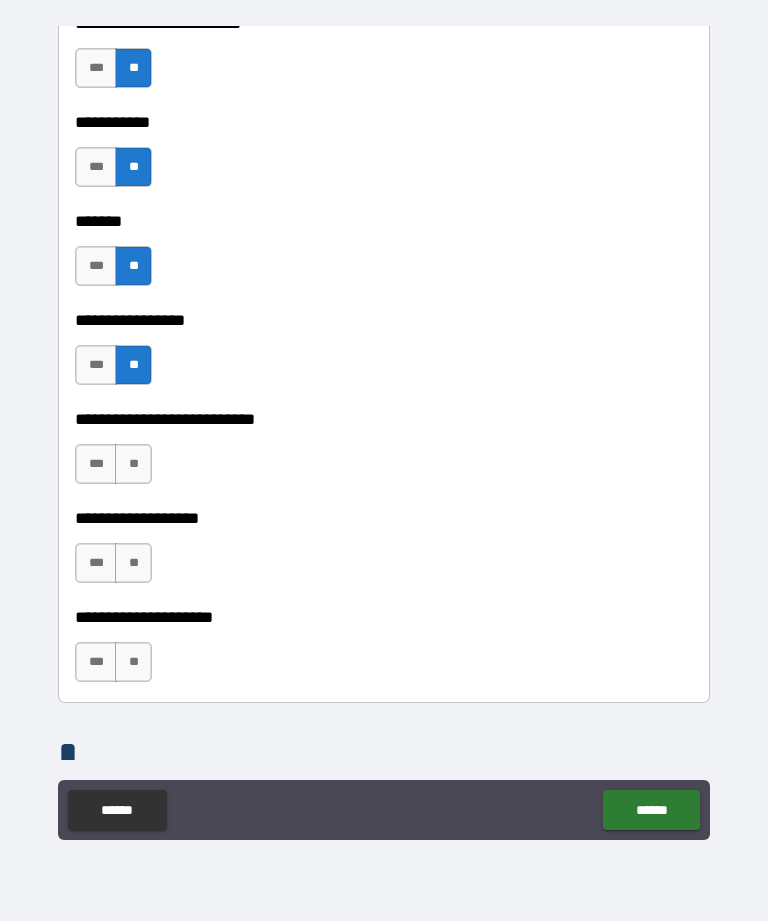click on "**" at bounding box center [133, 464] 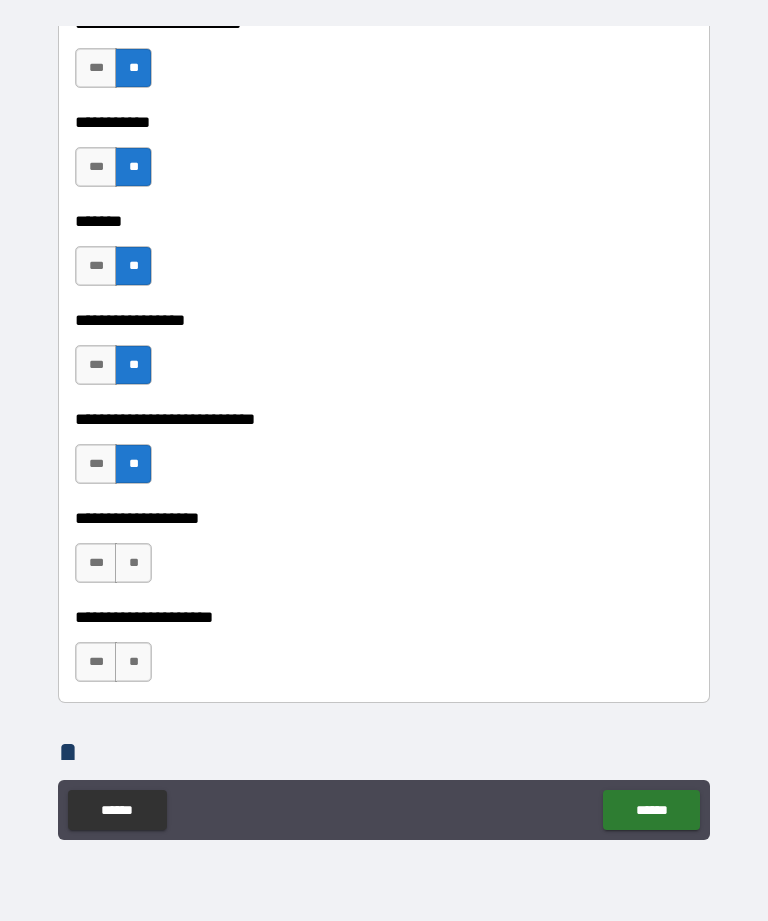 click on "**" at bounding box center (133, 563) 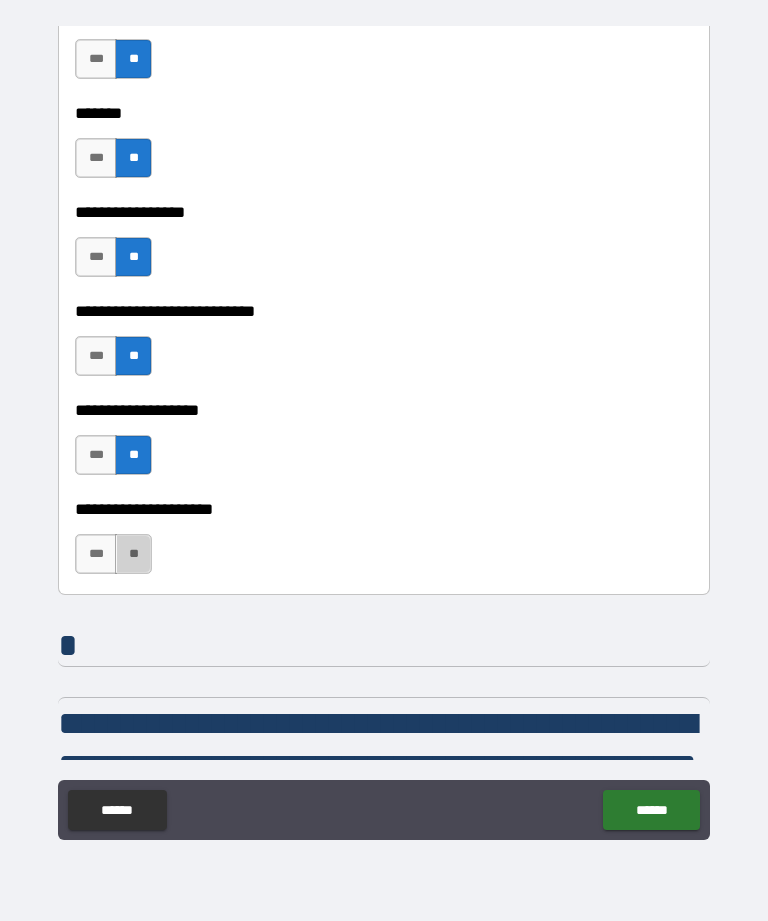 click on "**" at bounding box center (133, 554) 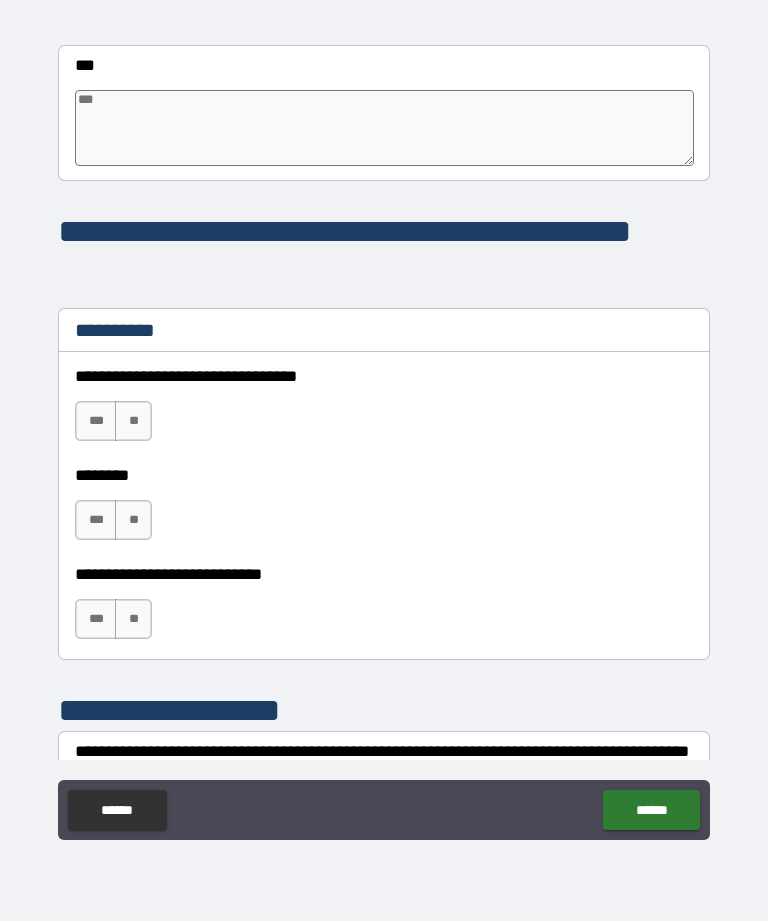 scroll, scrollTop: 11871, scrollLeft: 0, axis: vertical 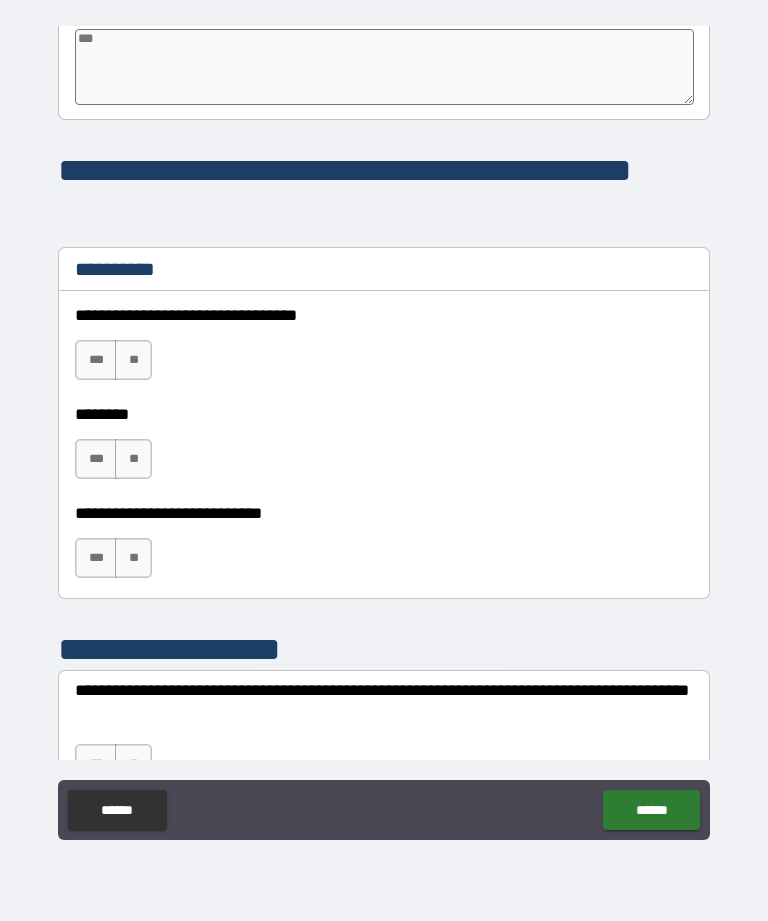 click on "**" at bounding box center [133, 360] 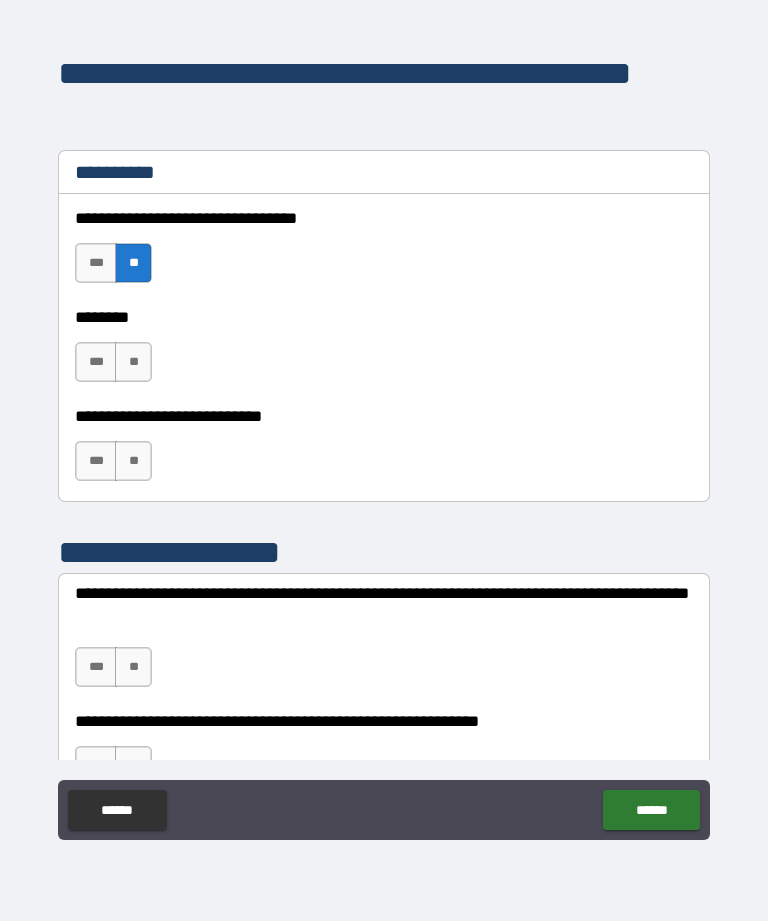 click on "***" at bounding box center (96, 362) 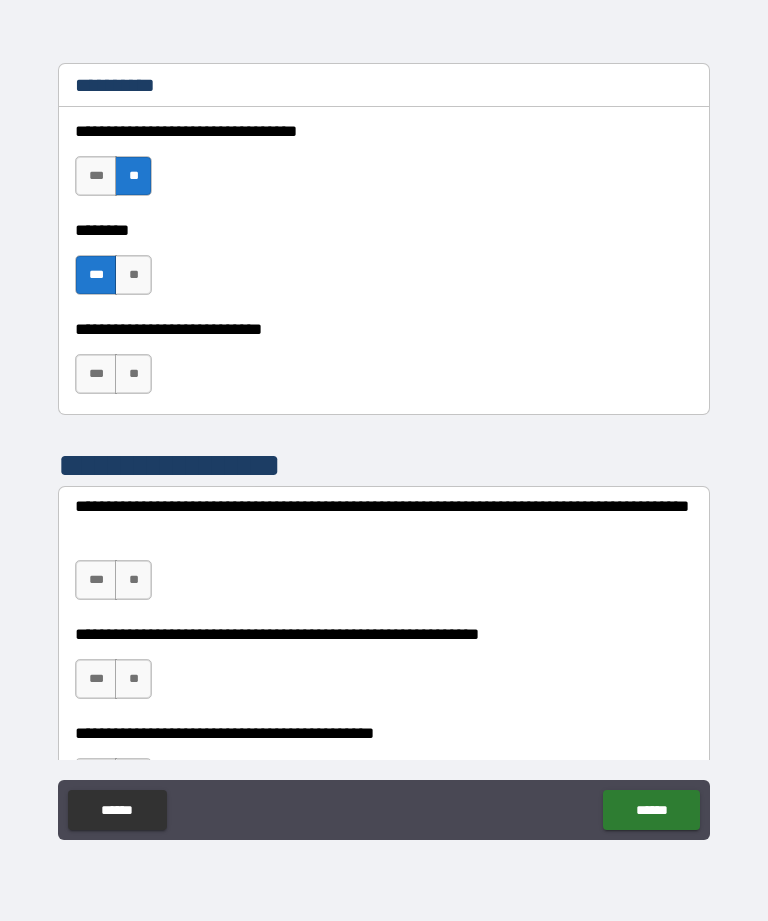 click on "**" at bounding box center (133, 374) 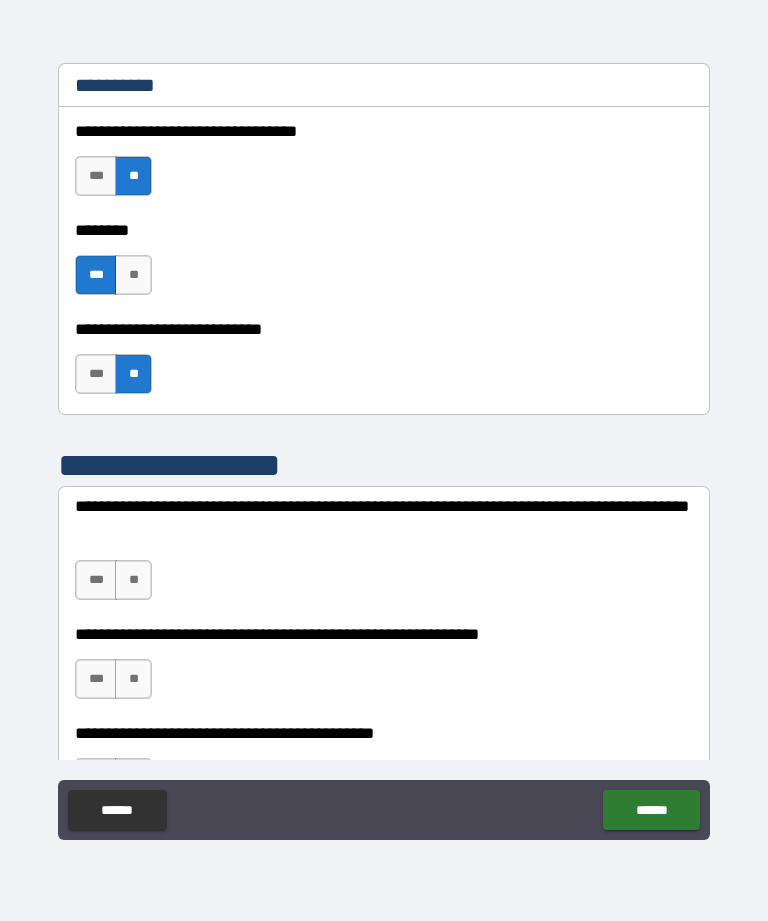 scroll, scrollTop: 12258, scrollLeft: 0, axis: vertical 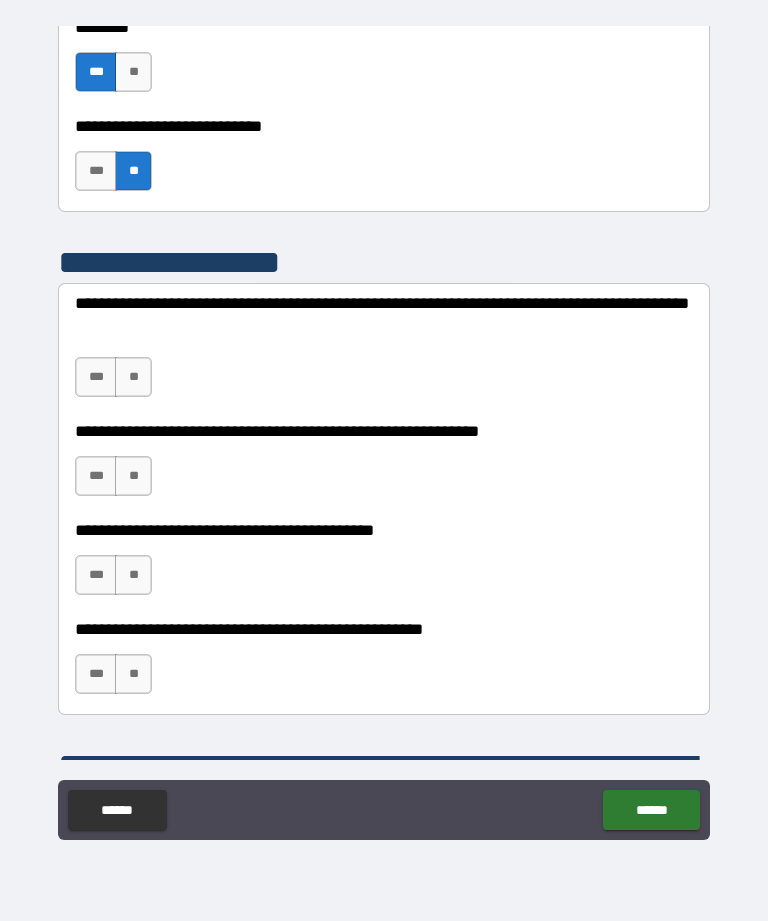 click on "**" at bounding box center (133, 377) 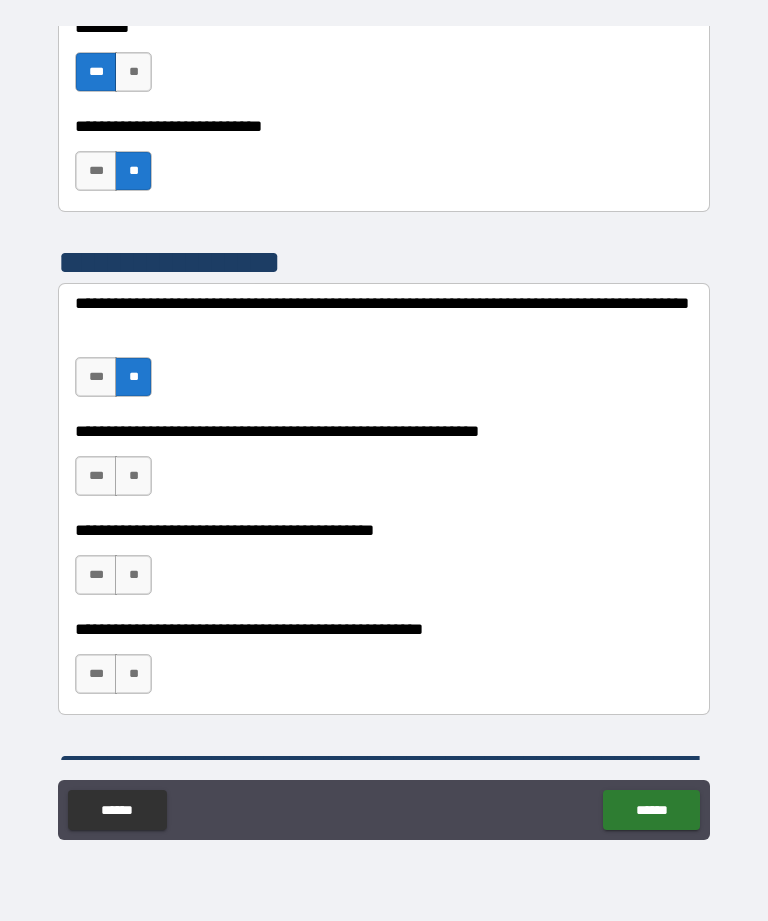click on "**" at bounding box center [133, 476] 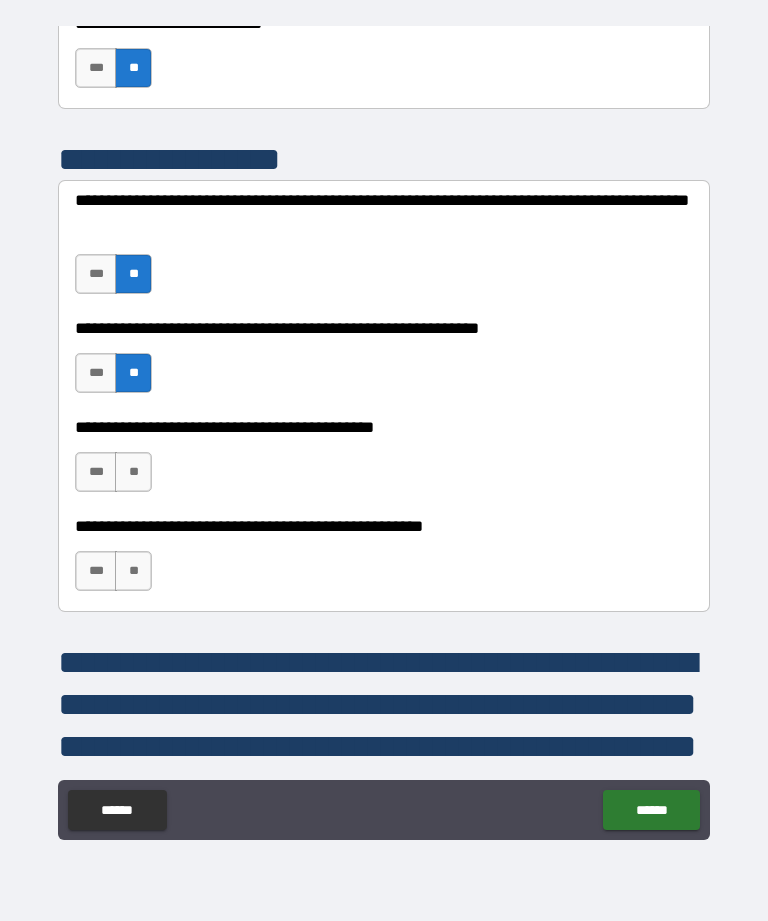 click on "**" at bounding box center [133, 472] 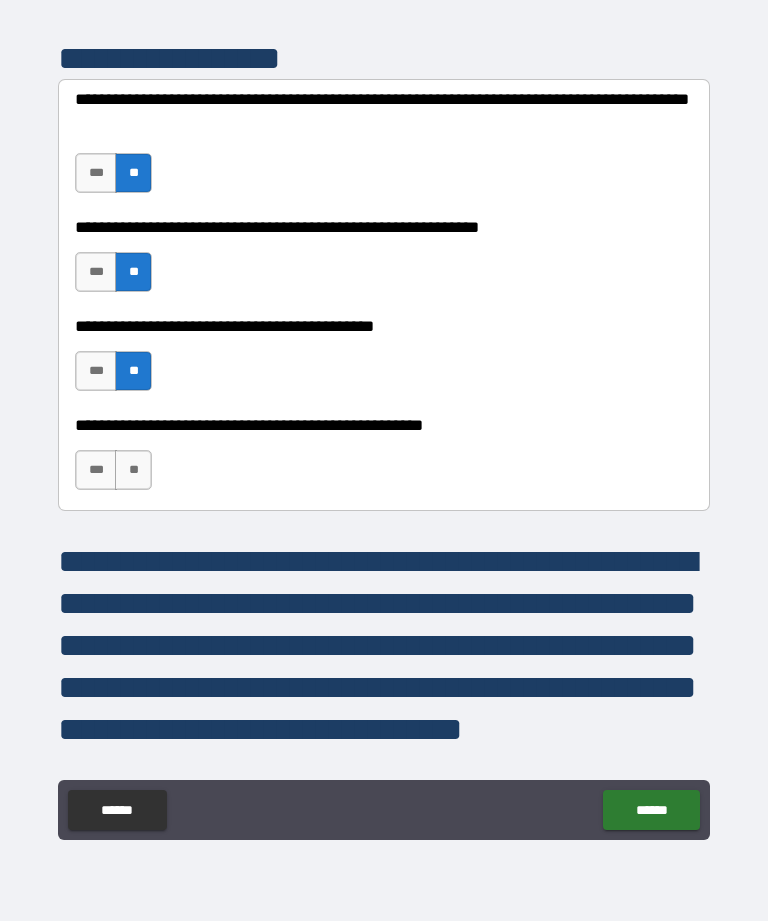 click on "**" at bounding box center (133, 470) 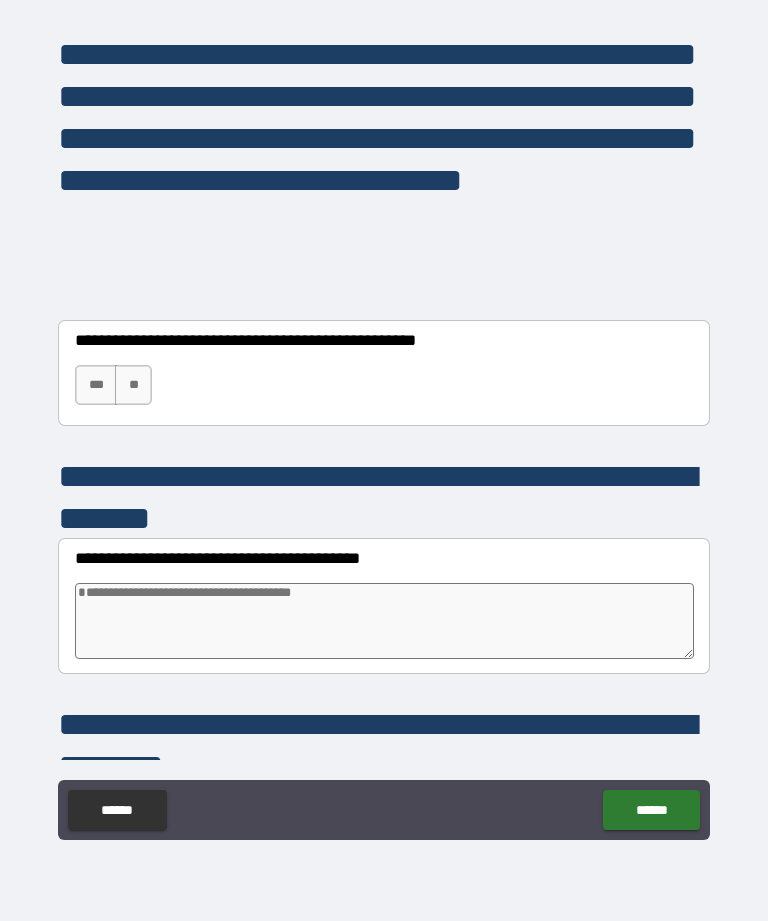 scroll, scrollTop: 13018, scrollLeft: 0, axis: vertical 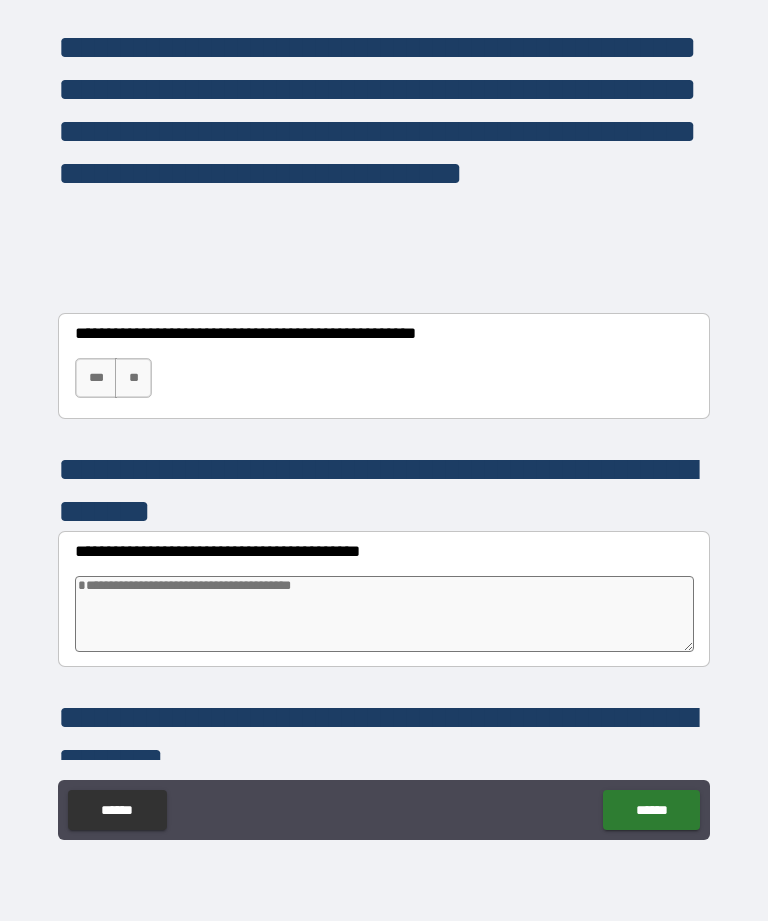 click on "**" at bounding box center (133, 378) 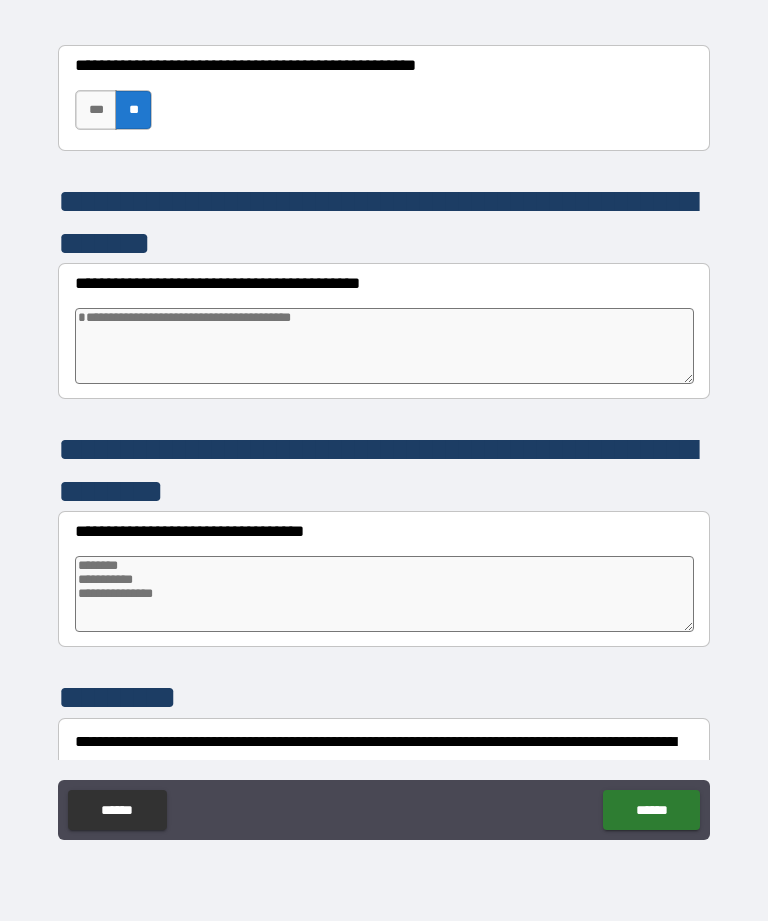 scroll, scrollTop: 13285, scrollLeft: 0, axis: vertical 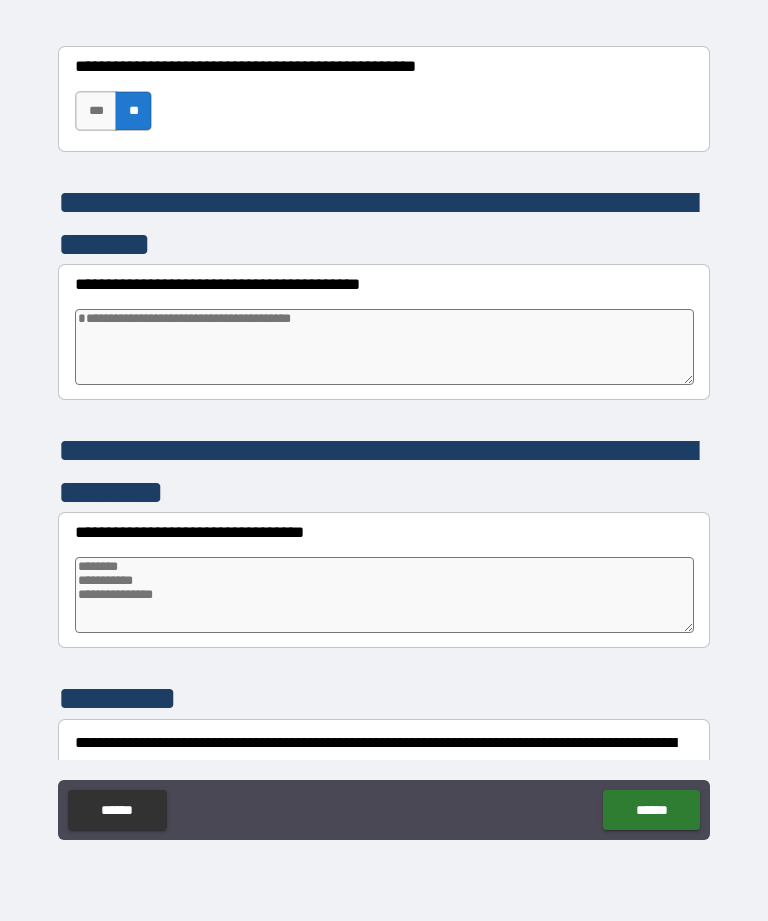 click at bounding box center [384, 347] 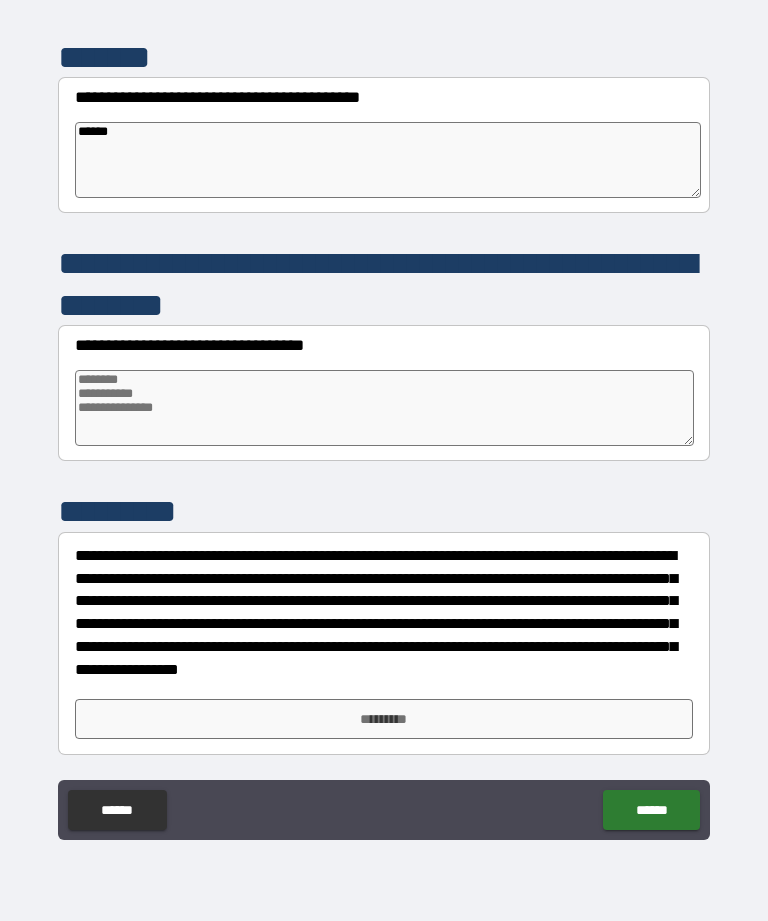 scroll, scrollTop: 13472, scrollLeft: 0, axis: vertical 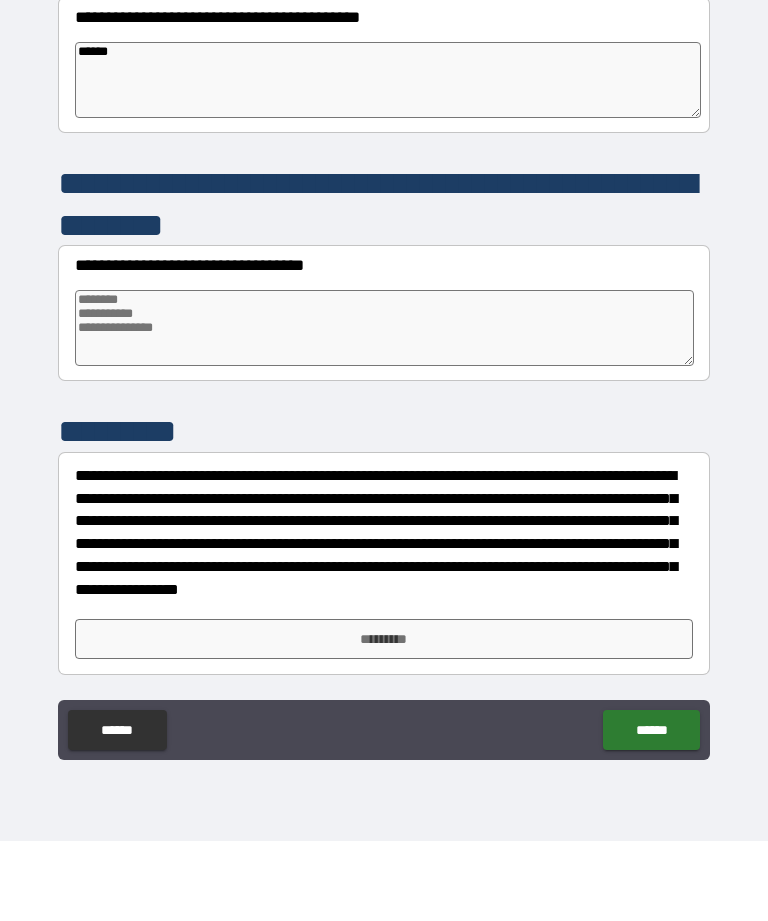 click on "**********" at bounding box center [384, 393] 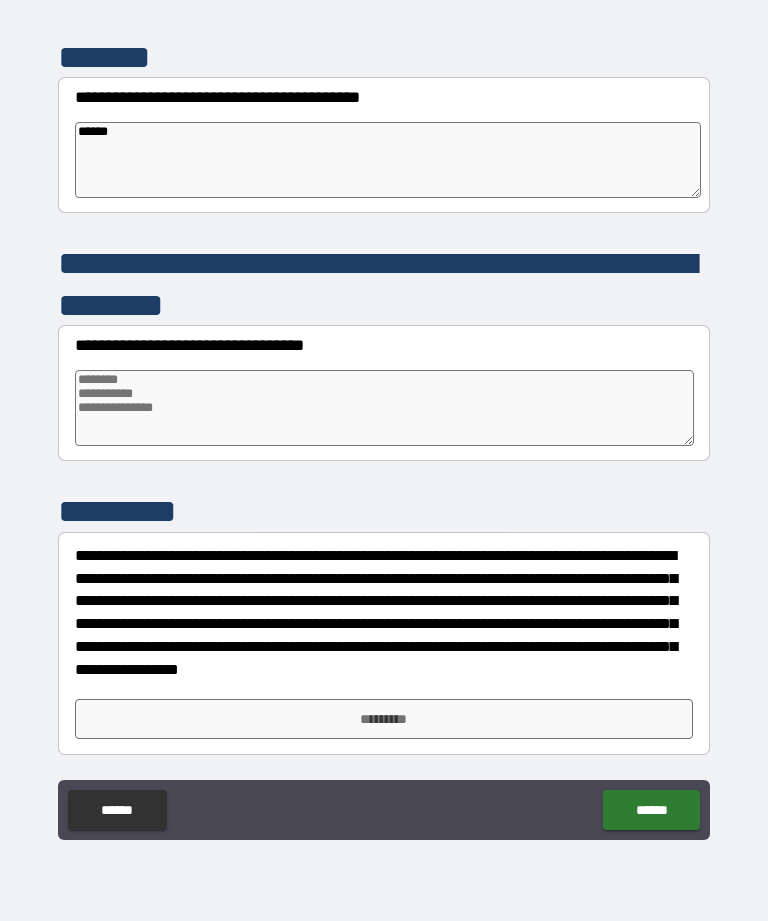 click at bounding box center (384, 408) 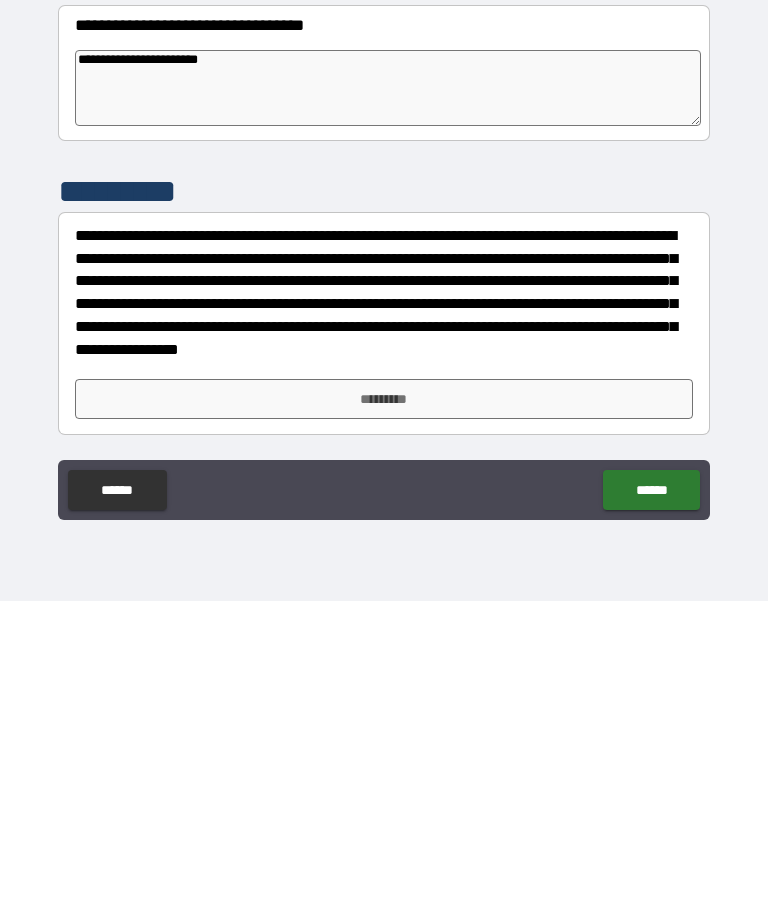 click on "*********" at bounding box center [384, 719] 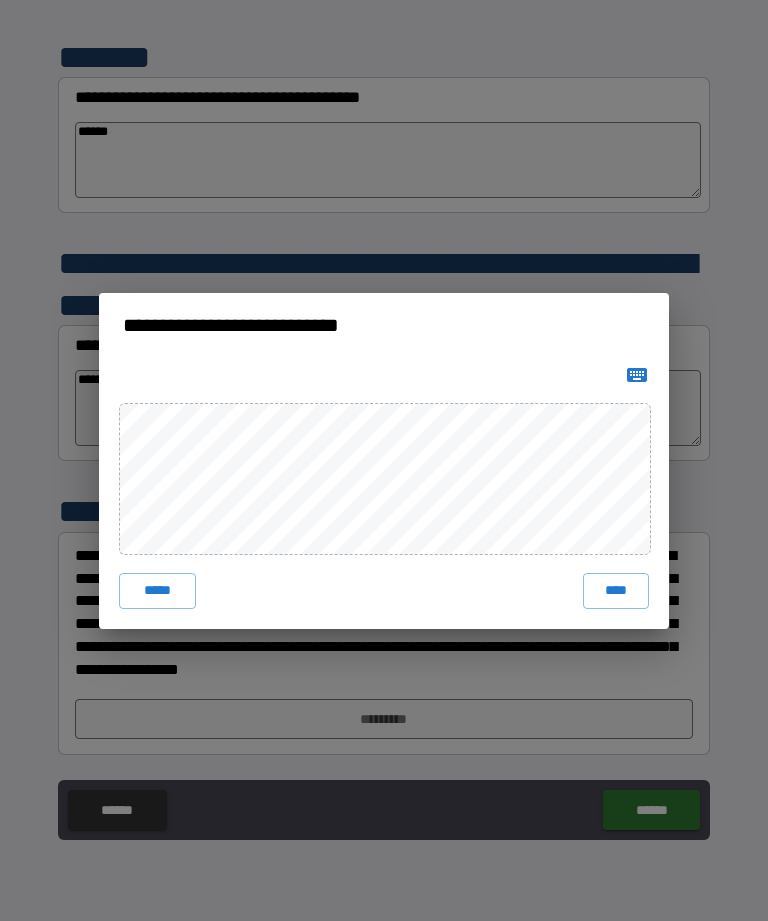 click on "****" at bounding box center (616, 591) 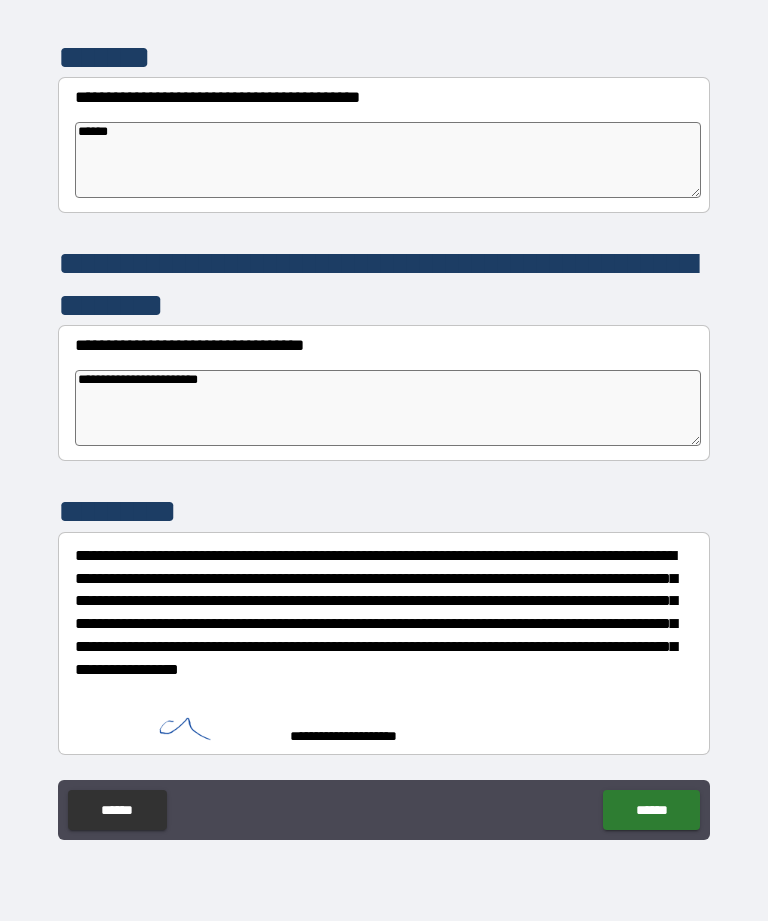 scroll, scrollTop: 13462, scrollLeft: 0, axis: vertical 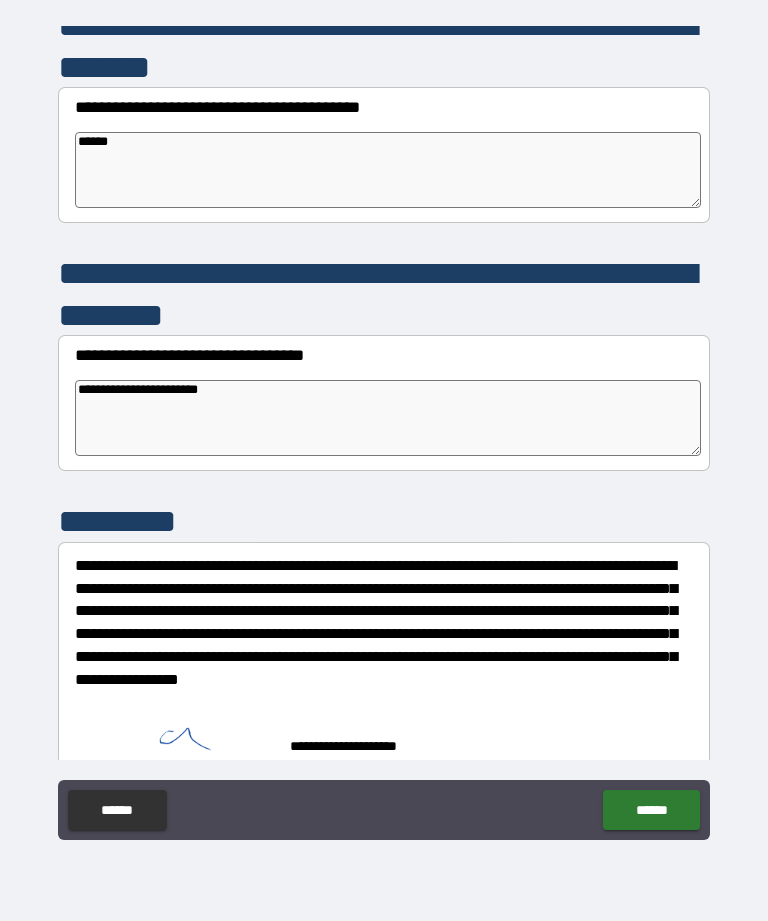 click on "**********" at bounding box center [384, 632] 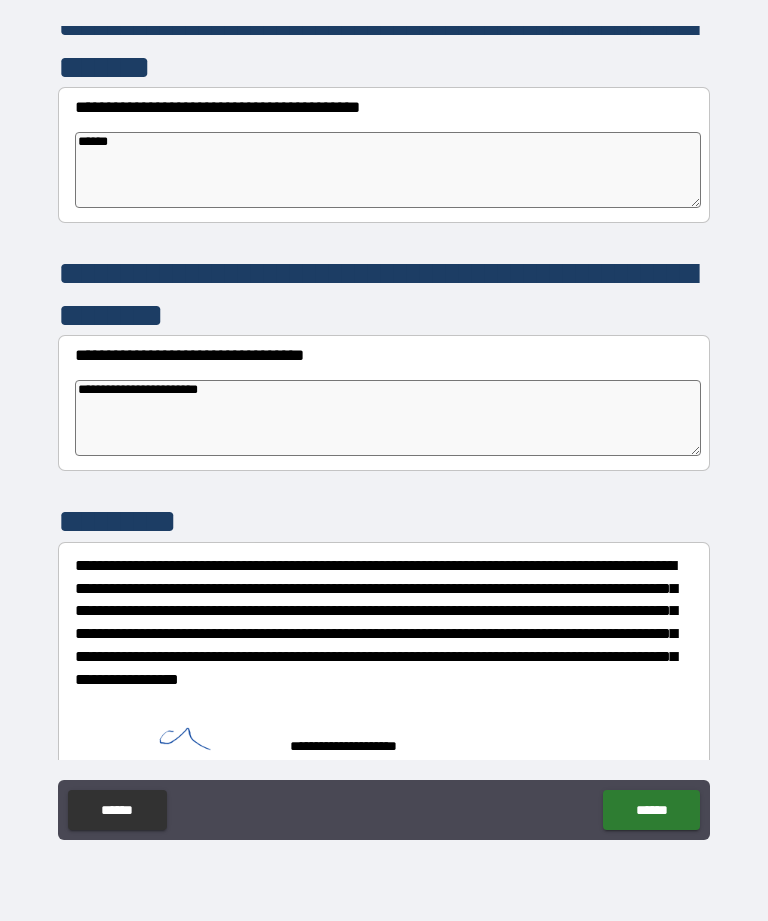 click on "******" at bounding box center (651, 810) 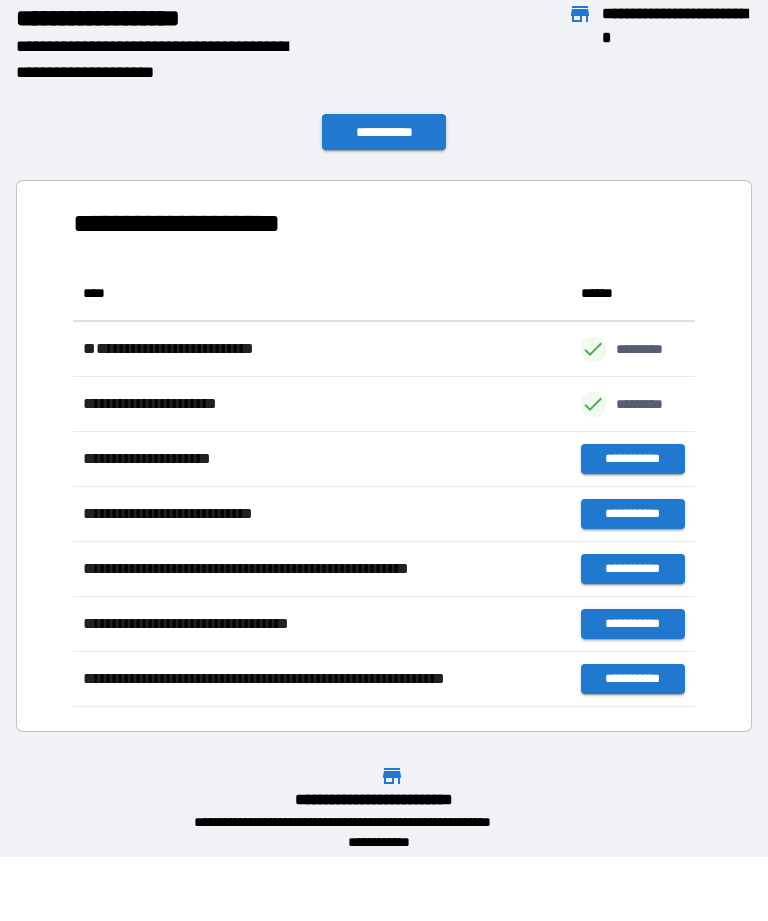 scroll, scrollTop: 1, scrollLeft: 1, axis: both 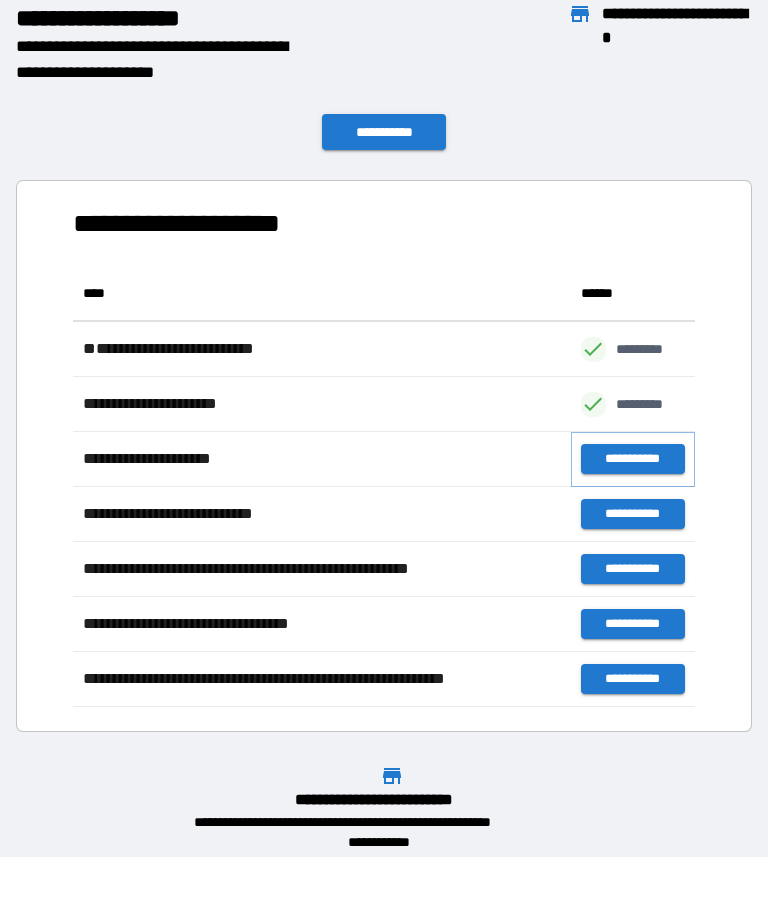 click on "**********" at bounding box center (633, 459) 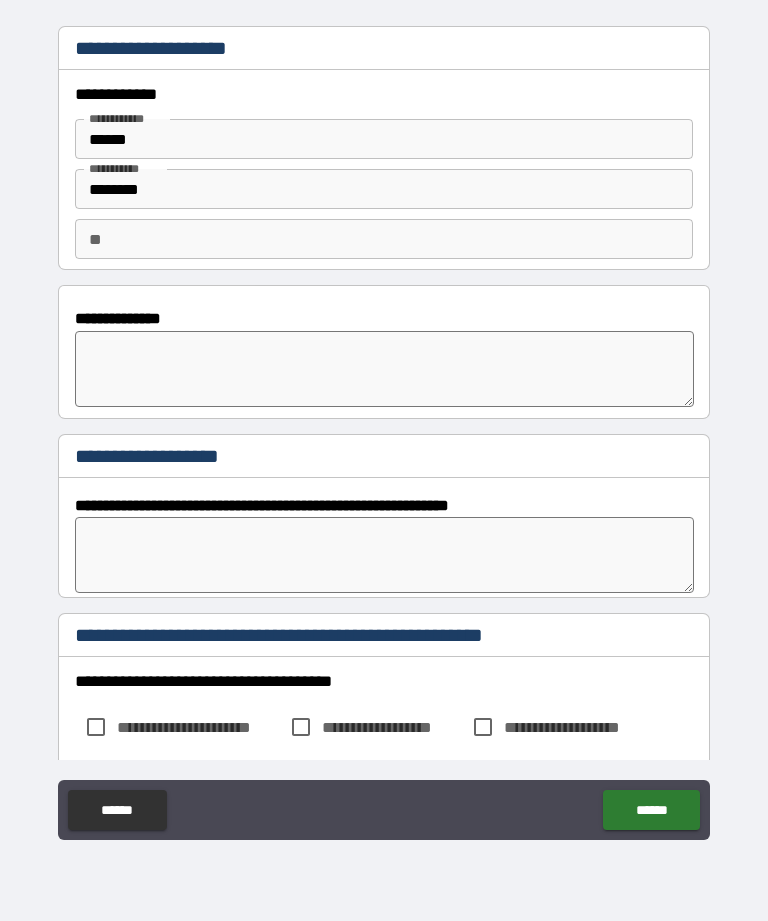 scroll, scrollTop: 0, scrollLeft: 0, axis: both 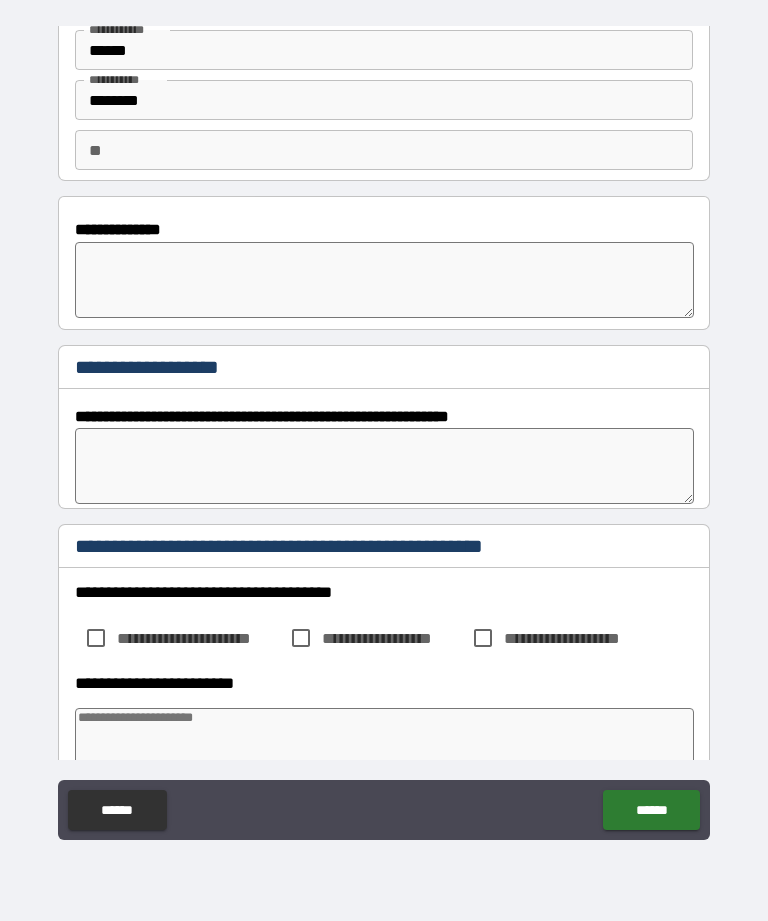 click on "**" at bounding box center [384, 150] 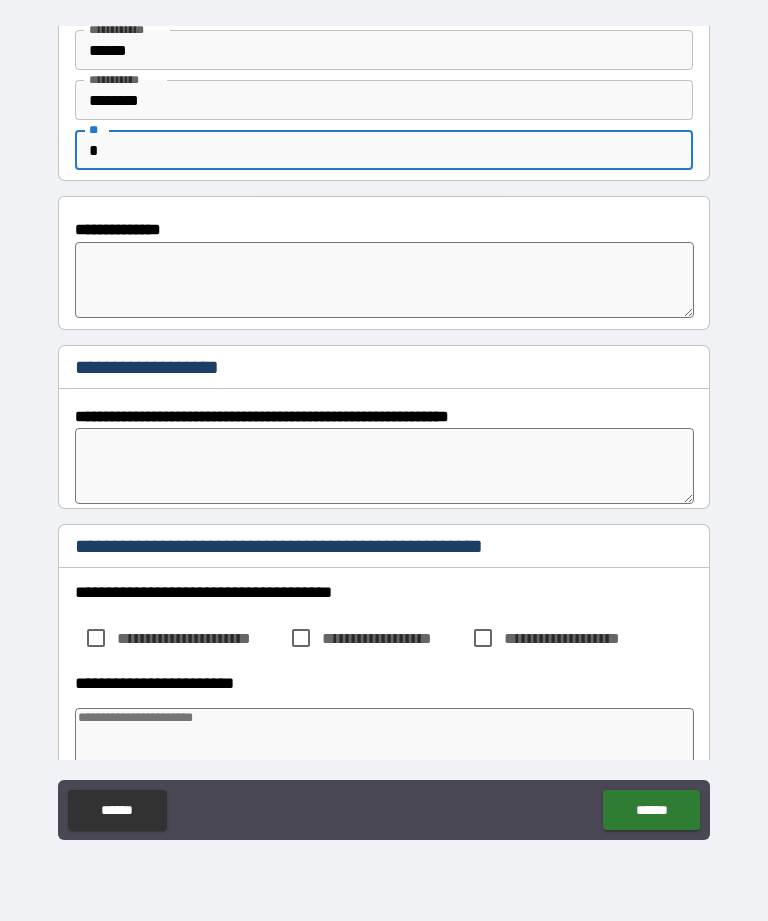 click at bounding box center [384, 280] 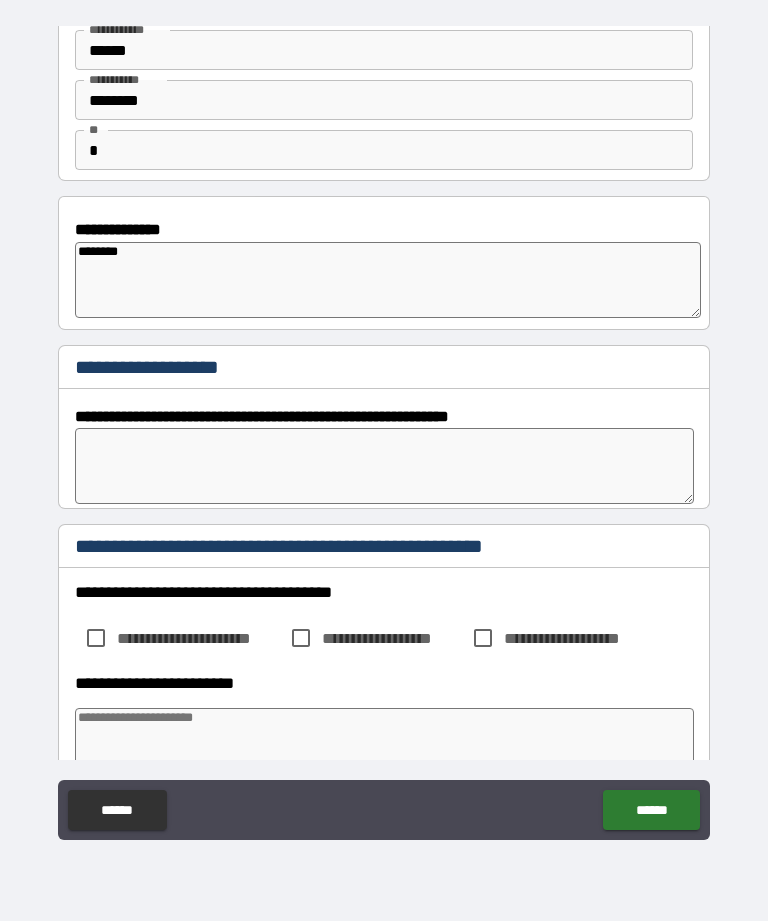 click at bounding box center [384, 466] 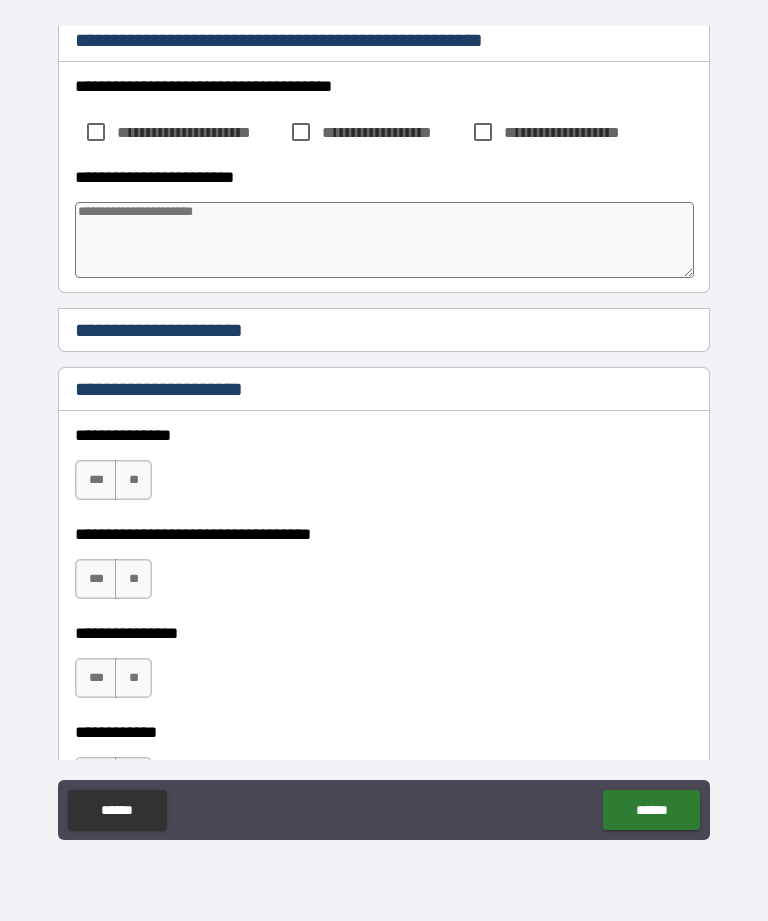 scroll, scrollTop: 595, scrollLeft: 0, axis: vertical 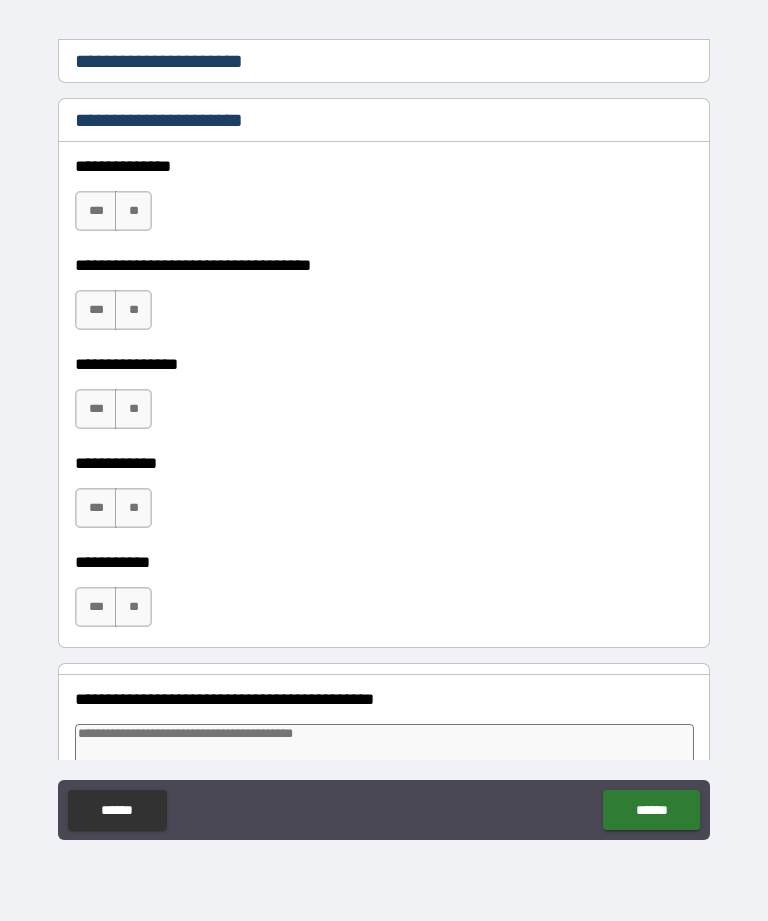 click on "**" at bounding box center (133, 211) 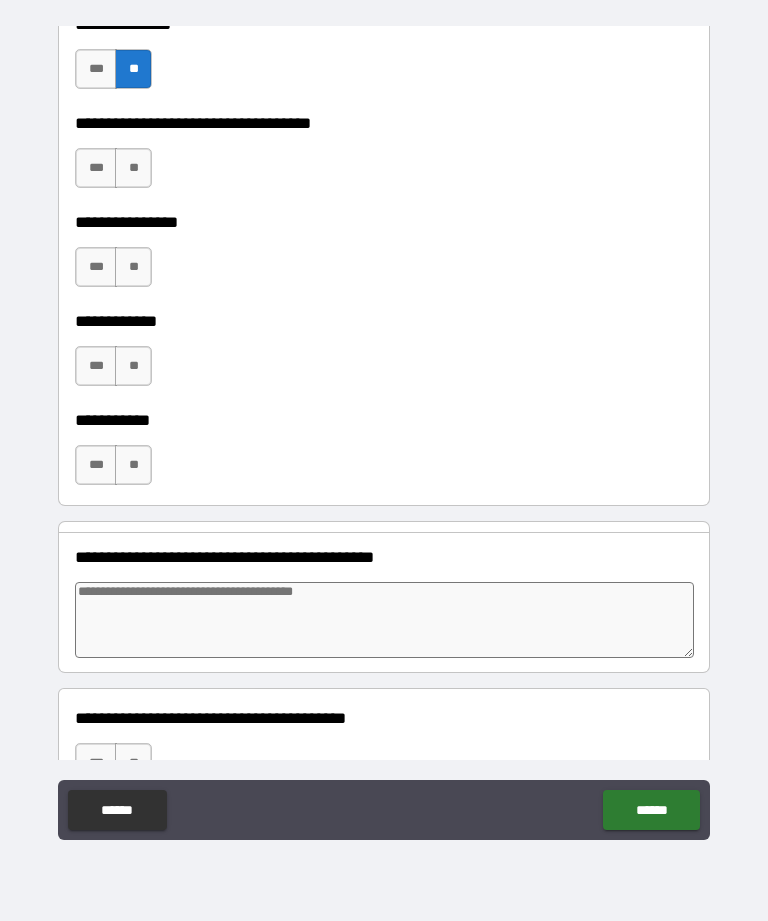 click on "**" at bounding box center (133, 168) 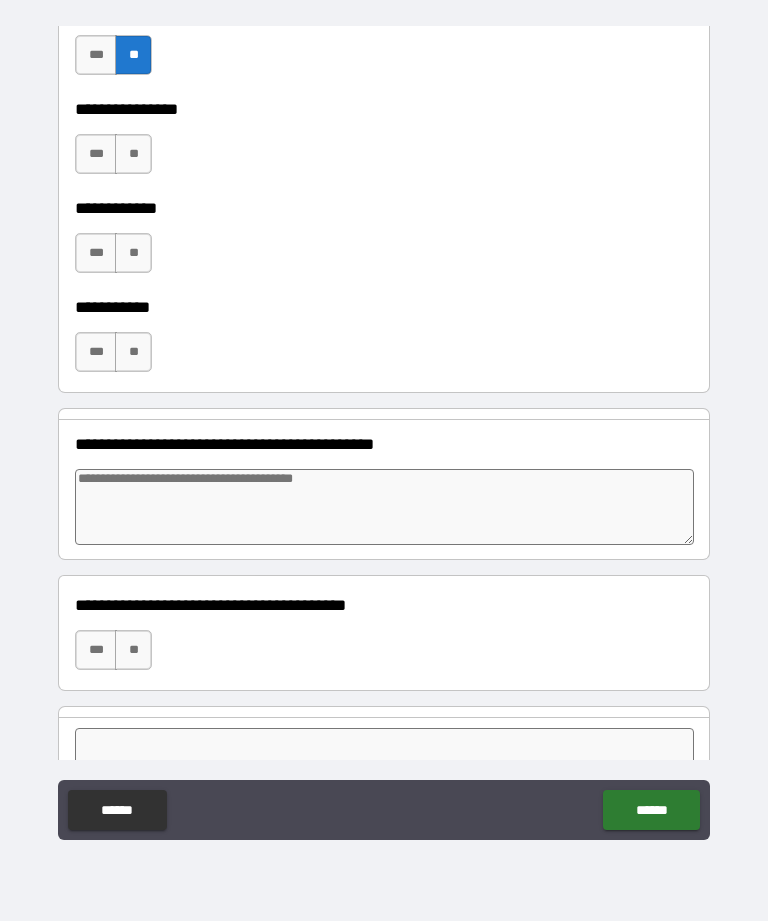 click on "**" at bounding box center [133, 154] 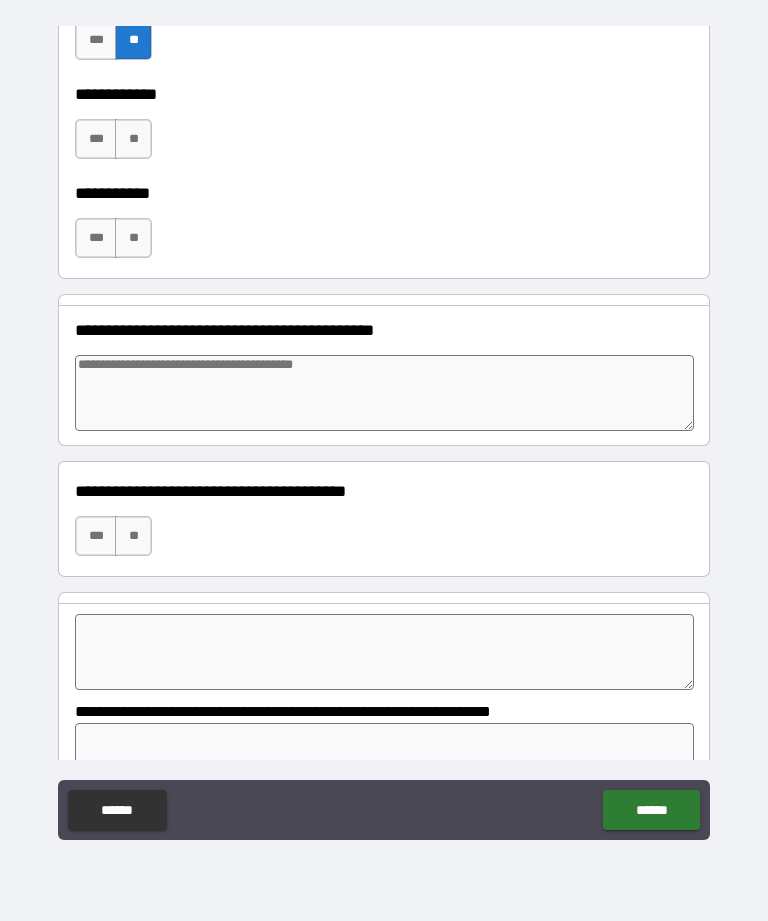 click on "**" at bounding box center (133, 139) 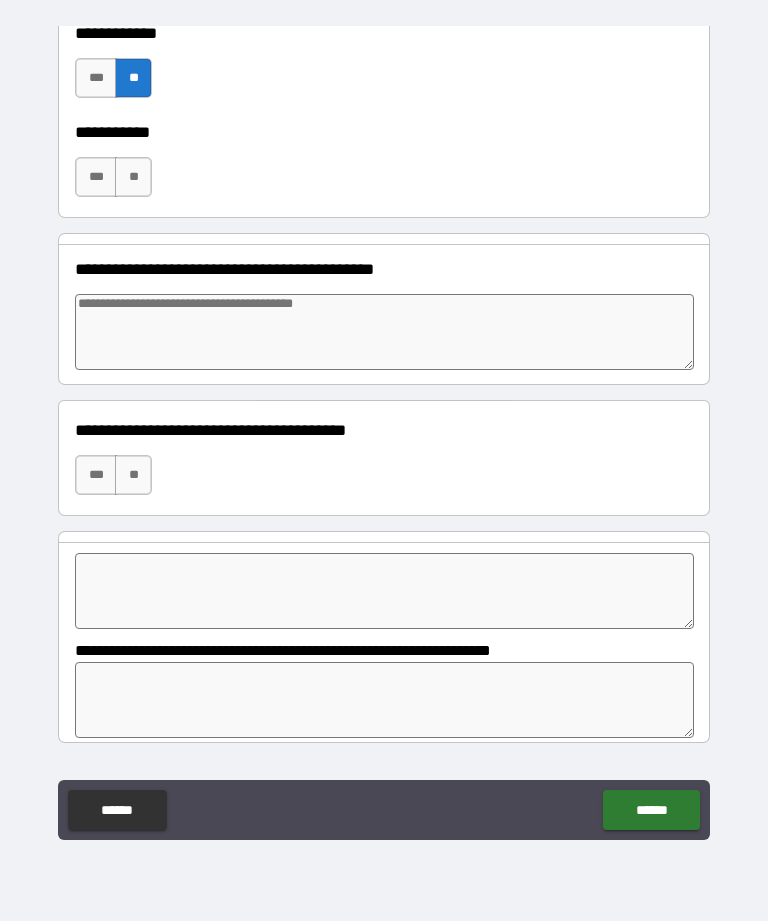 click on "**" at bounding box center (133, 177) 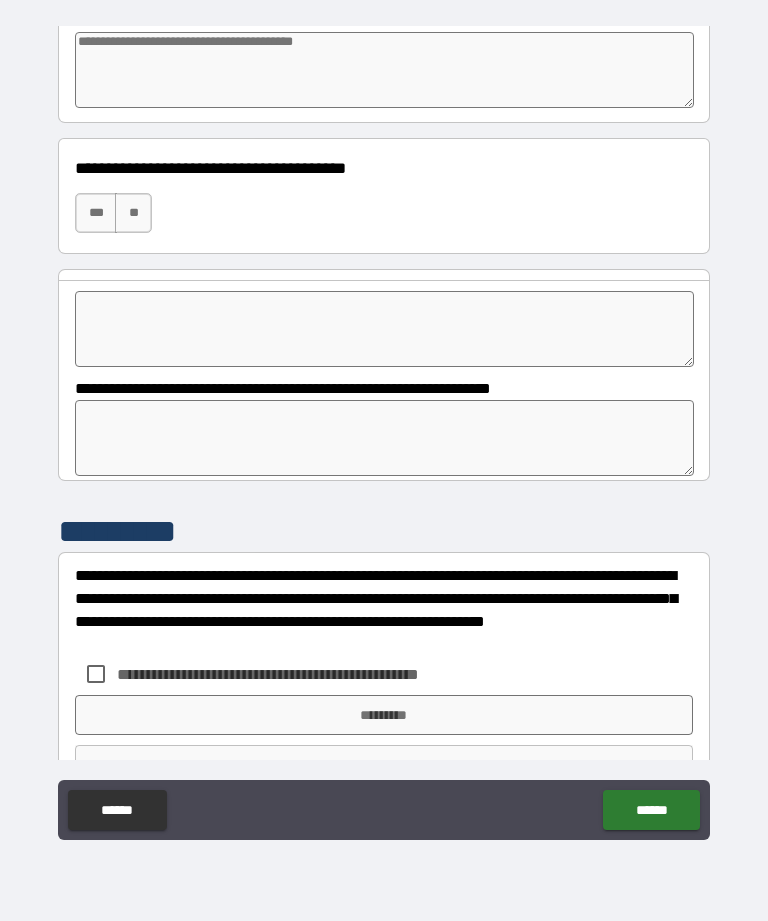 click on "**" at bounding box center [133, 213] 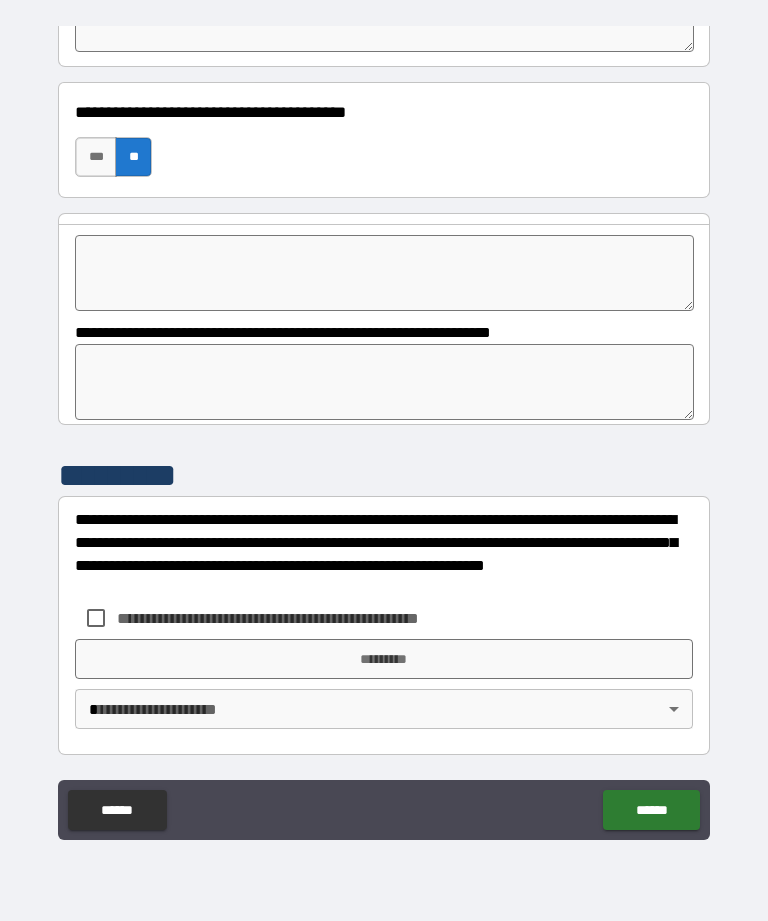scroll, scrollTop: 1611, scrollLeft: 0, axis: vertical 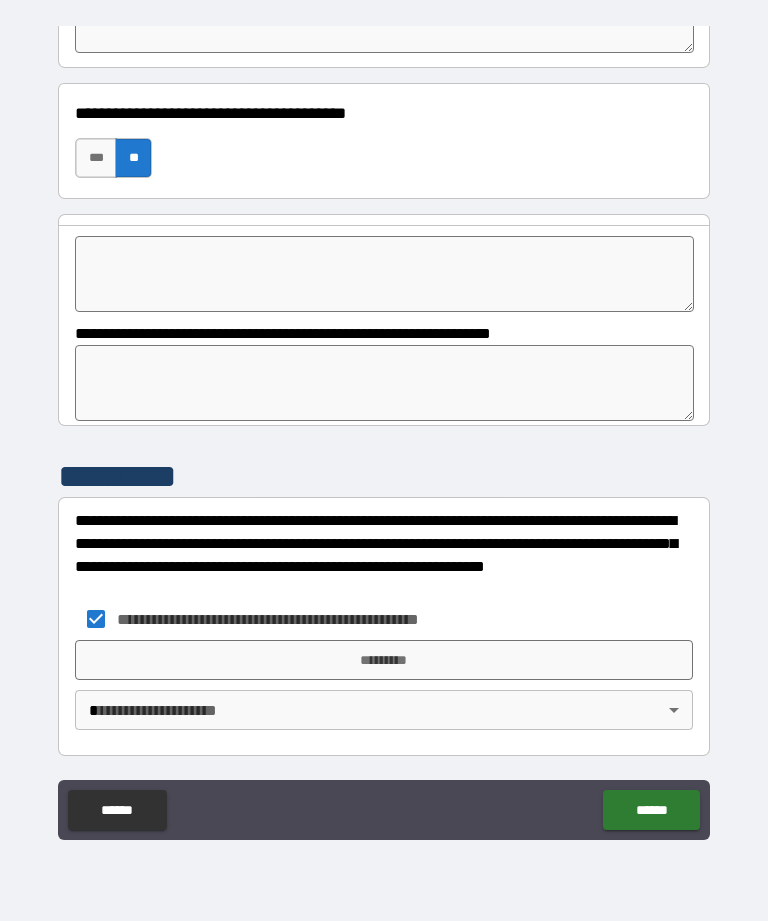 click on "*********" at bounding box center [384, 660] 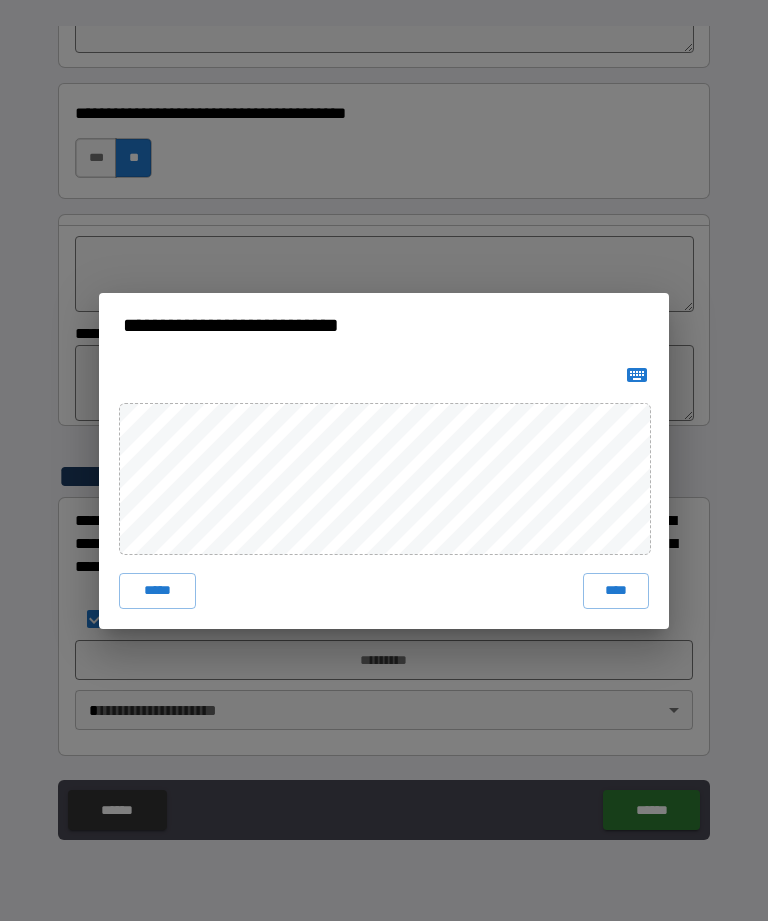 click on "****" at bounding box center [616, 591] 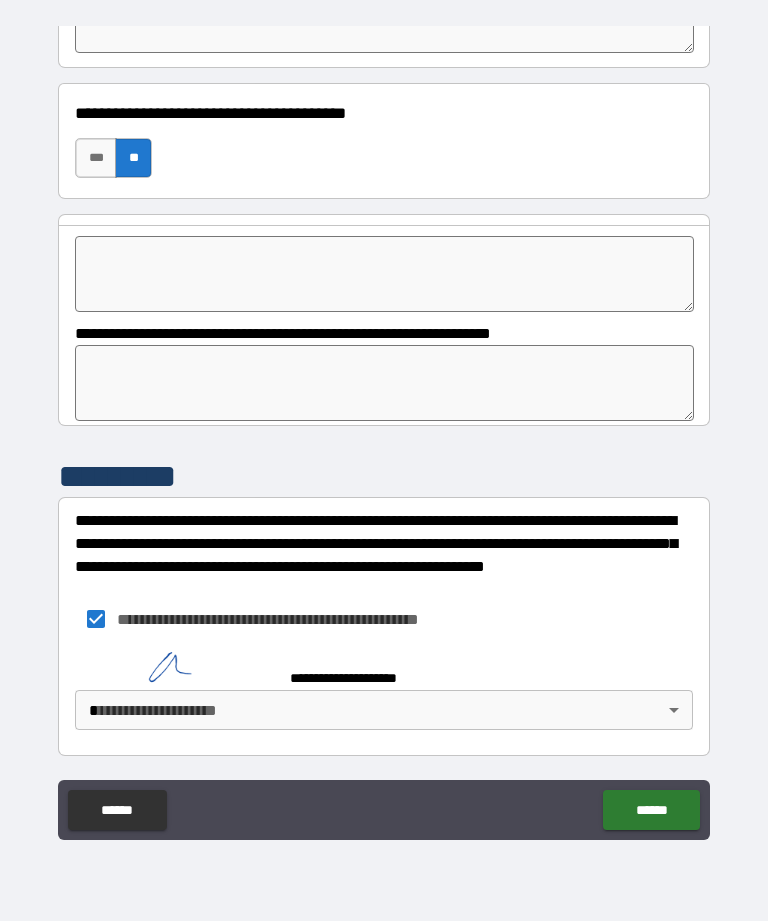 scroll, scrollTop: 1601, scrollLeft: 0, axis: vertical 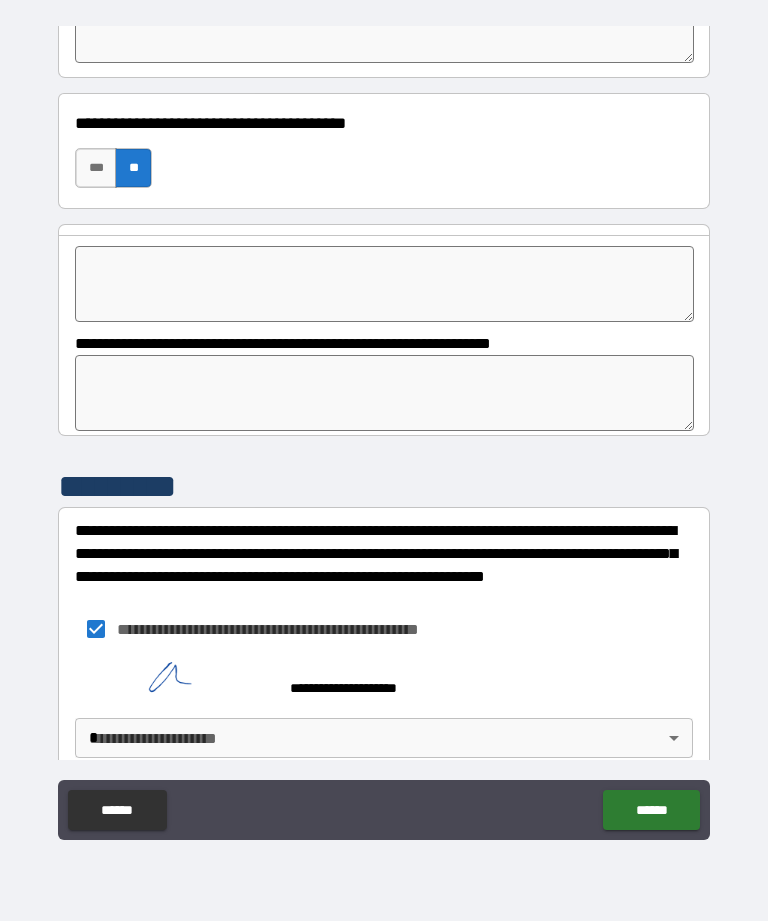 click on "******" at bounding box center [651, 810] 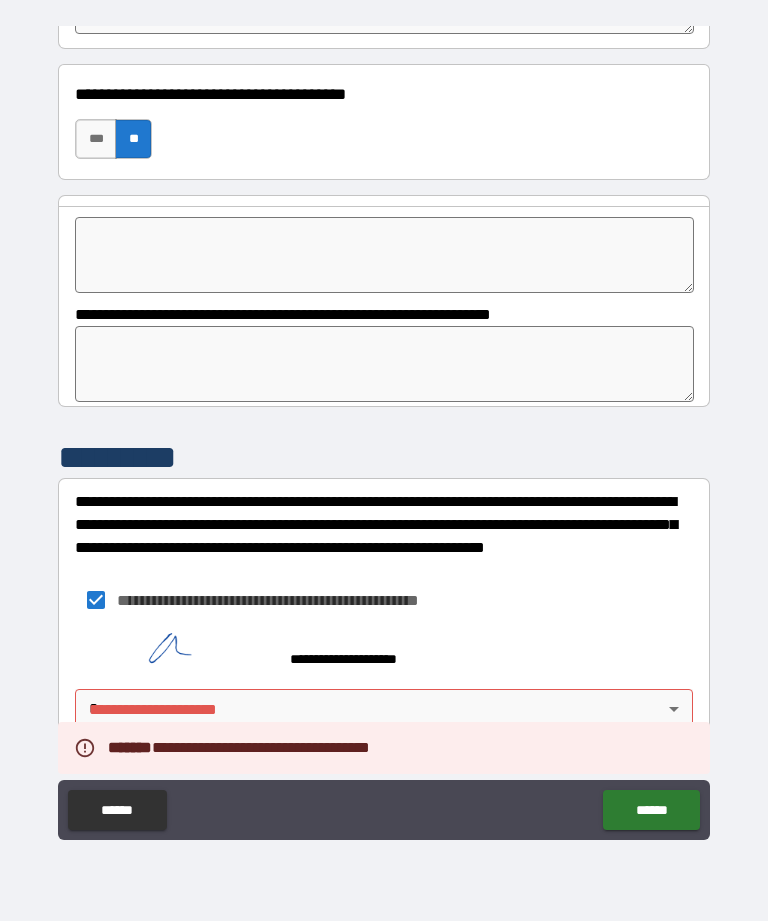 scroll, scrollTop: 1628, scrollLeft: 0, axis: vertical 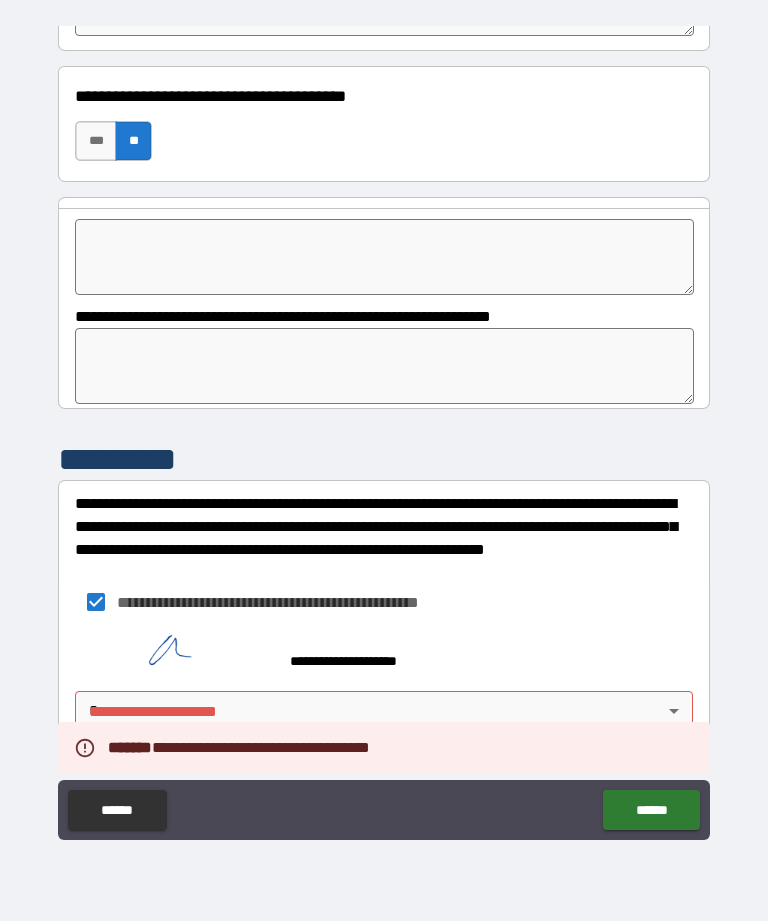 click on "**********" at bounding box center (384, 428) 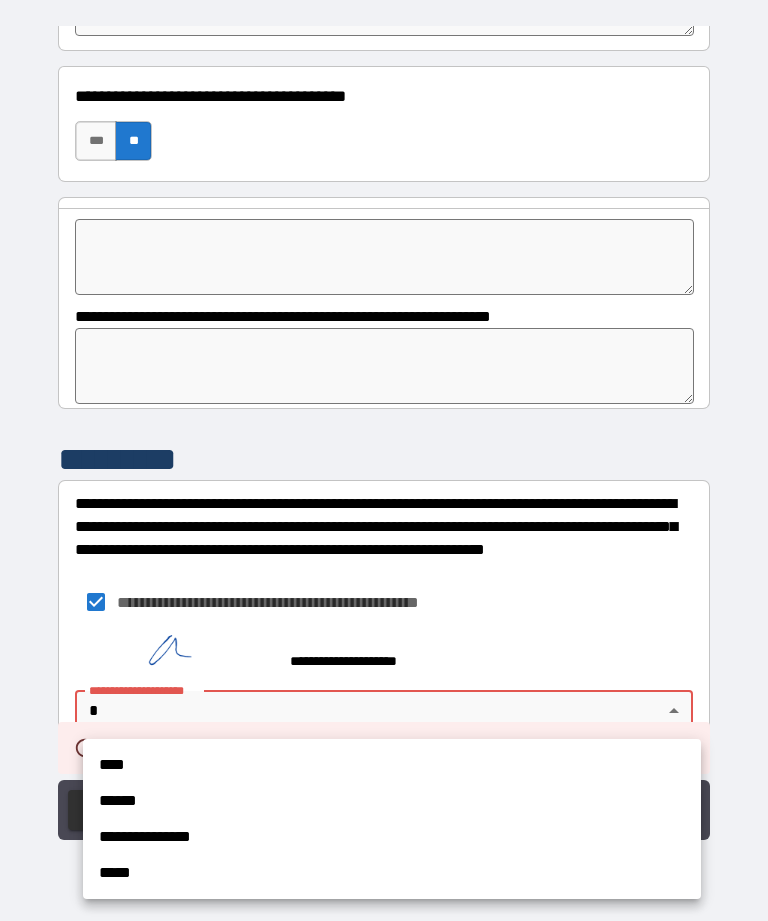 click at bounding box center [384, 460] 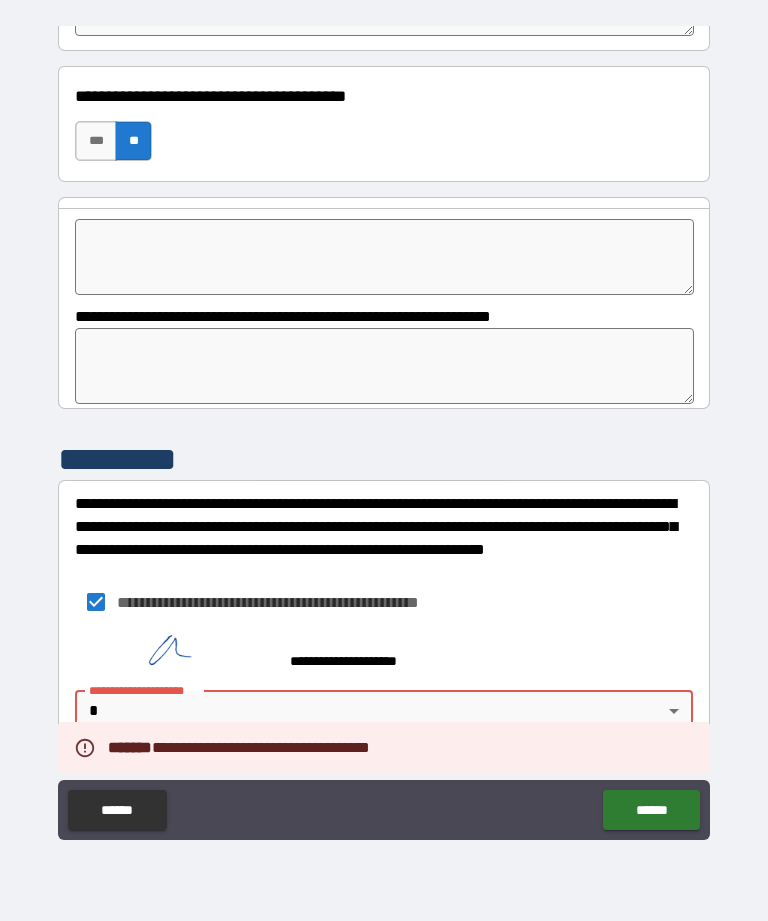 click at bounding box center [384, 460] 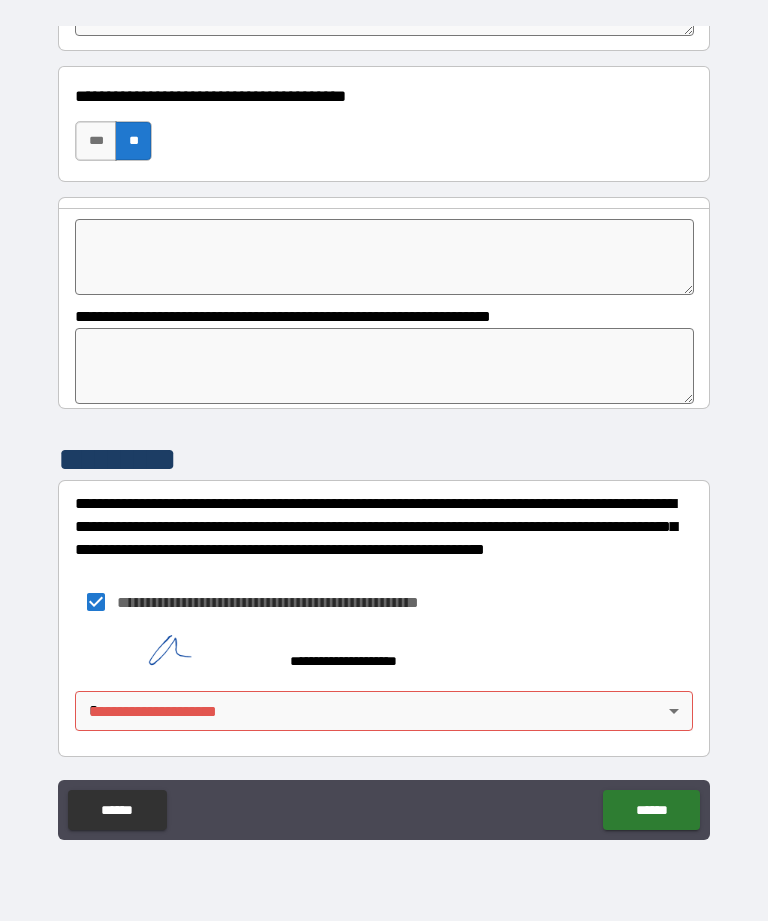 click on "**********" at bounding box center [384, 428] 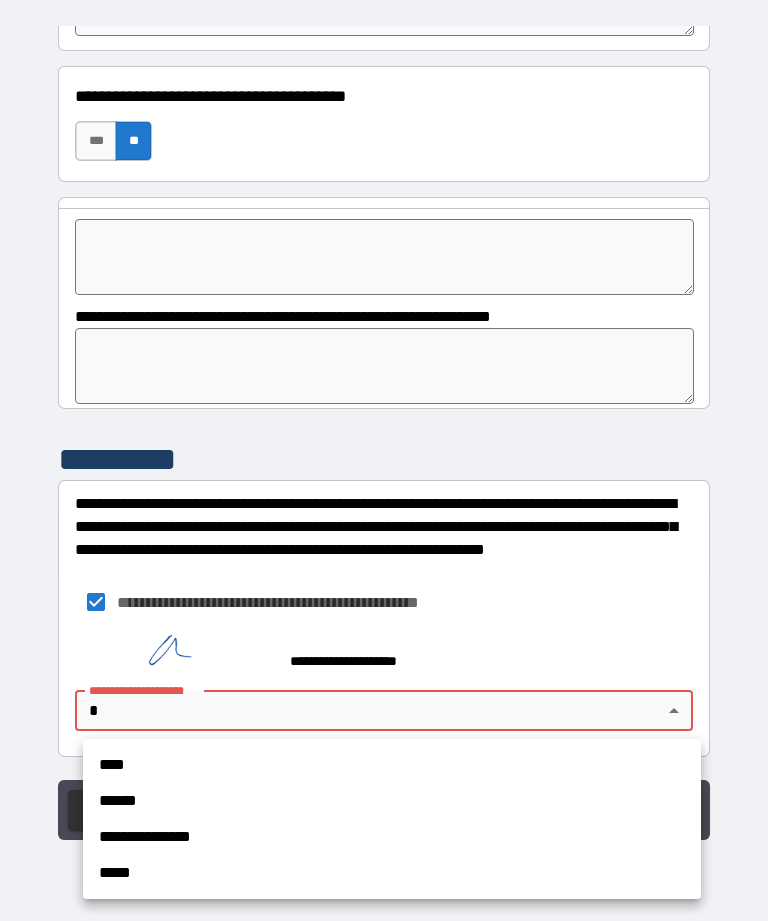 click on "****" at bounding box center (392, 765) 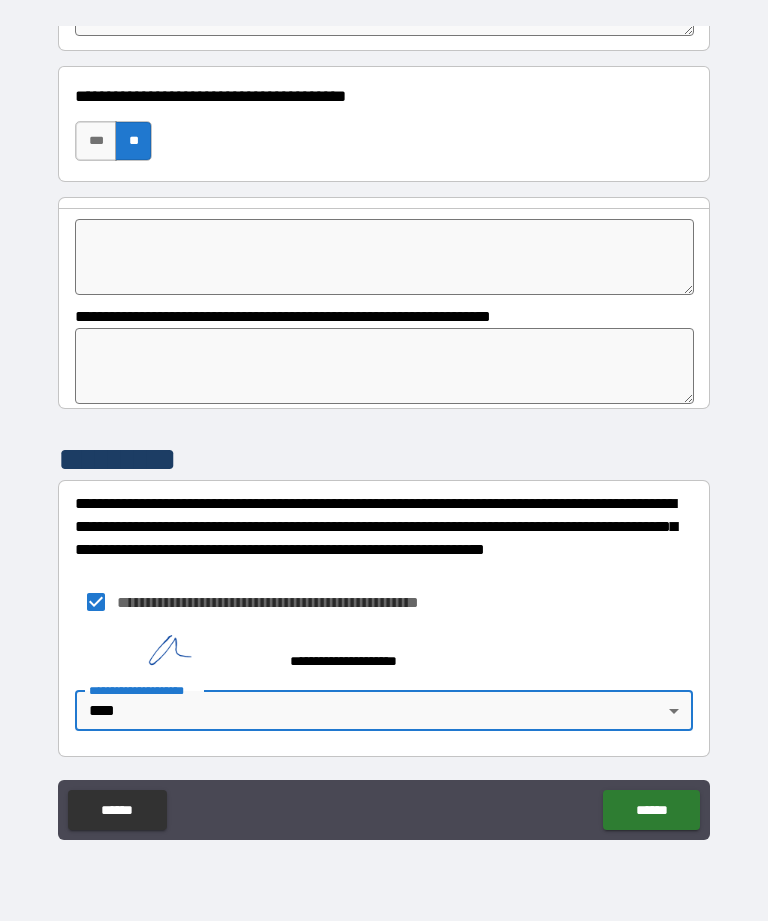 click on "******" at bounding box center [651, 810] 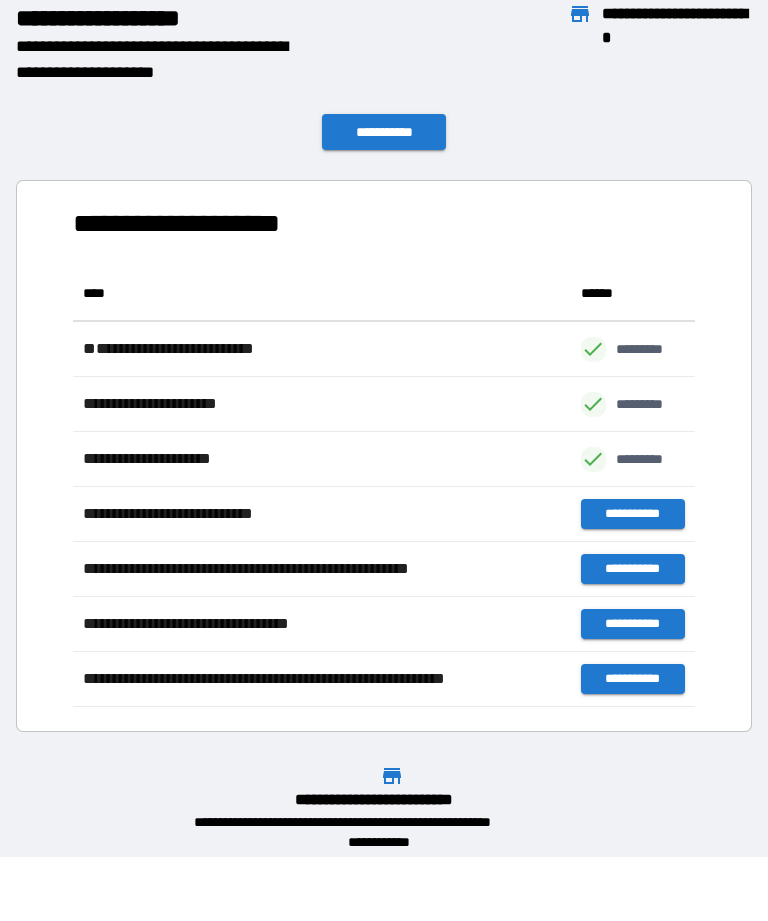scroll, scrollTop: 1, scrollLeft: 1, axis: both 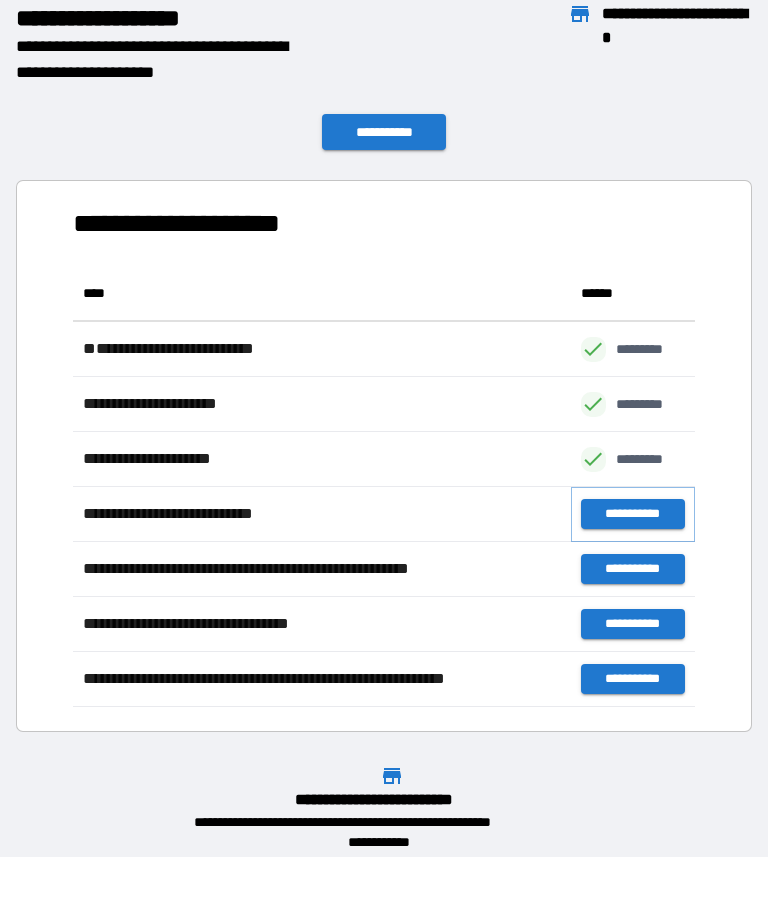 click on "**********" at bounding box center (633, 514) 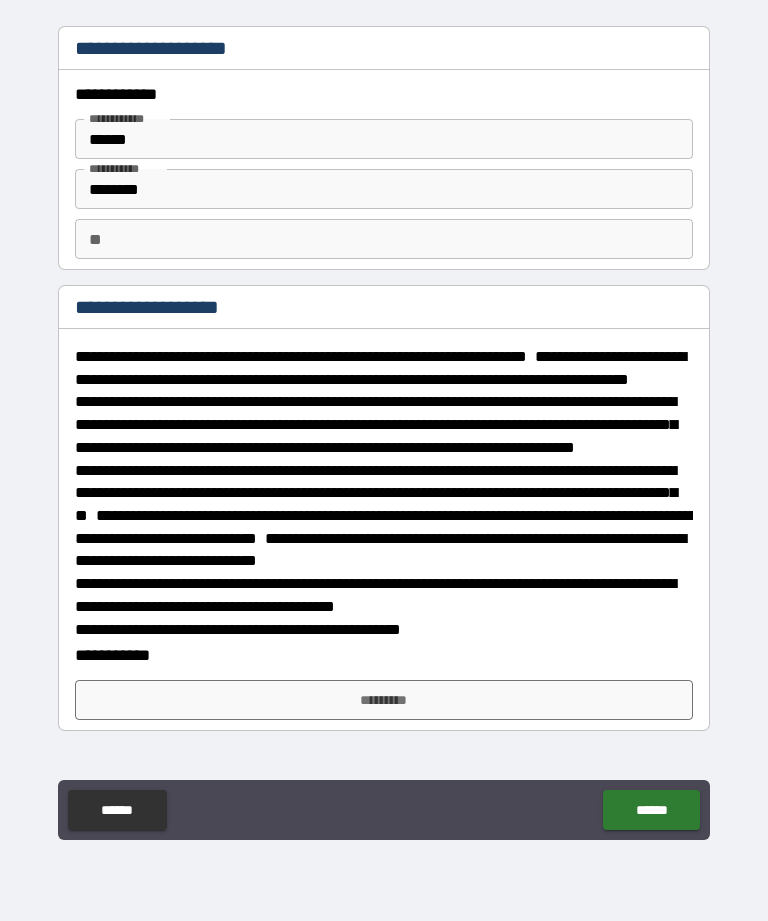 scroll, scrollTop: 19, scrollLeft: 0, axis: vertical 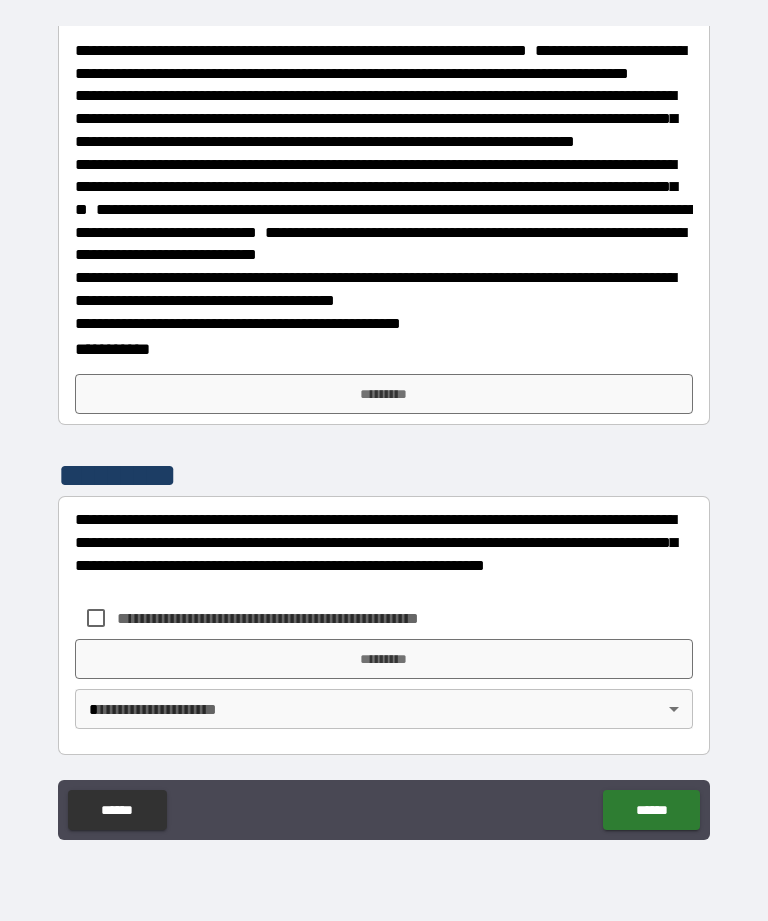 click on "*********" at bounding box center [384, 394] 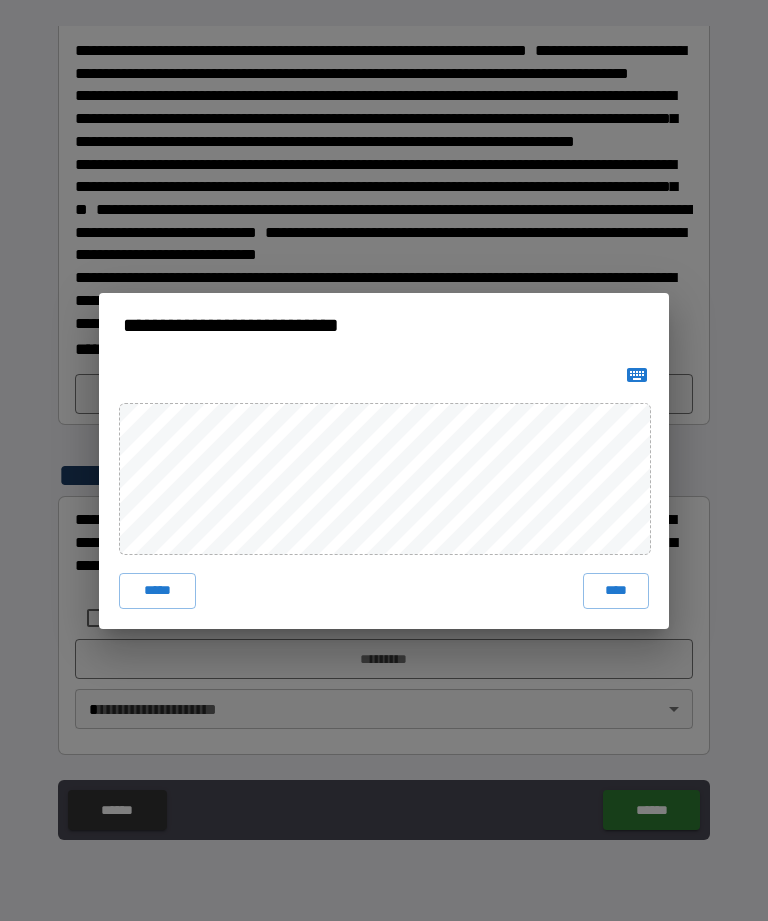 click on "****" at bounding box center (616, 591) 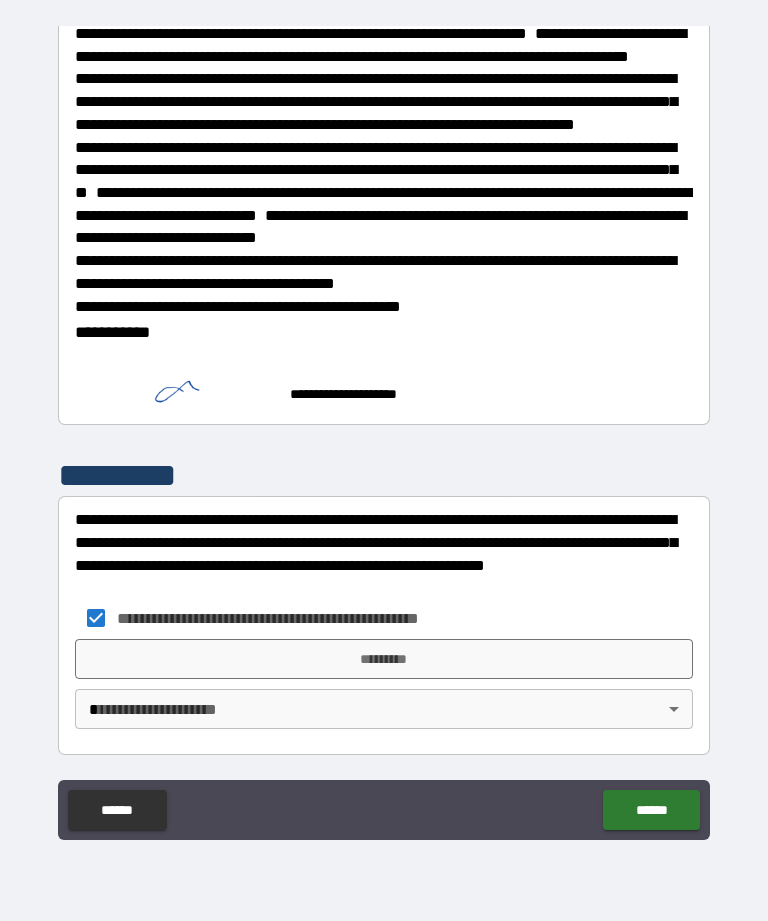 click on "******" at bounding box center [651, 810] 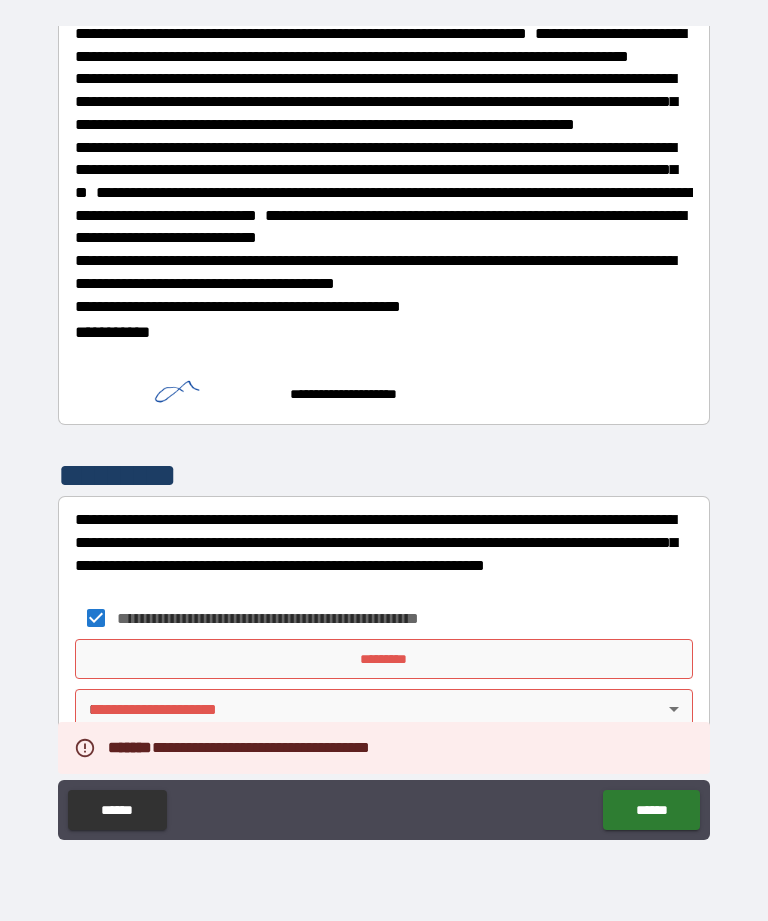 scroll, scrollTop: 358, scrollLeft: 0, axis: vertical 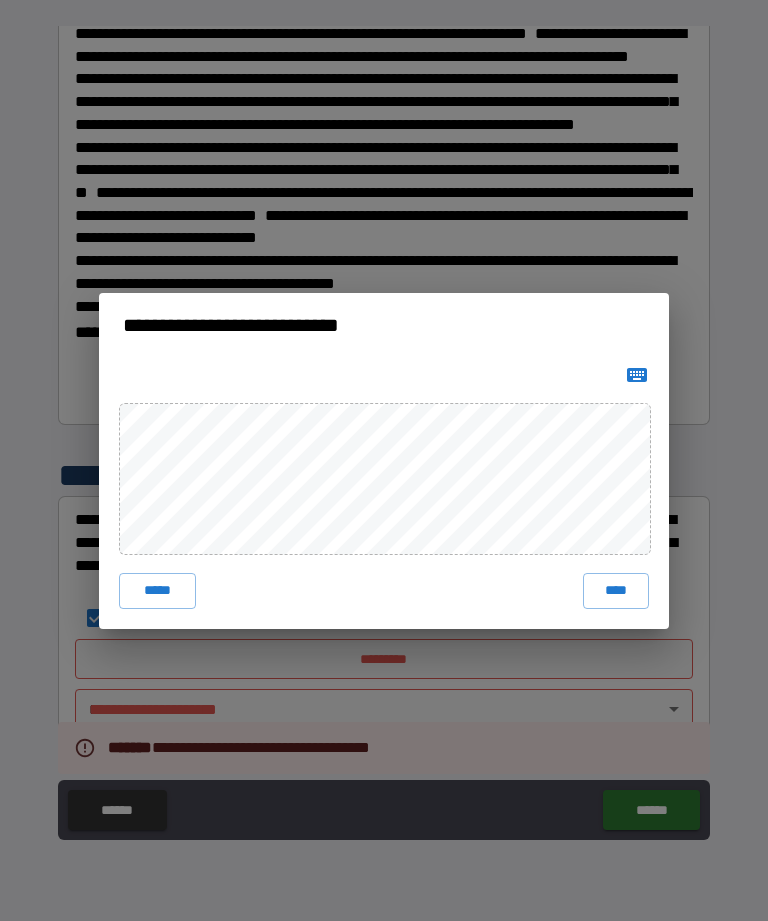 click on "****" at bounding box center (616, 591) 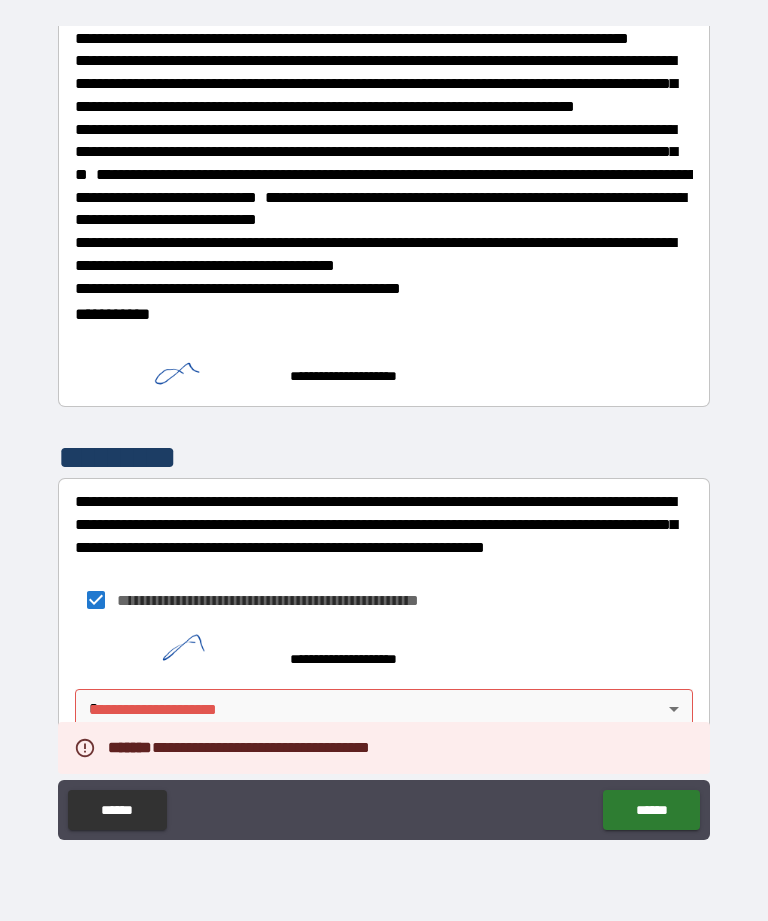 scroll, scrollTop: 375, scrollLeft: 0, axis: vertical 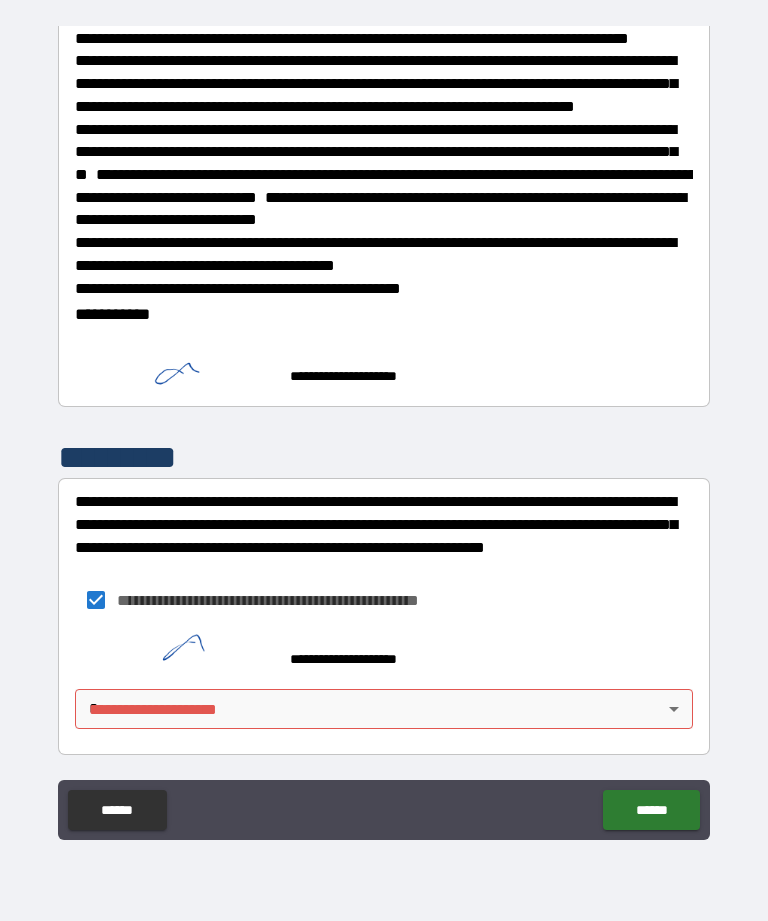 click on "**********" at bounding box center (384, 428) 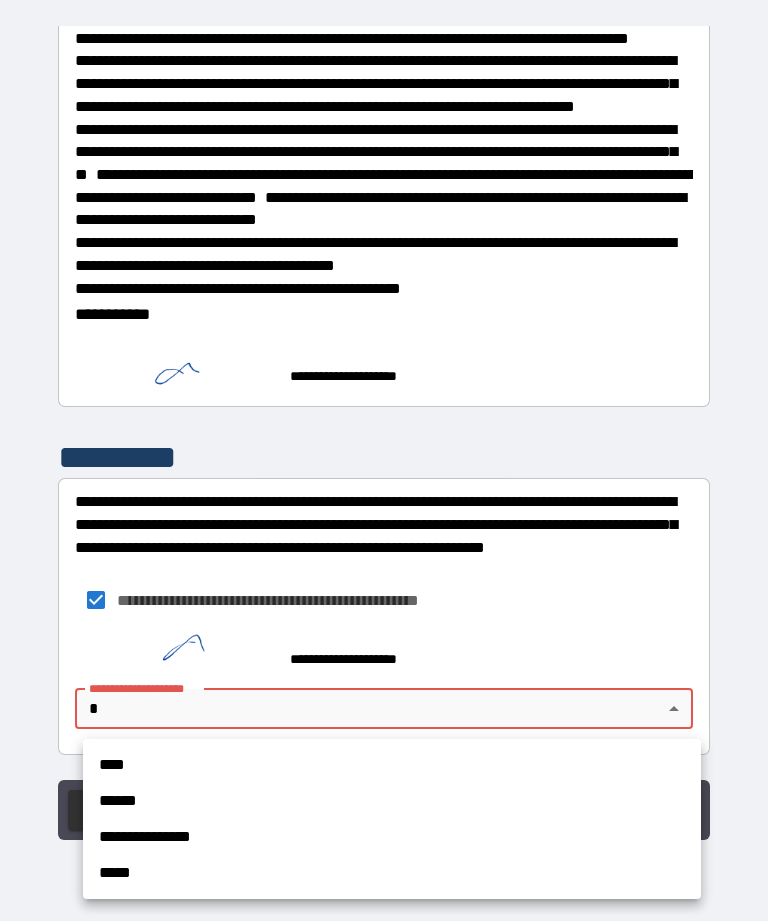 click on "****" at bounding box center (392, 765) 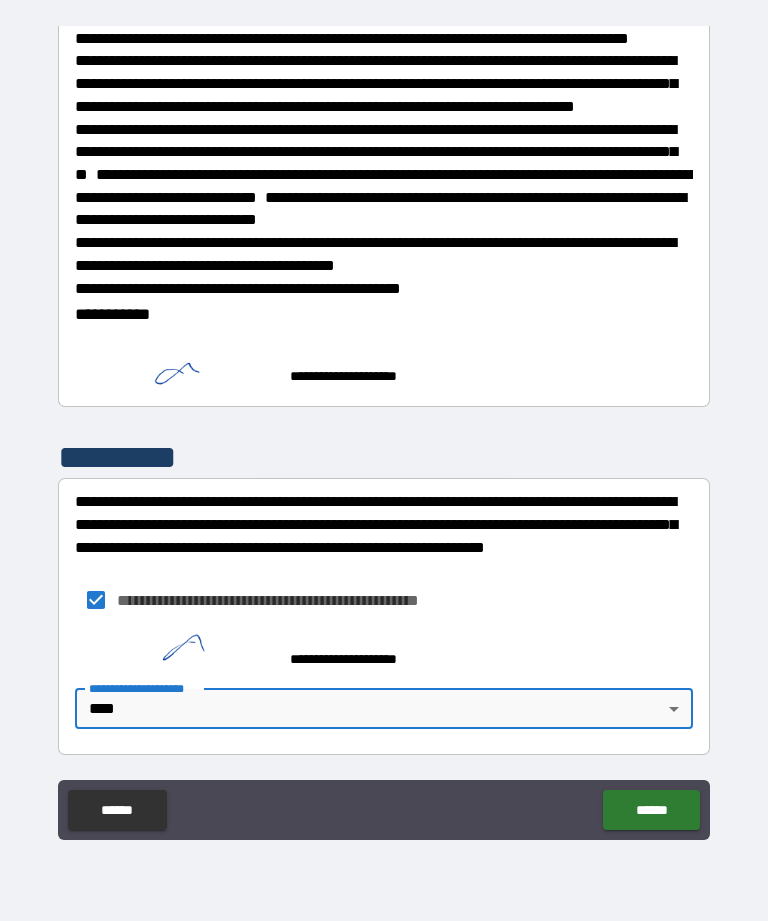 click on "******" at bounding box center (651, 810) 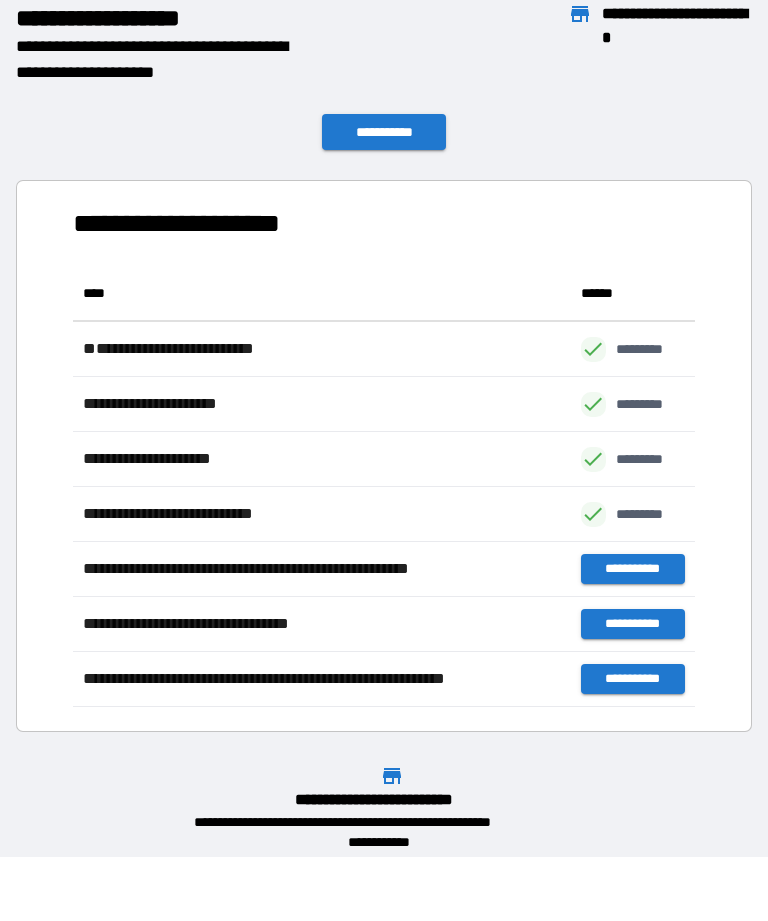 scroll, scrollTop: 1, scrollLeft: 1, axis: both 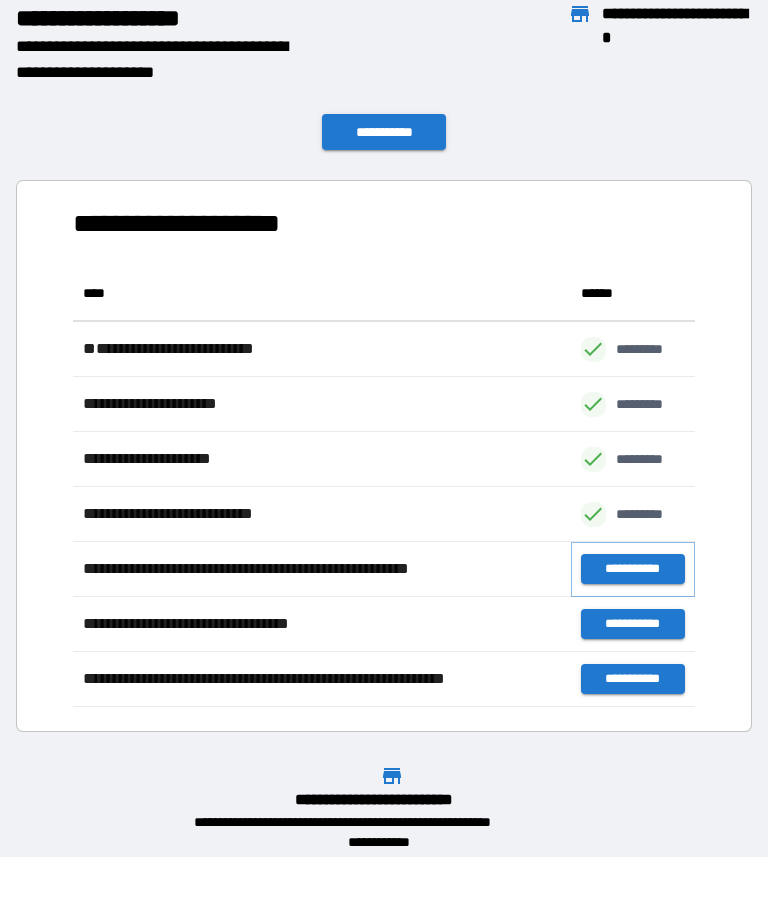 click on "**********" at bounding box center [633, 569] 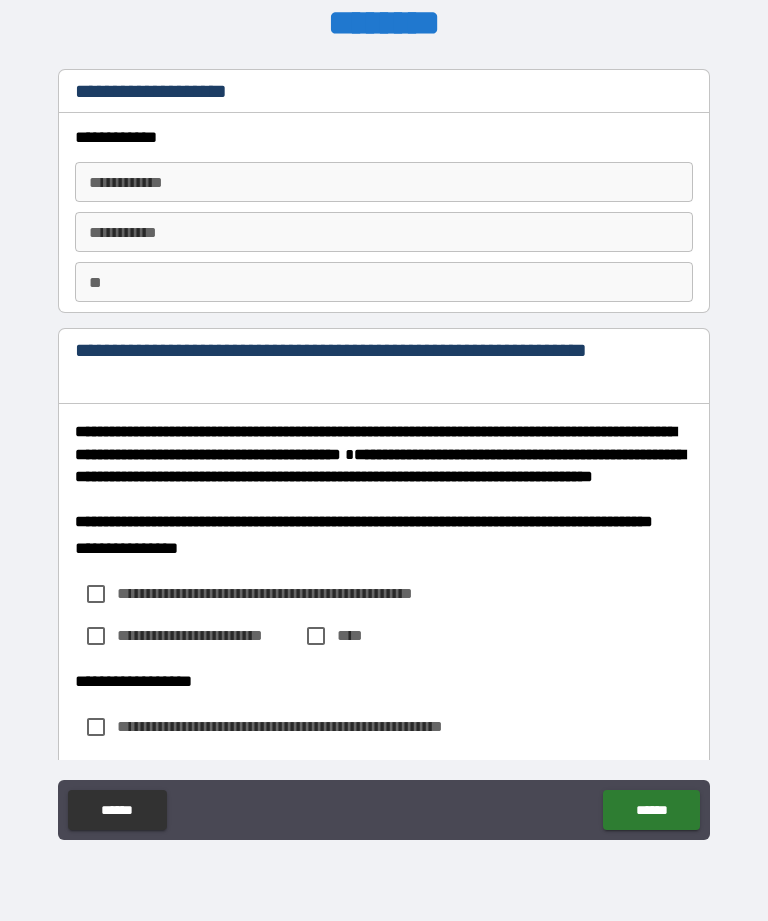 click on "*********   *" at bounding box center [384, 232] 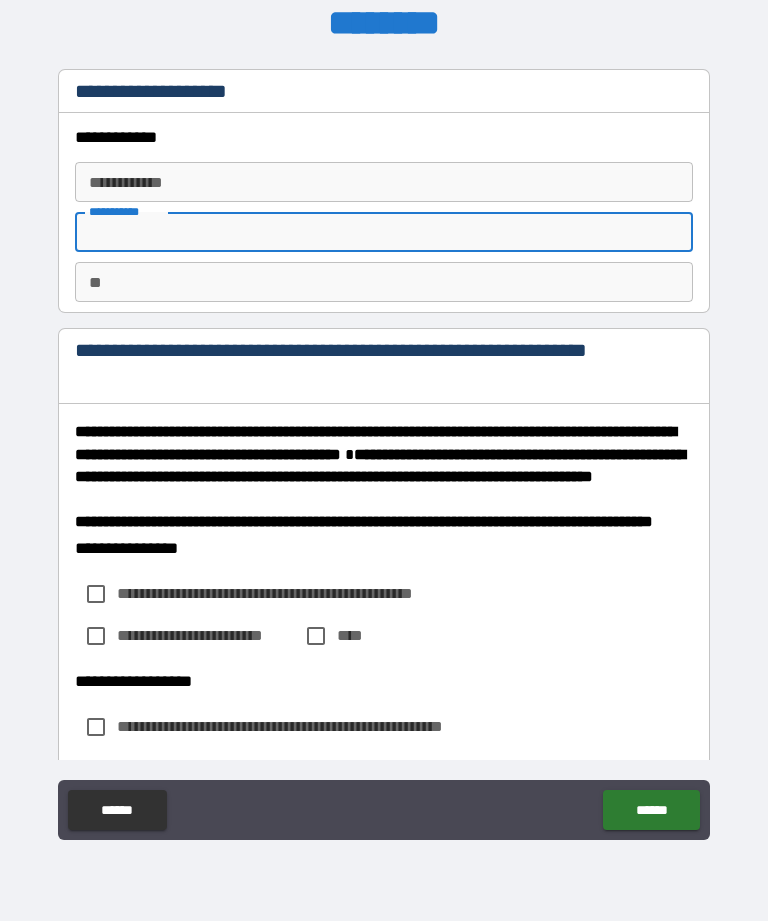 click on "**********" at bounding box center [384, 182] 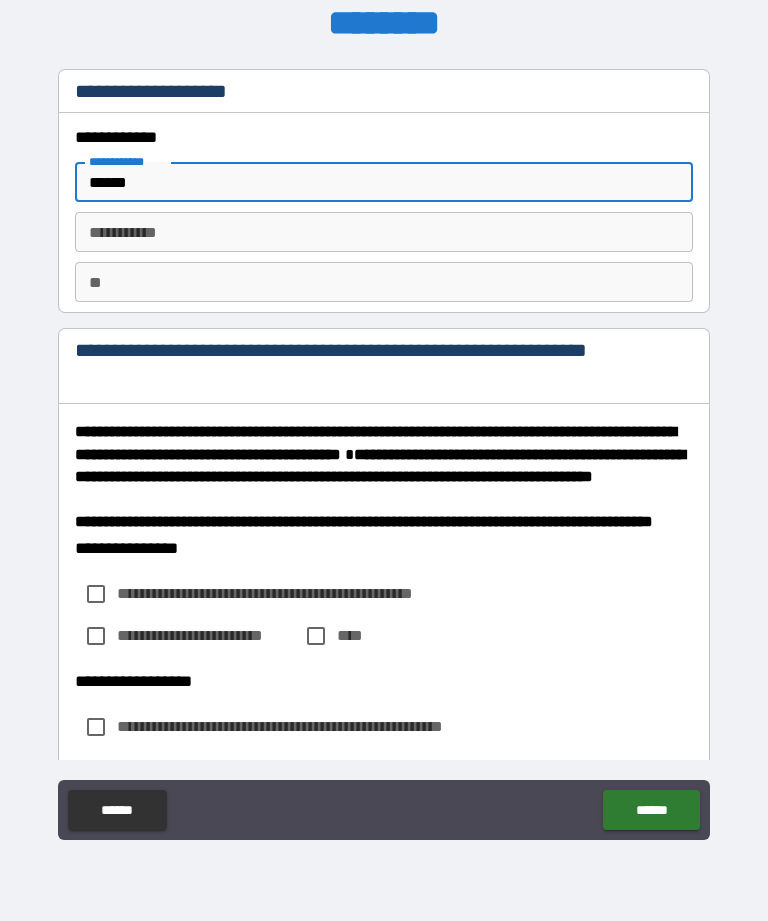 click on "**" at bounding box center (384, 282) 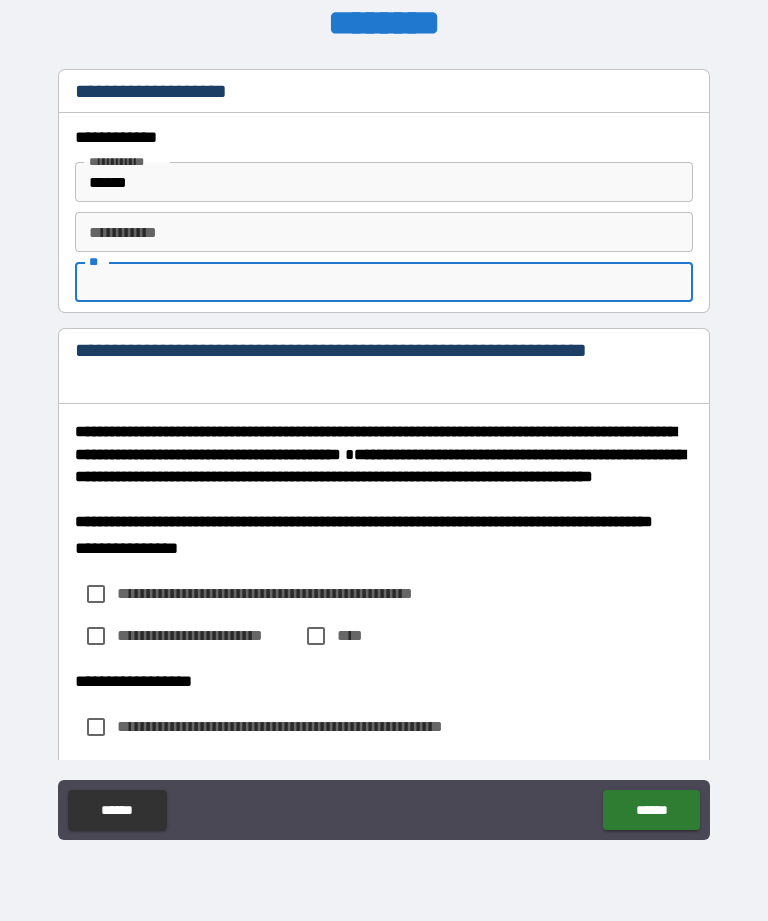 click on "*********   * *********   *" at bounding box center [384, 232] 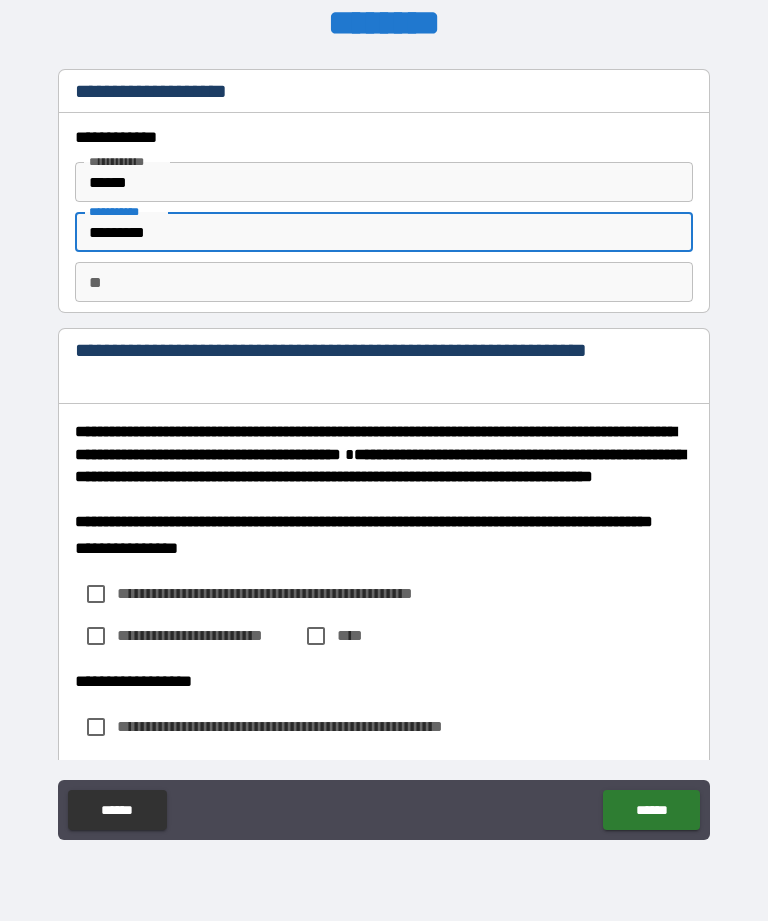 click on "**" at bounding box center (384, 282) 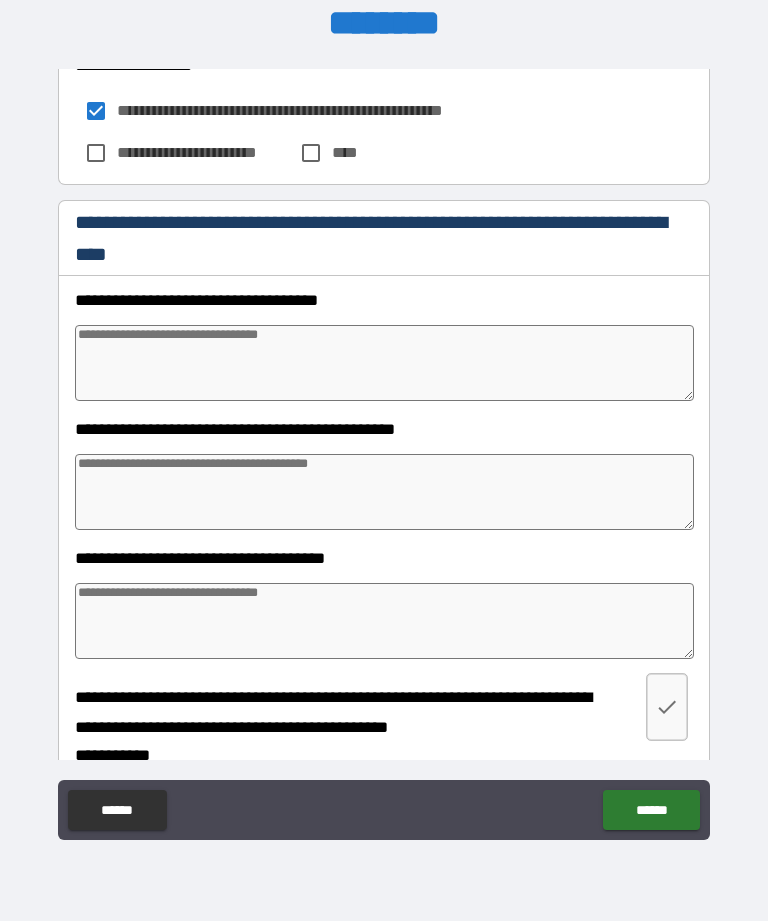 scroll, scrollTop: 620, scrollLeft: 0, axis: vertical 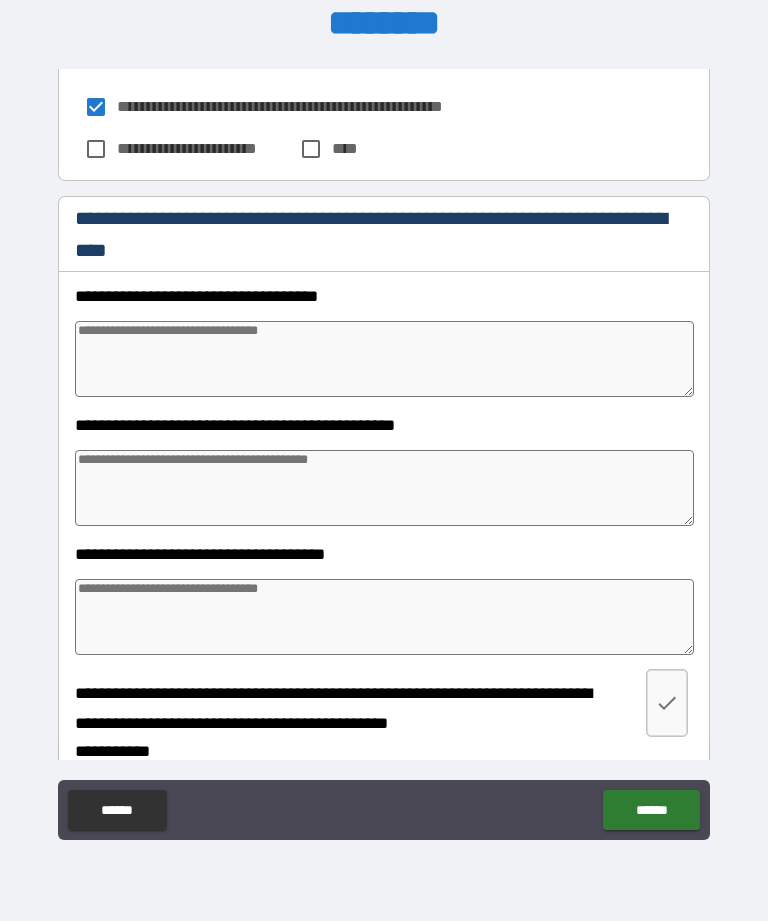 click at bounding box center [384, 359] 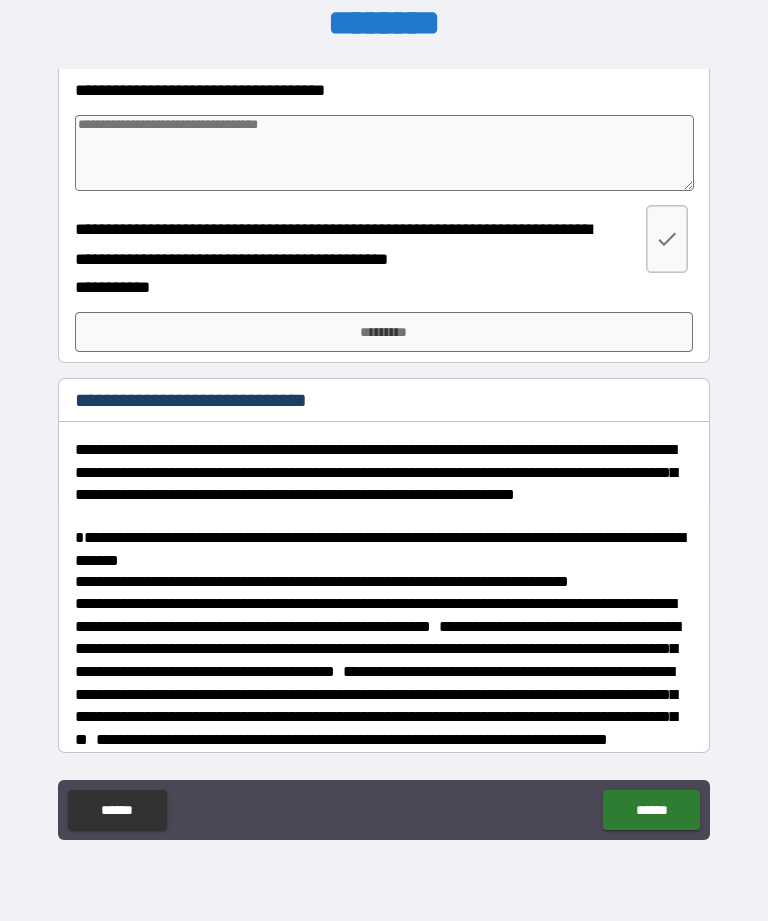 scroll, scrollTop: 1091, scrollLeft: 0, axis: vertical 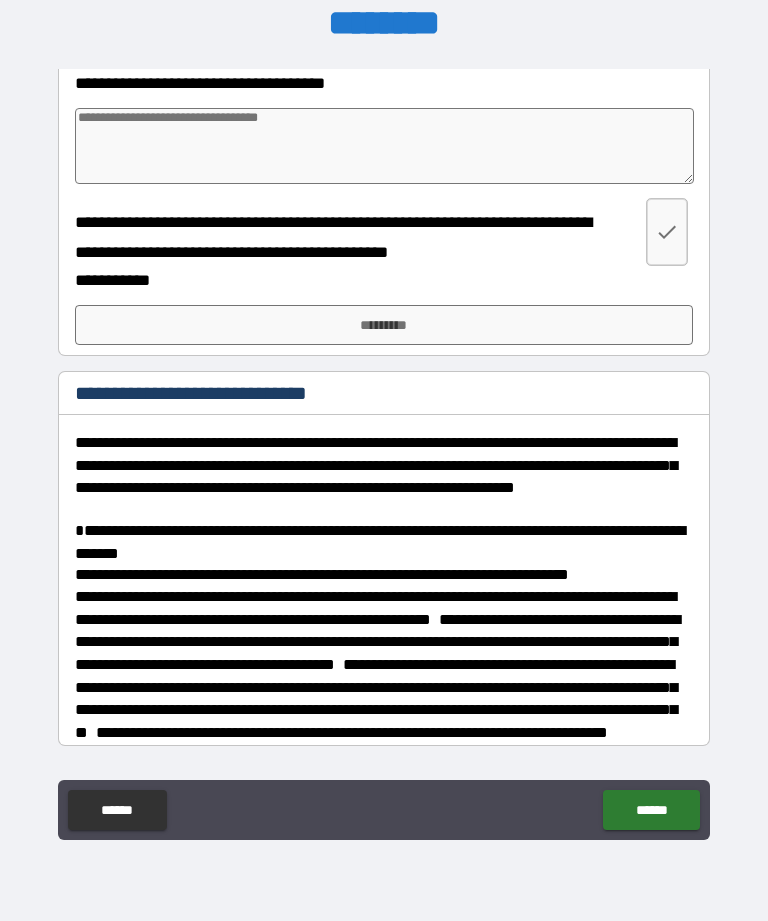click on "**********" at bounding box center (384, 393) 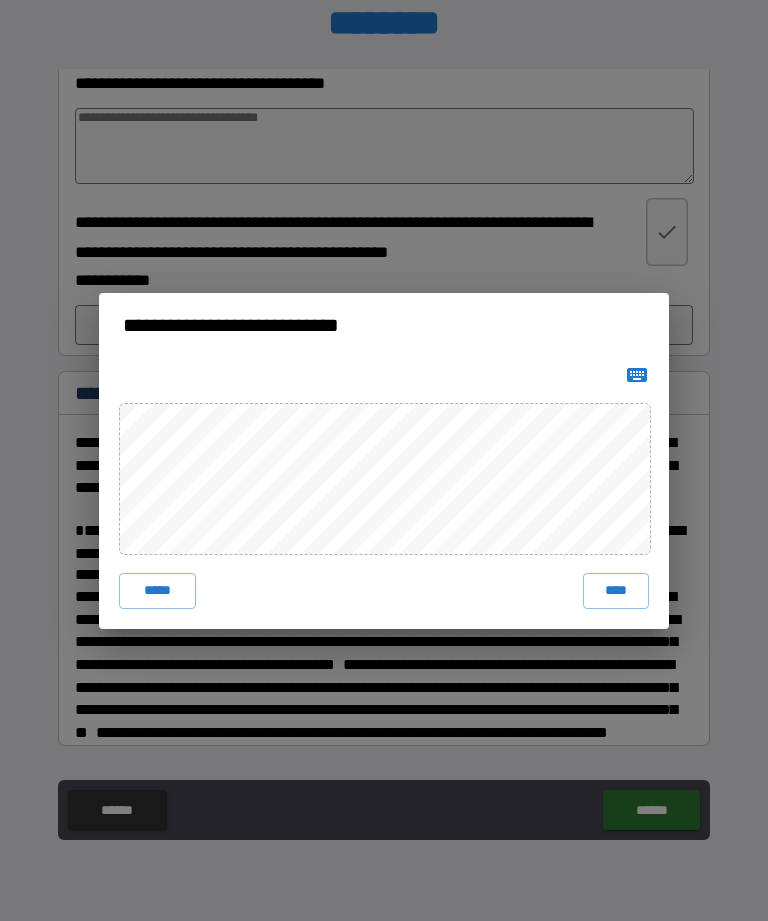 click on "****" at bounding box center (616, 591) 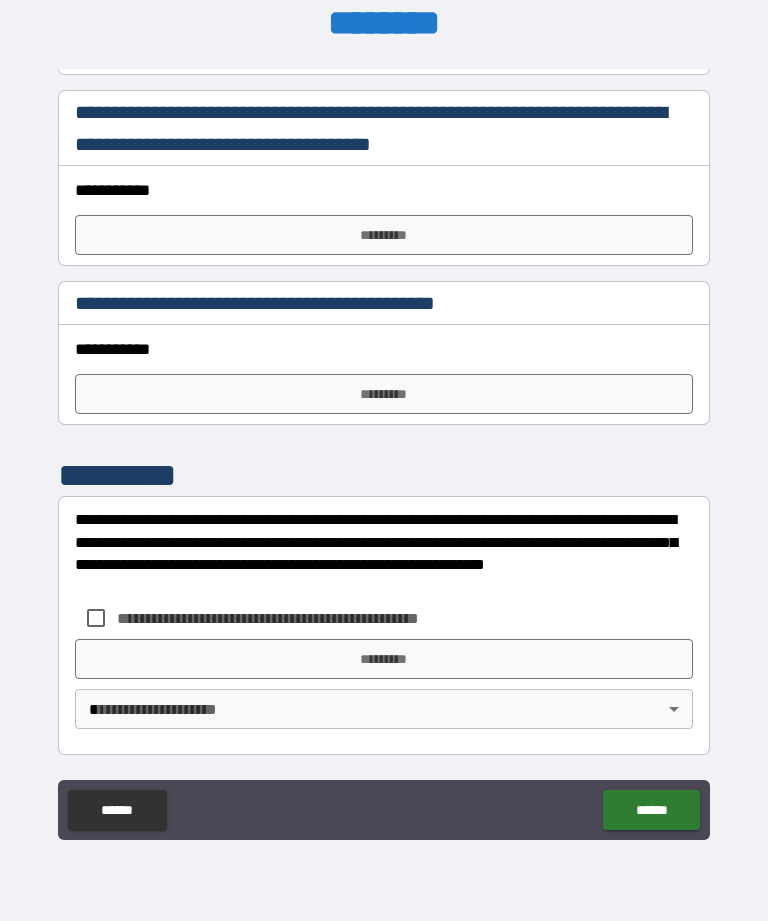 scroll, scrollTop: 1837, scrollLeft: 0, axis: vertical 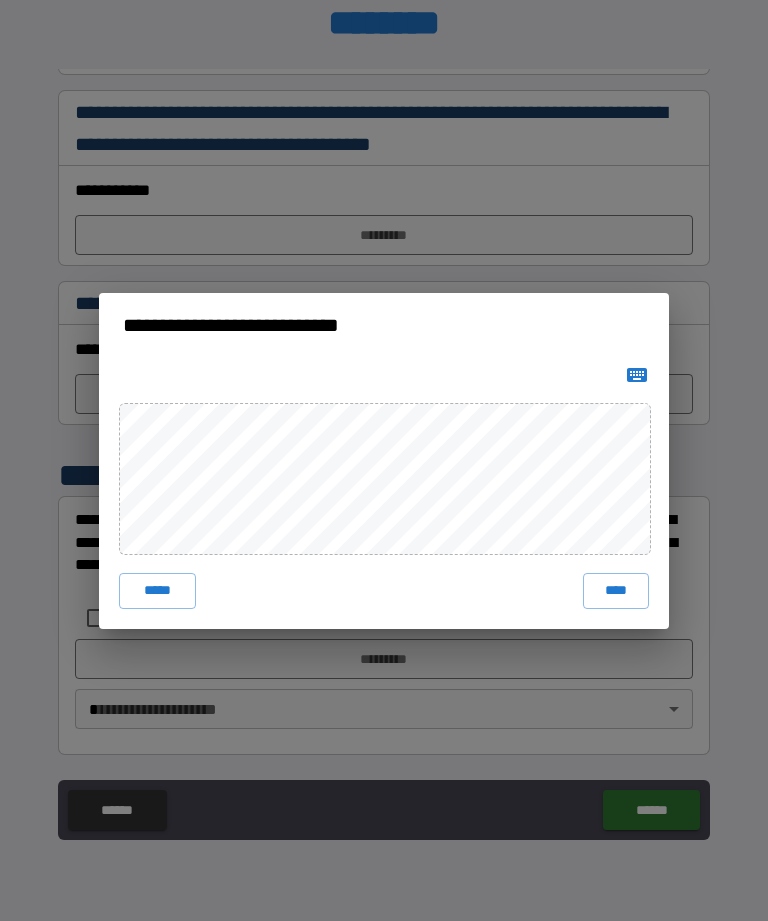 click on "****" at bounding box center (616, 591) 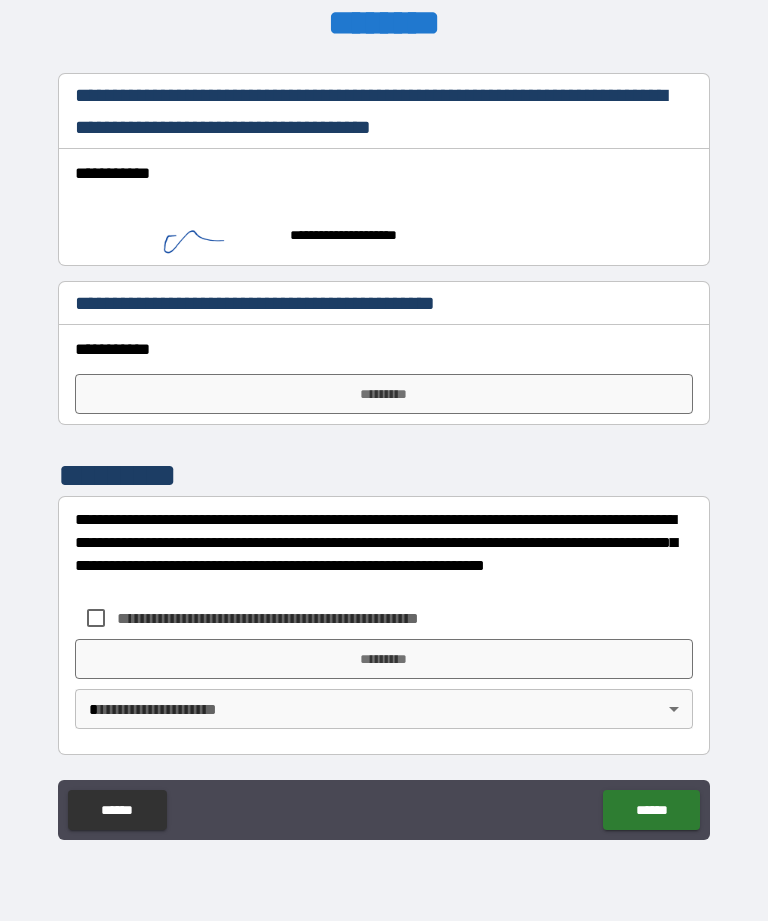 click on "*********" at bounding box center [384, 394] 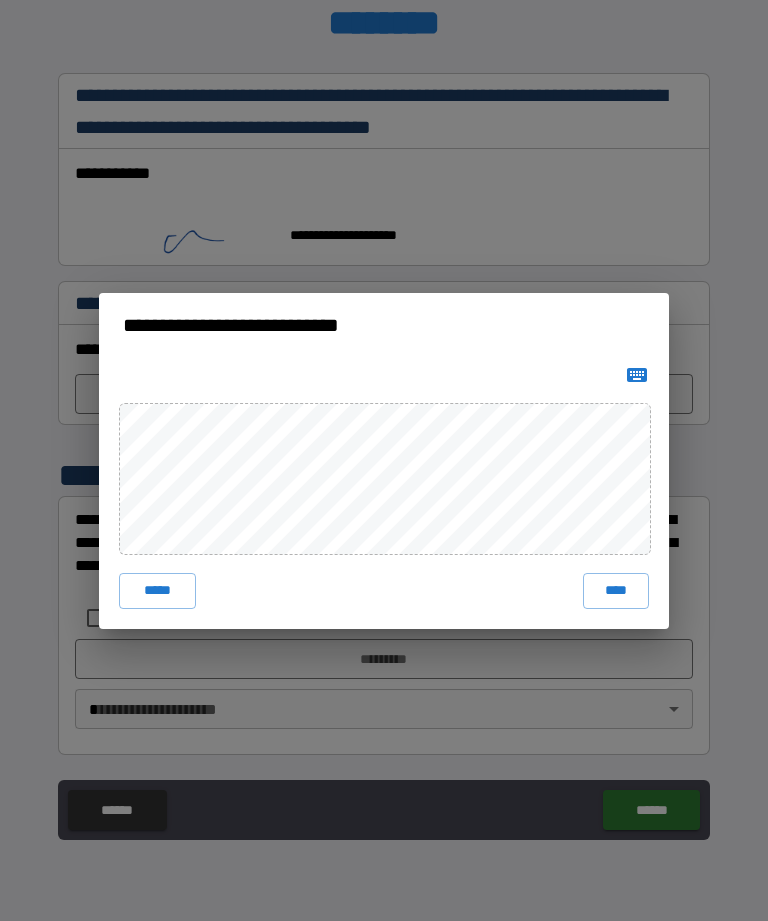 click on "****" at bounding box center [616, 591] 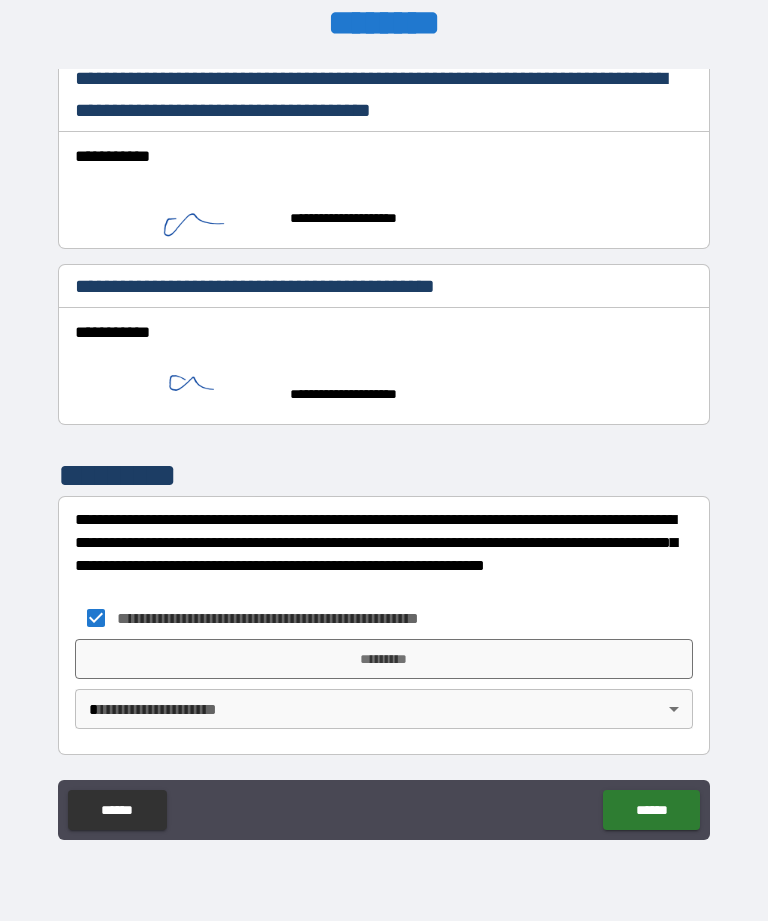 click on "*********" at bounding box center [384, 659] 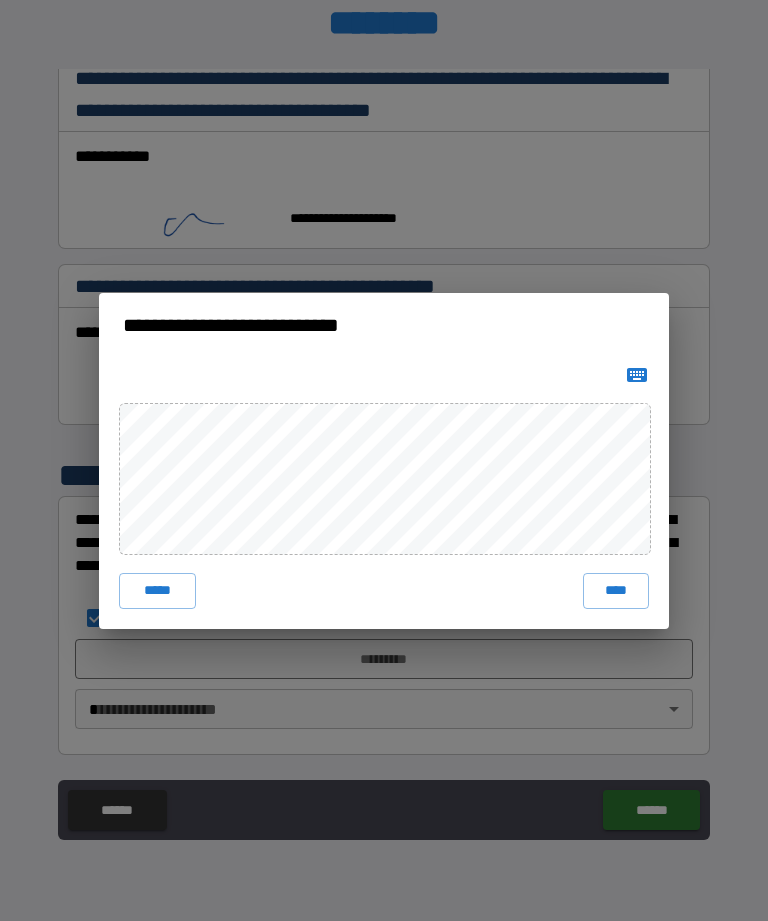 click on "****" at bounding box center (616, 591) 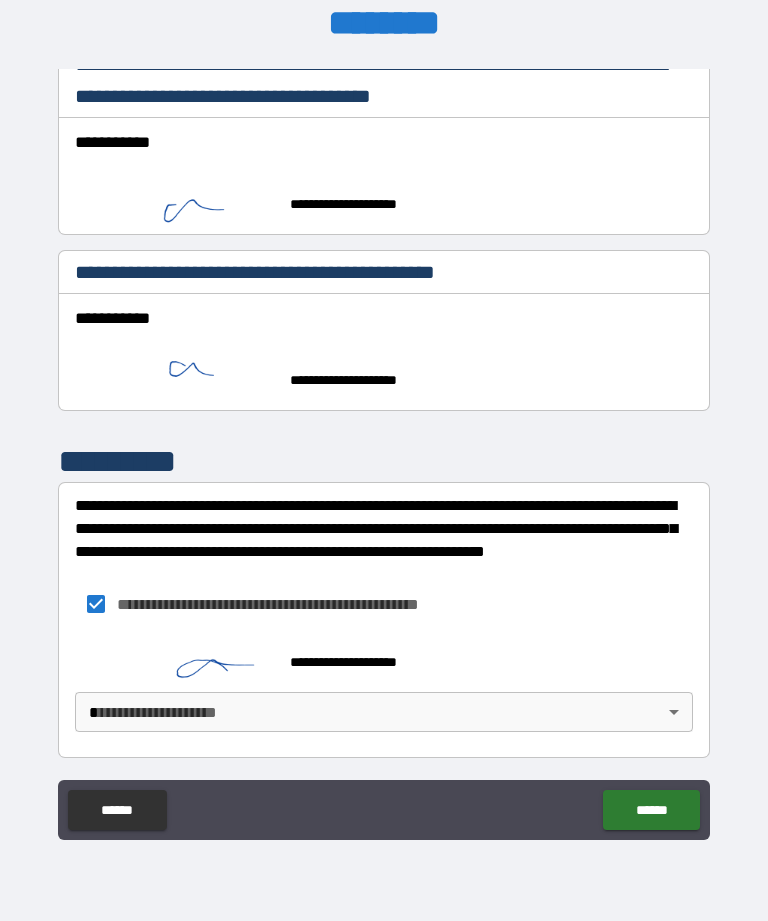 click on "******" at bounding box center (651, 810) 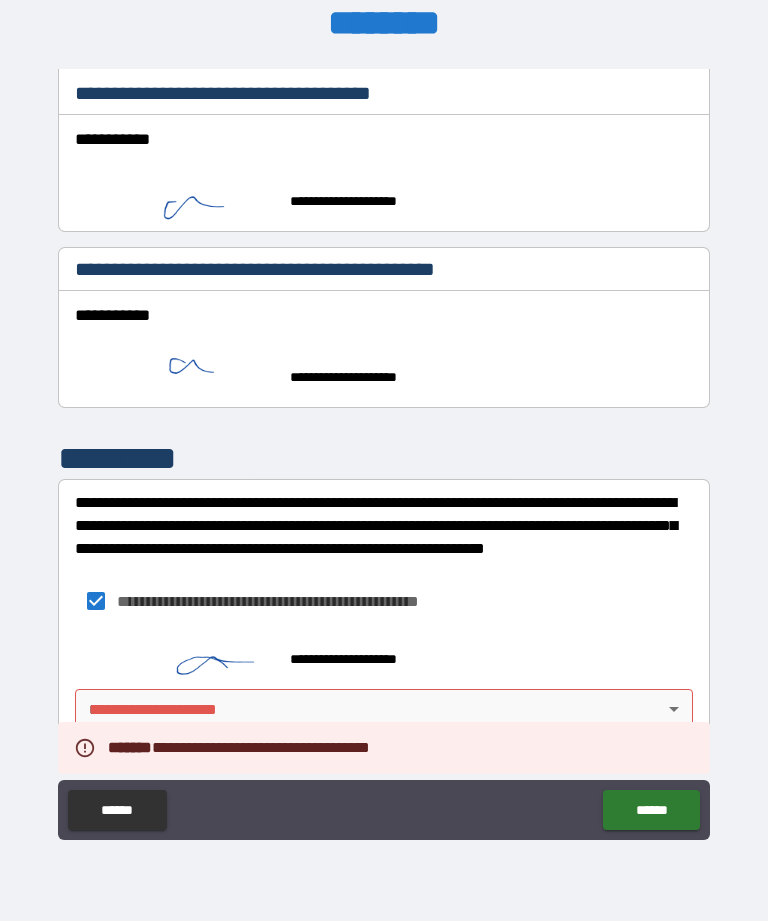 scroll, scrollTop: 1889, scrollLeft: 0, axis: vertical 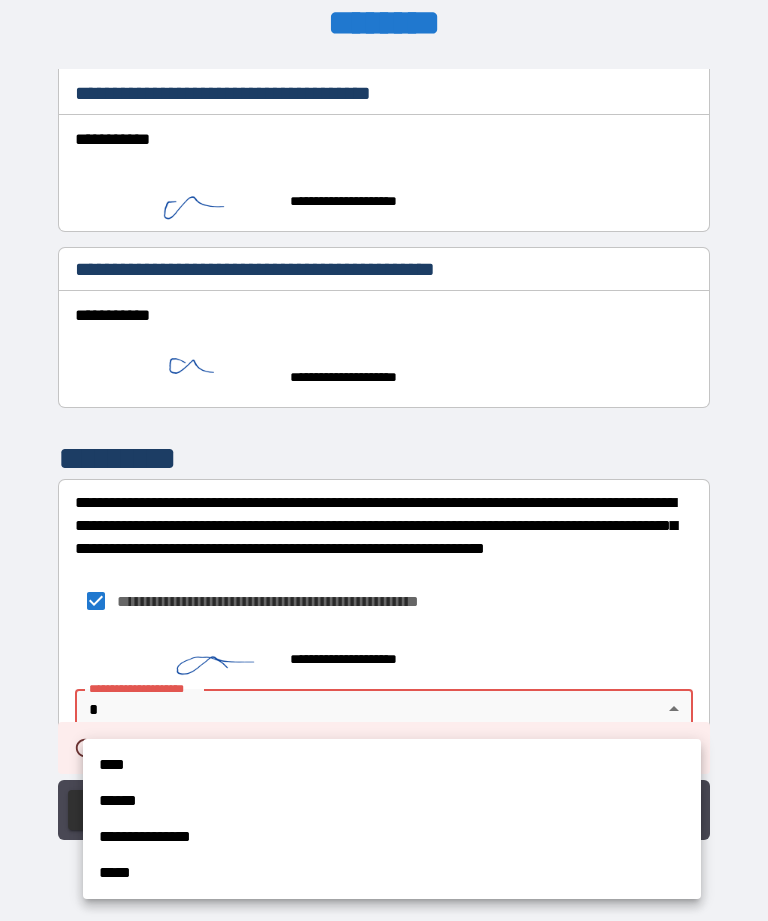 click on "****" at bounding box center [392, 765] 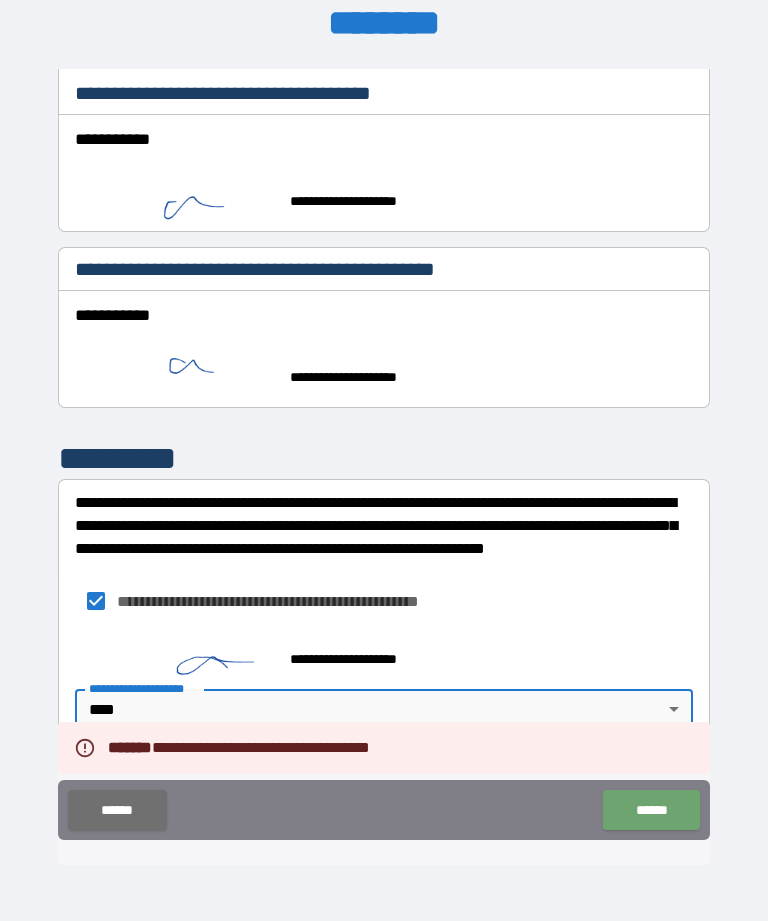 click on "******" at bounding box center [651, 810] 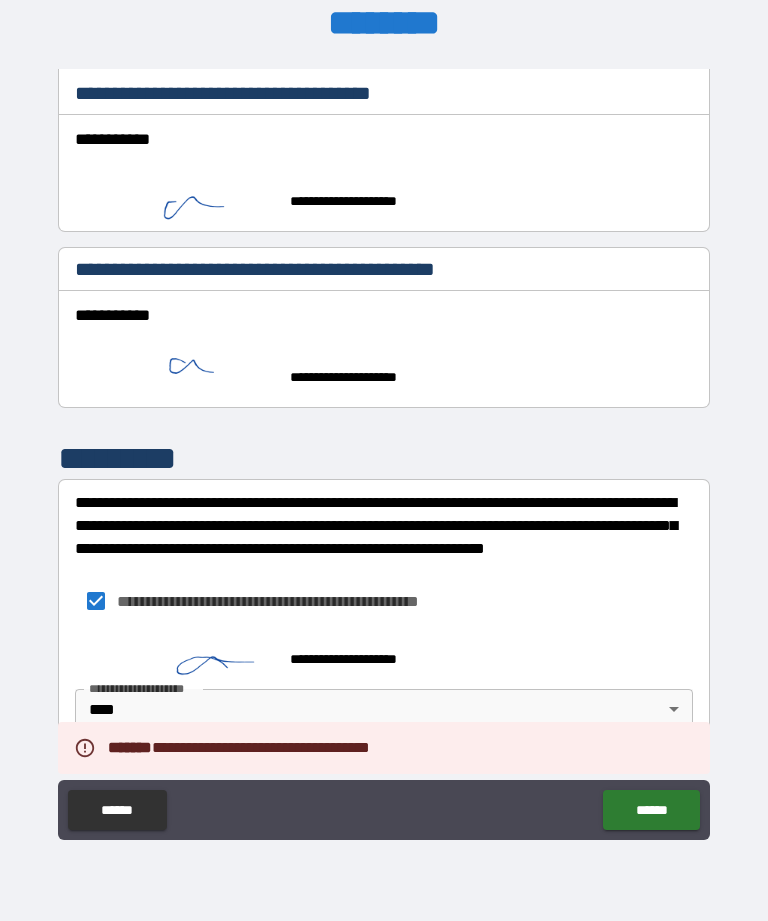 click on "******" at bounding box center (651, 810) 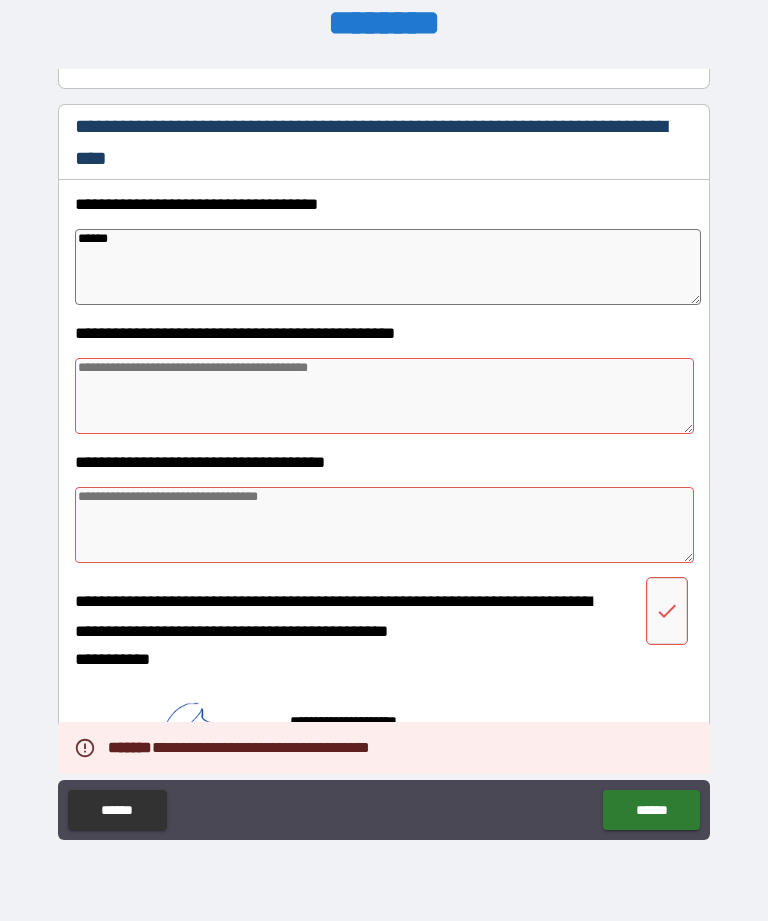 scroll, scrollTop: 711, scrollLeft: 0, axis: vertical 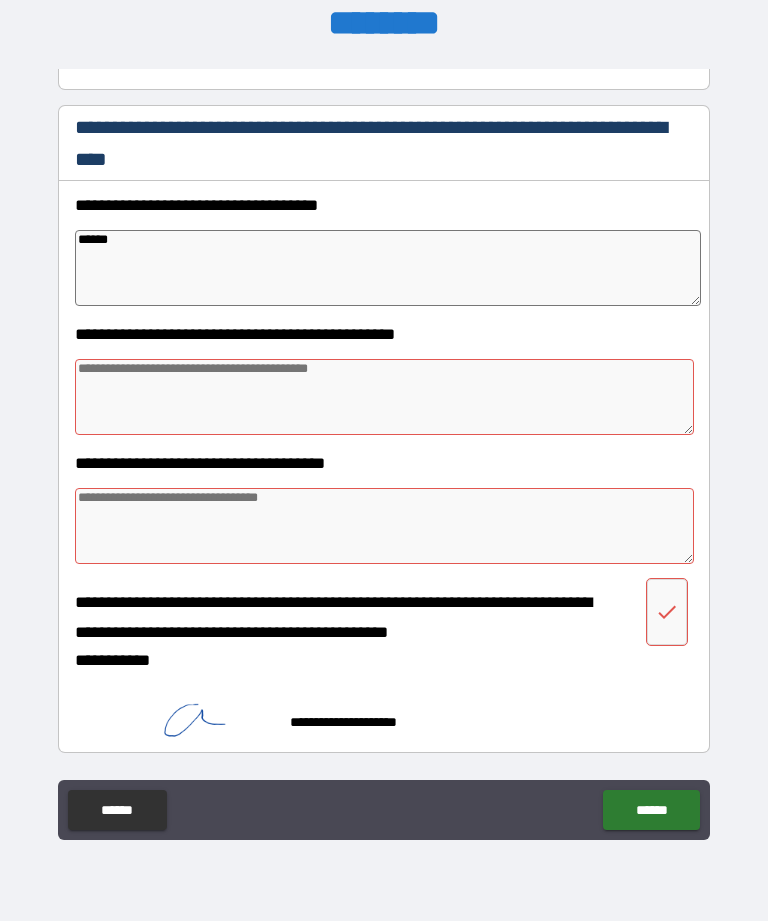 click at bounding box center [384, 397] 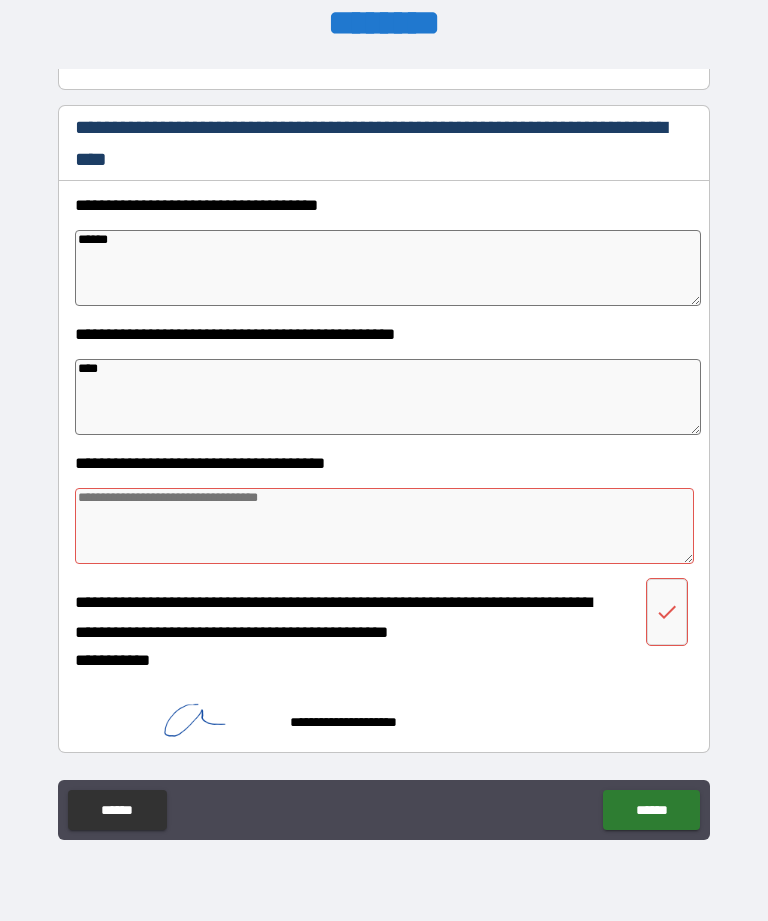 click at bounding box center (384, 526) 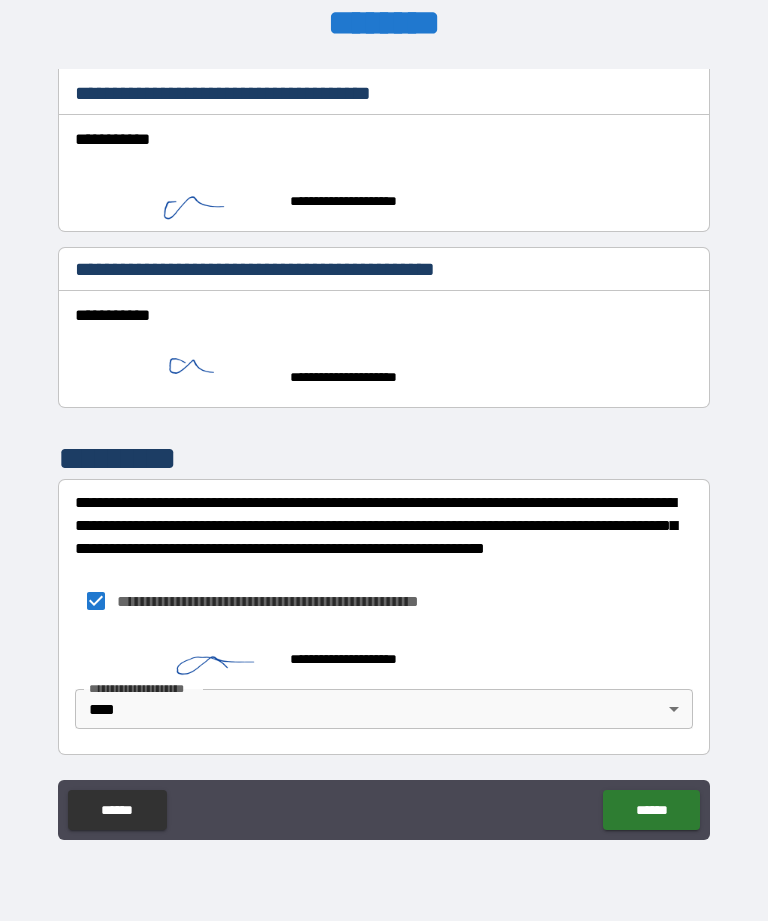 scroll, scrollTop: 1889, scrollLeft: 0, axis: vertical 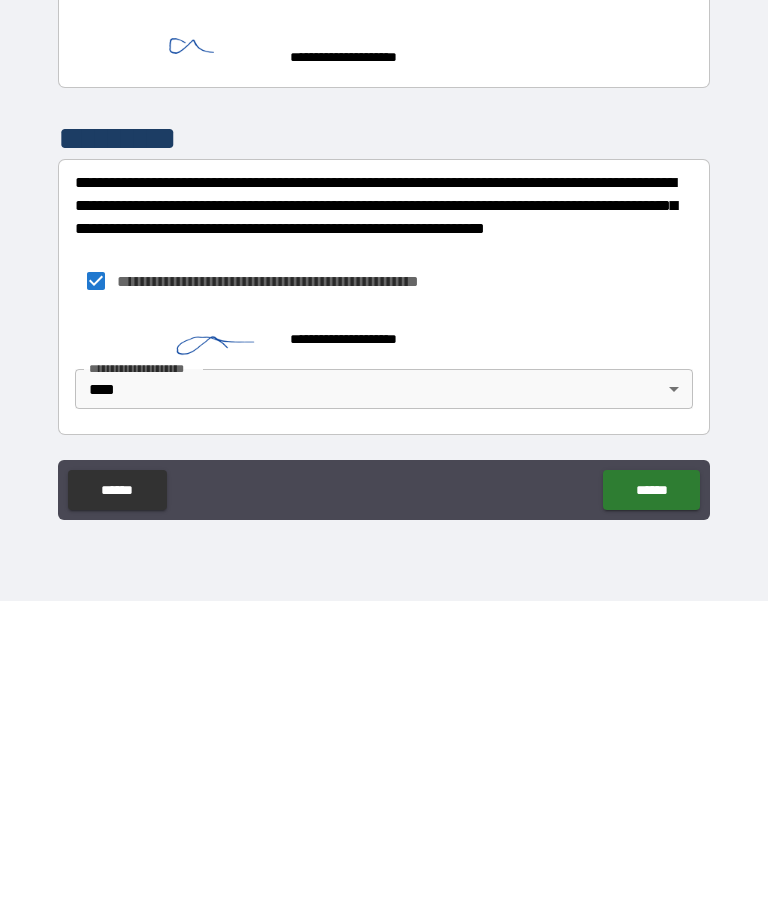 click on "******" at bounding box center (651, 810) 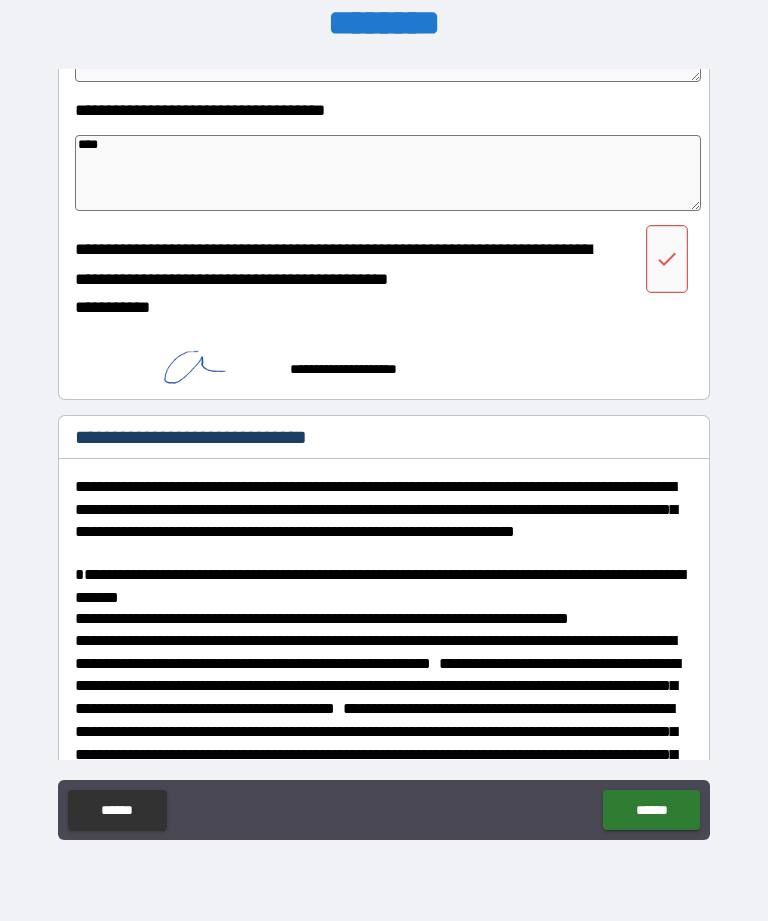 scroll, scrollTop: 1064, scrollLeft: 0, axis: vertical 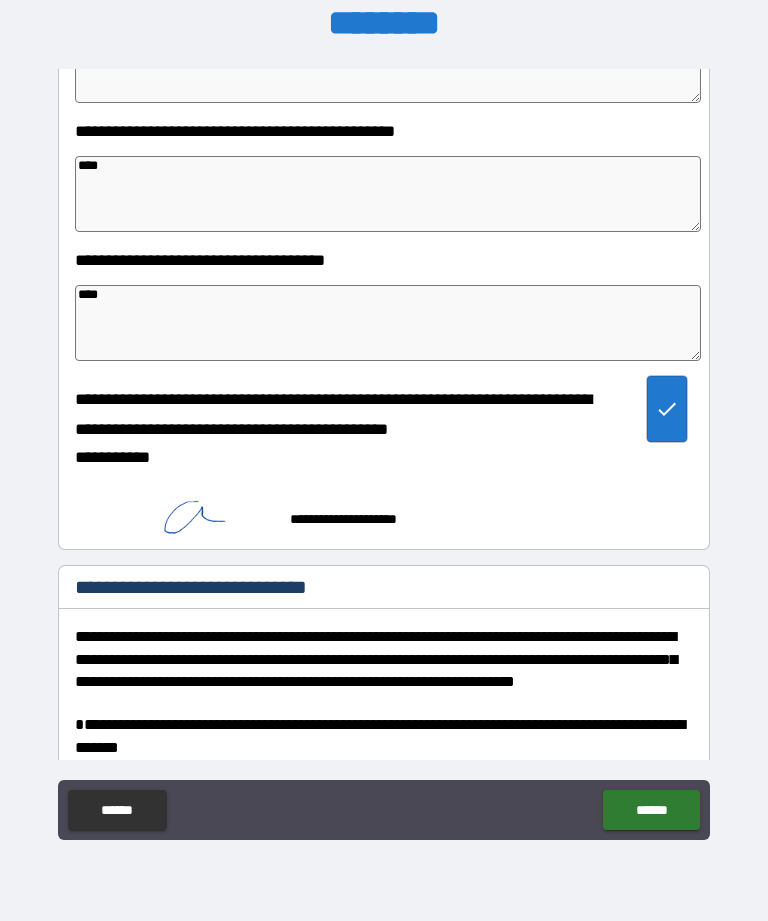 click on "**********" at bounding box center [384, 510] 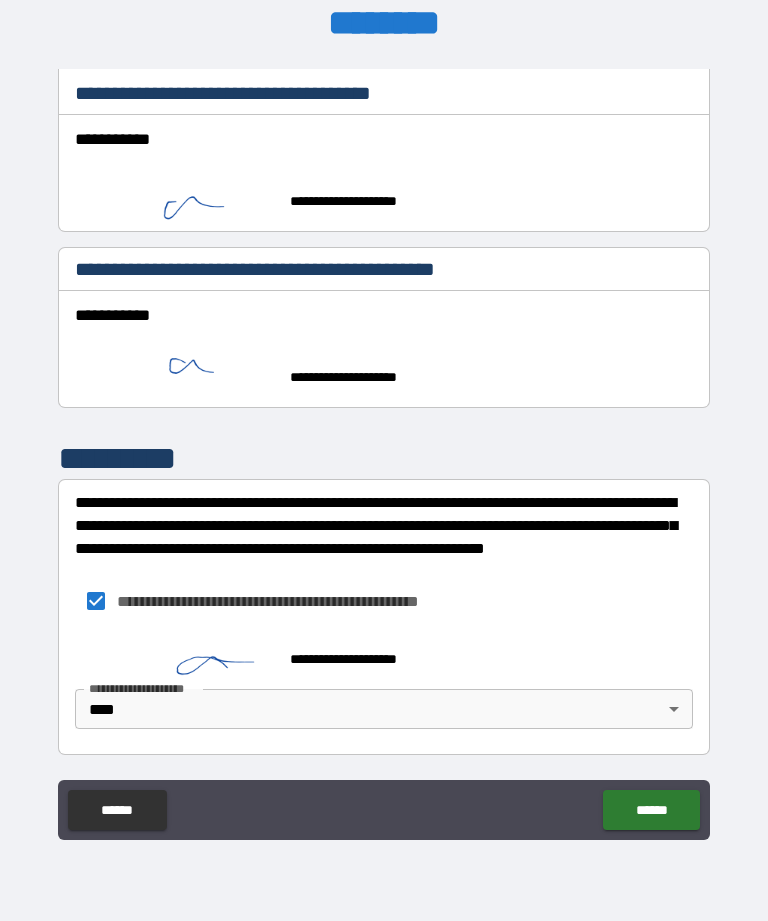 scroll, scrollTop: 1890, scrollLeft: 0, axis: vertical 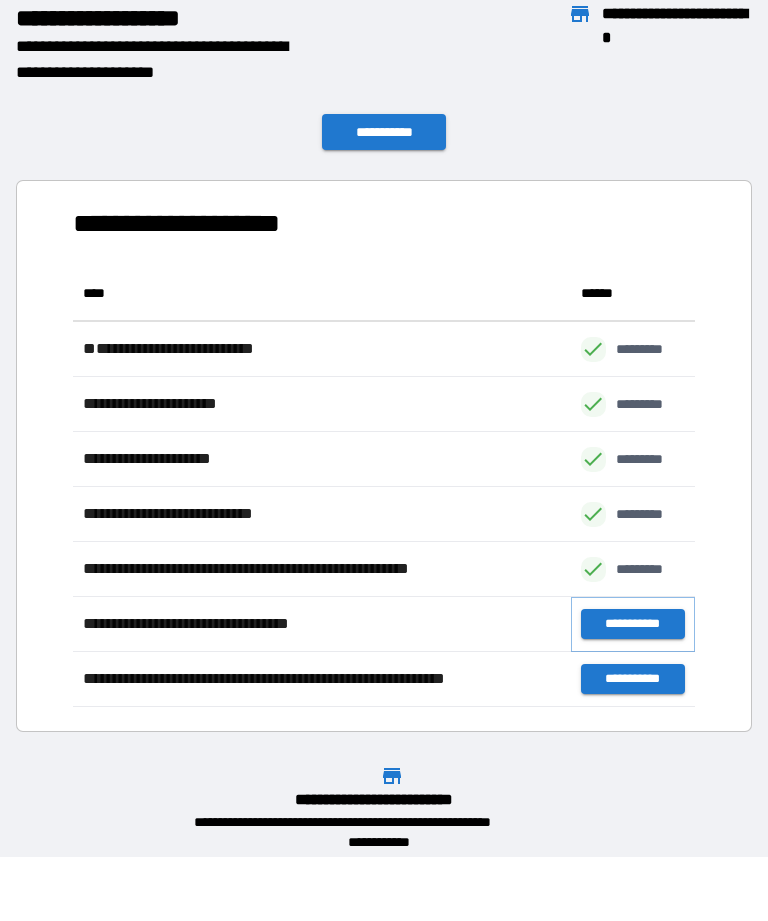click on "**********" at bounding box center (633, 624) 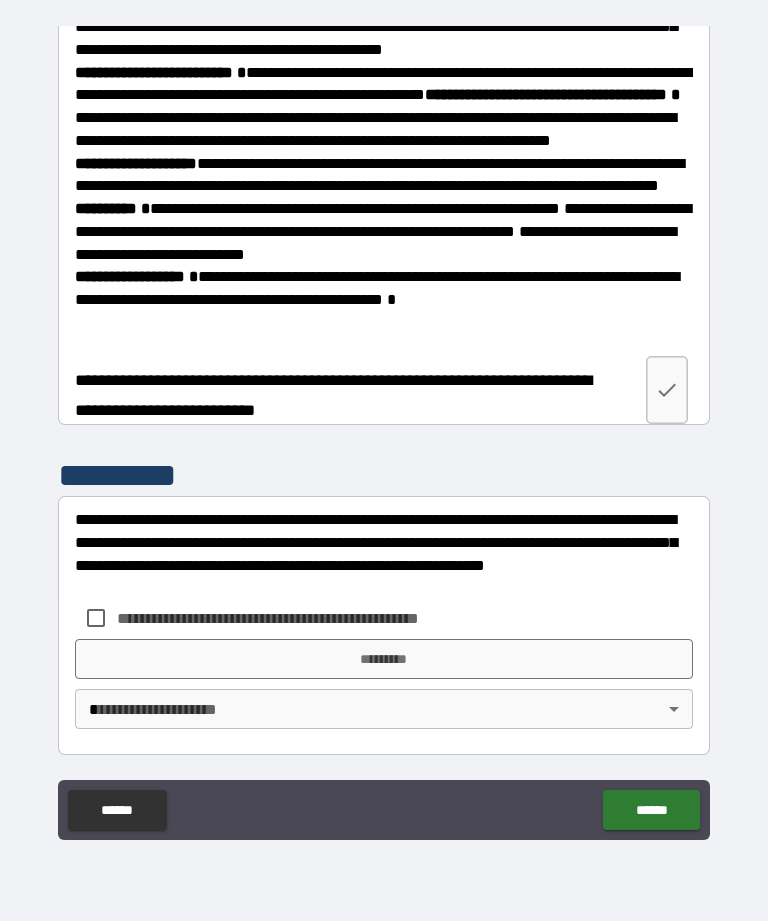 scroll, scrollTop: 3236, scrollLeft: 0, axis: vertical 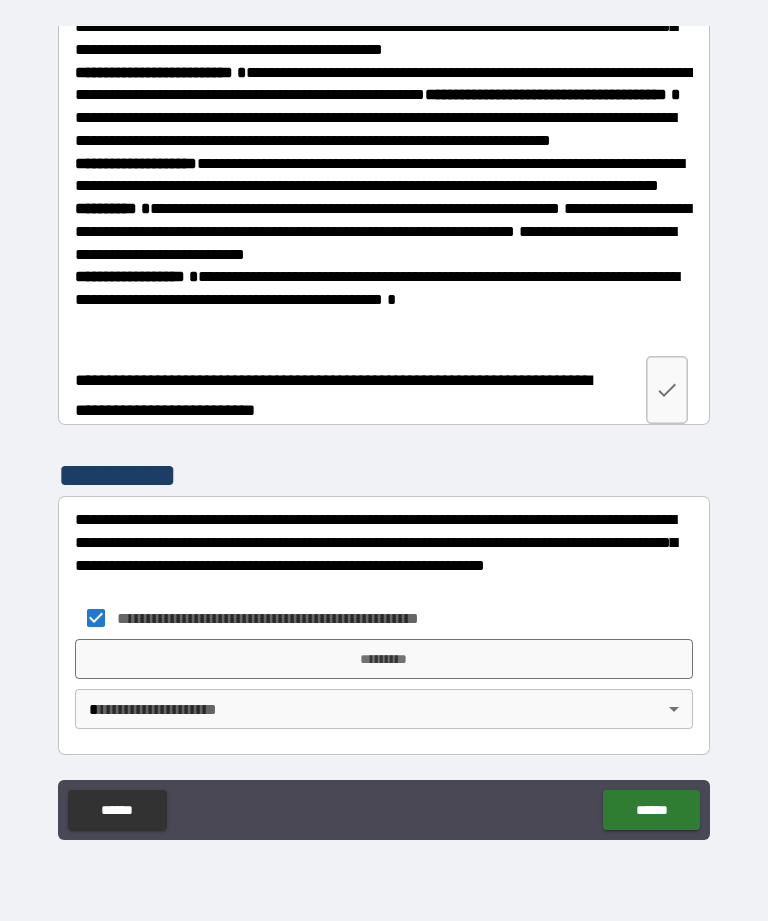 click on "*********" at bounding box center (384, 659) 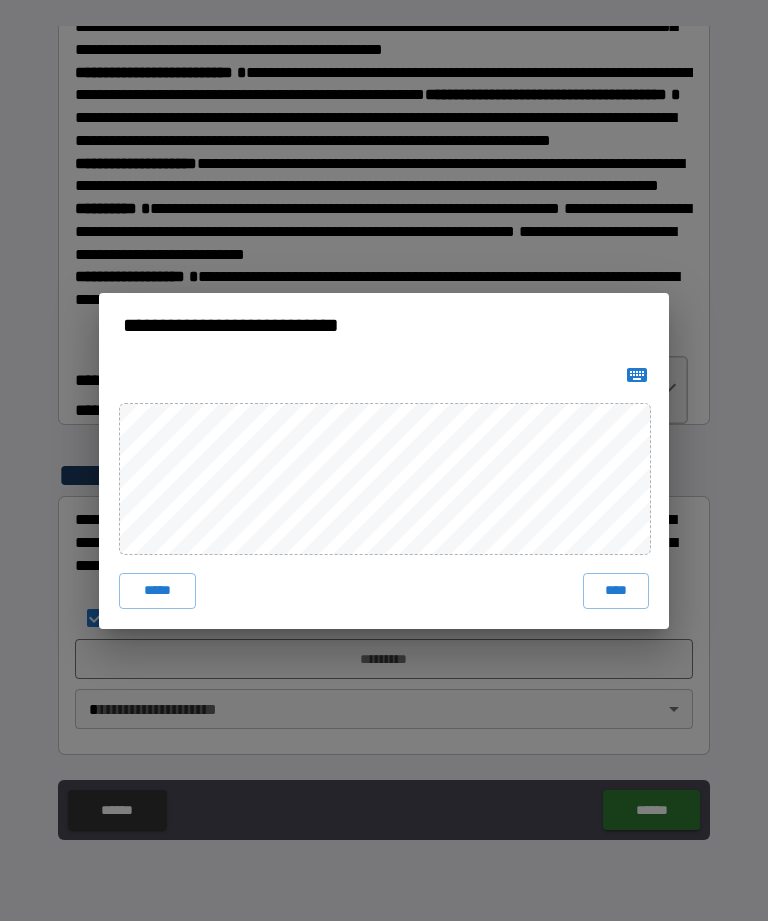 click on "****" at bounding box center (616, 591) 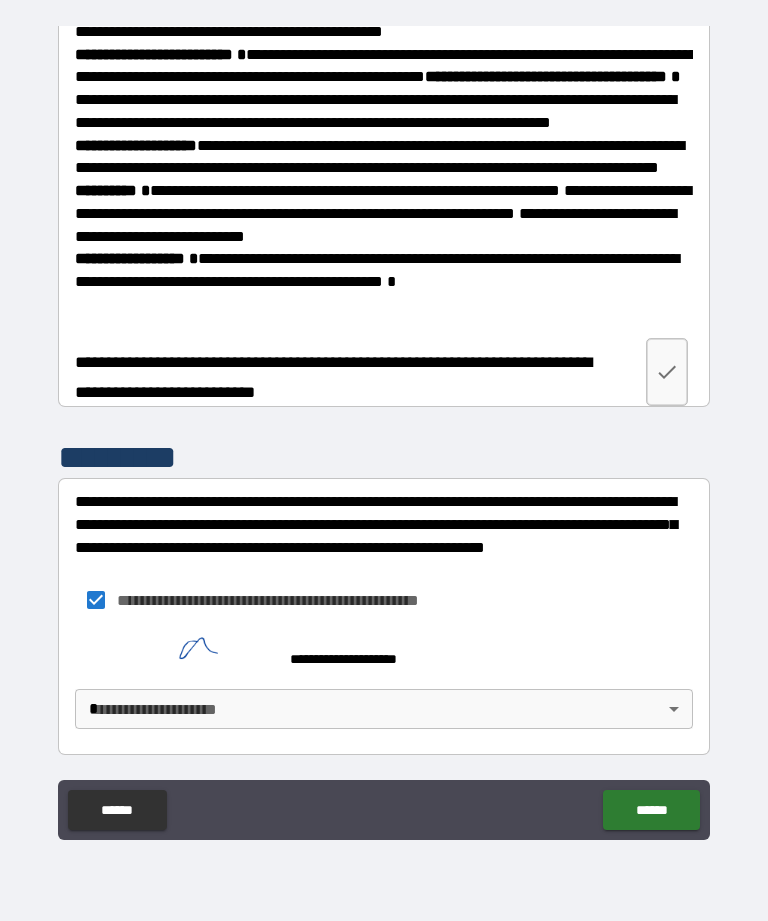 click on "******" at bounding box center (651, 810) 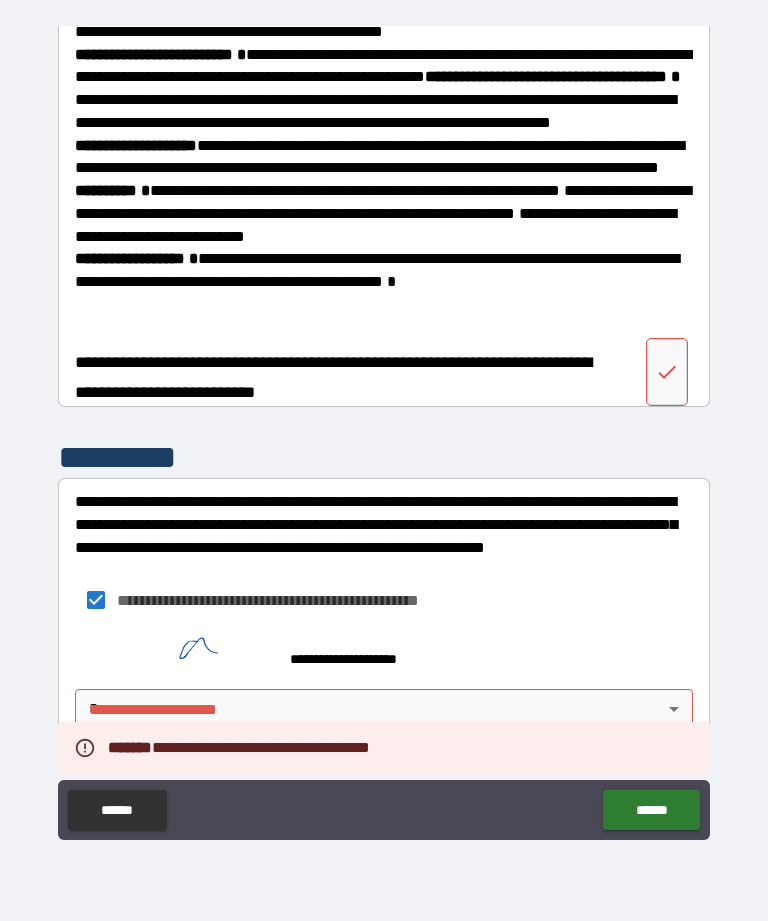 click on "**********" at bounding box center [384, 428] 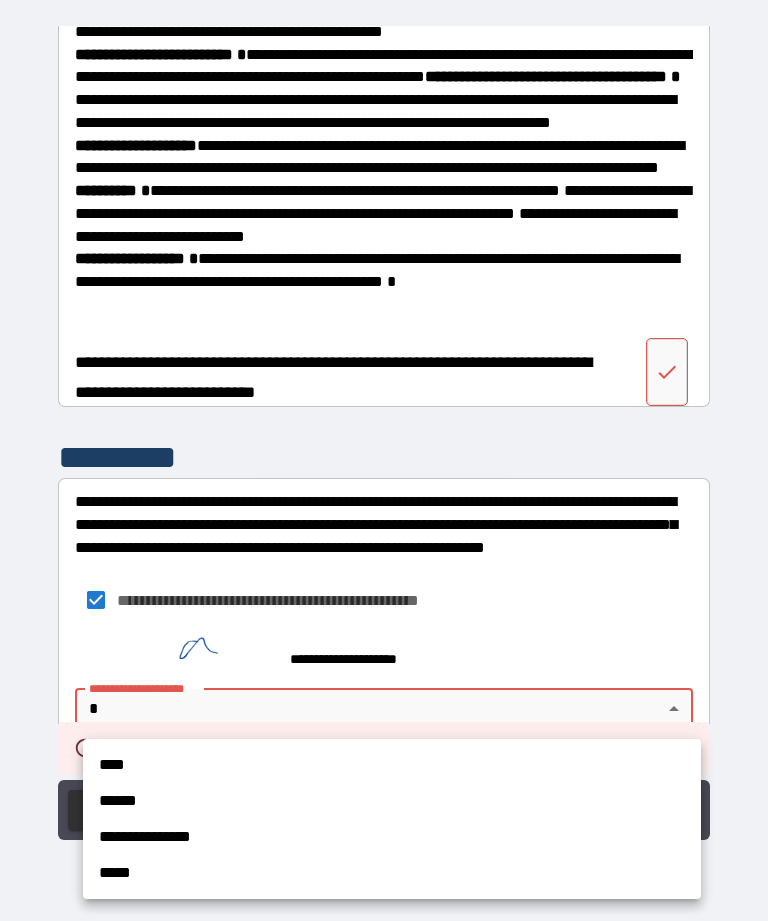 click on "****" at bounding box center (392, 765) 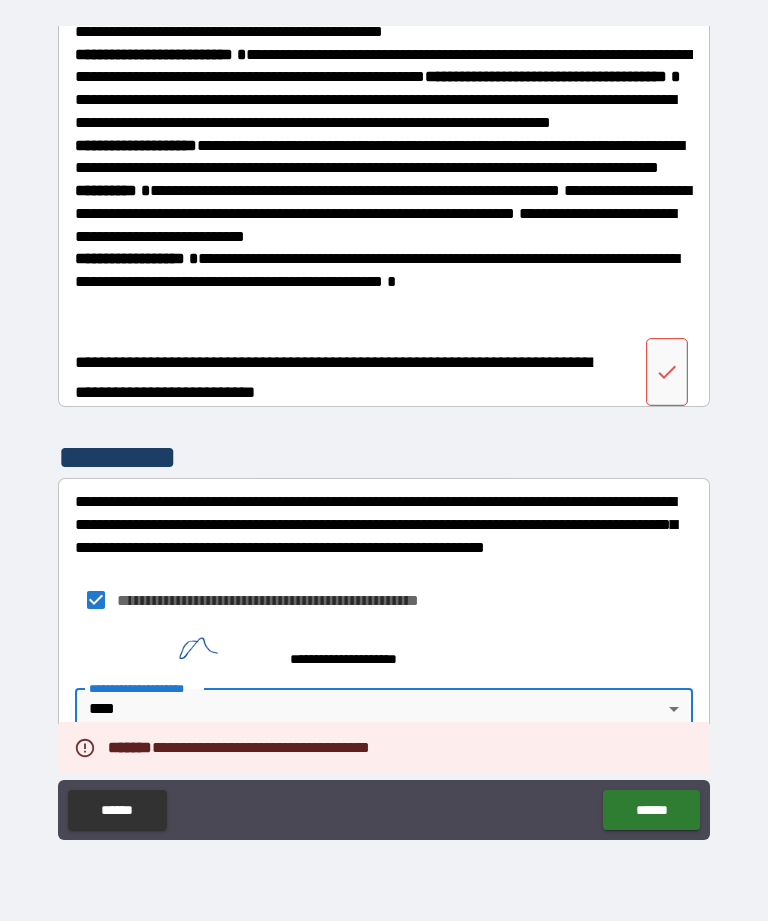 click on "******" at bounding box center (651, 810) 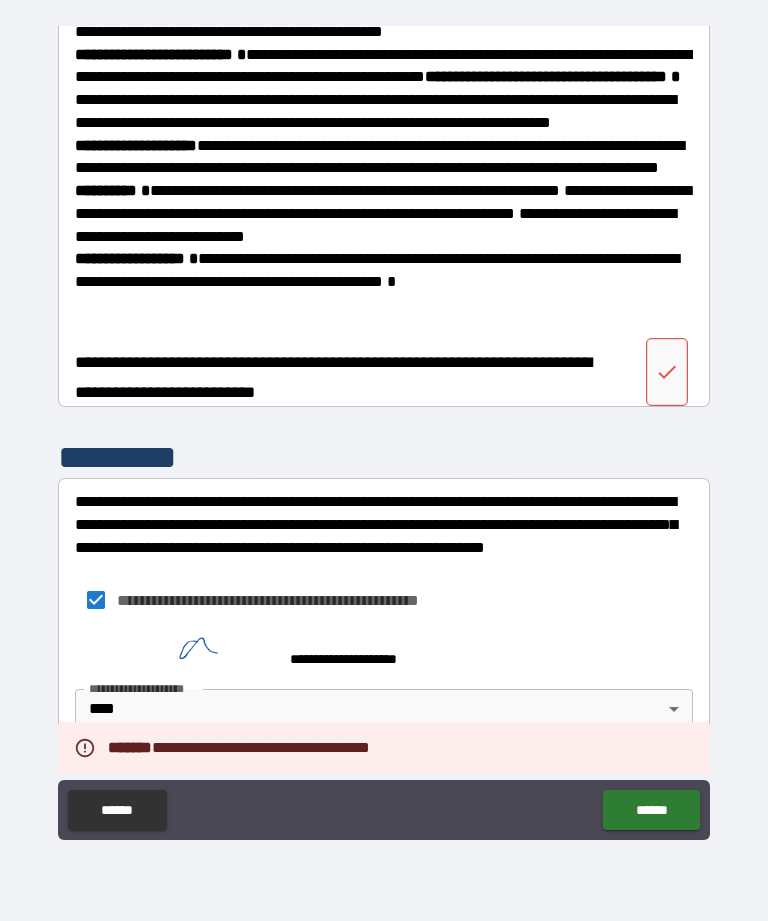 scroll, scrollTop: 3253, scrollLeft: 0, axis: vertical 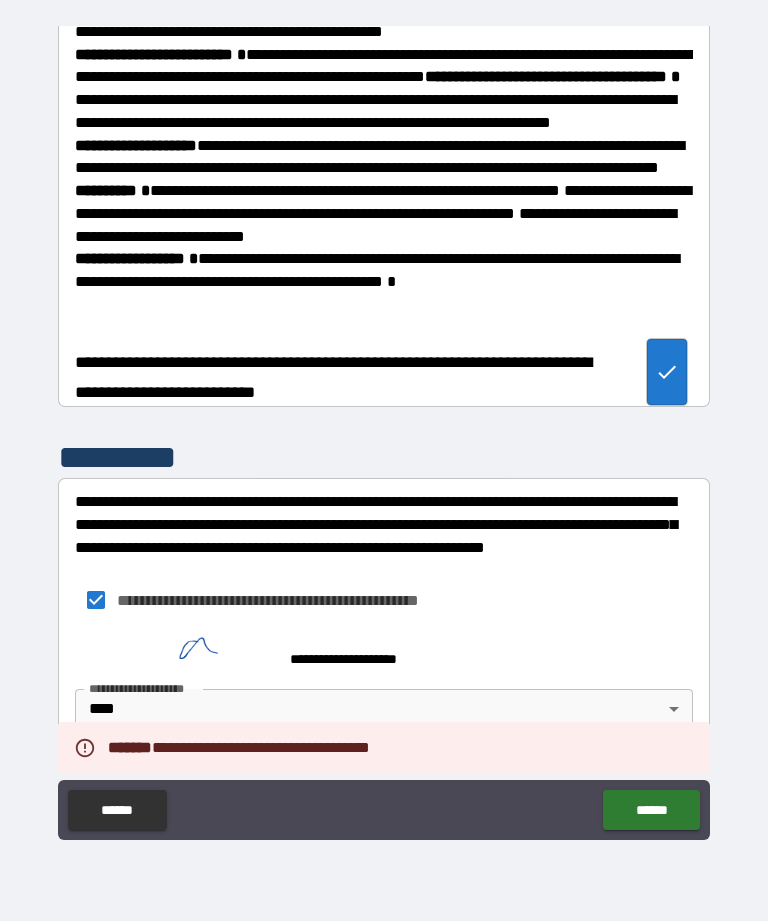 click on "******" at bounding box center [651, 810] 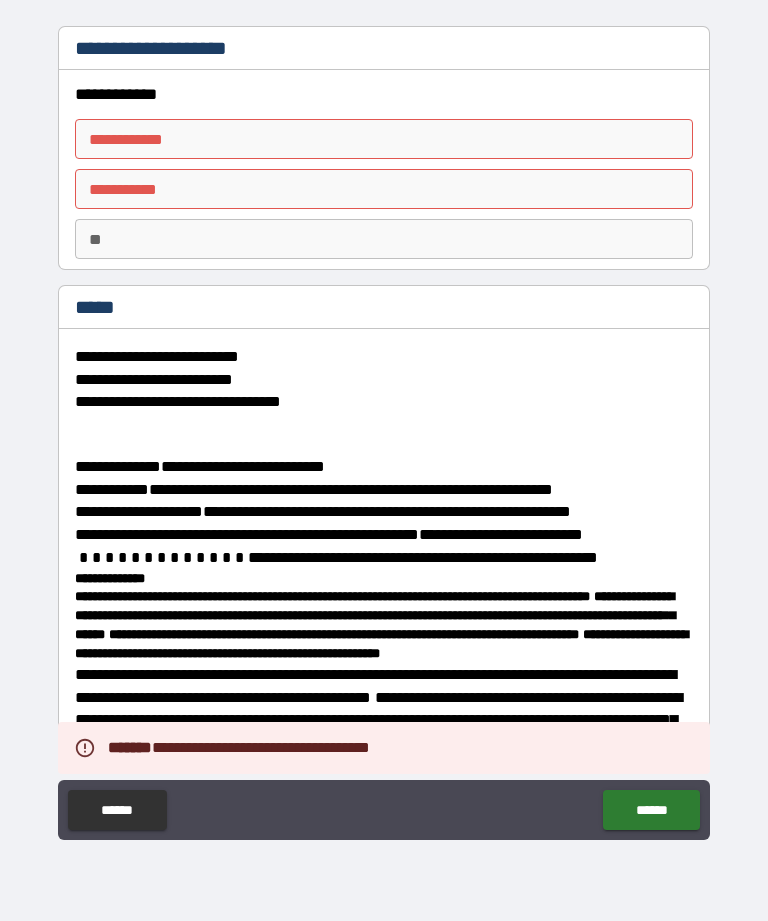scroll, scrollTop: 0, scrollLeft: 0, axis: both 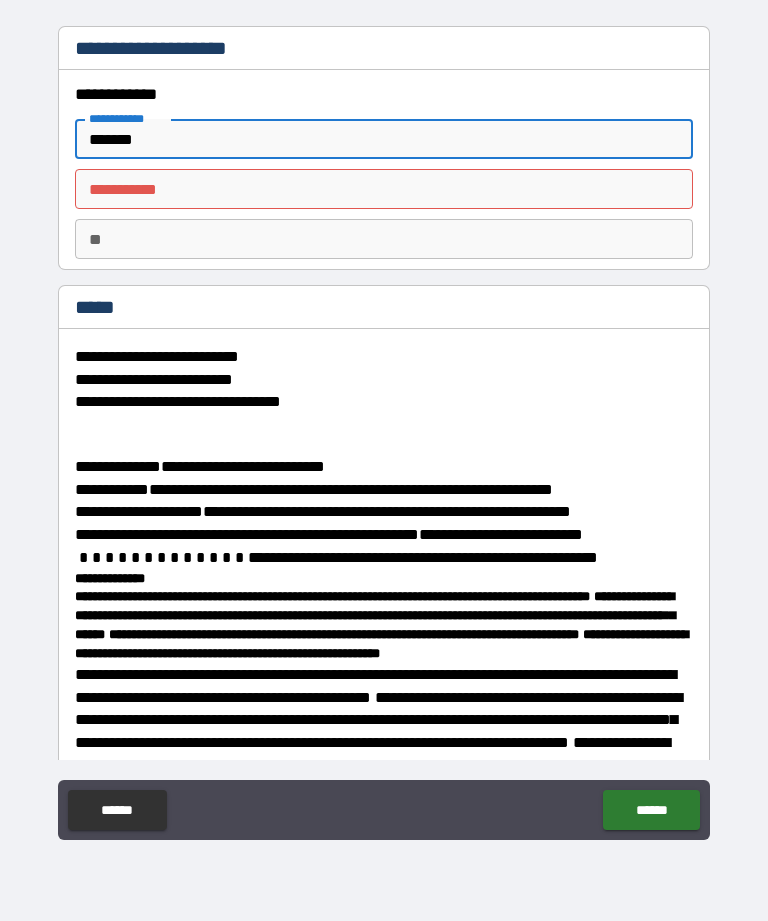 click on "*********   *" at bounding box center [384, 189] 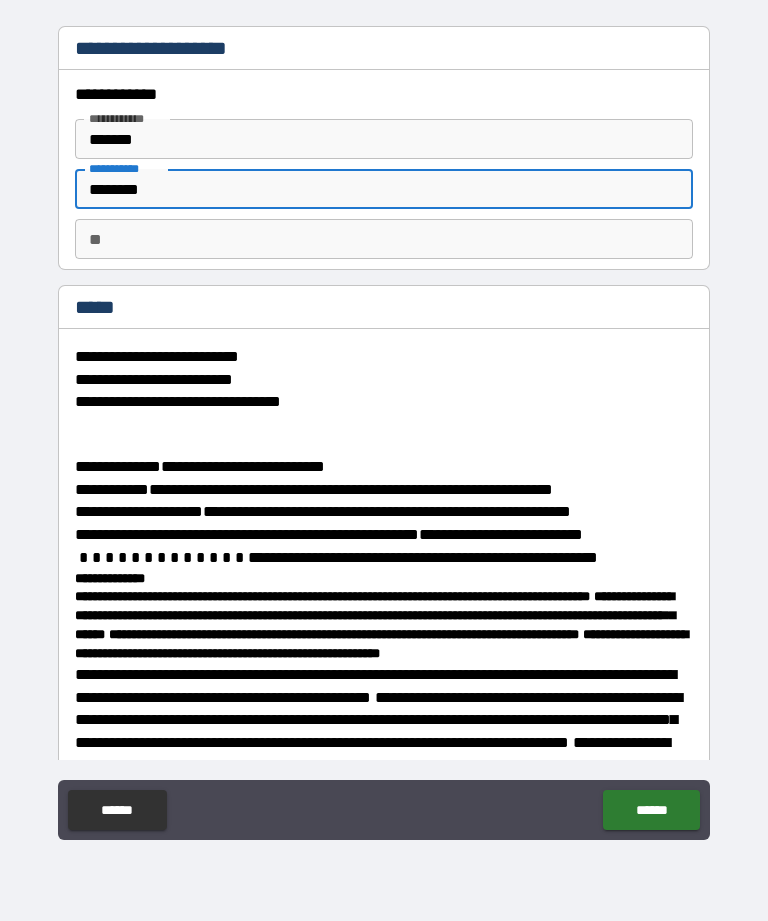 click on "**" at bounding box center (384, 239) 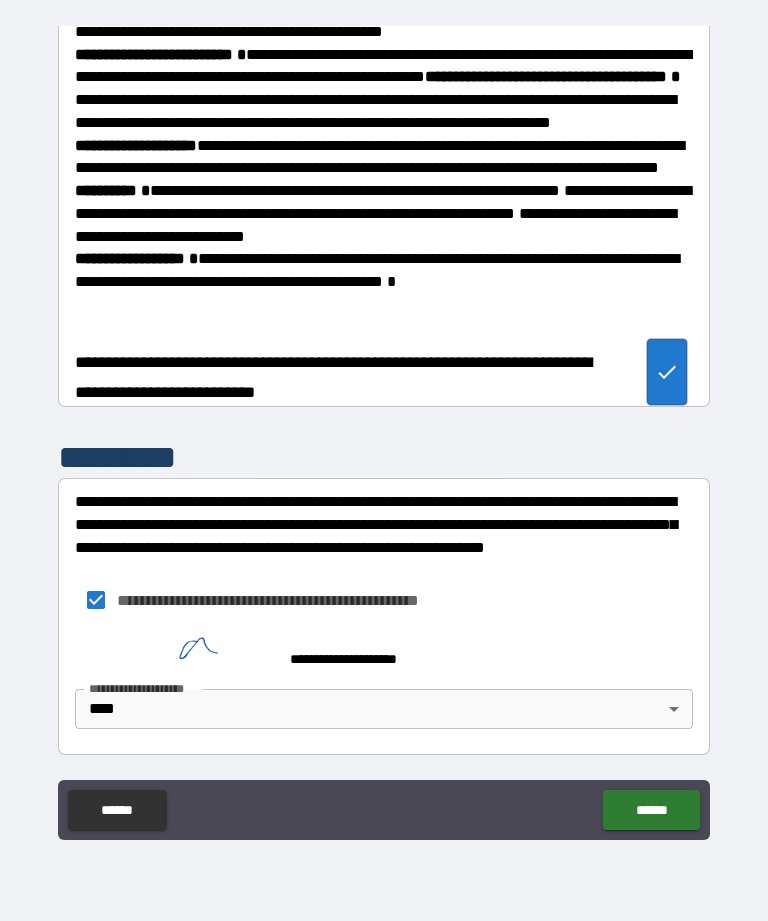 scroll, scrollTop: 3253, scrollLeft: 0, axis: vertical 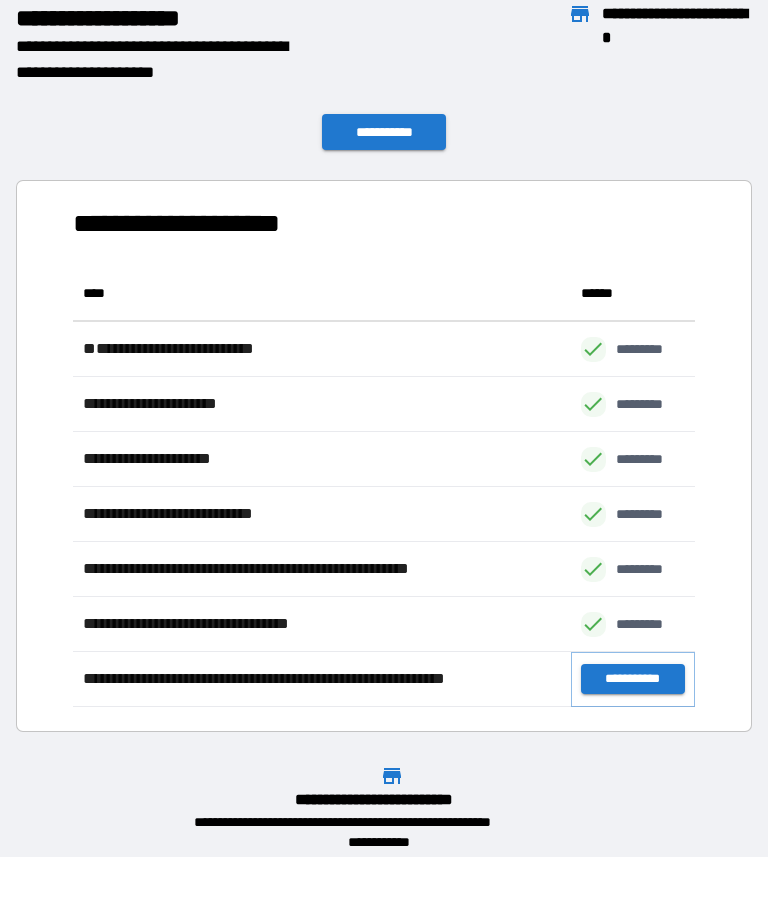 click on "**********" at bounding box center [633, 679] 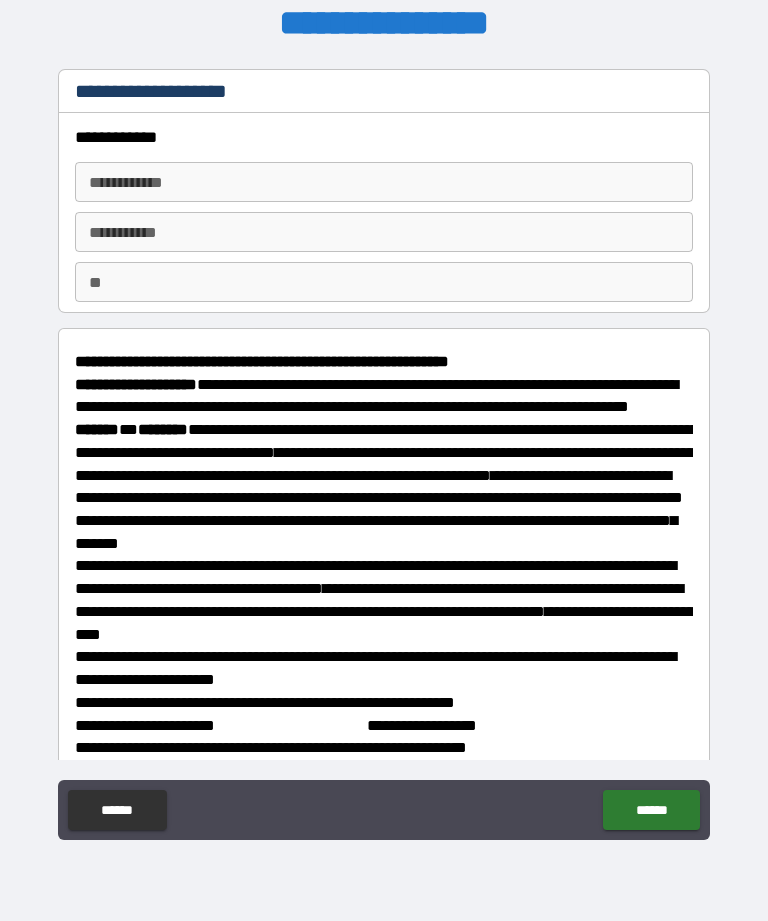 click on "**********" at bounding box center [384, 182] 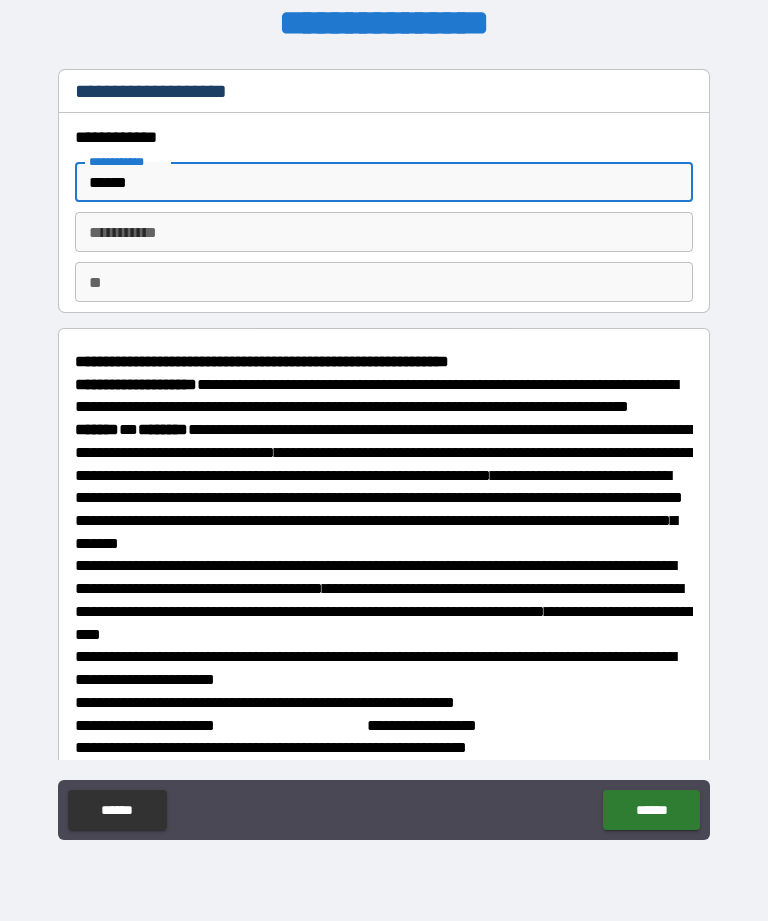 click on "*********   *" at bounding box center [384, 232] 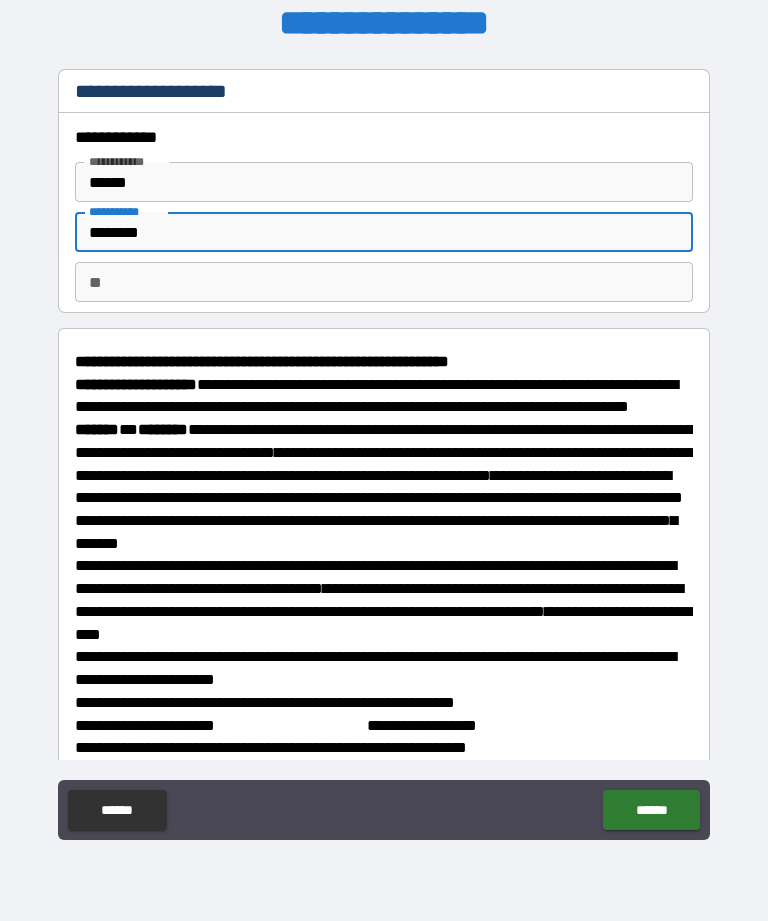click on "**" at bounding box center (384, 282) 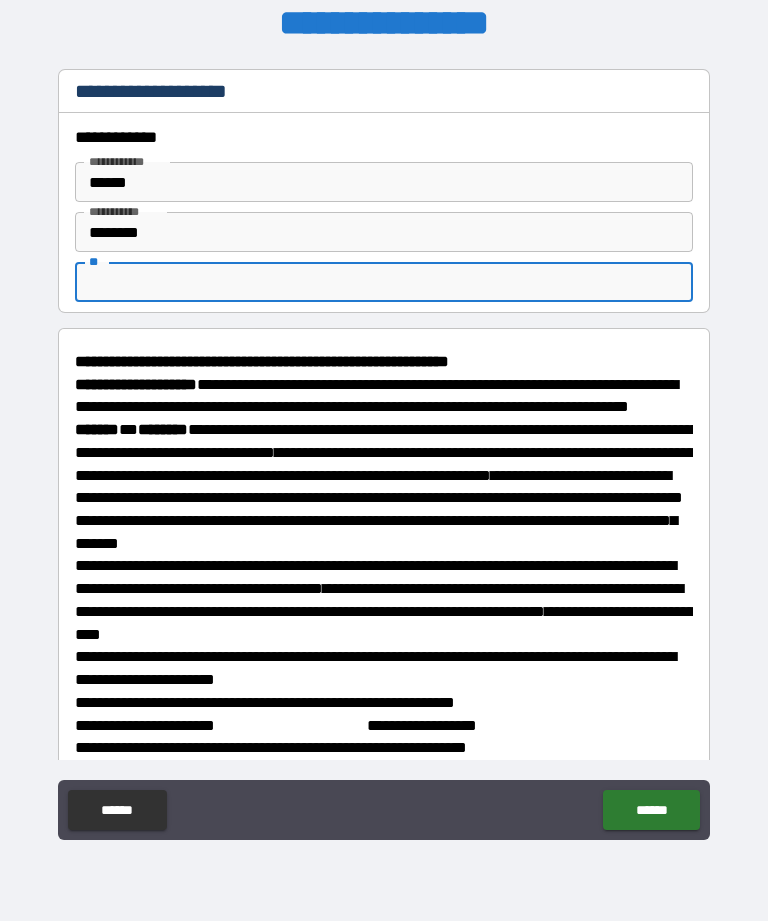 click on "********" at bounding box center (384, 232) 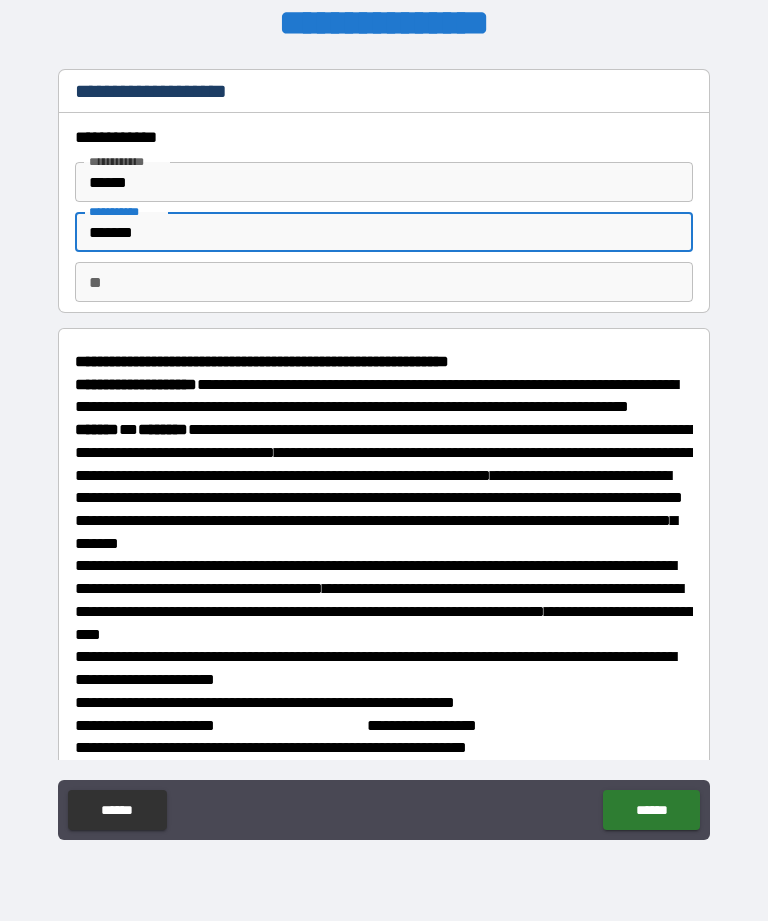 click on "**" at bounding box center (384, 282) 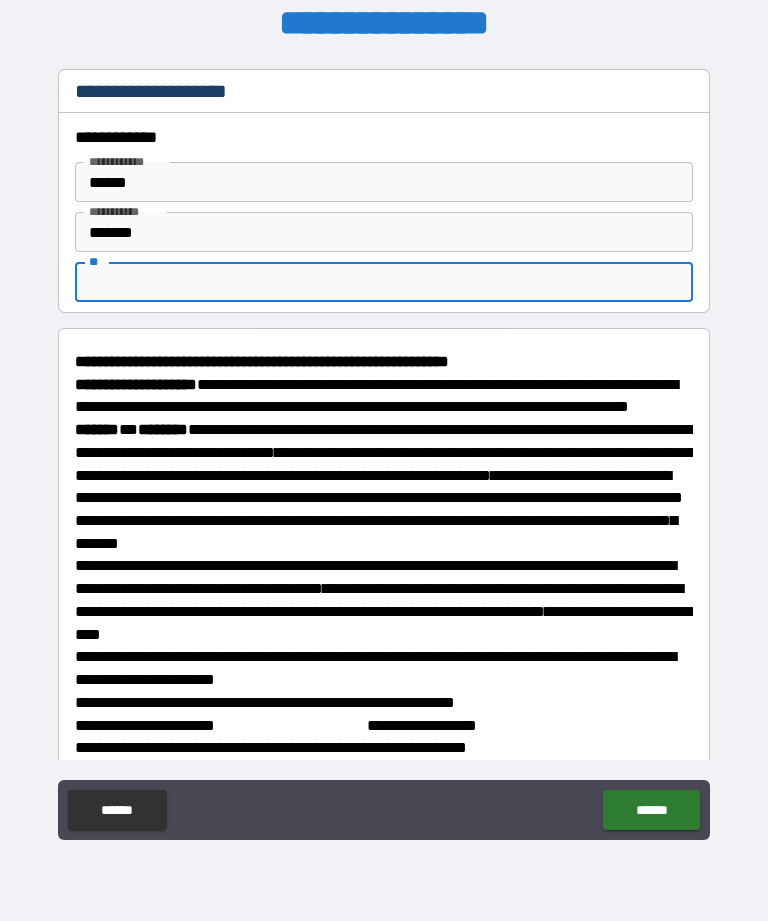 click on "**" at bounding box center [384, 282] 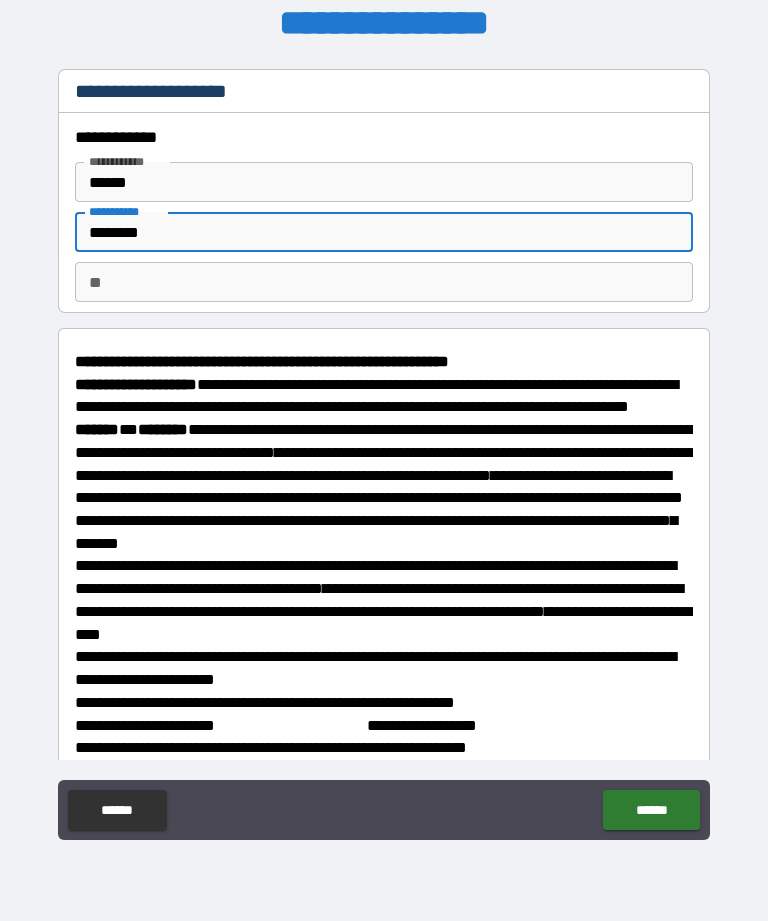 click on "**" at bounding box center (384, 282) 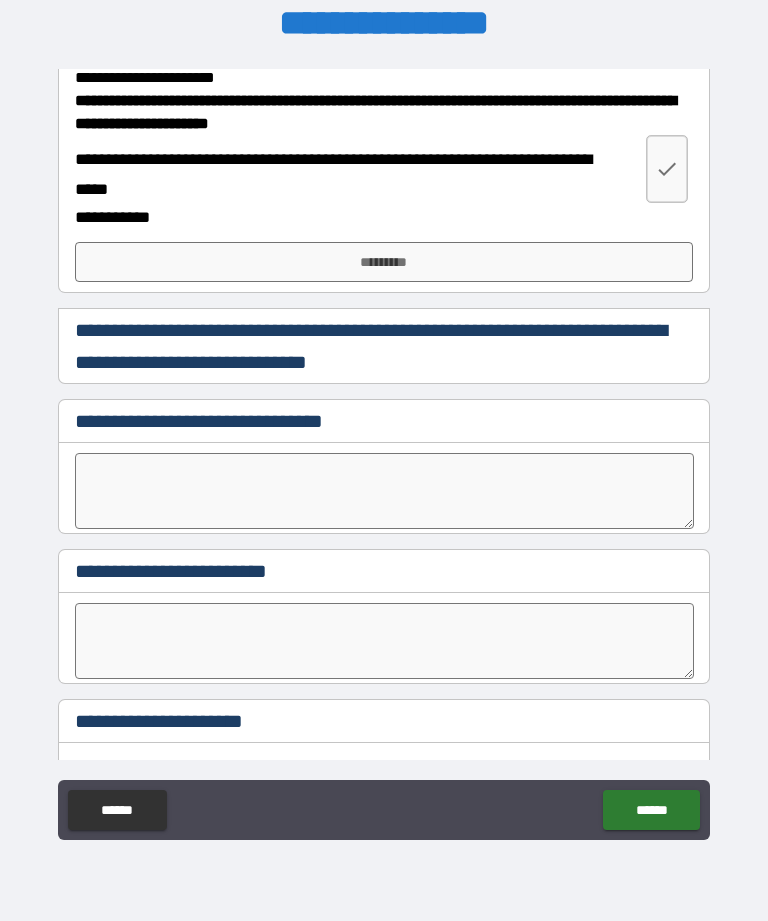 scroll, scrollTop: 991, scrollLeft: 0, axis: vertical 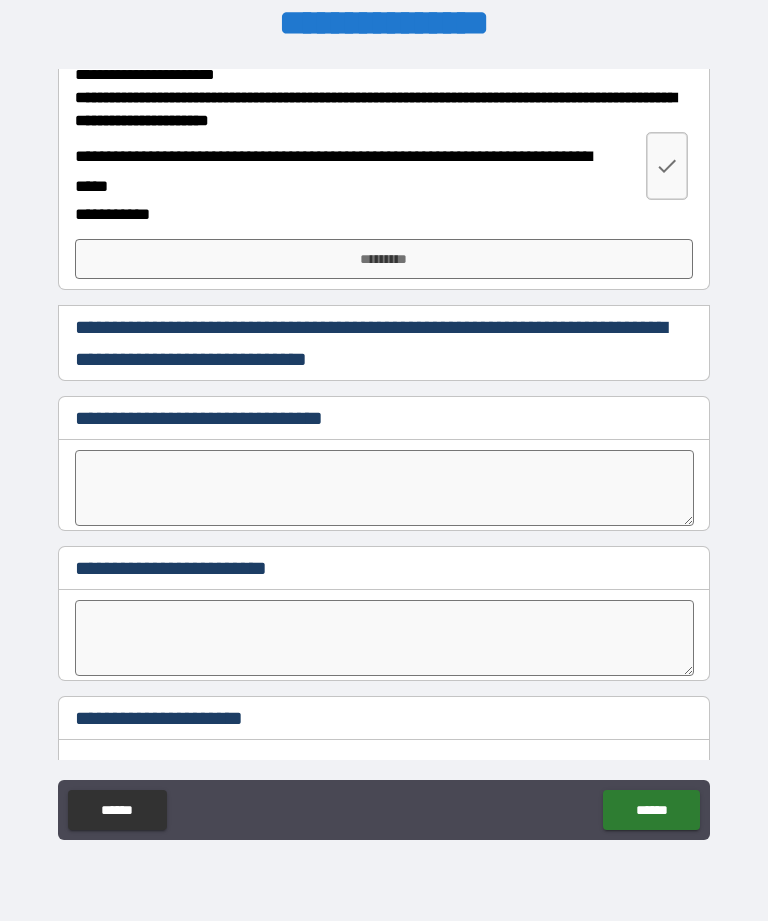 click 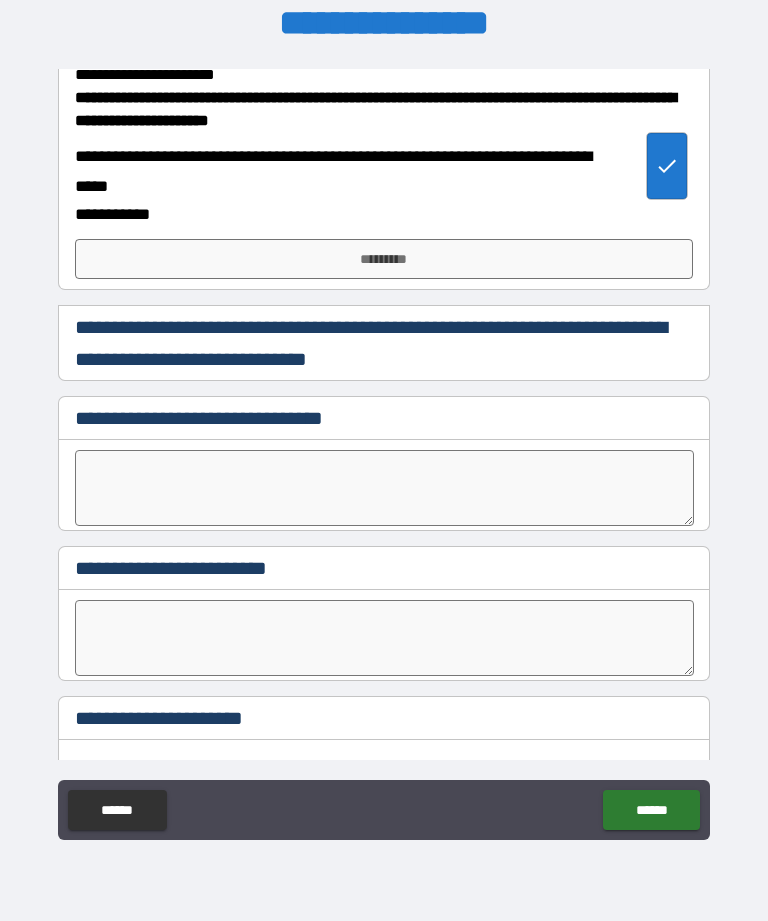 click on "*********" at bounding box center (384, 259) 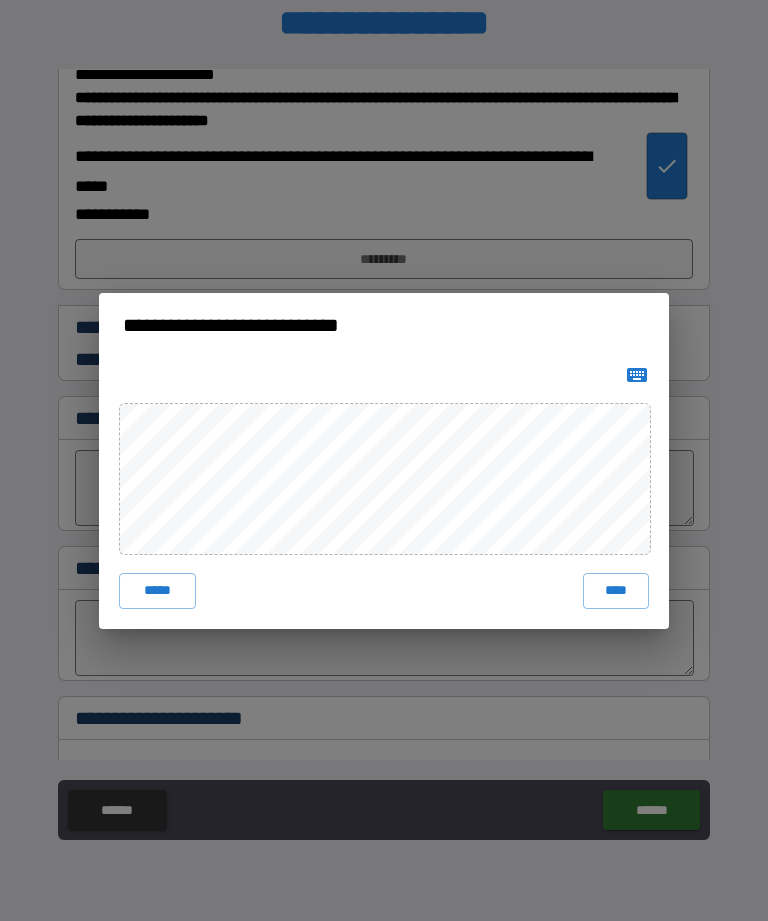 click on "****" at bounding box center (616, 591) 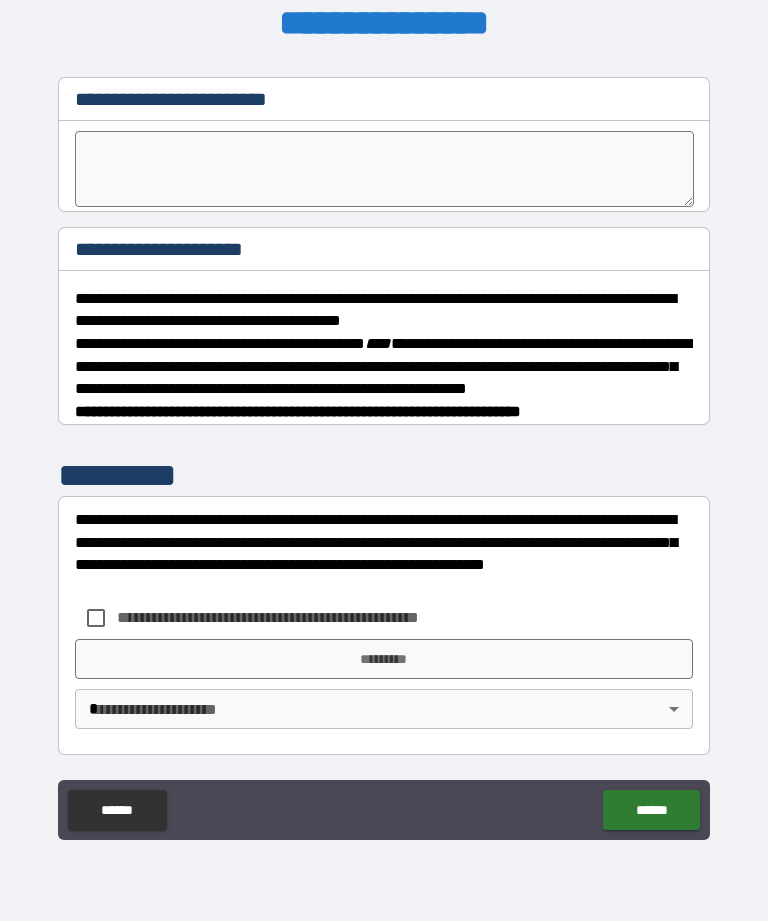 scroll, scrollTop: 1559, scrollLeft: 0, axis: vertical 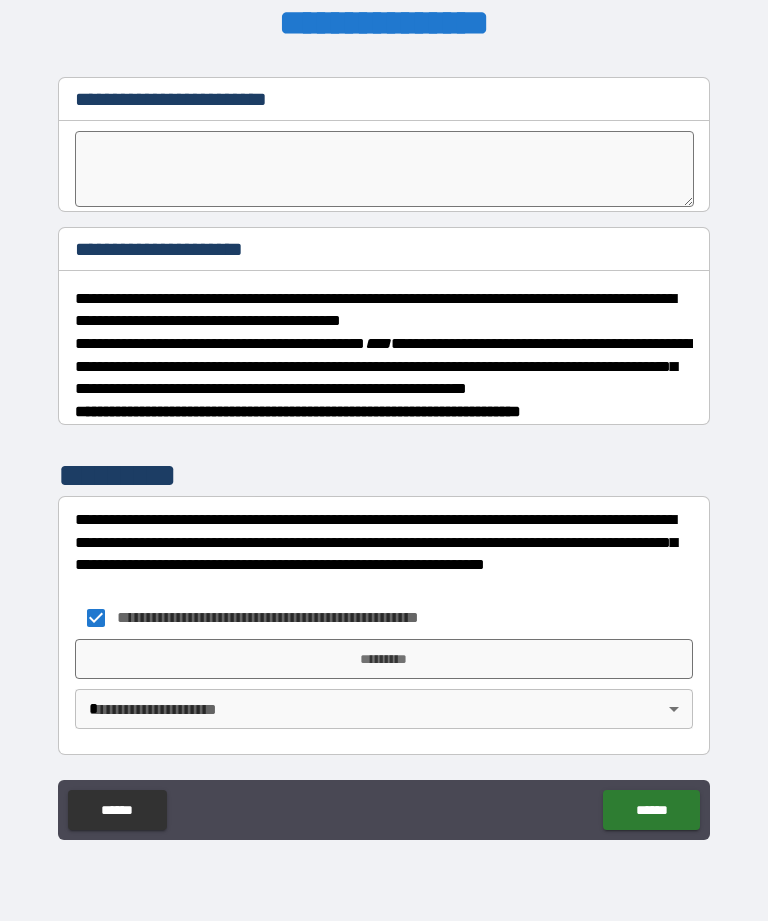 click on "*********" at bounding box center [384, 659] 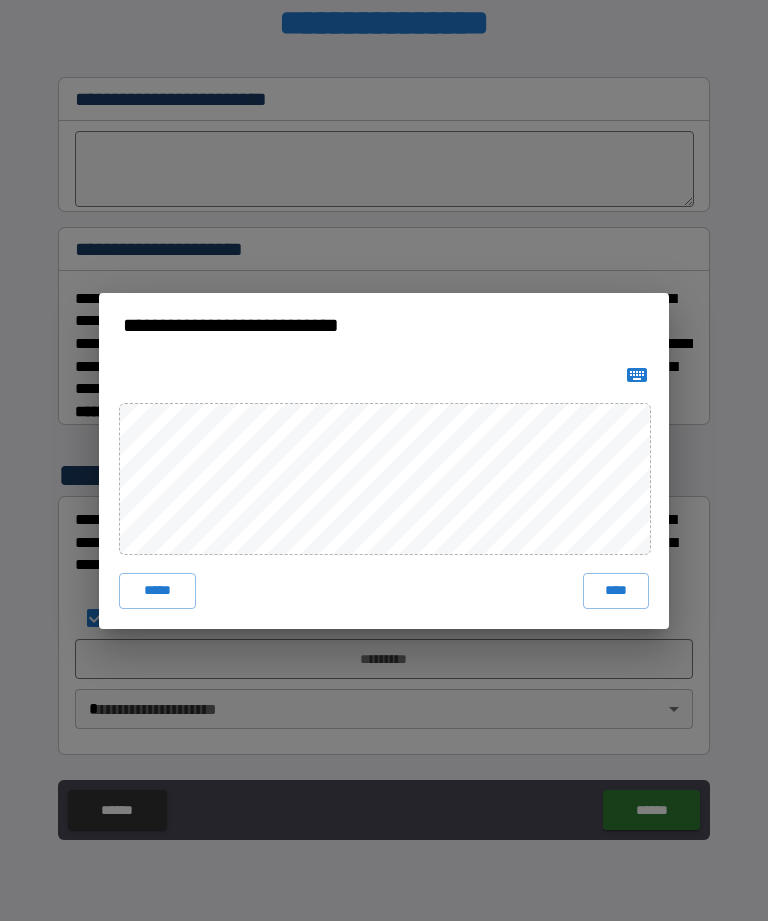 click on "****" at bounding box center [616, 591] 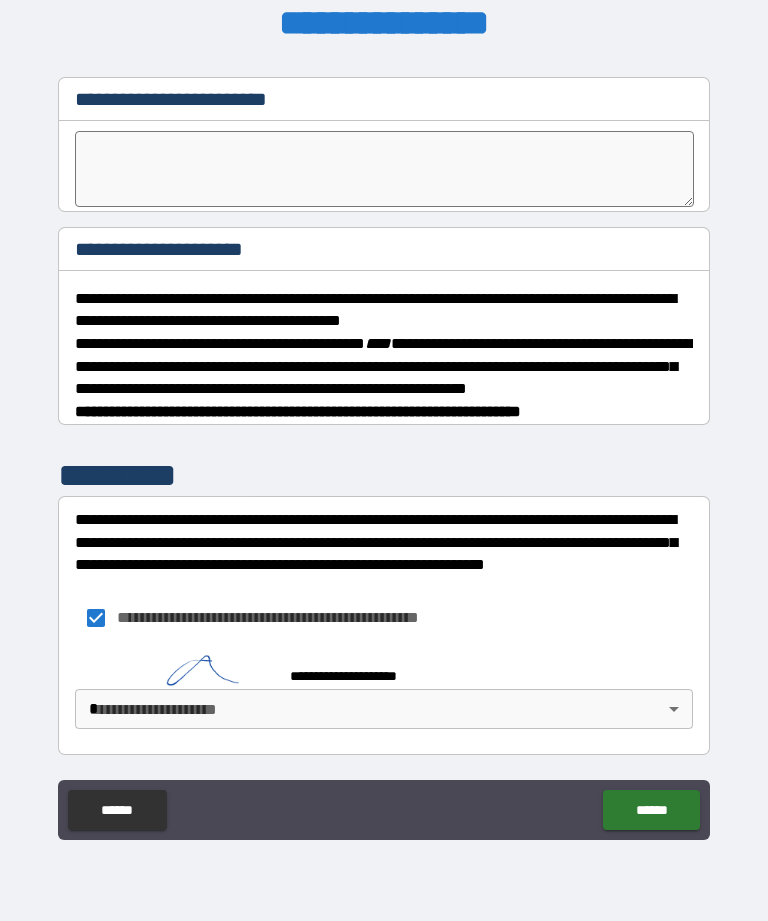 scroll, scrollTop: 1549, scrollLeft: 0, axis: vertical 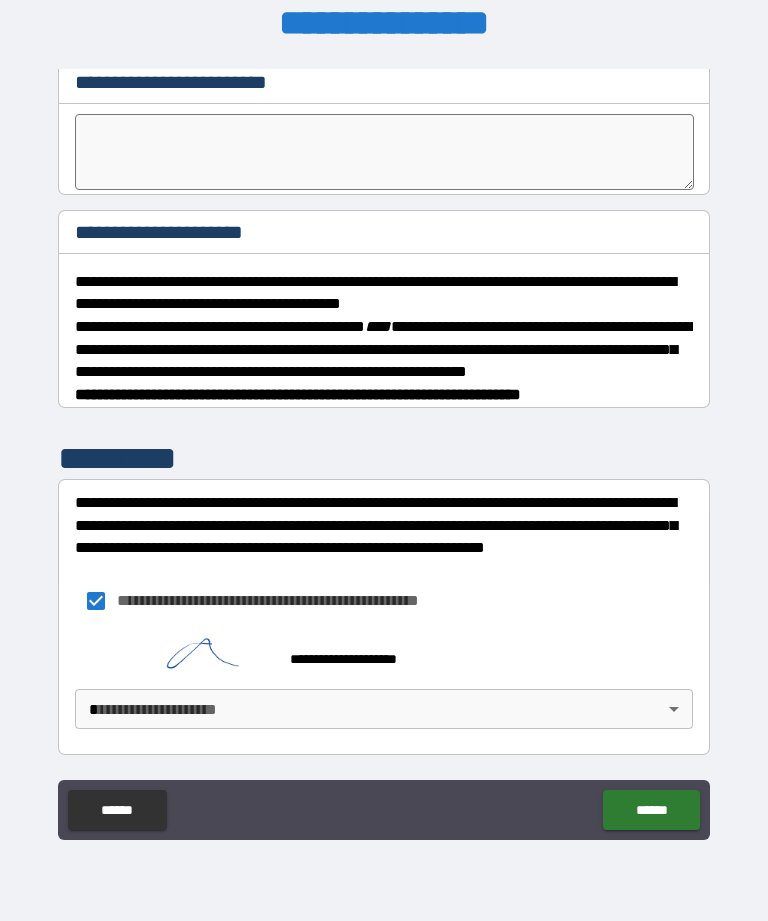 click on "******" at bounding box center [651, 810] 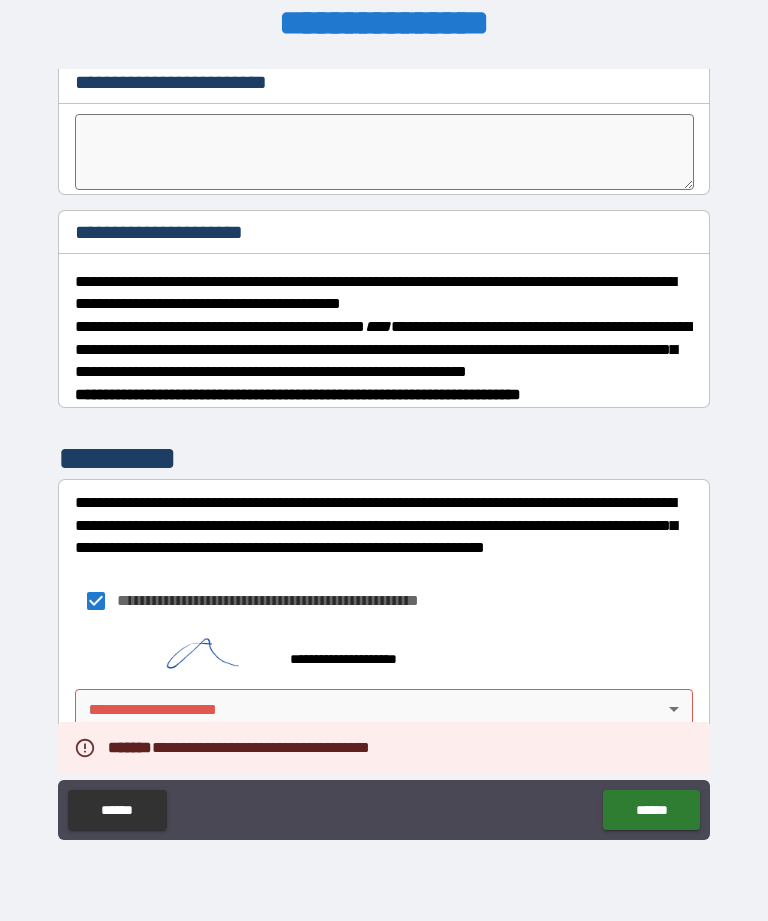 scroll, scrollTop: 1576, scrollLeft: 0, axis: vertical 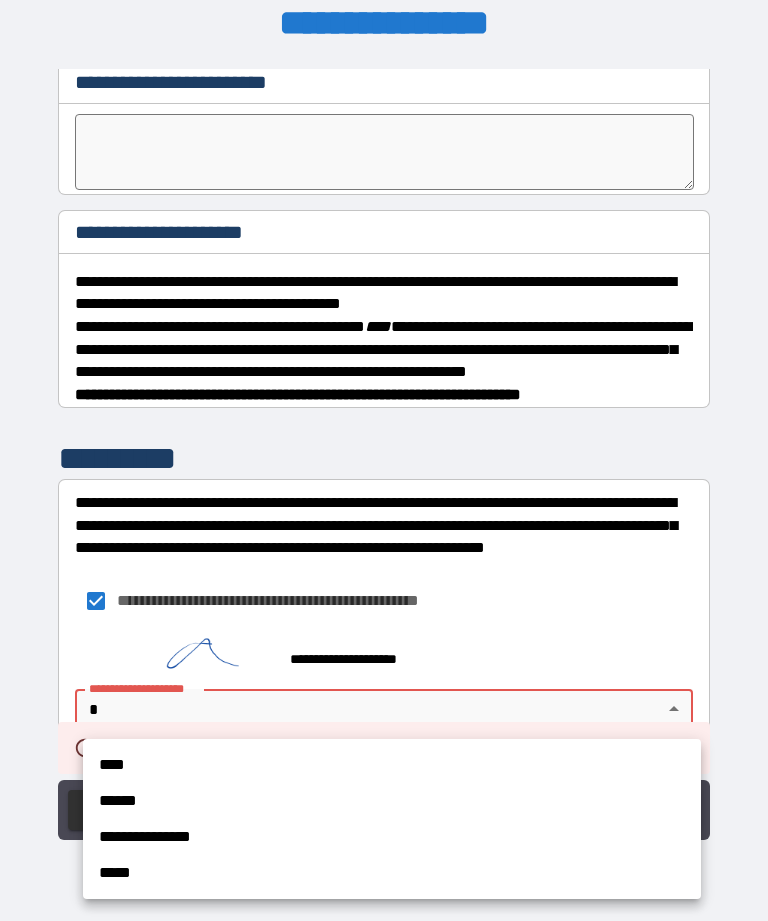 click on "****" at bounding box center (392, 765) 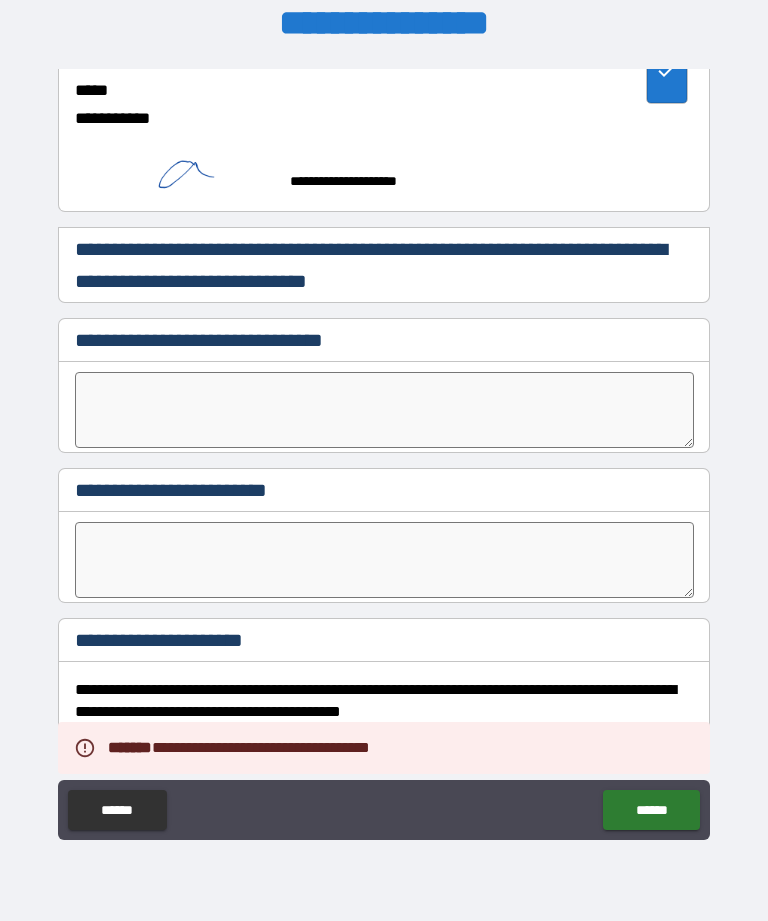 scroll, scrollTop: 1114, scrollLeft: 0, axis: vertical 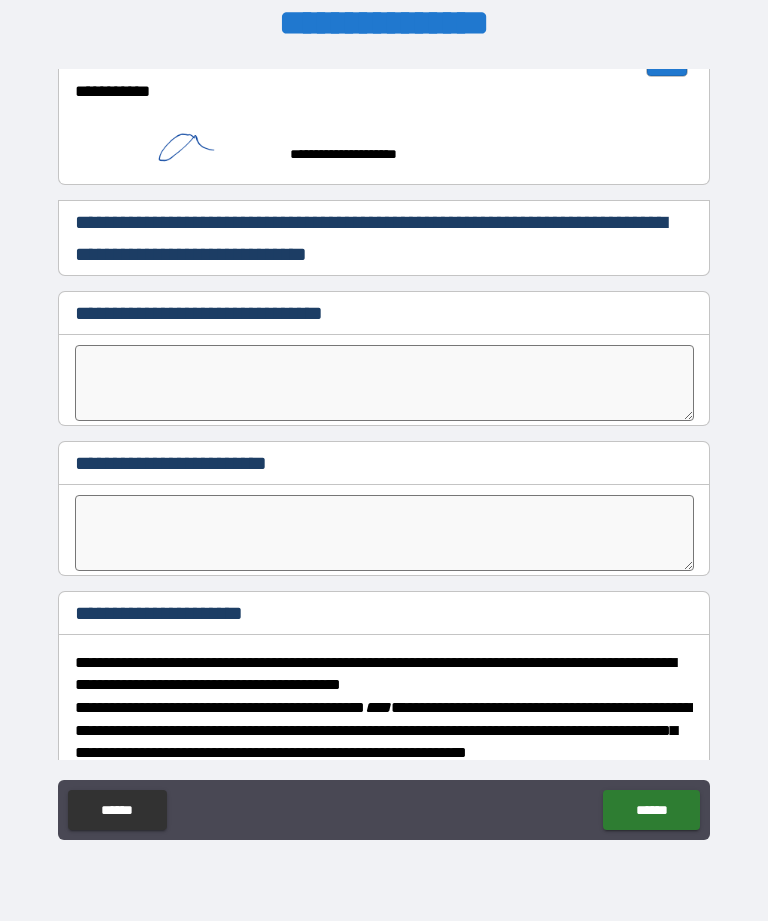 click on "******" at bounding box center (651, 810) 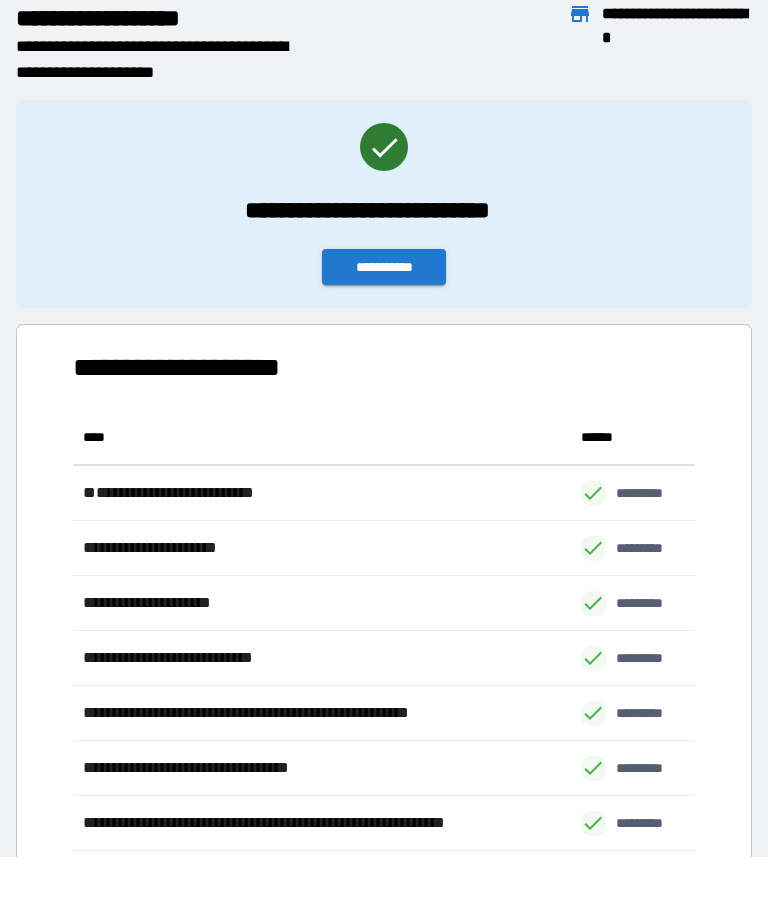 scroll, scrollTop: 441, scrollLeft: 622, axis: both 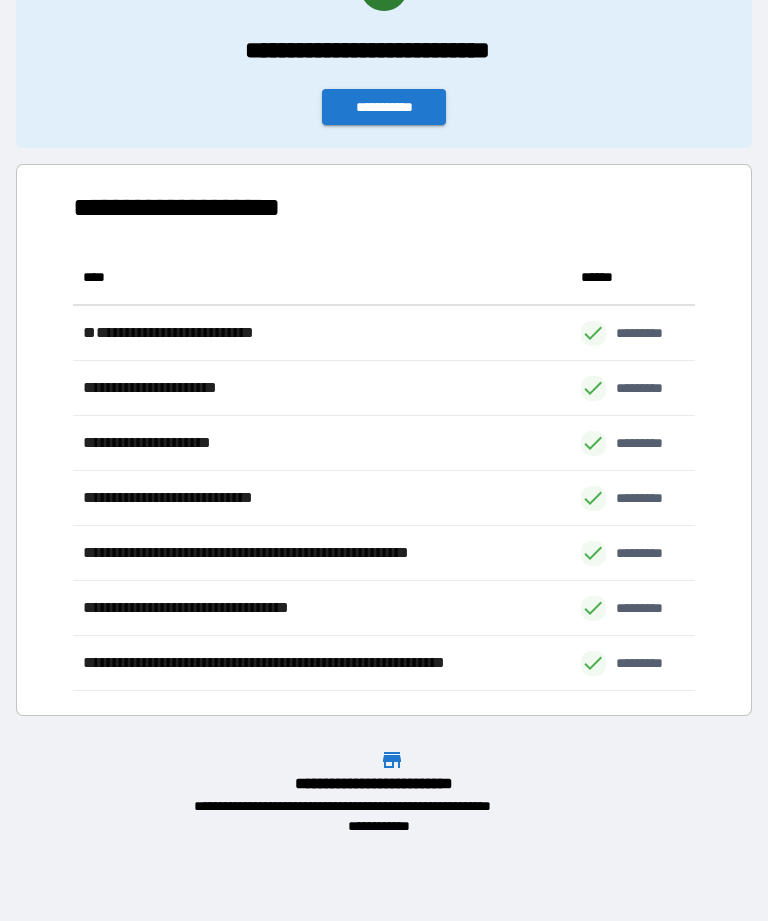 click on "**********" at bounding box center (384, 44) 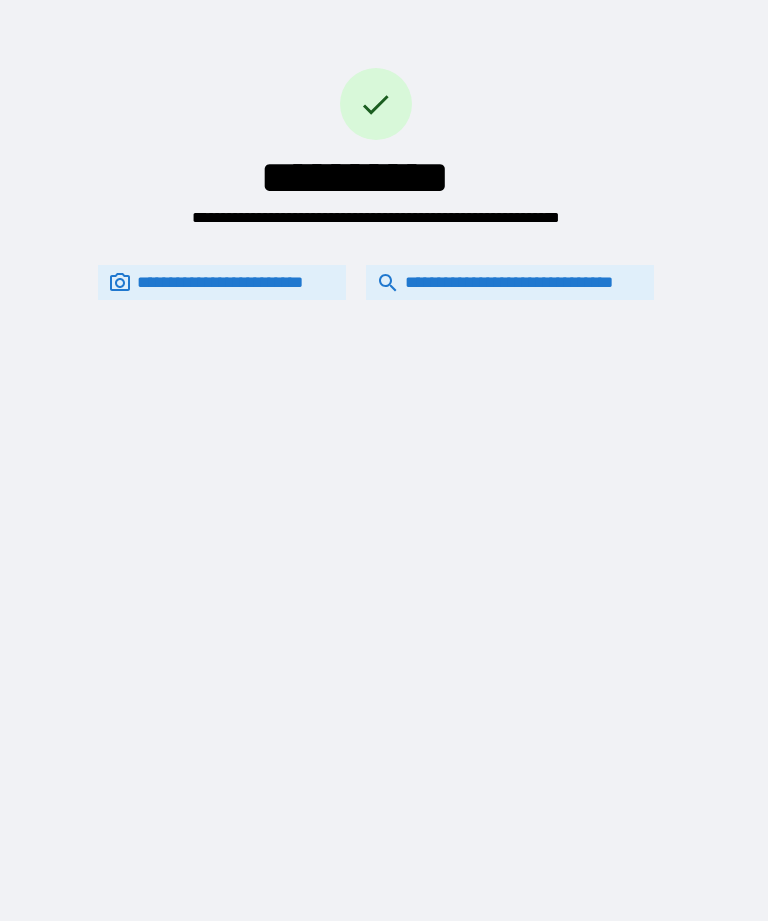 scroll, scrollTop: 0, scrollLeft: 0, axis: both 